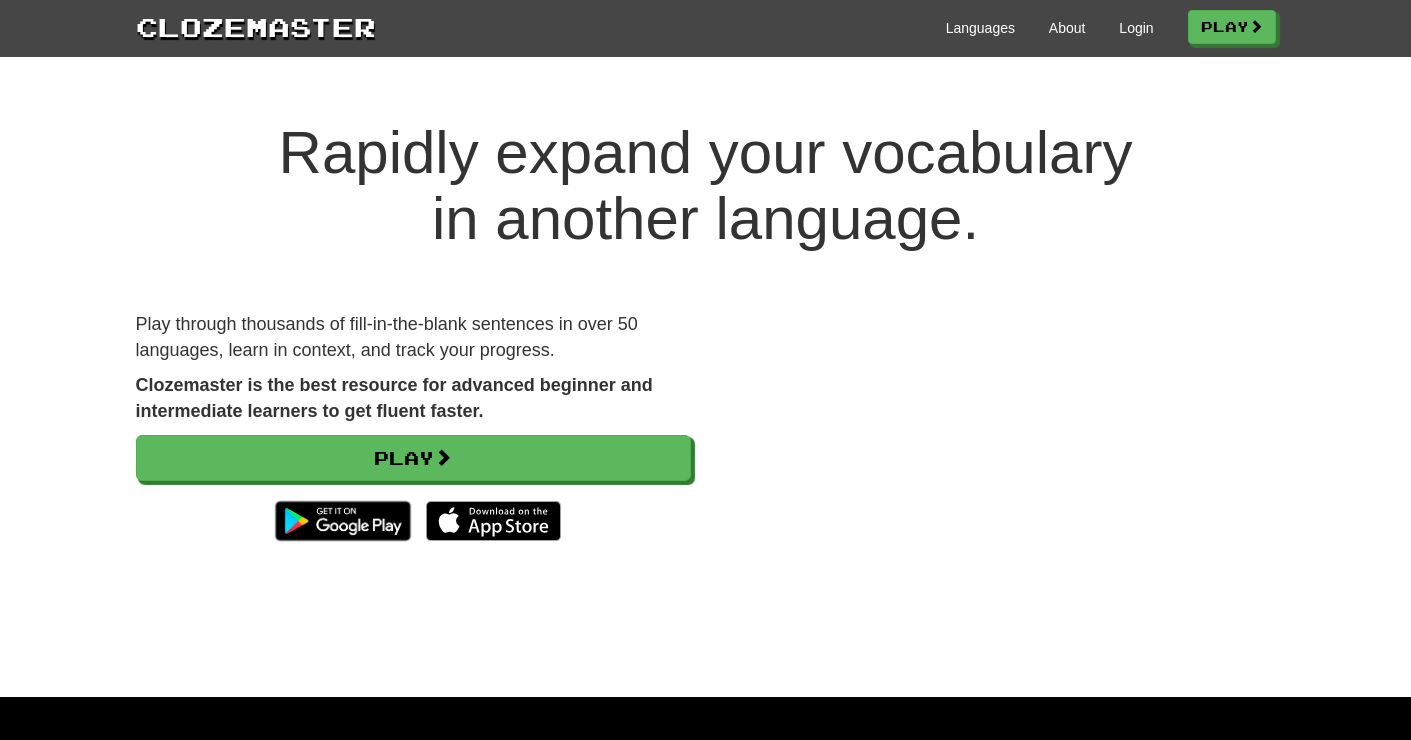 scroll, scrollTop: 0, scrollLeft: 0, axis: both 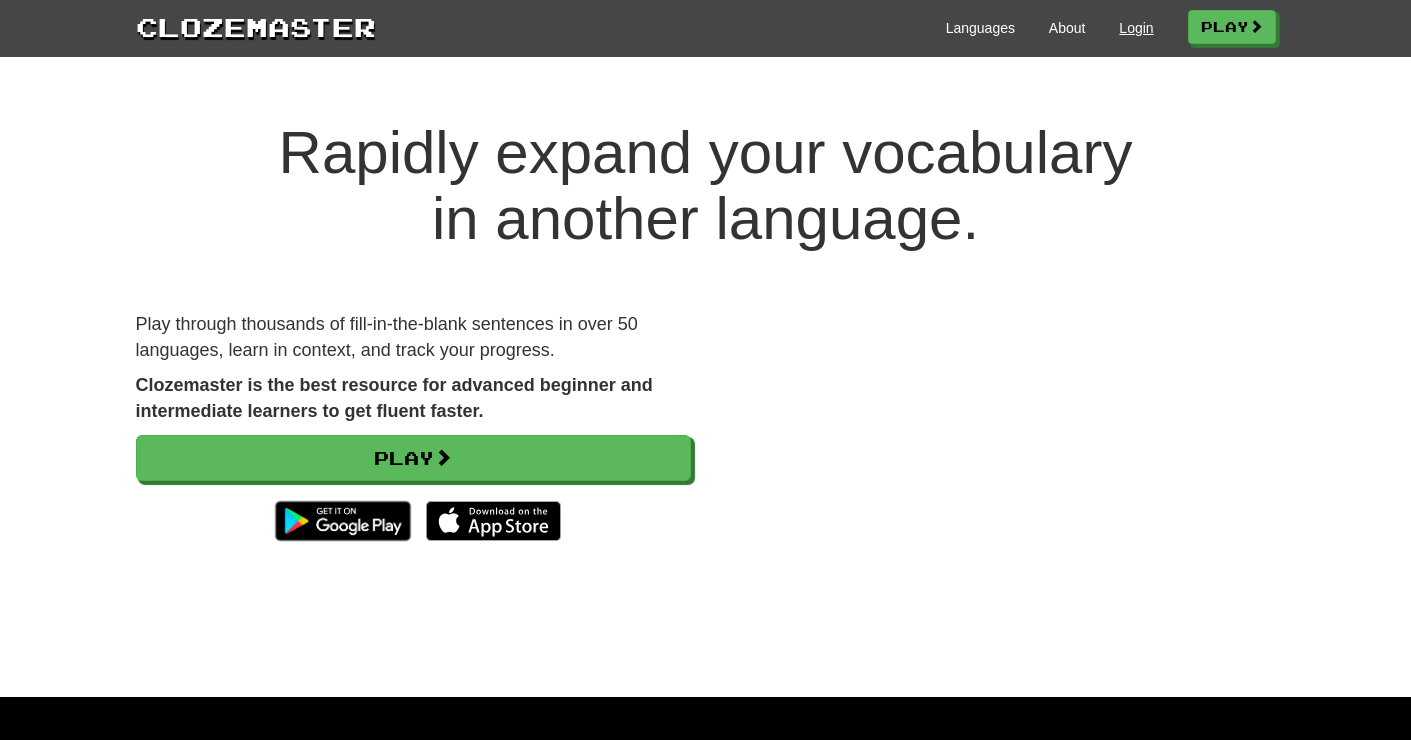 click on "Login" at bounding box center (1136, 28) 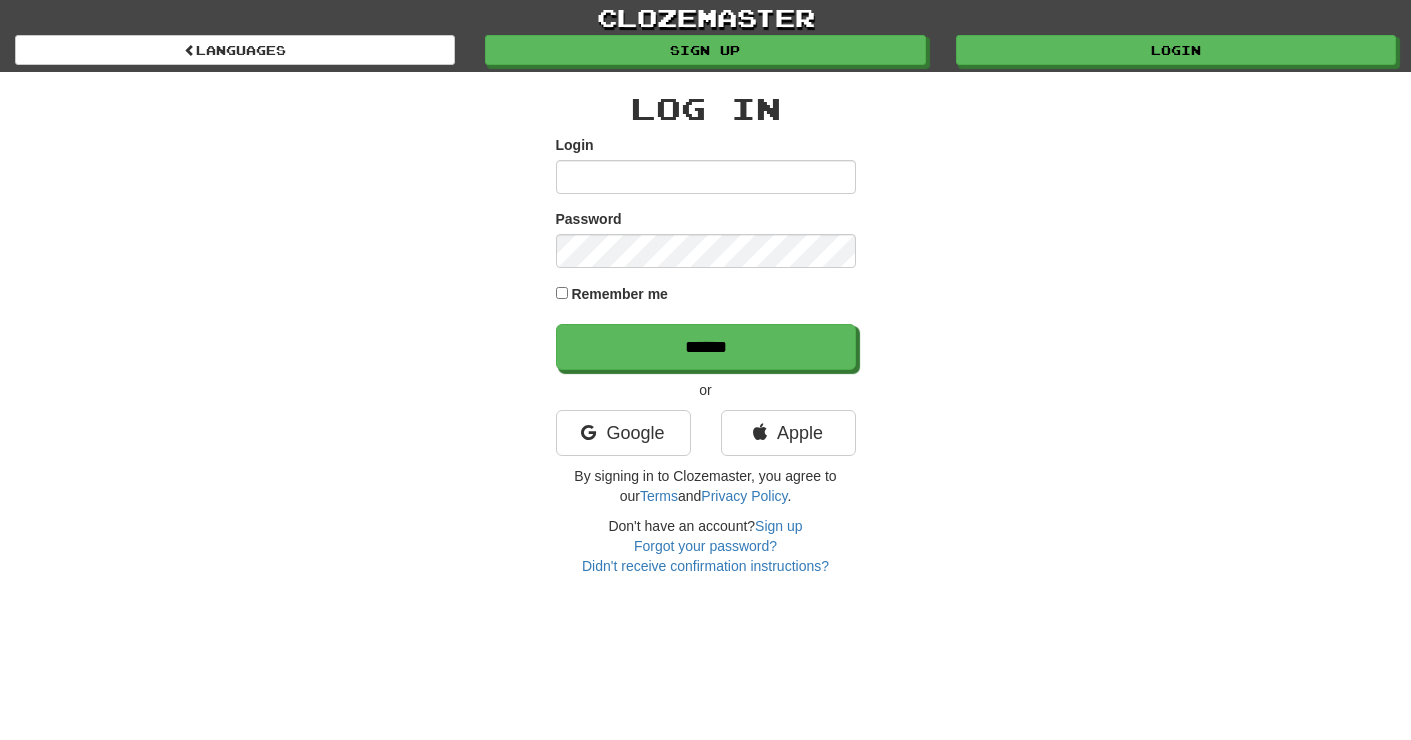 scroll, scrollTop: 0, scrollLeft: 0, axis: both 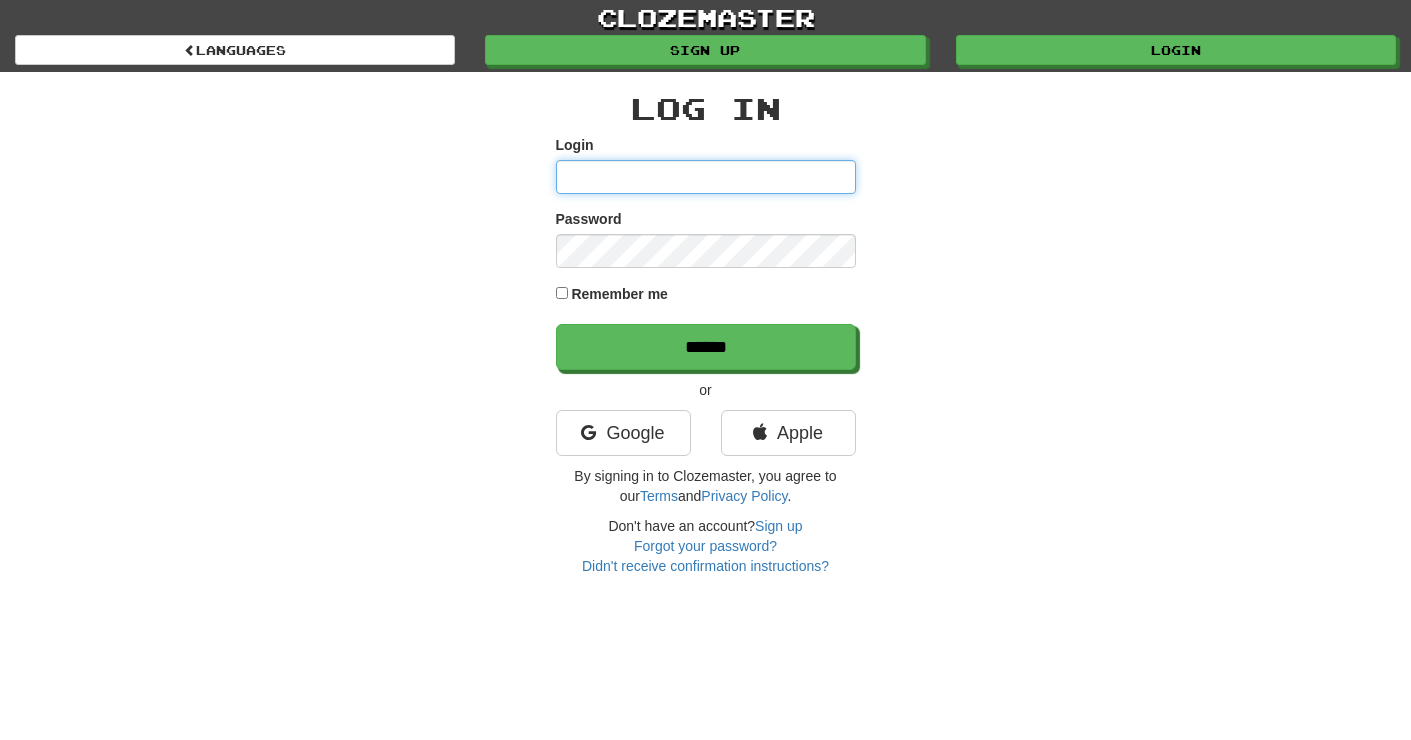 type on "******" 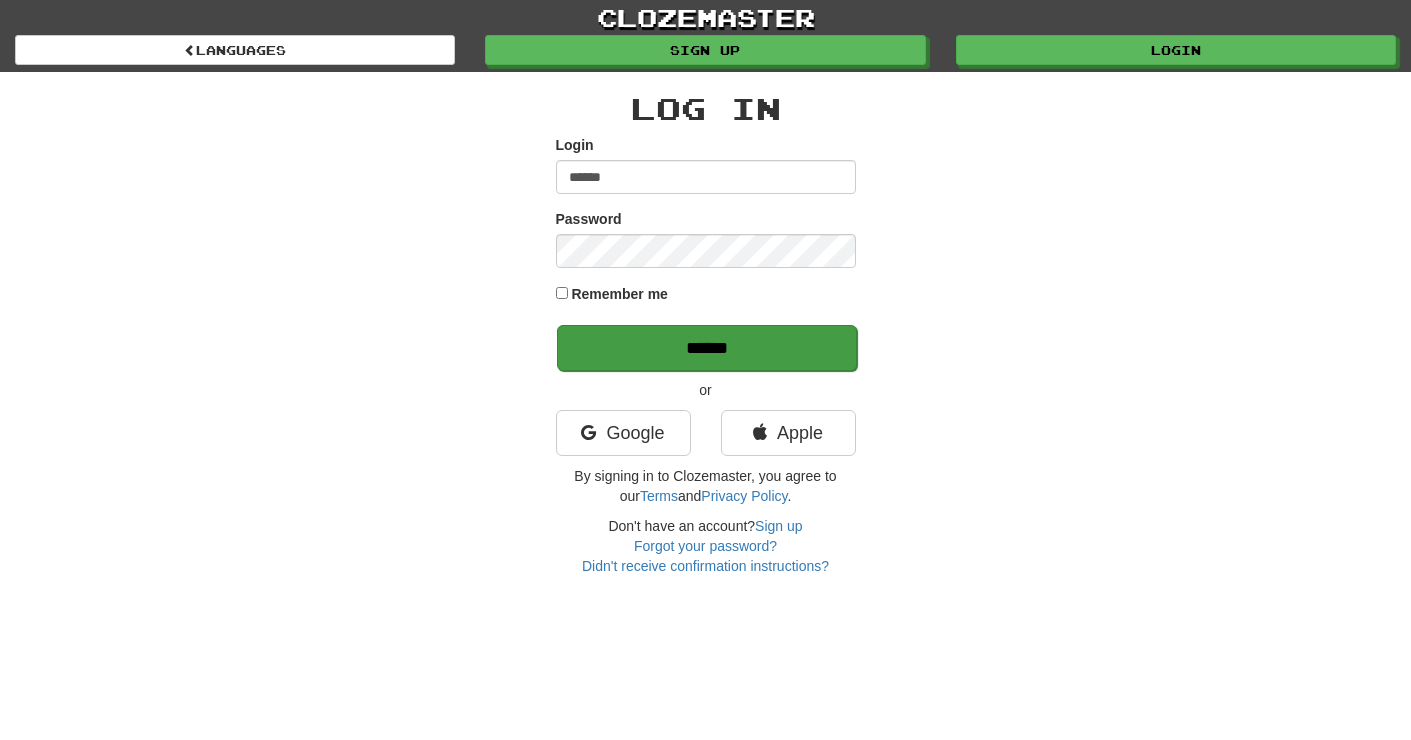click on "******" at bounding box center [707, 348] 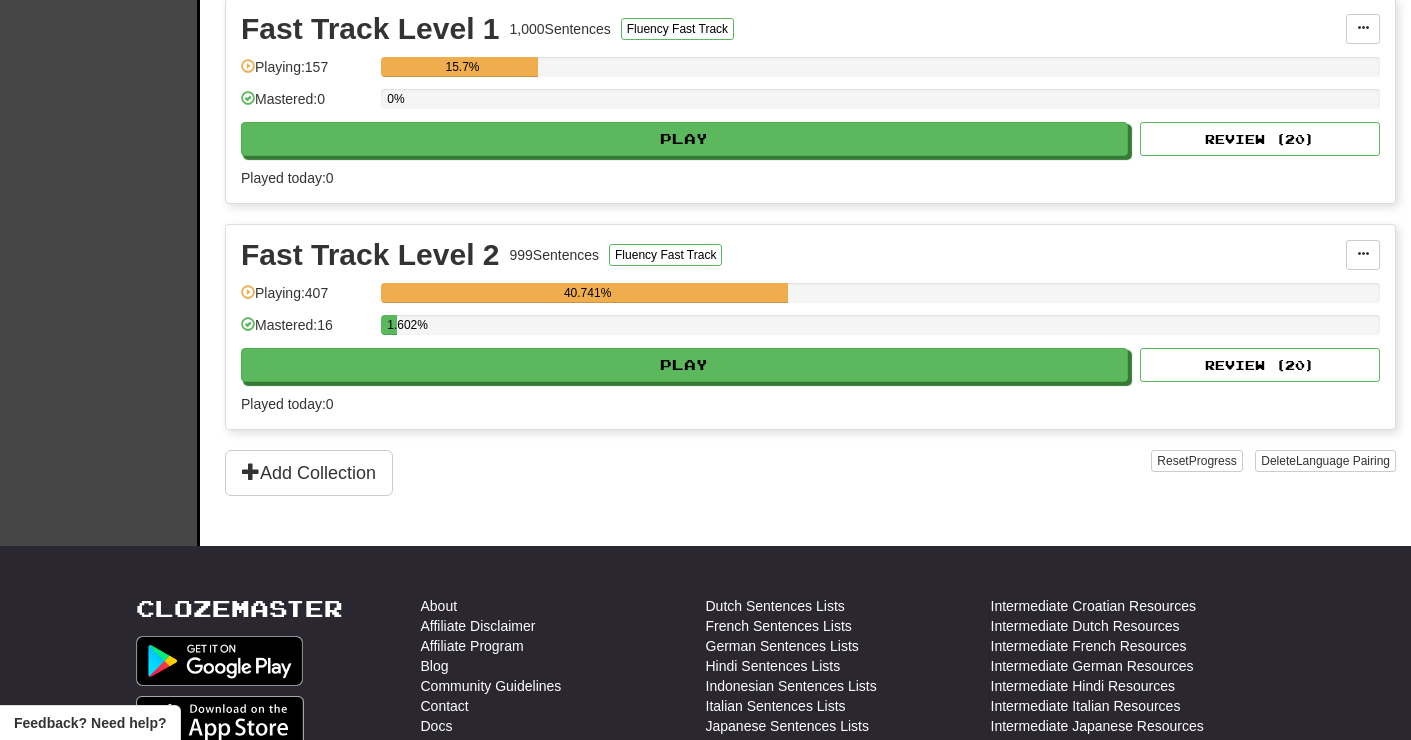scroll, scrollTop: 464, scrollLeft: 0, axis: vertical 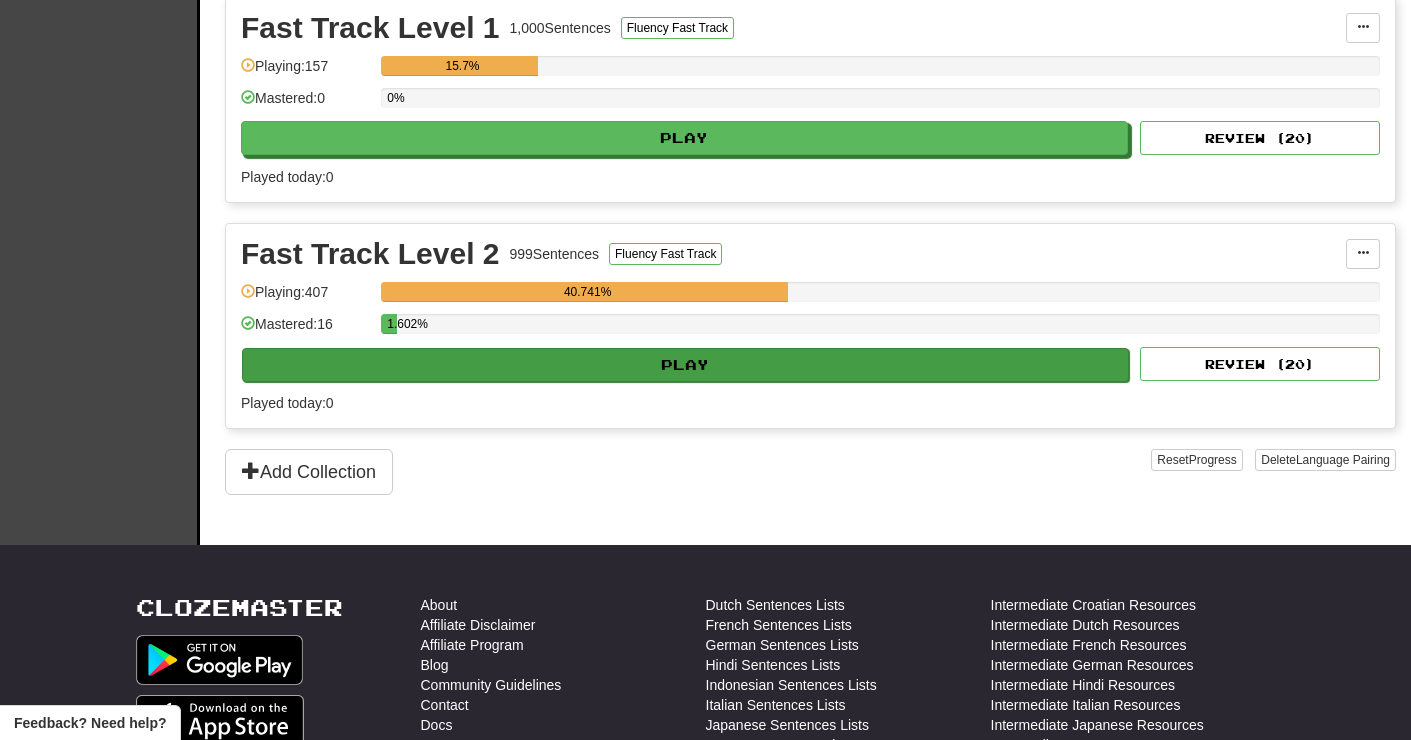 click on "Play" at bounding box center (685, 365) 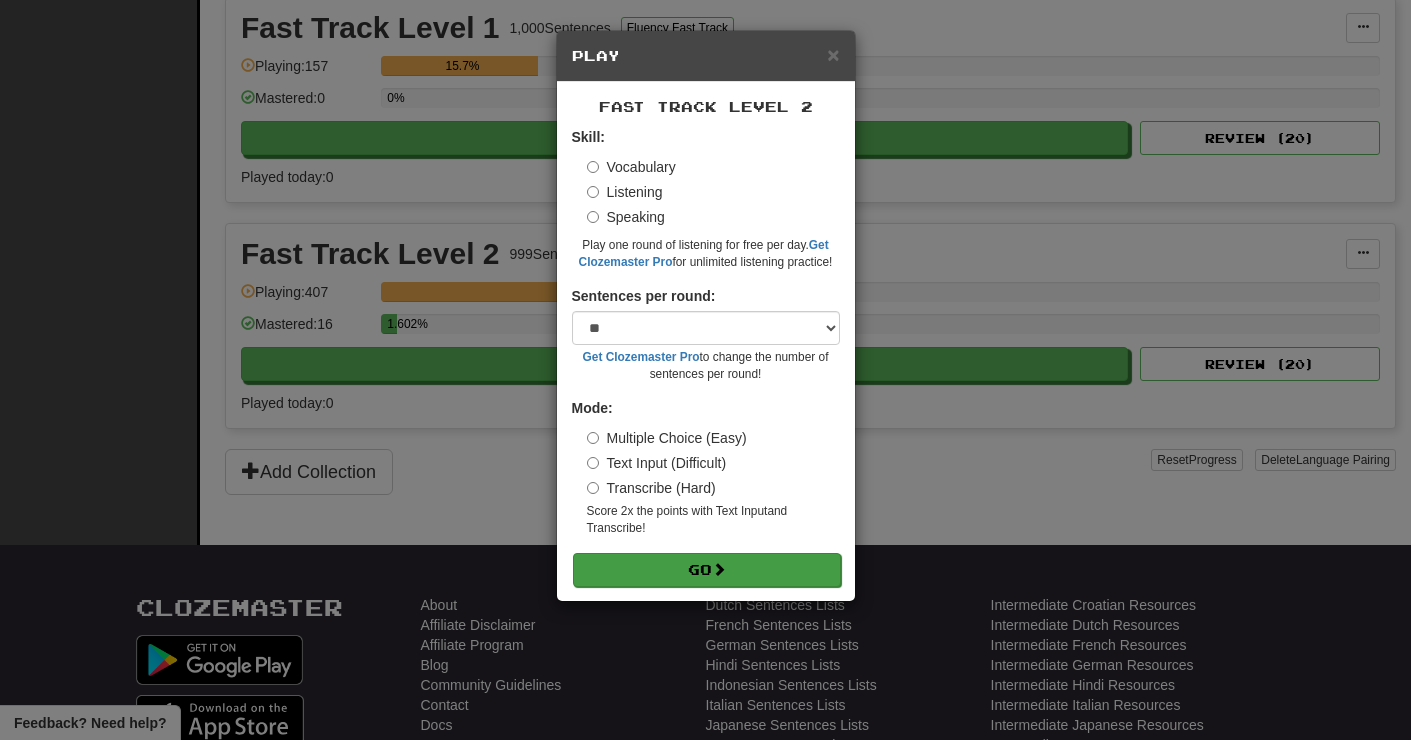 click at bounding box center [719, 569] 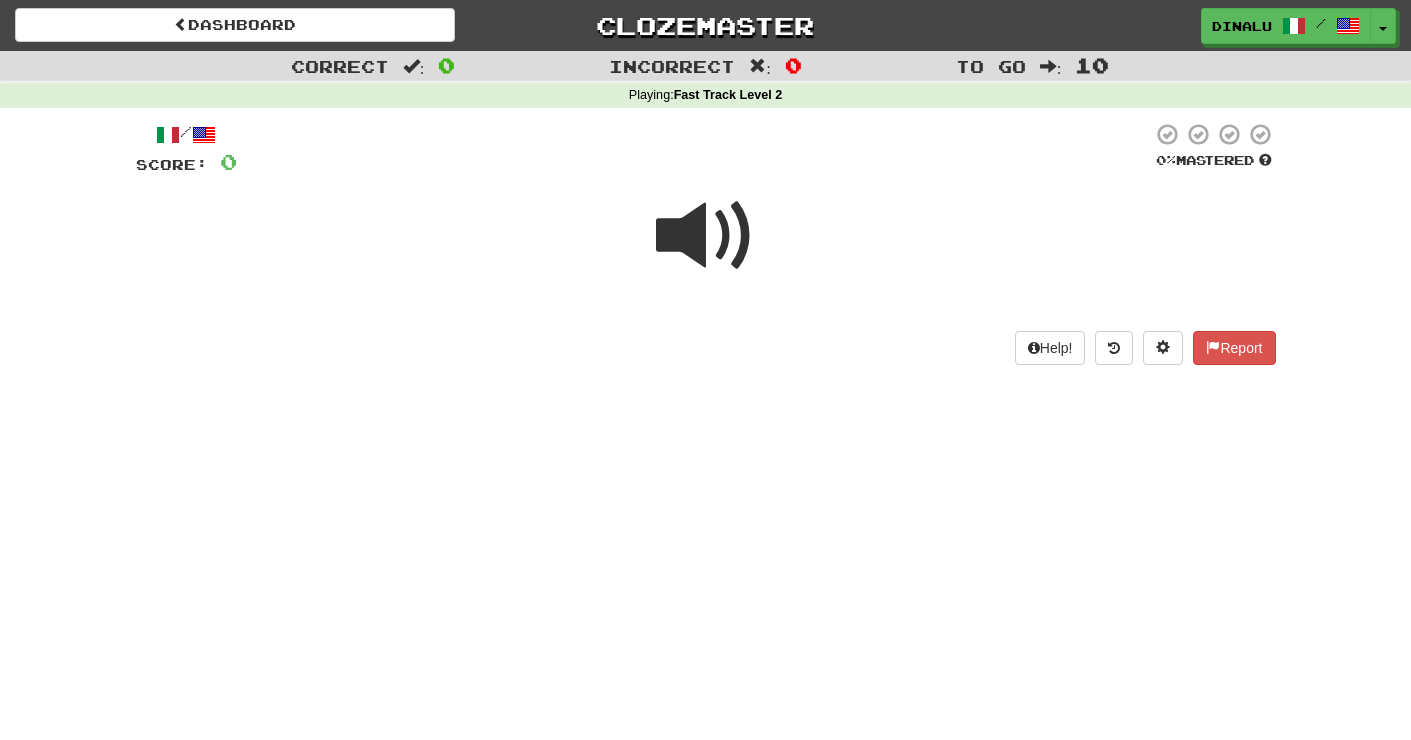 scroll, scrollTop: 0, scrollLeft: 0, axis: both 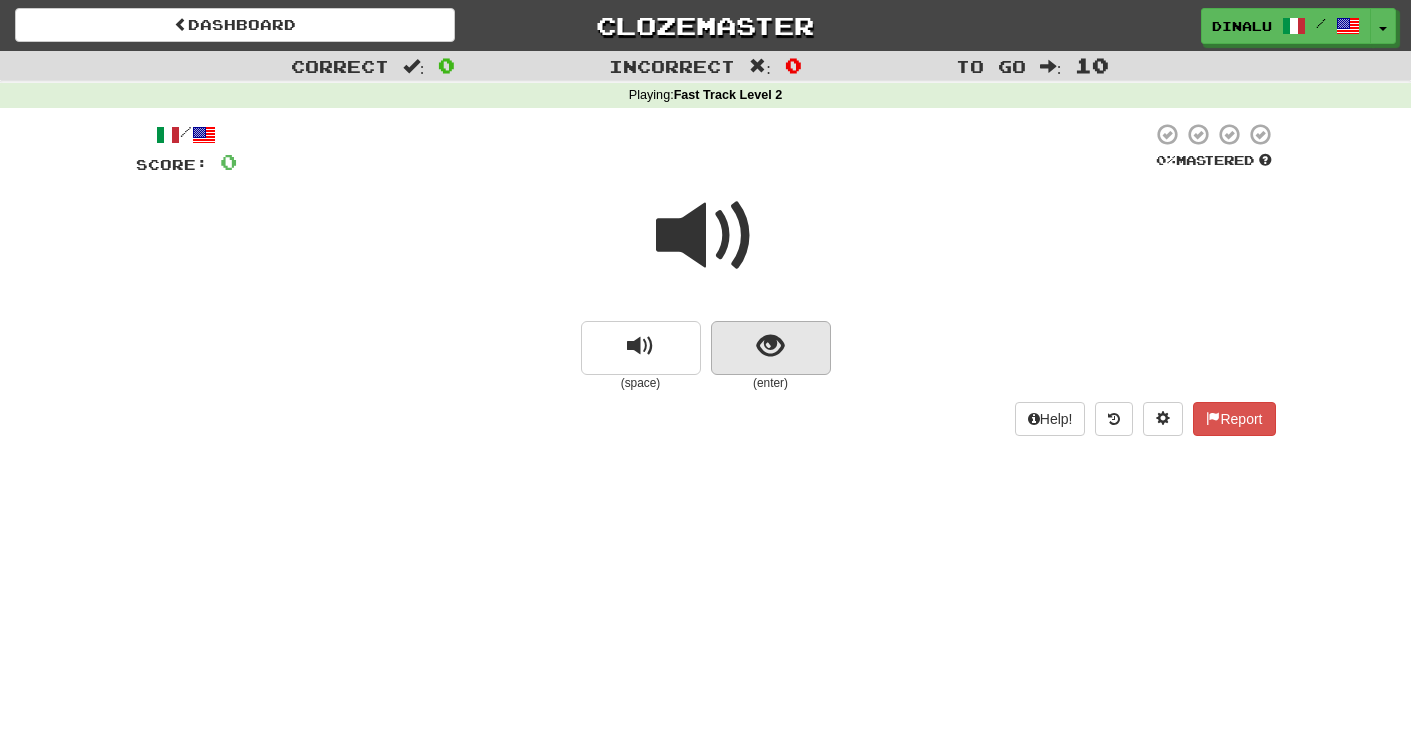 click at bounding box center [771, 348] 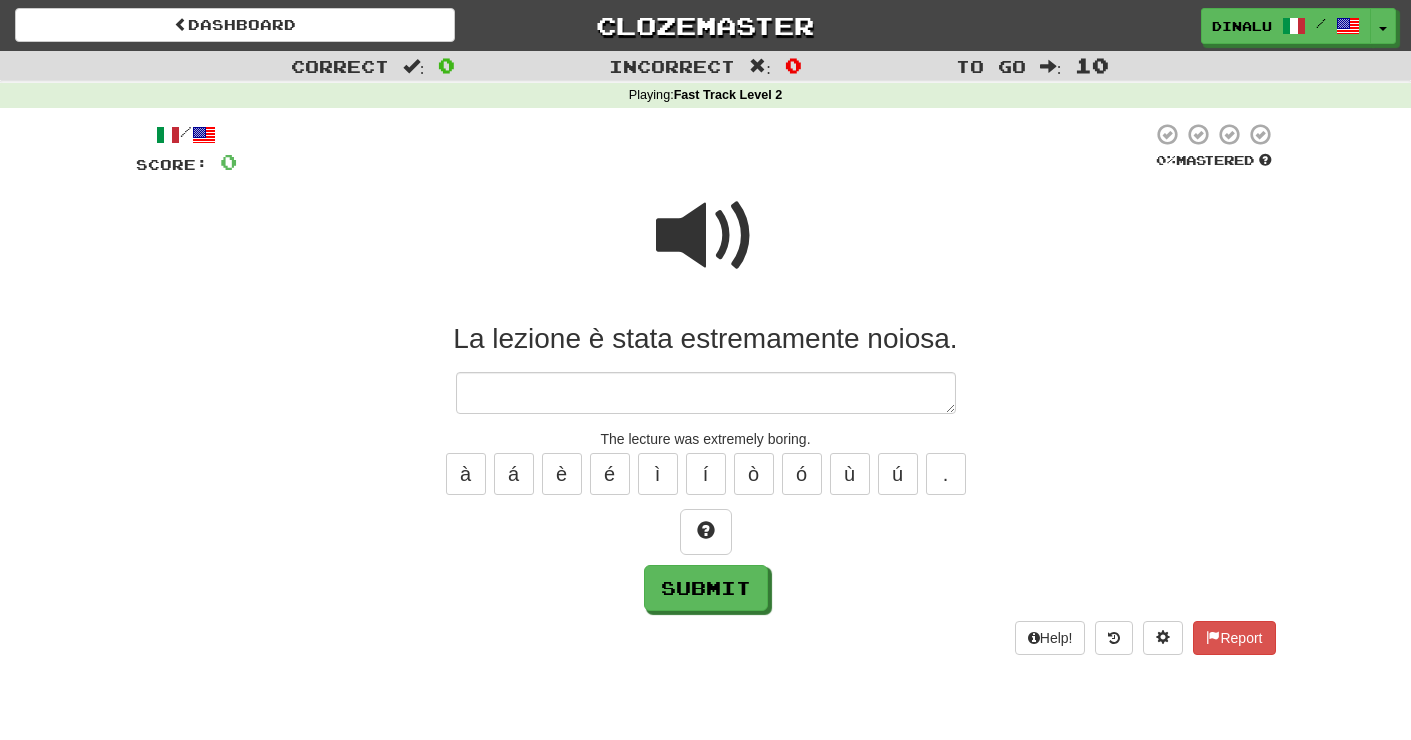 type on "*" 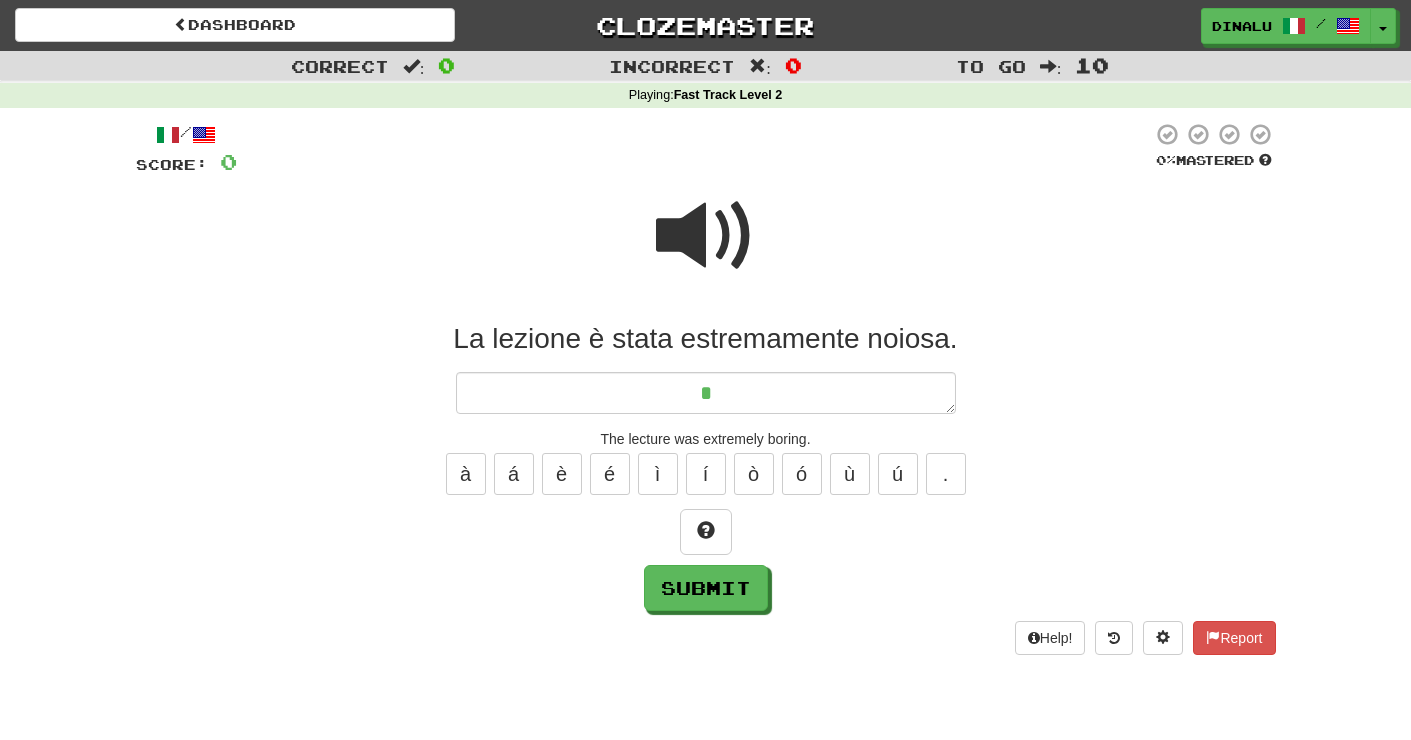 type on "*" 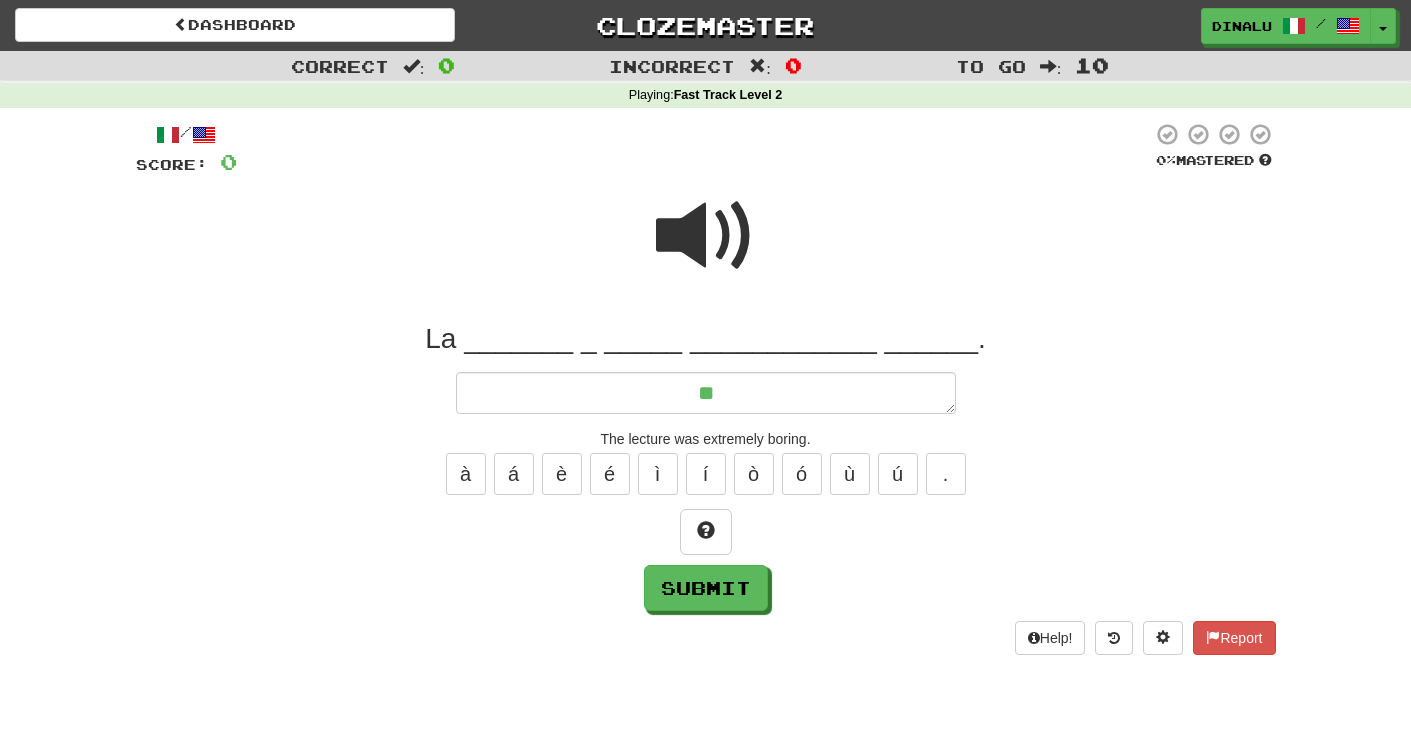 type on "*" 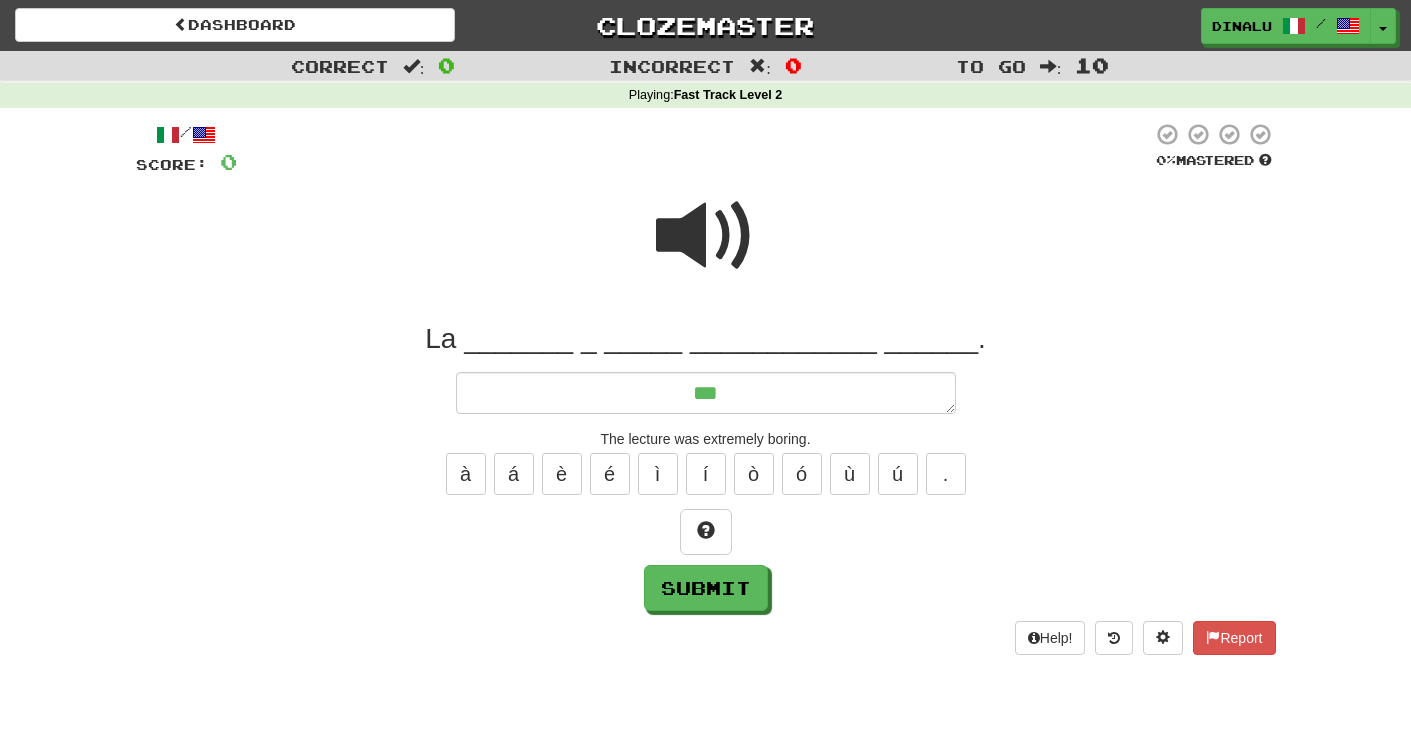 type on "*" 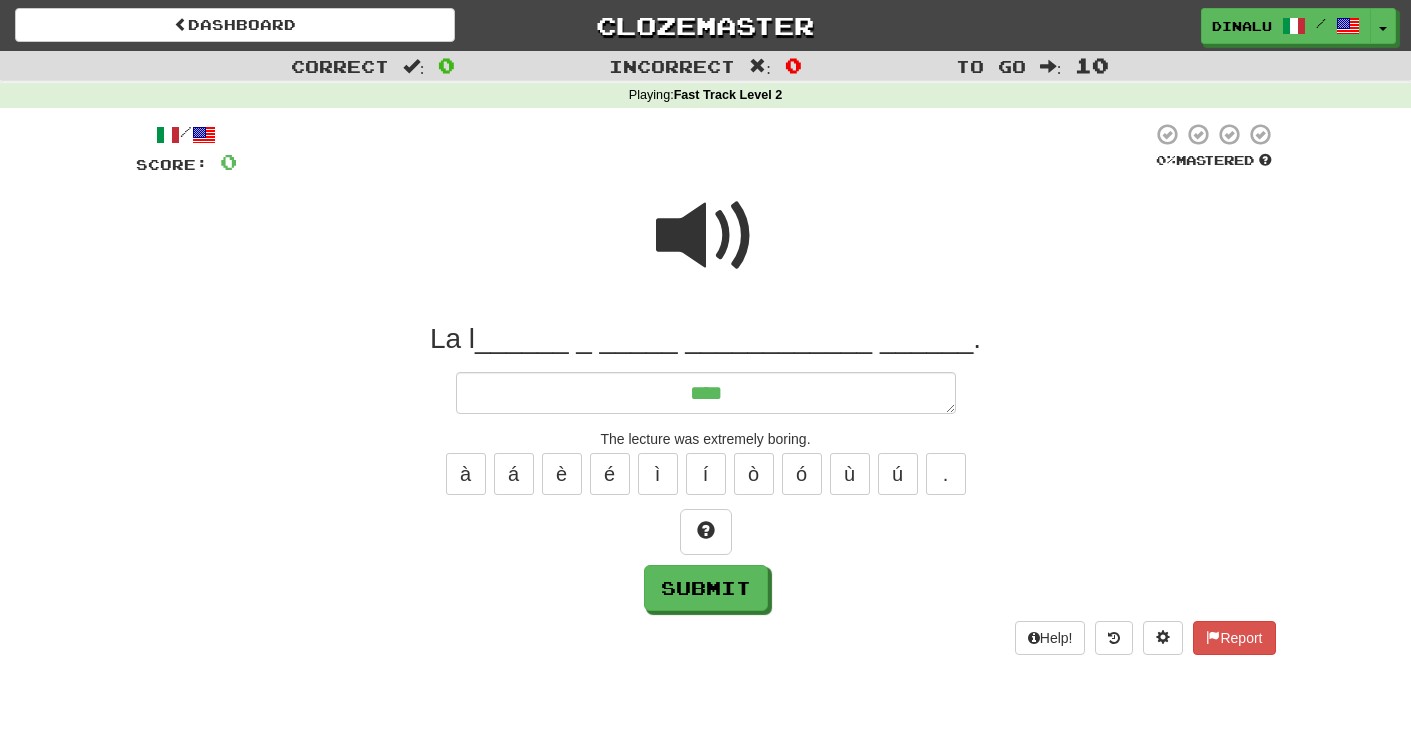 type on "*" 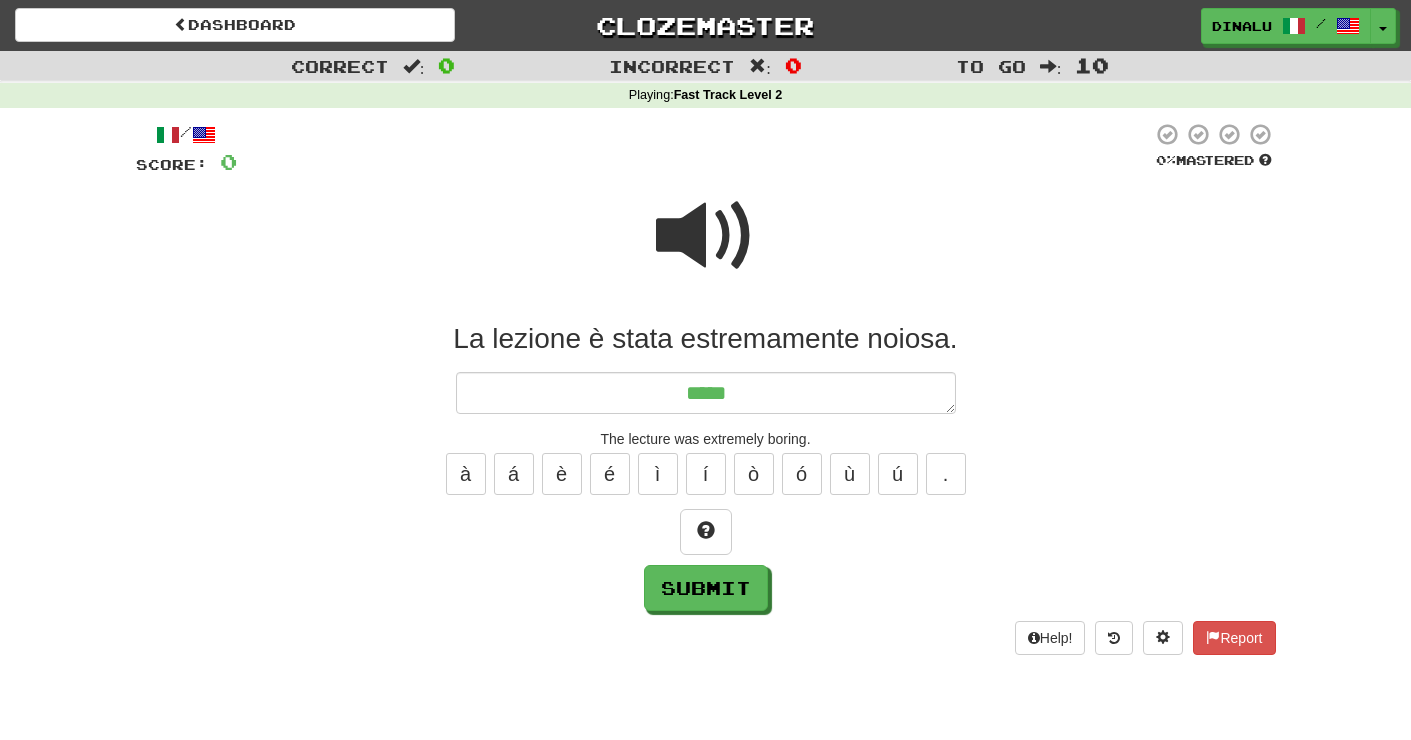 type on "*" 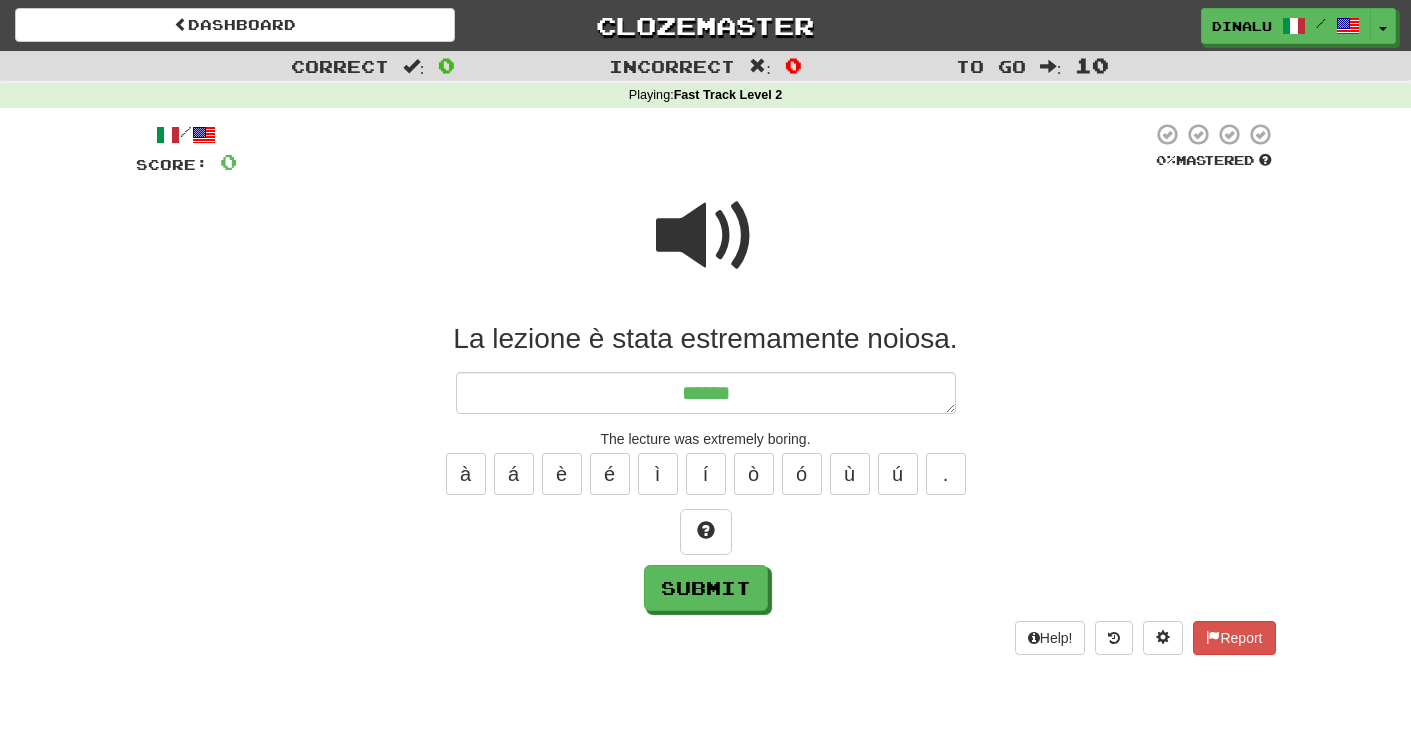 type on "*" 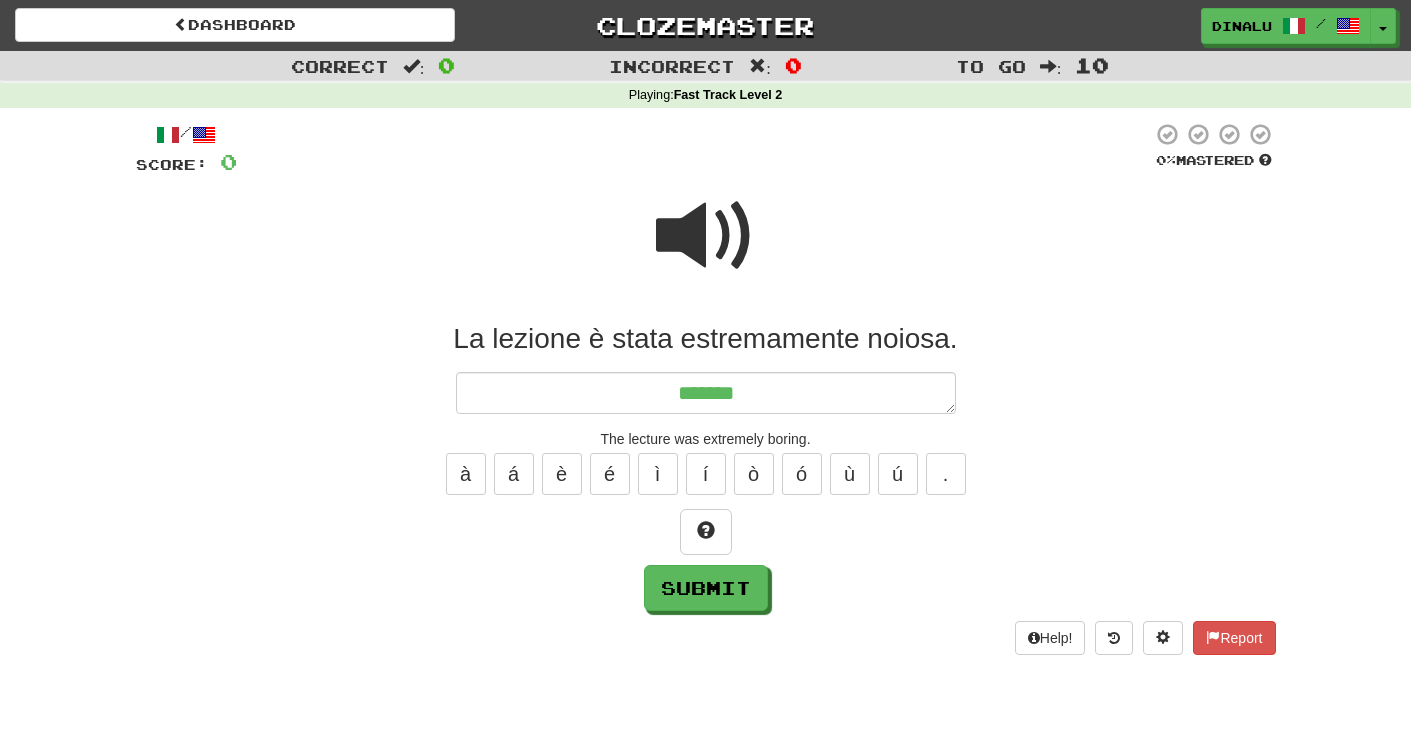 type on "*" 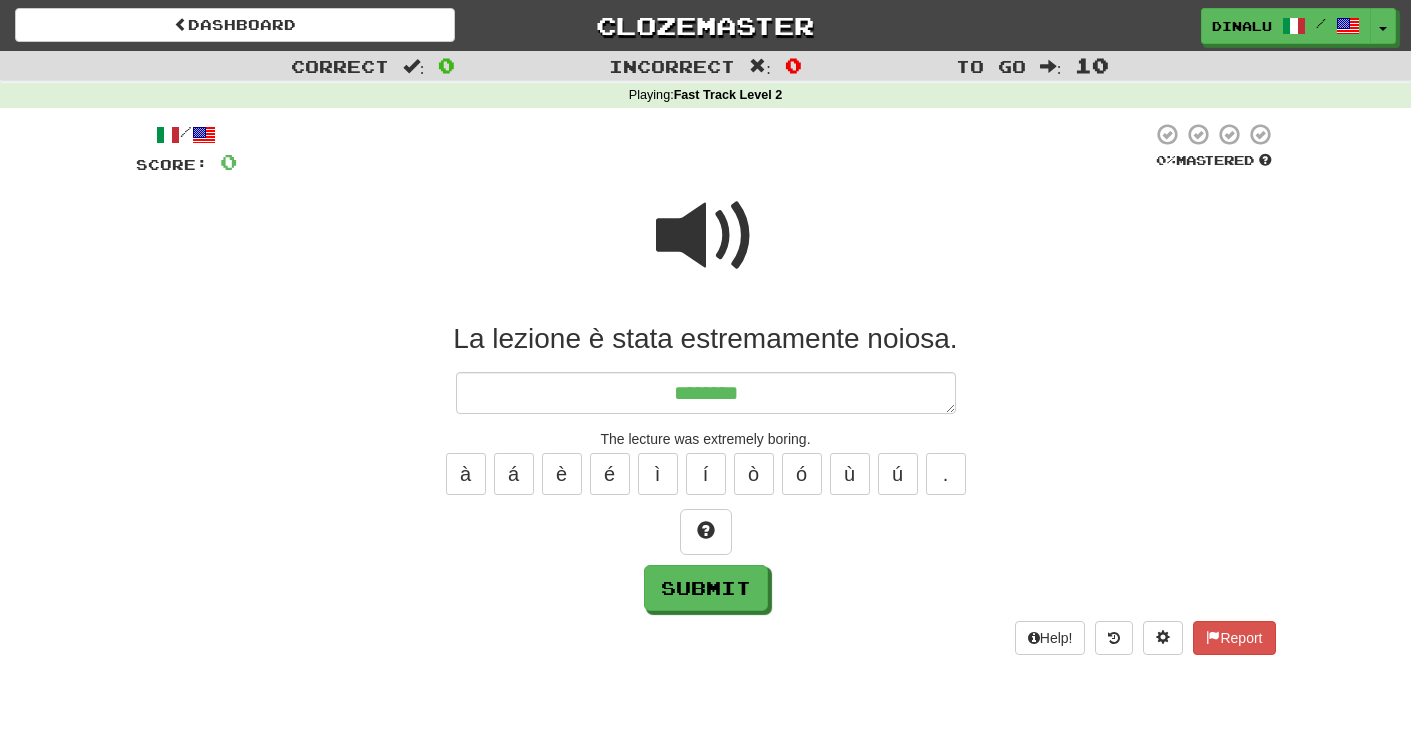 type on "*" 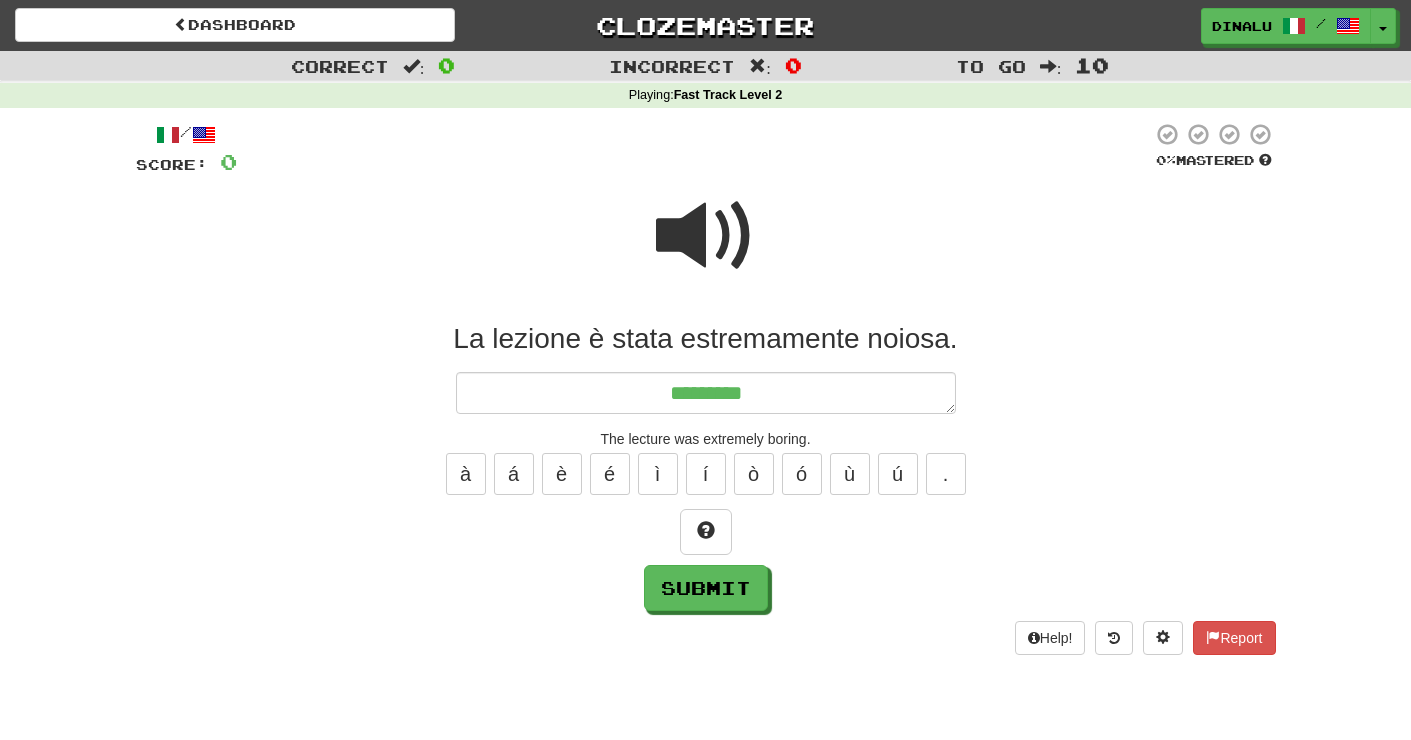 type on "*" 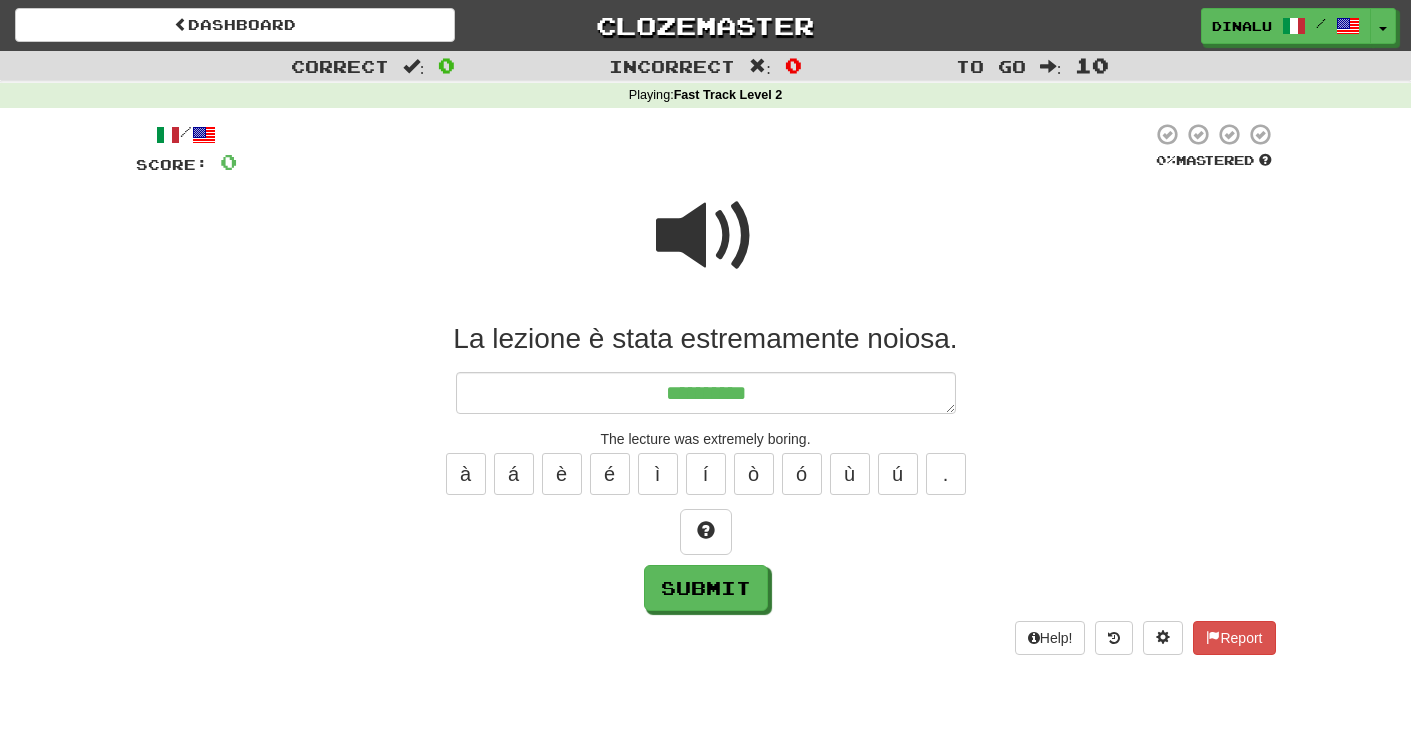 type on "*" 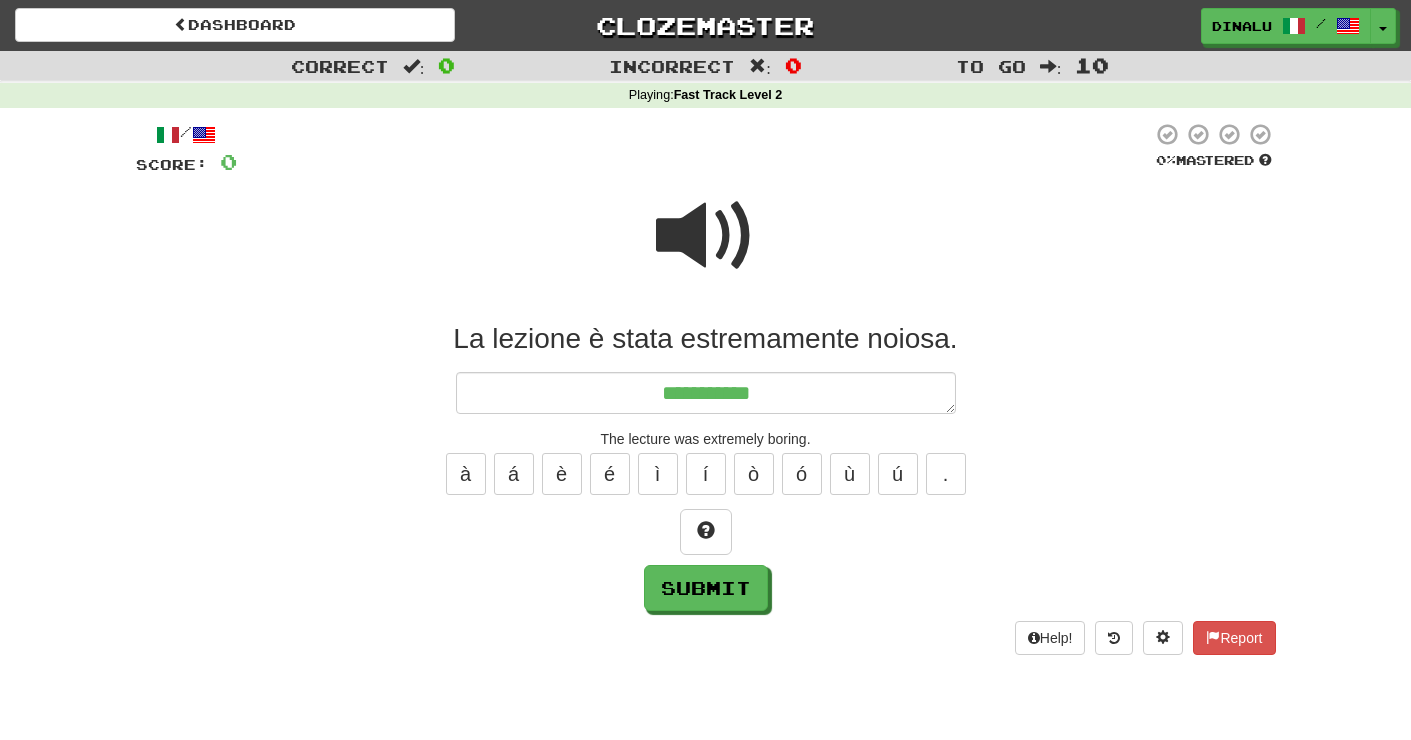 type on "*" 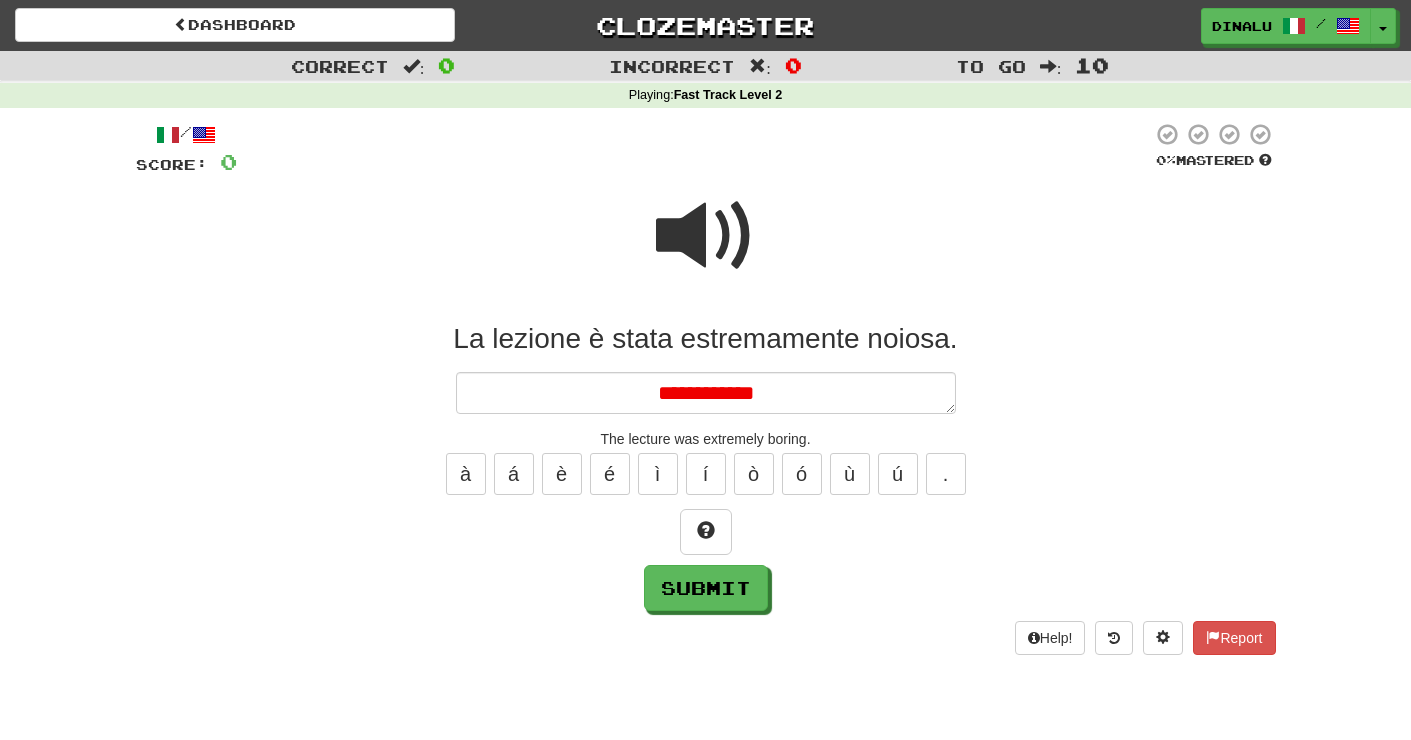 type on "*" 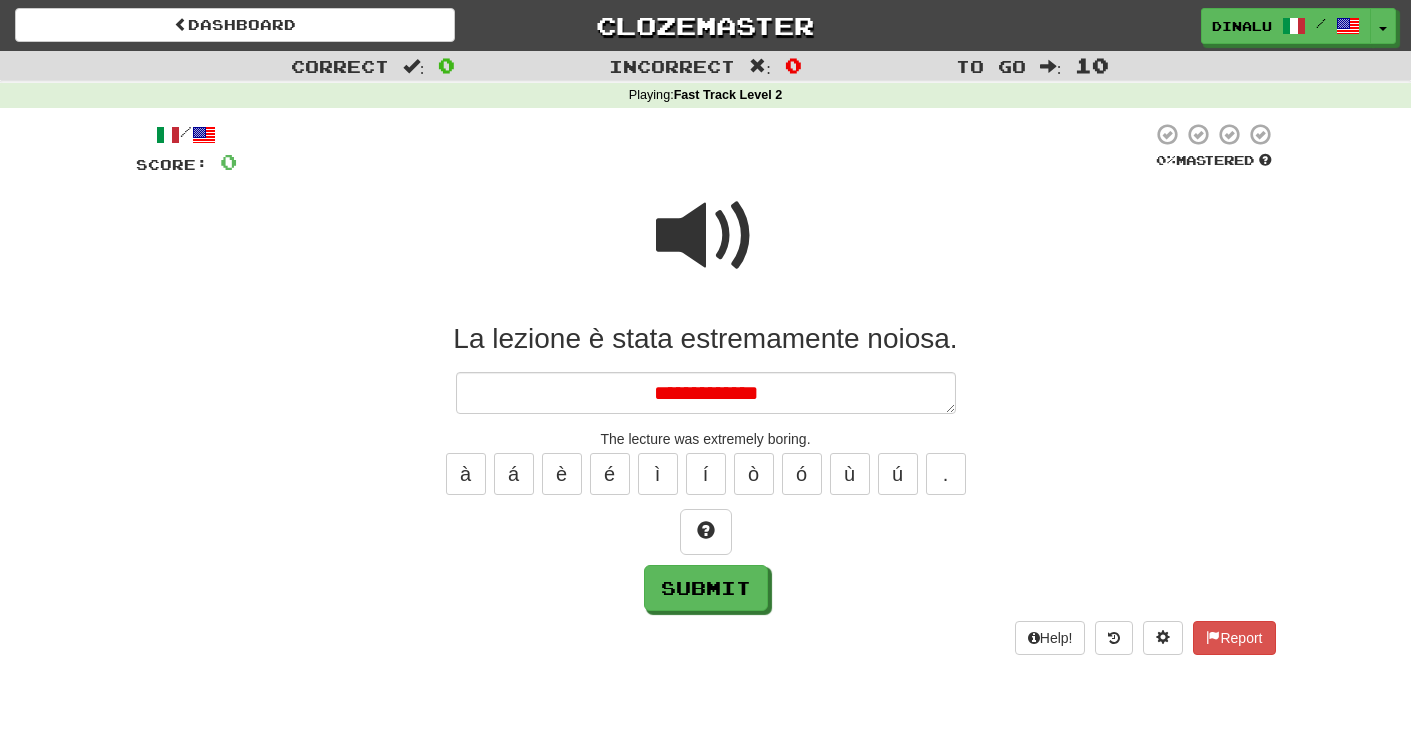 type on "*" 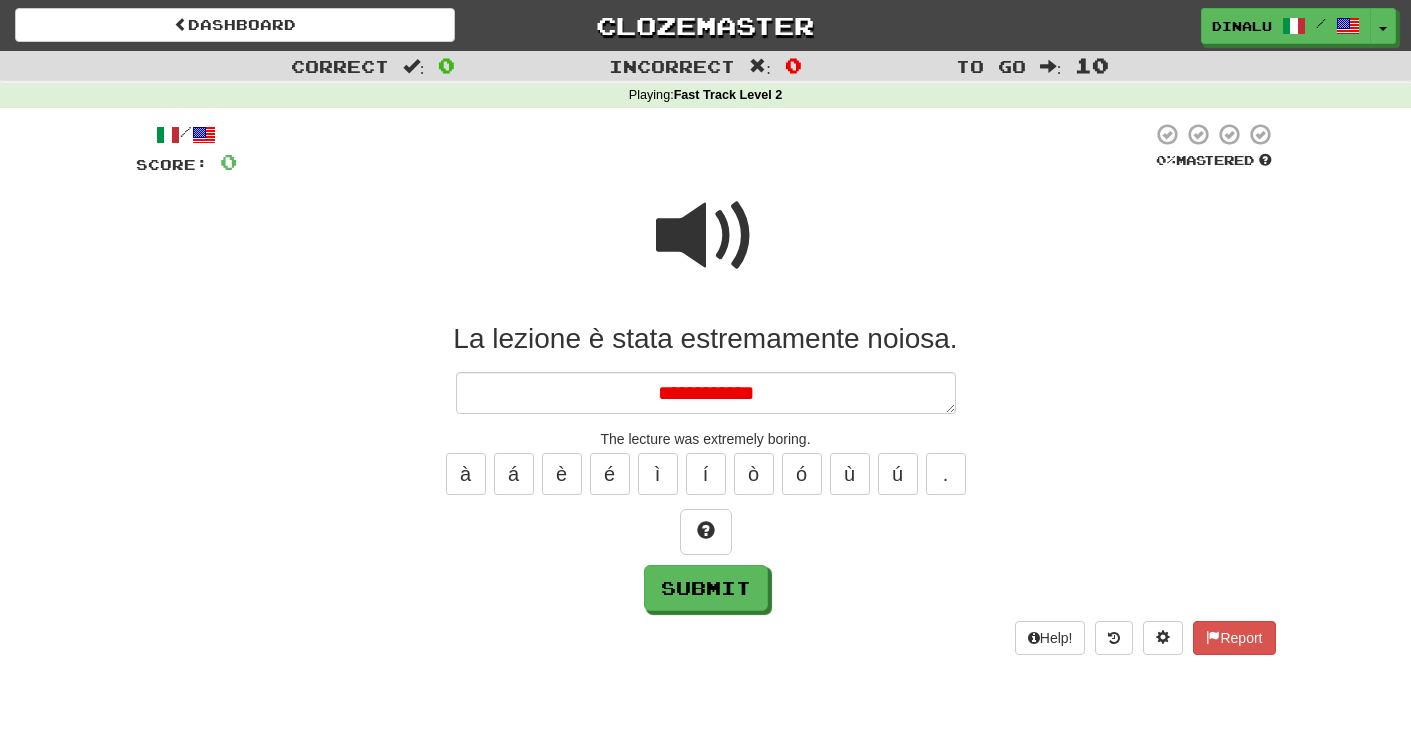 type on "*" 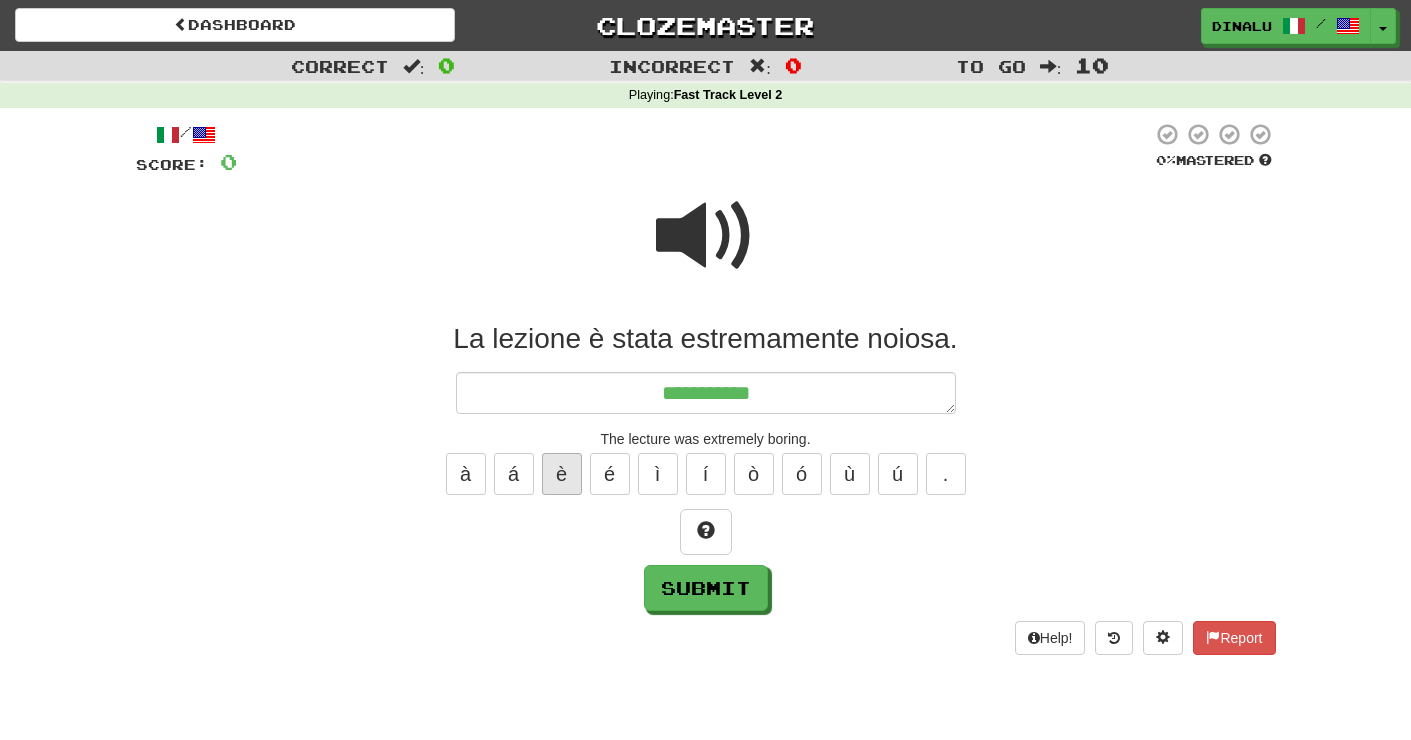 type on "**********" 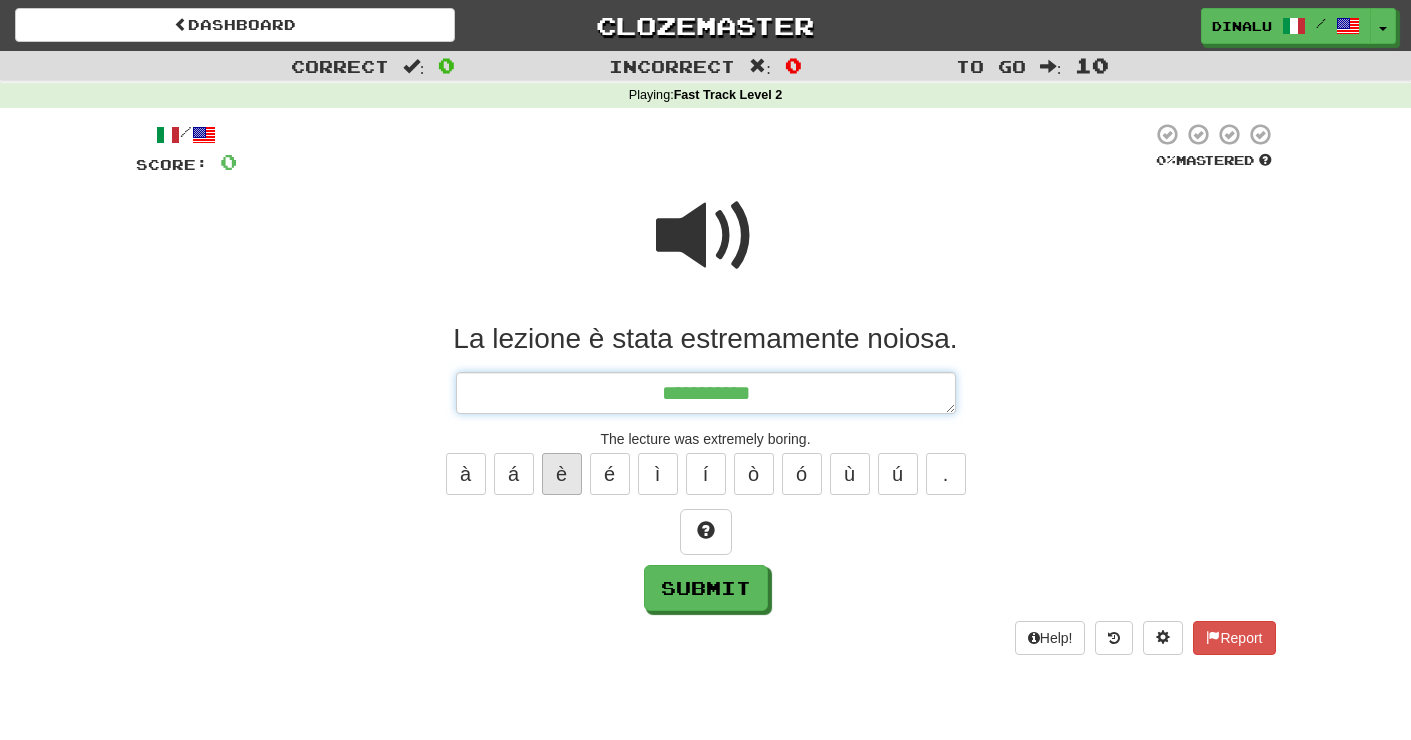 type on "*" 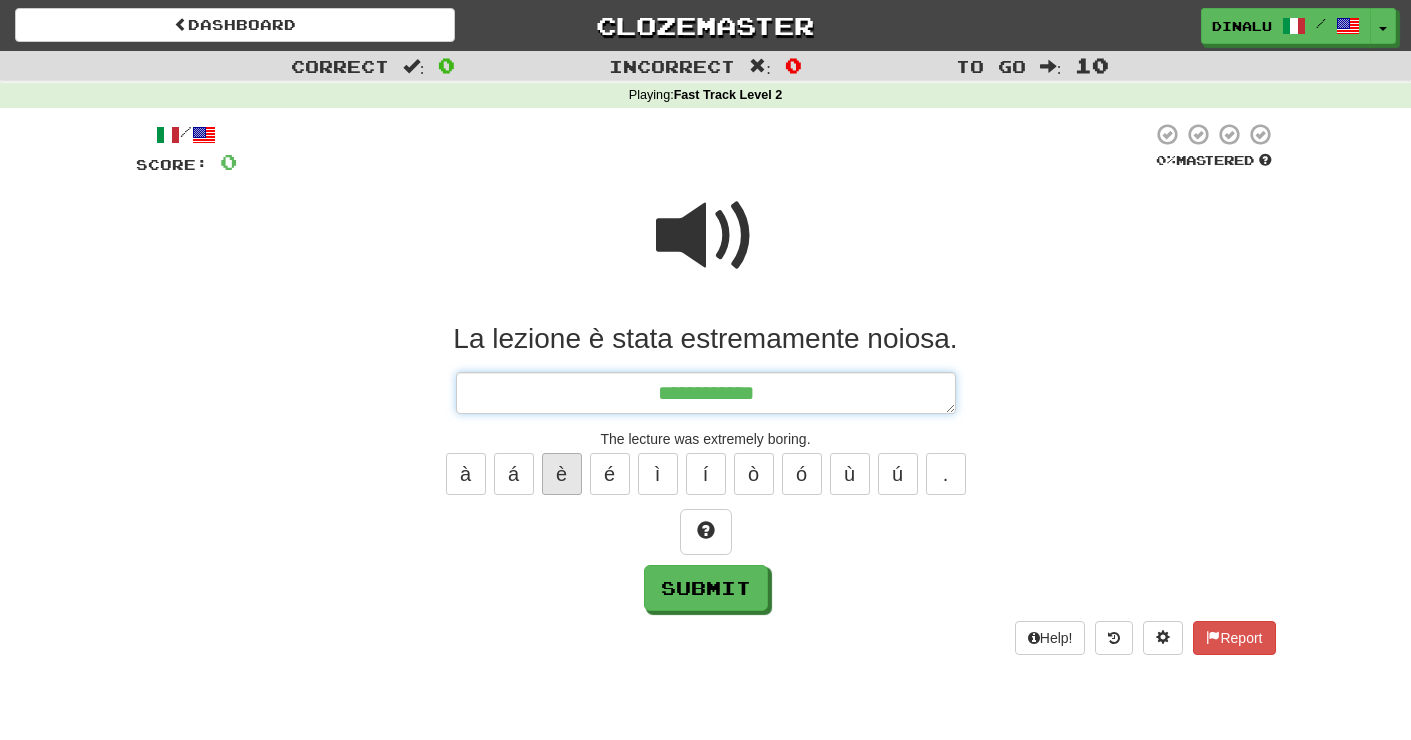 type on "*" 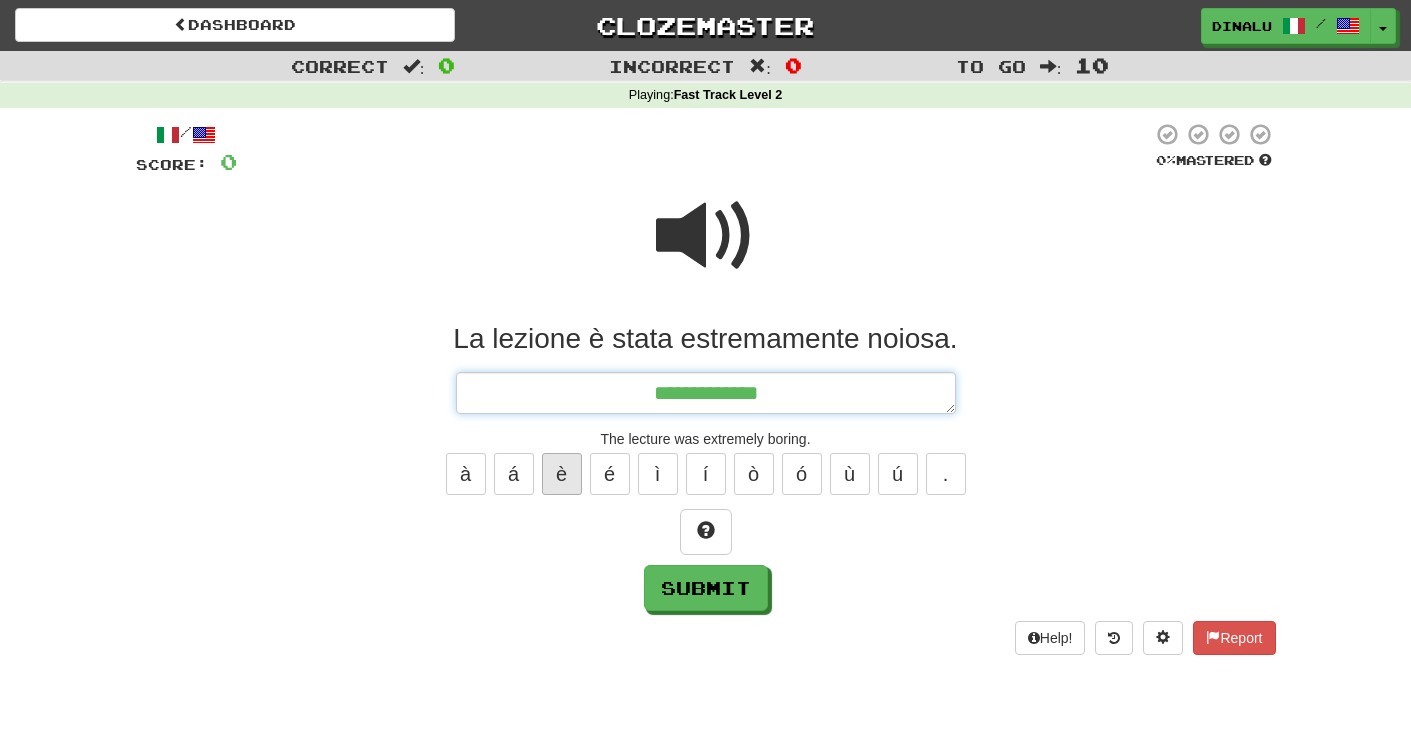 type on "*" 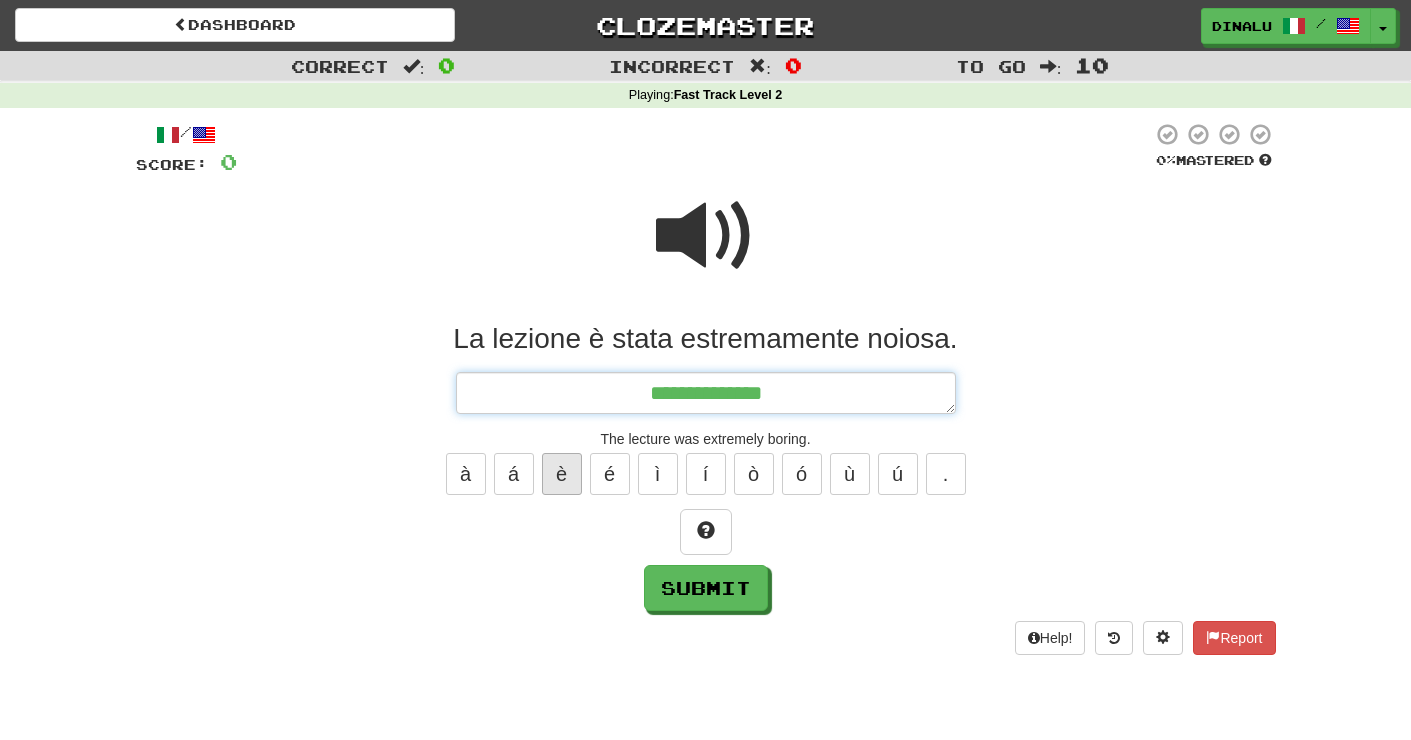 type on "*" 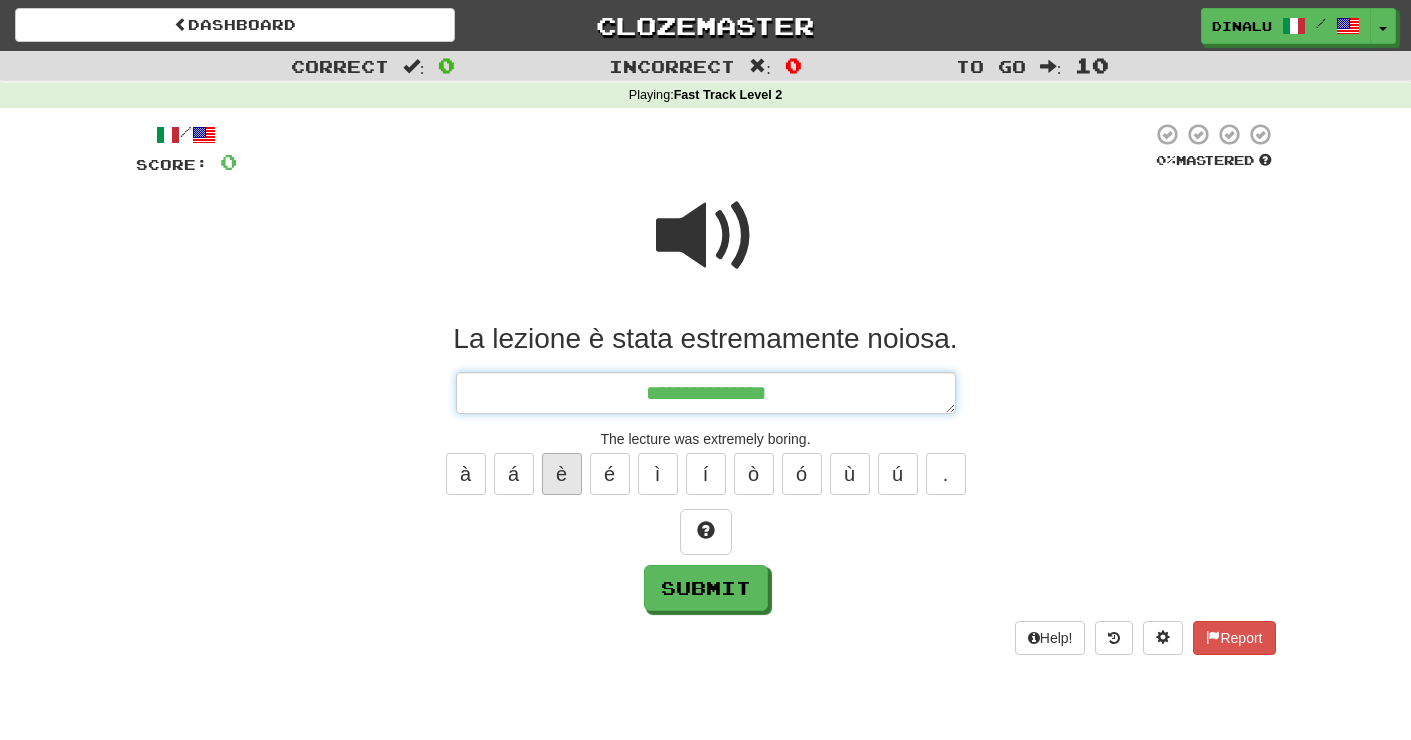 type on "*" 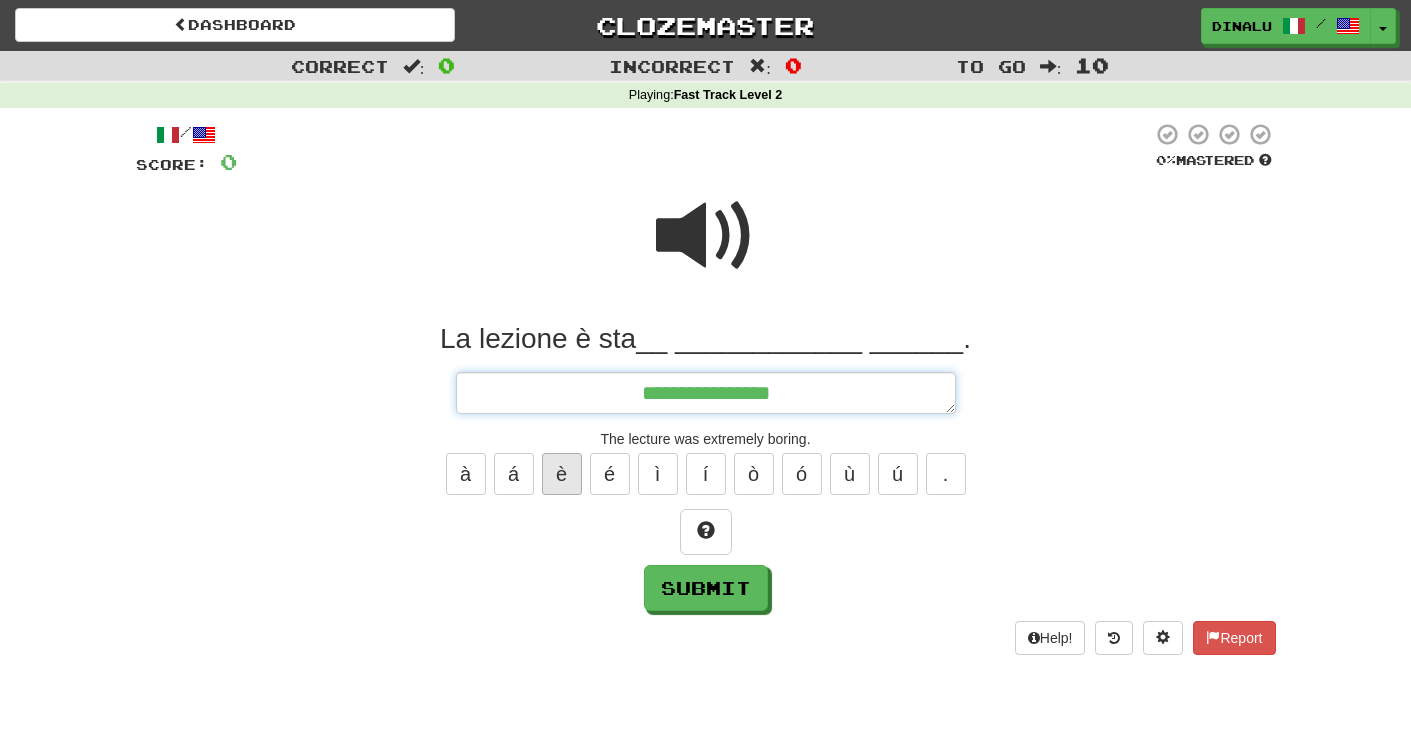 type on "*" 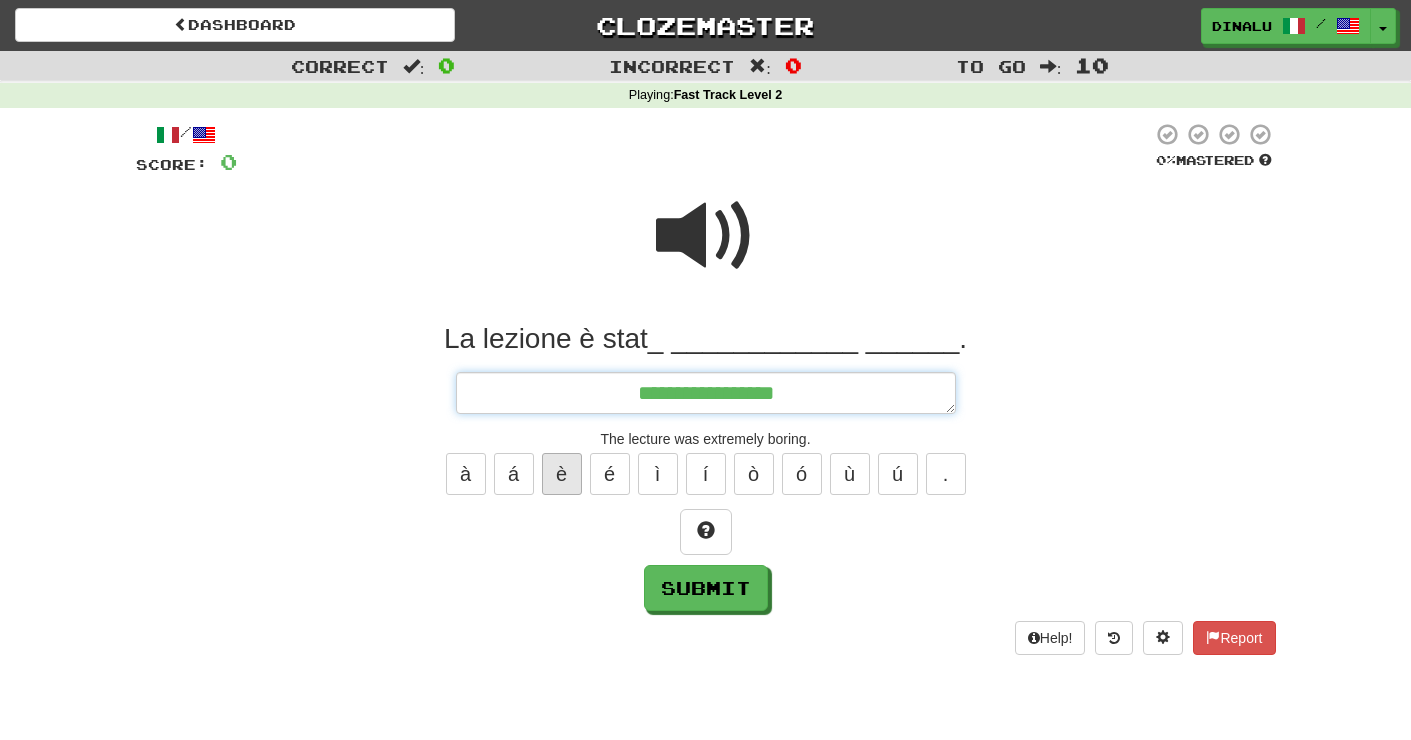 type on "*" 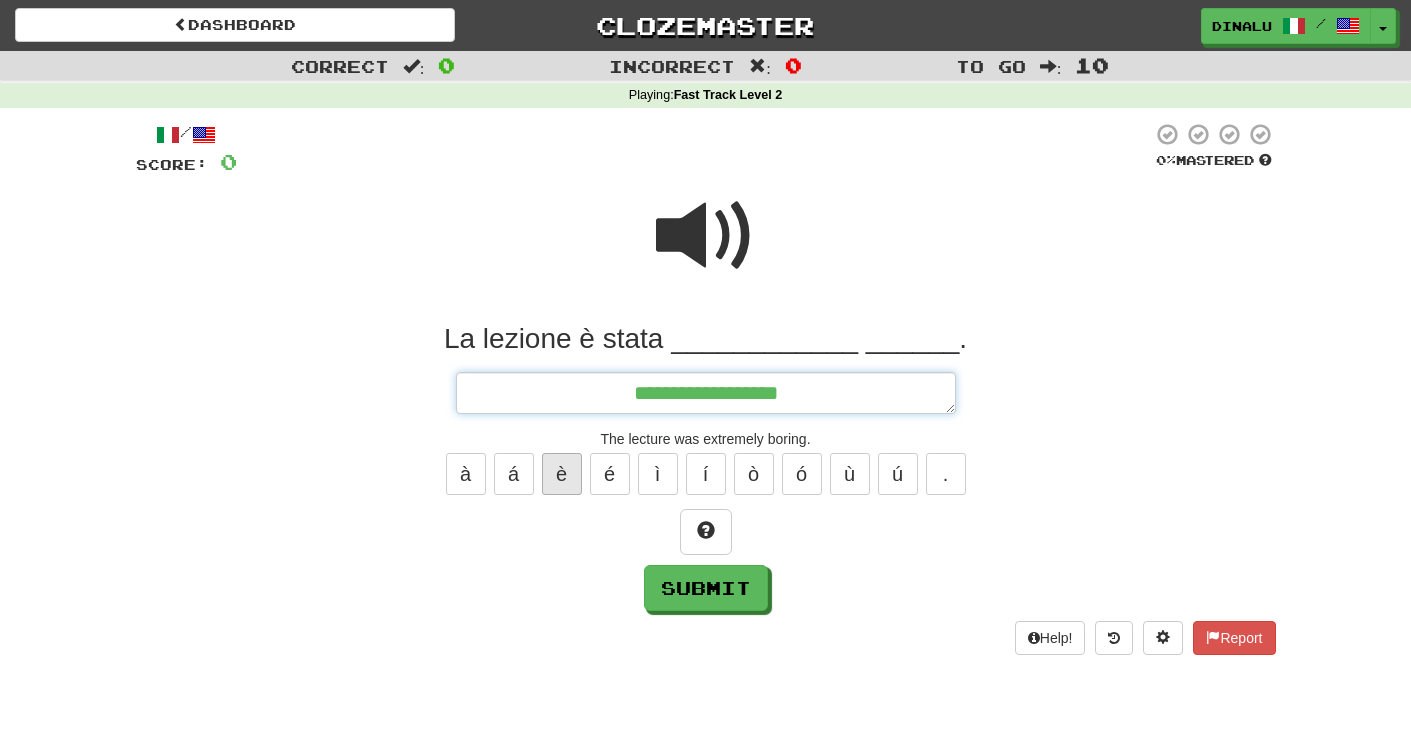 type on "*" 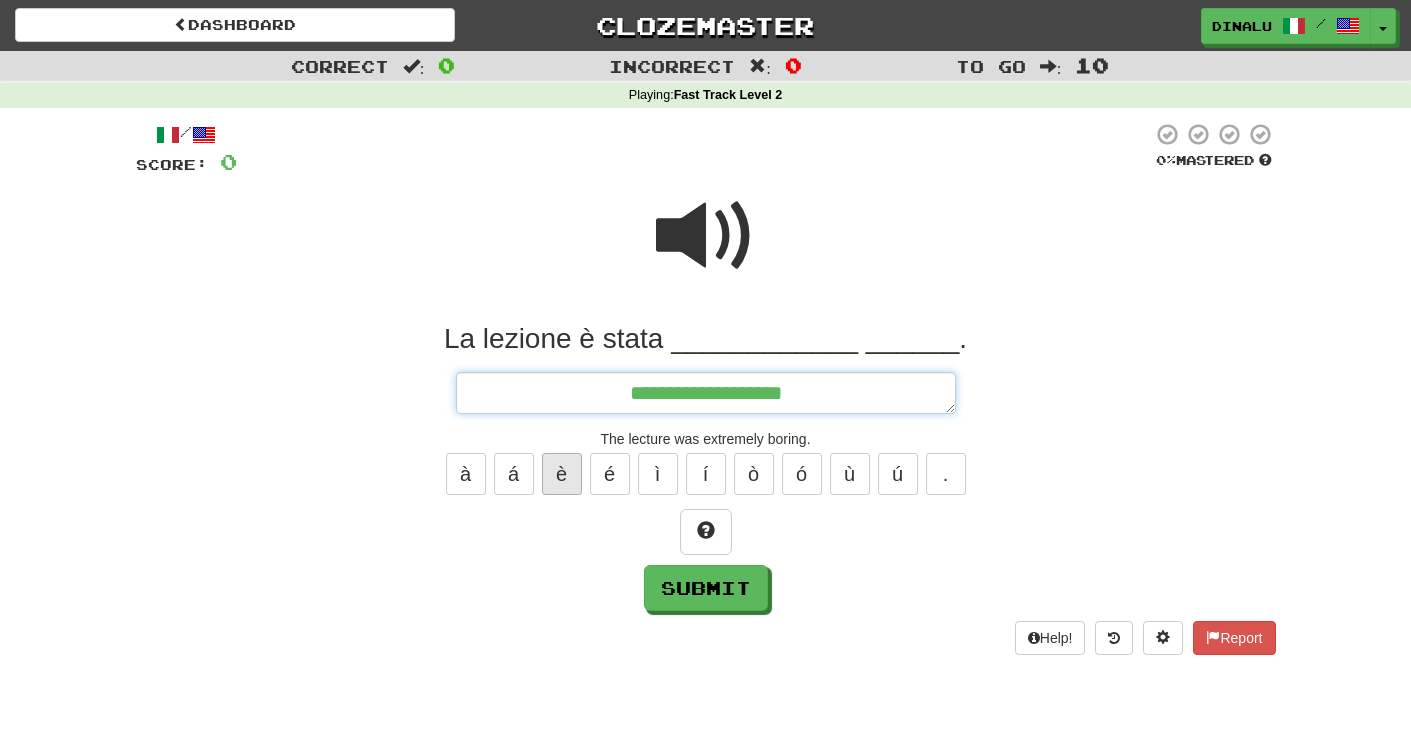 type on "*" 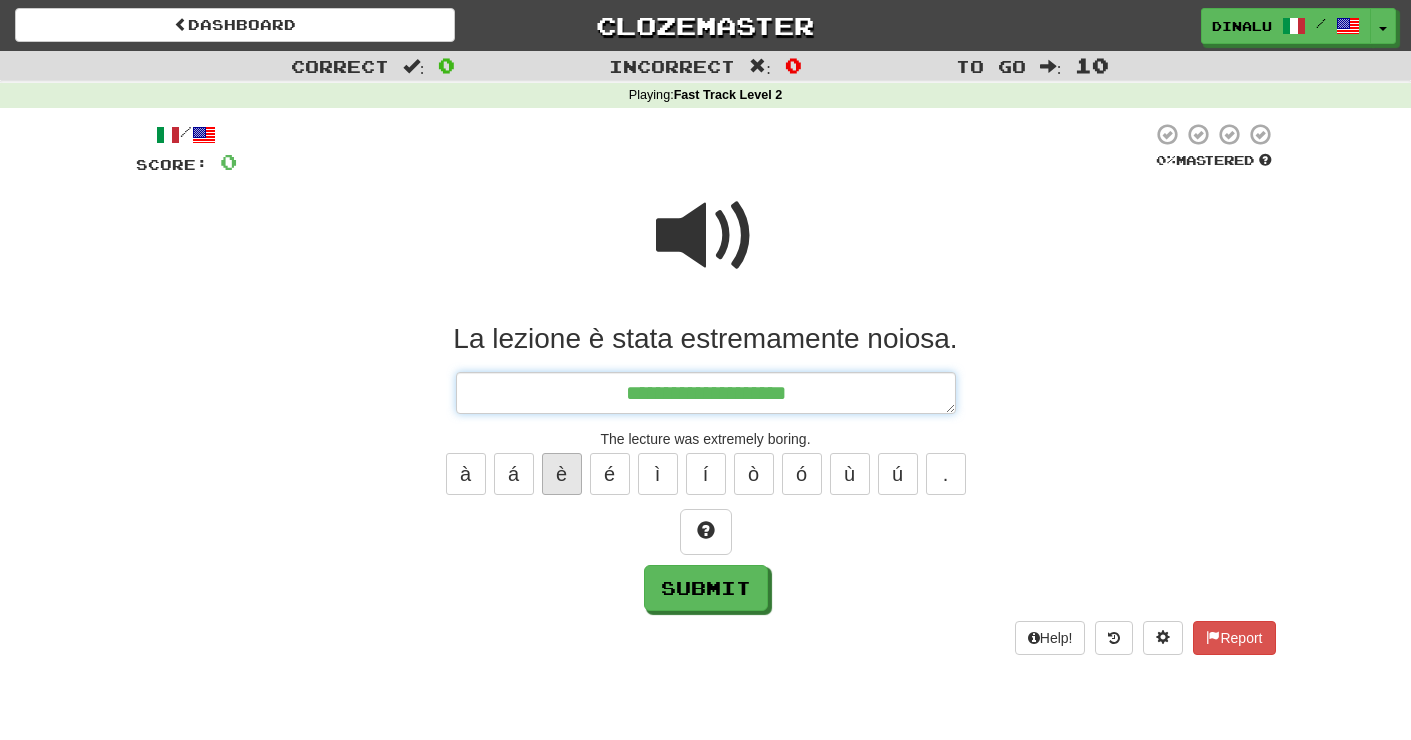 type on "*" 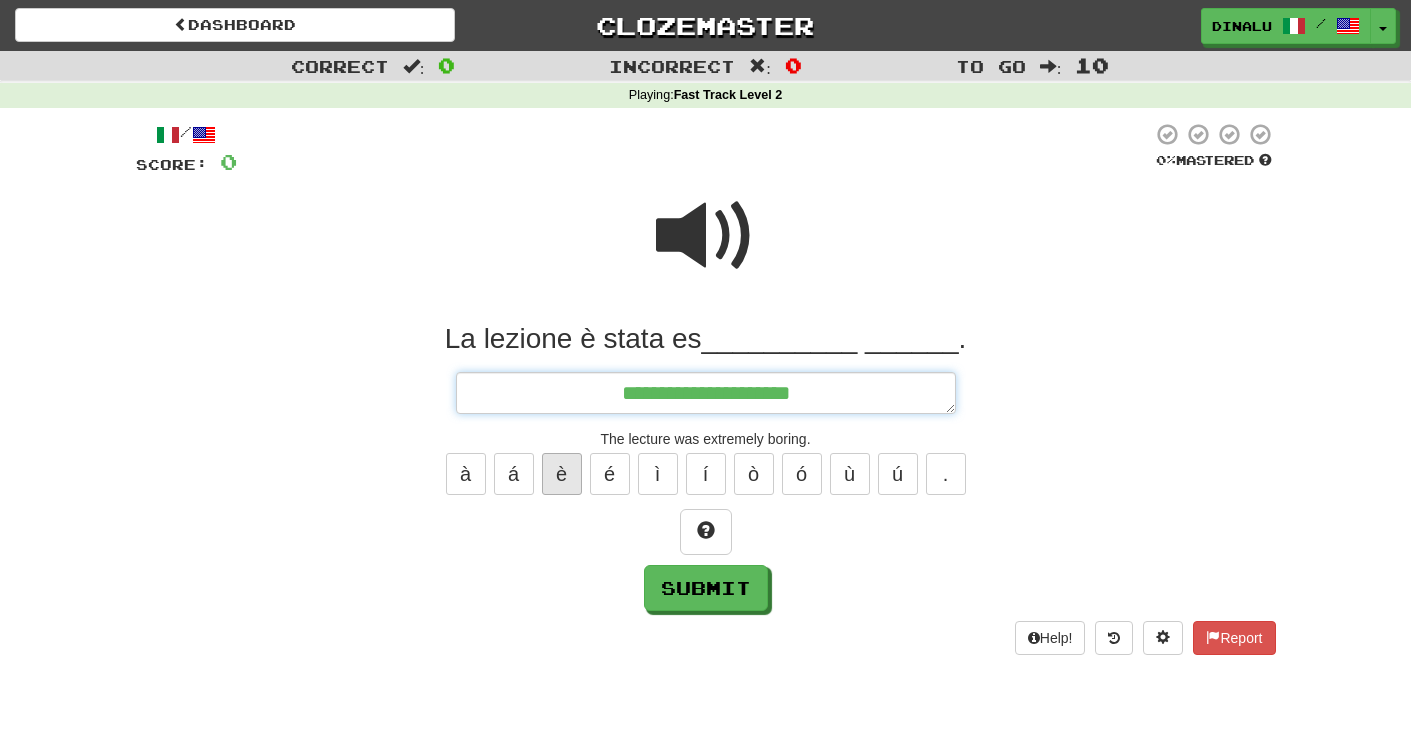 type on "*" 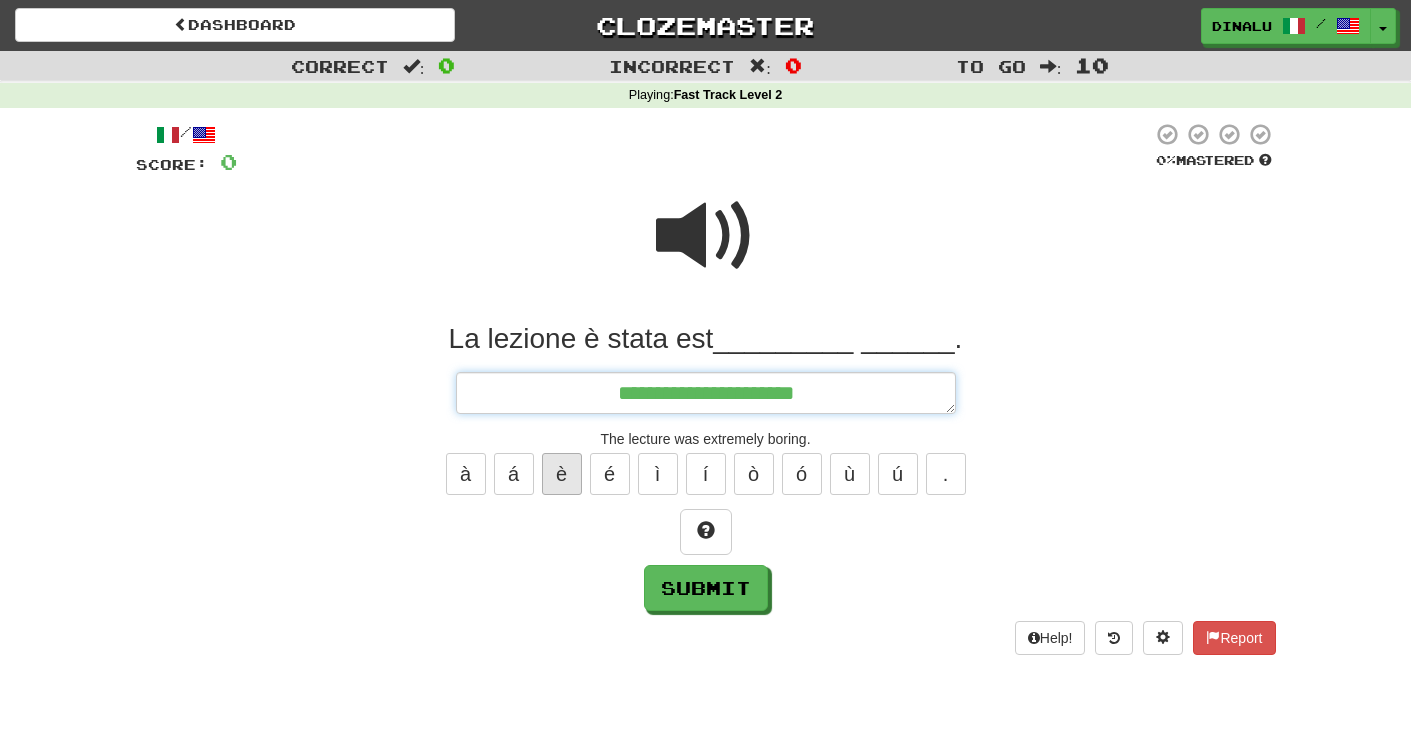 type on "*" 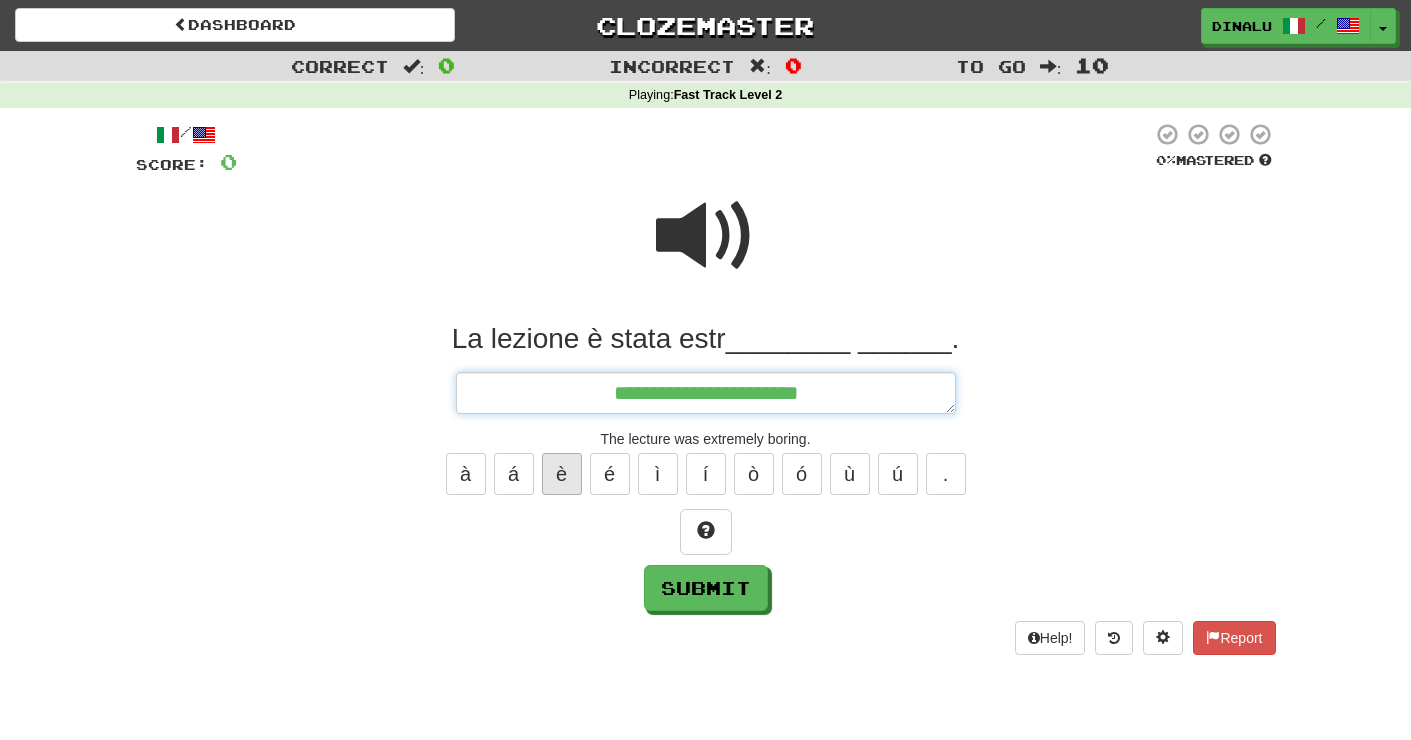 type on "*" 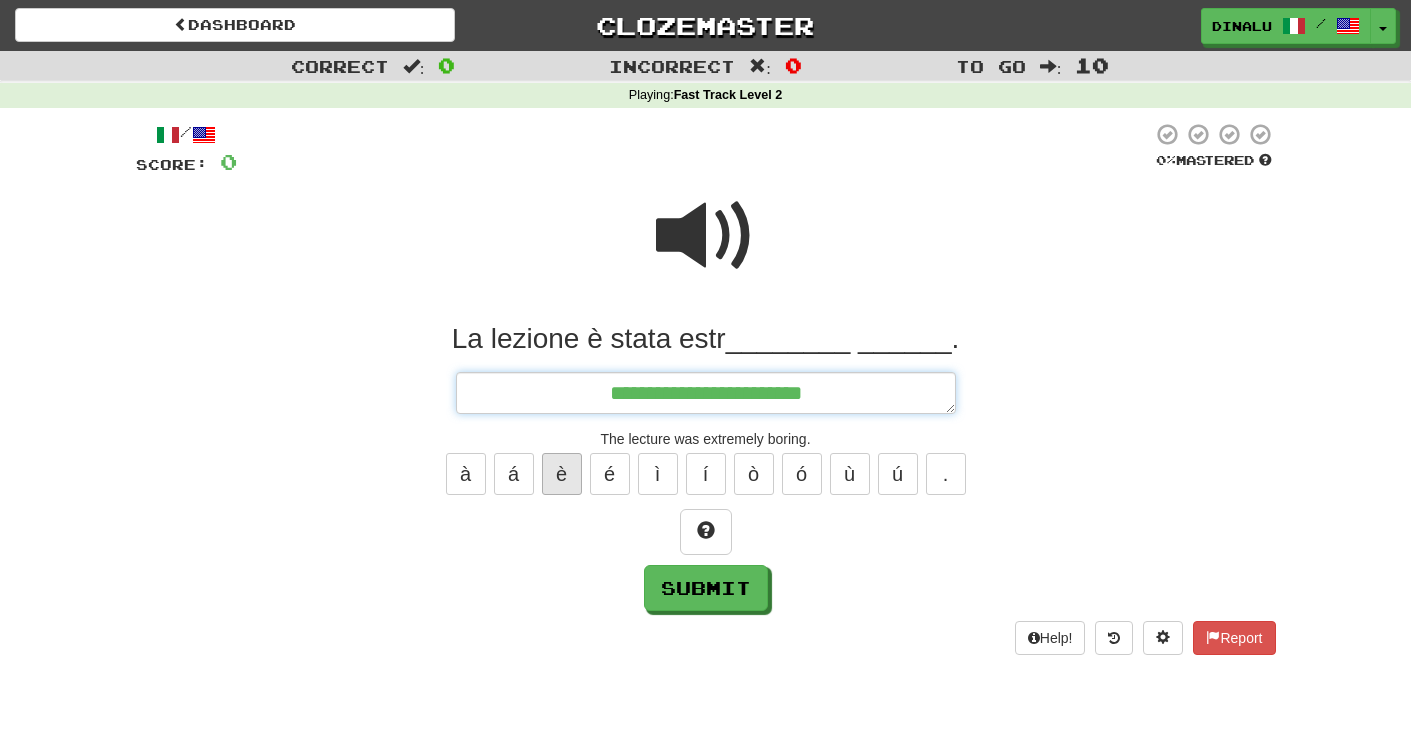 type on "*" 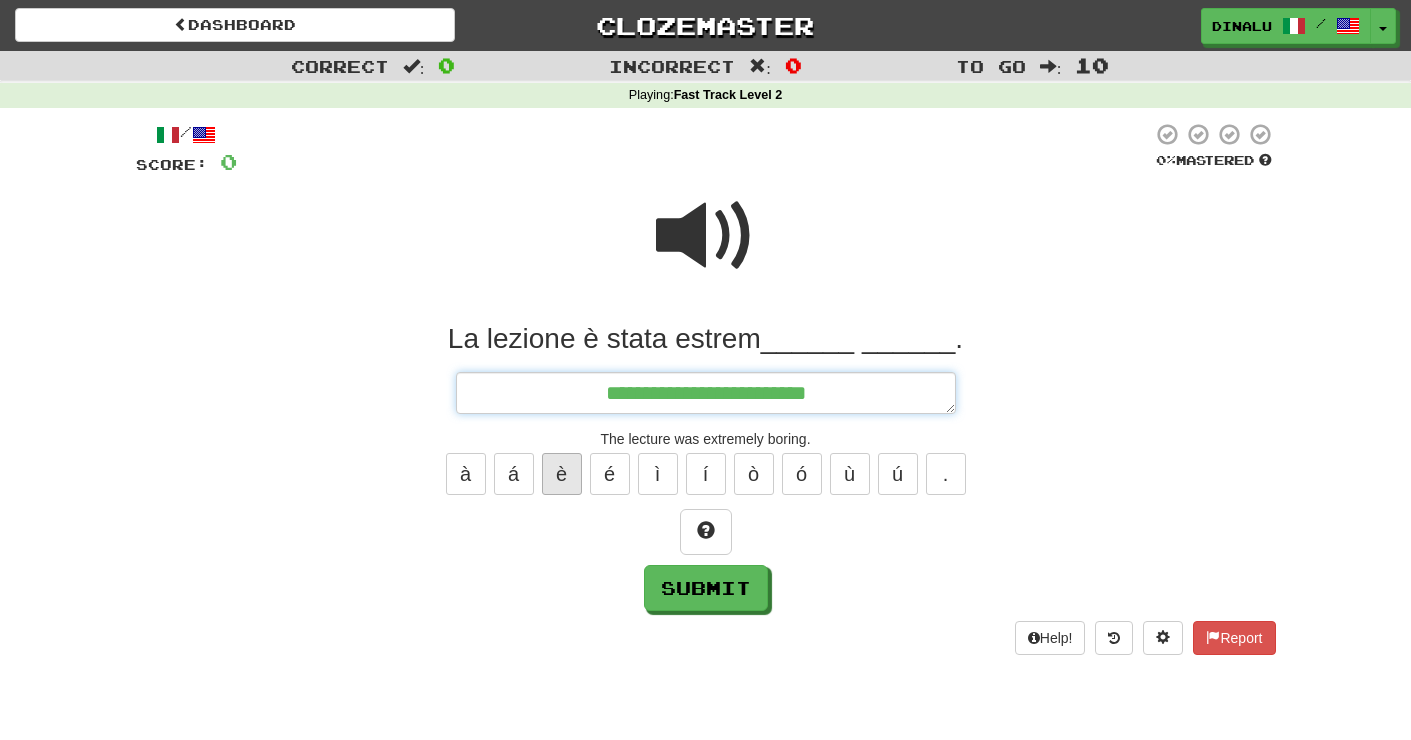 type on "*" 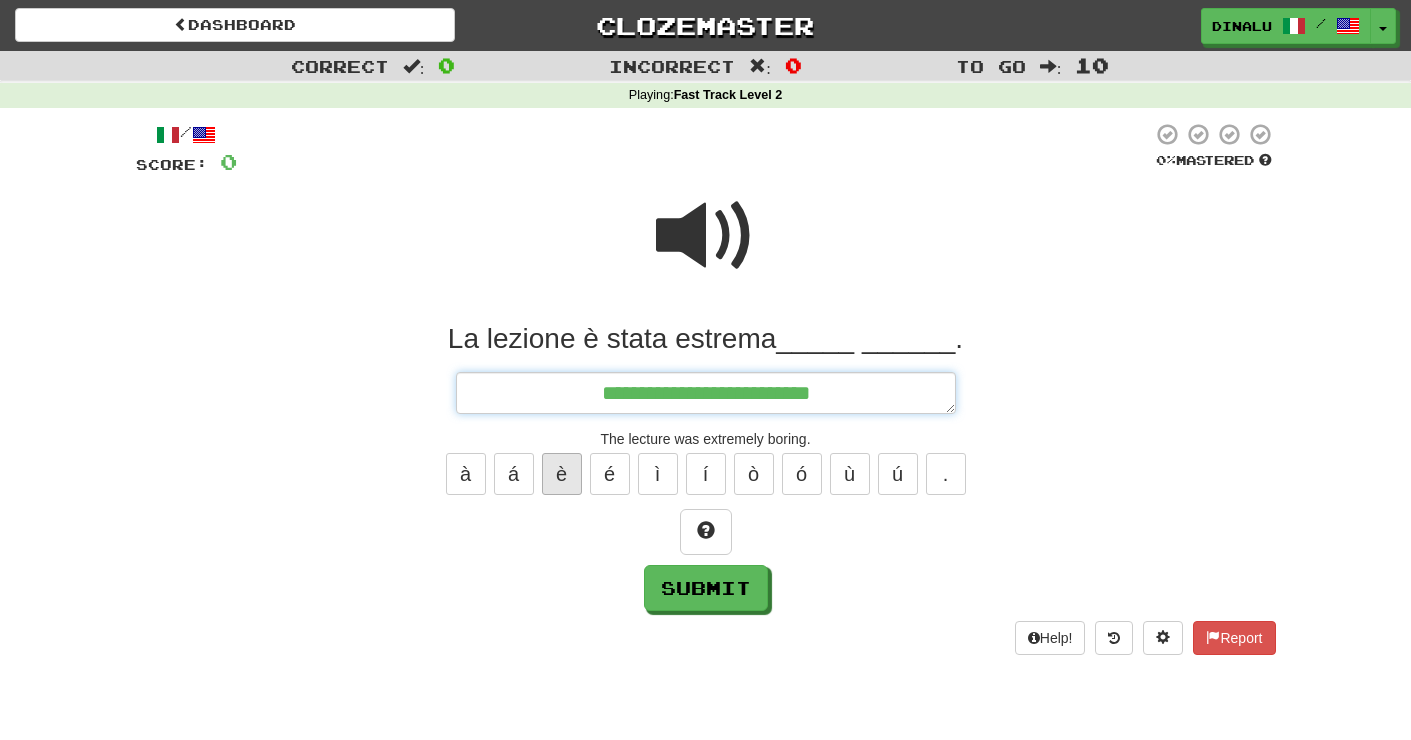 type on "*" 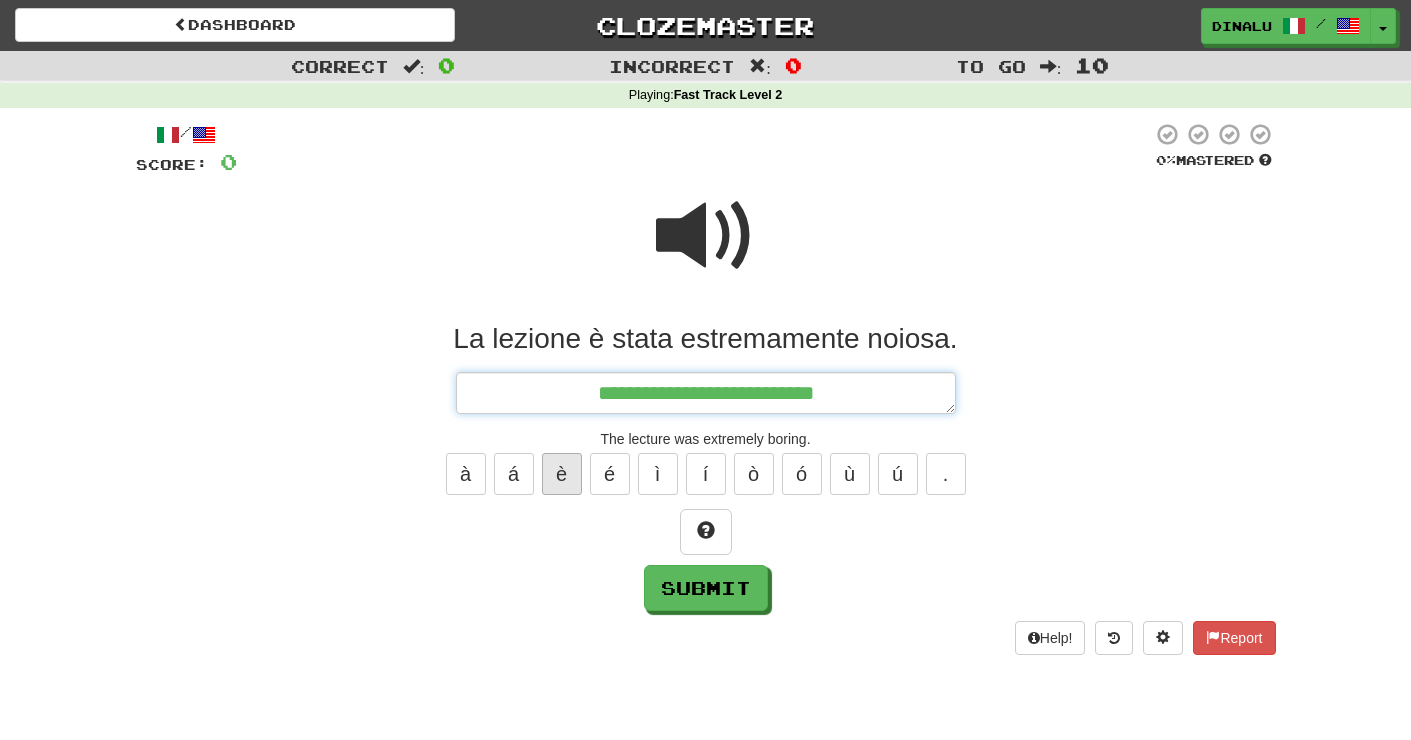 type on "*" 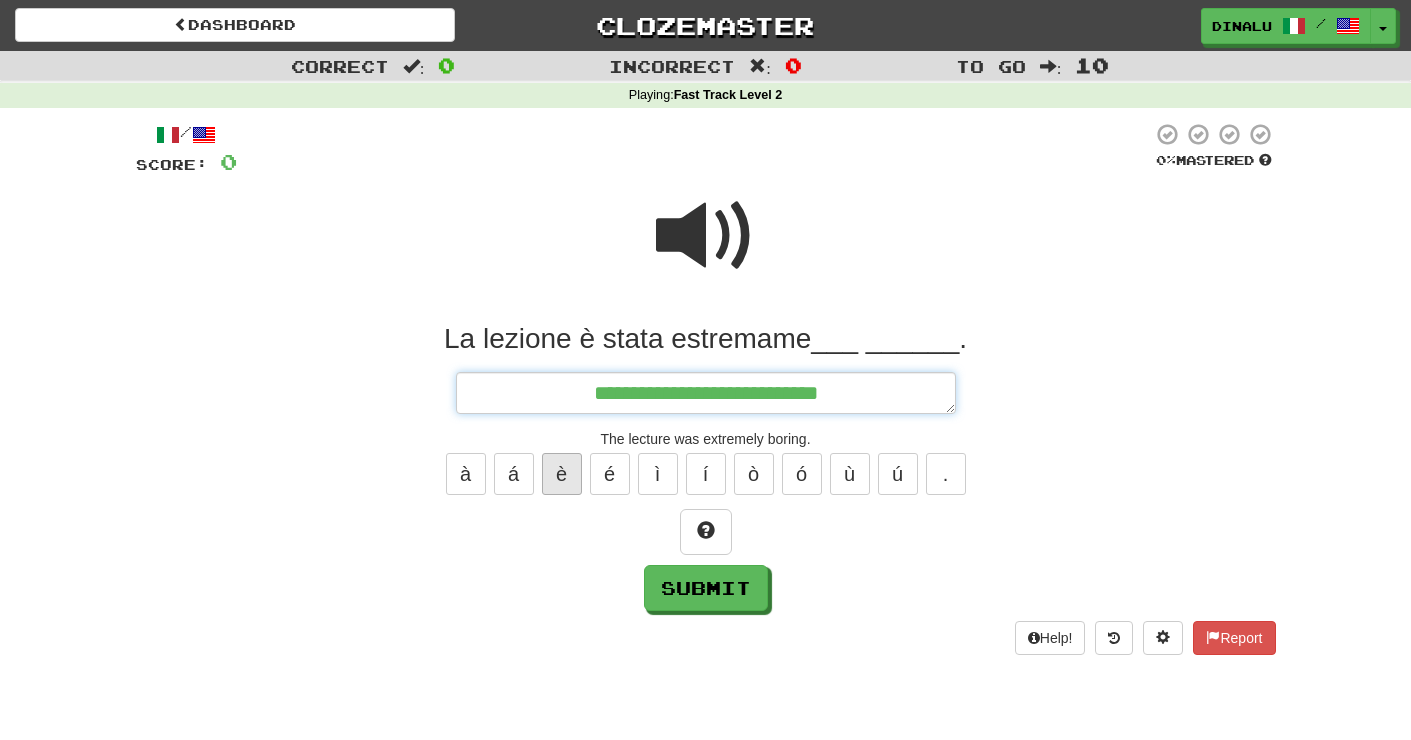 type on "*" 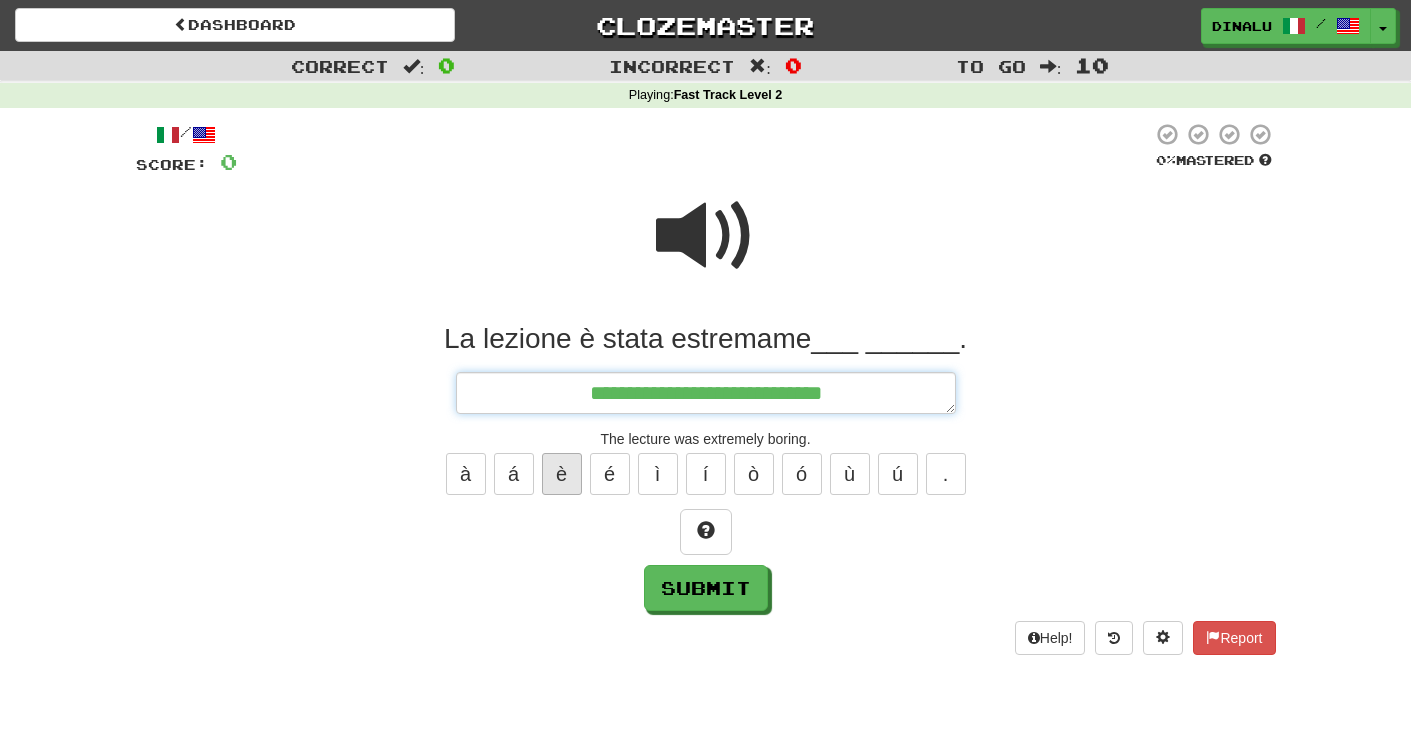 type on "*" 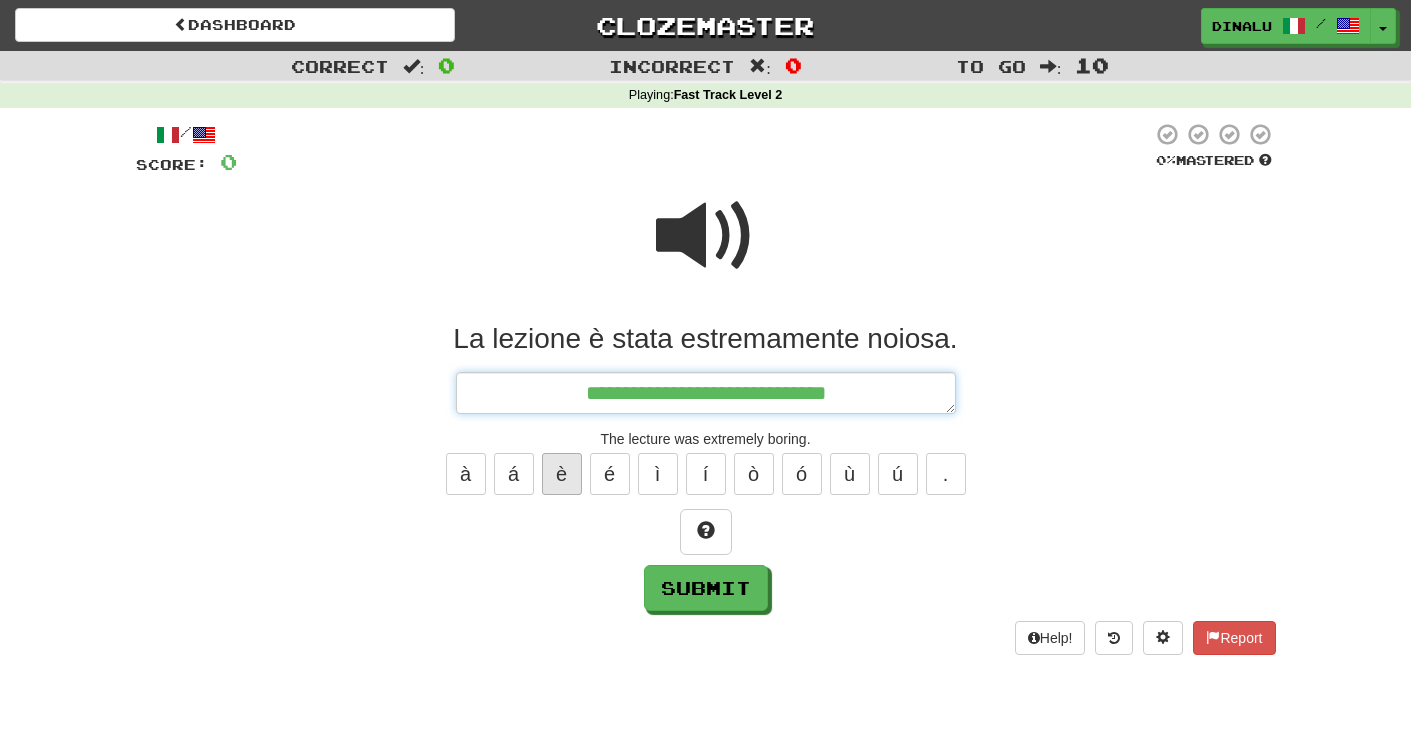 type on "*" 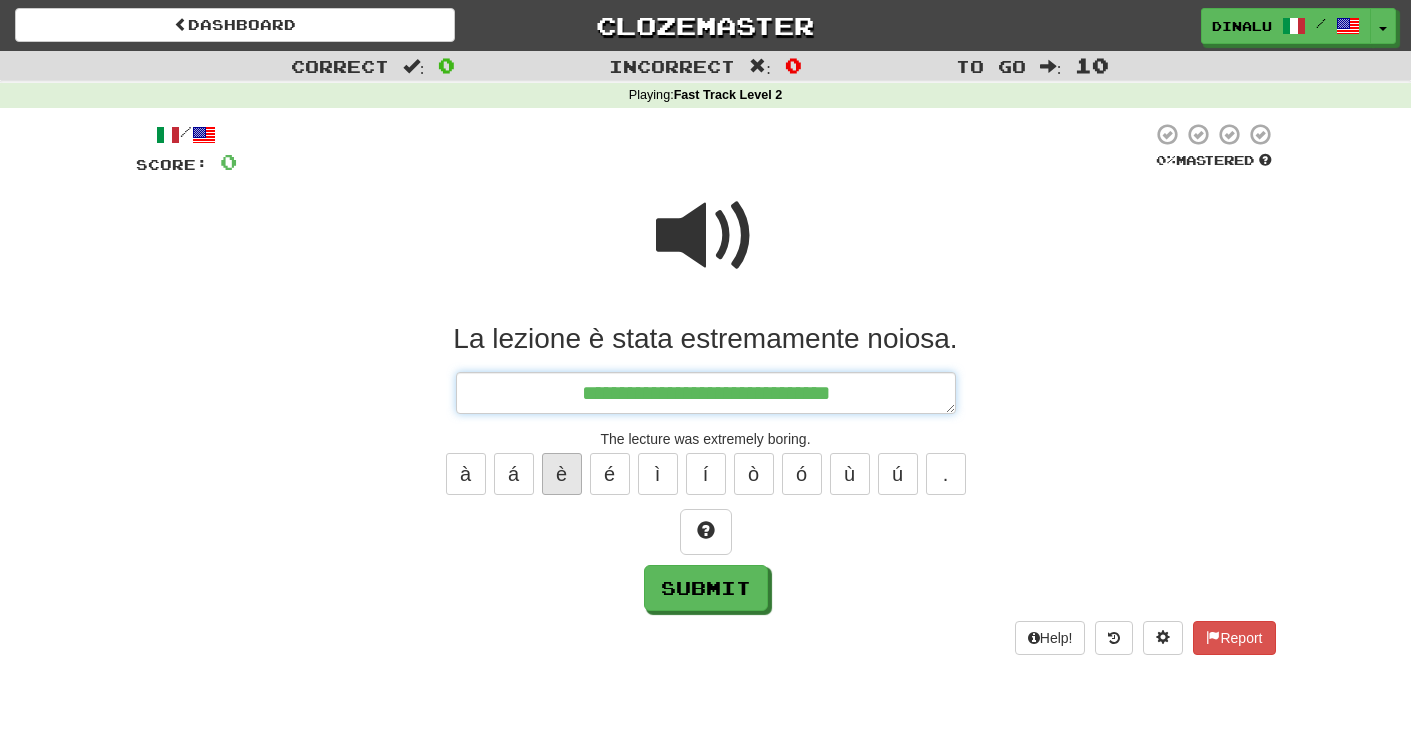 type on "*" 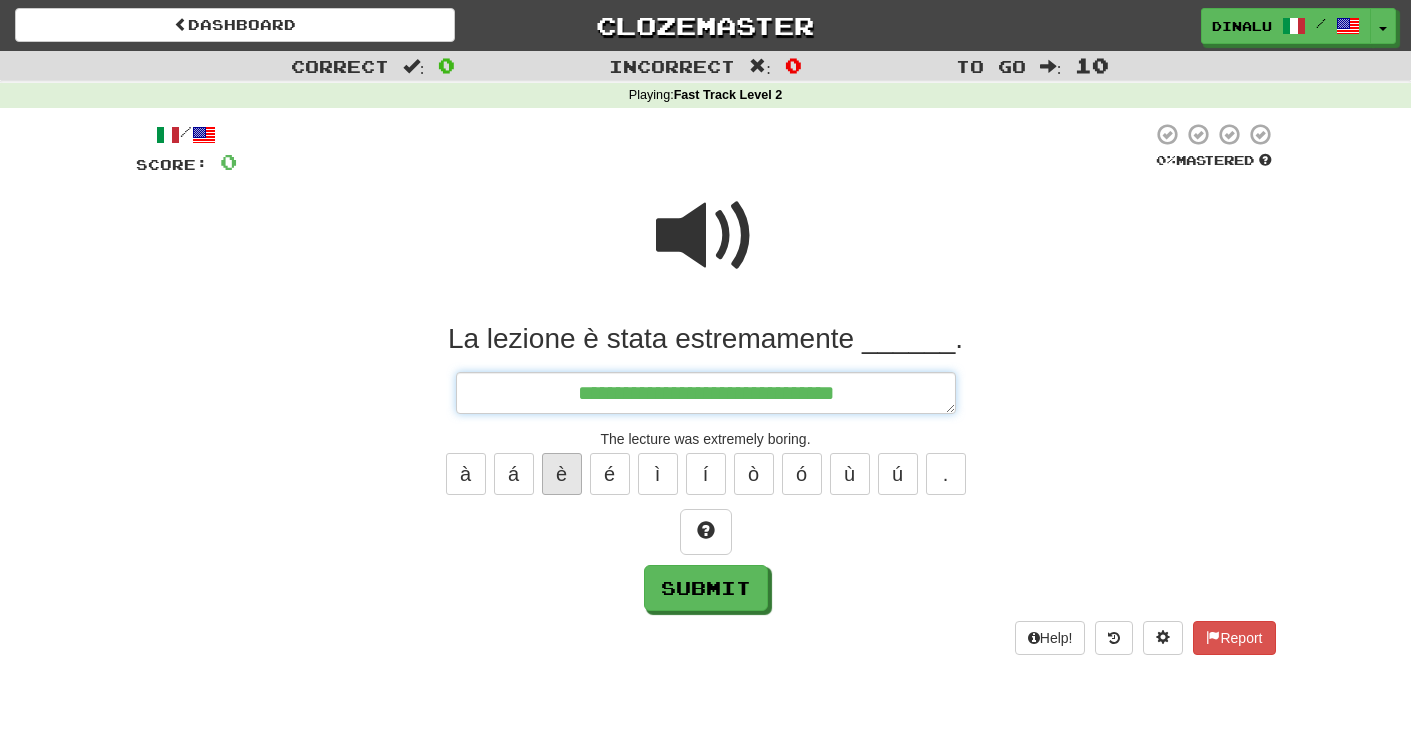 type on "*" 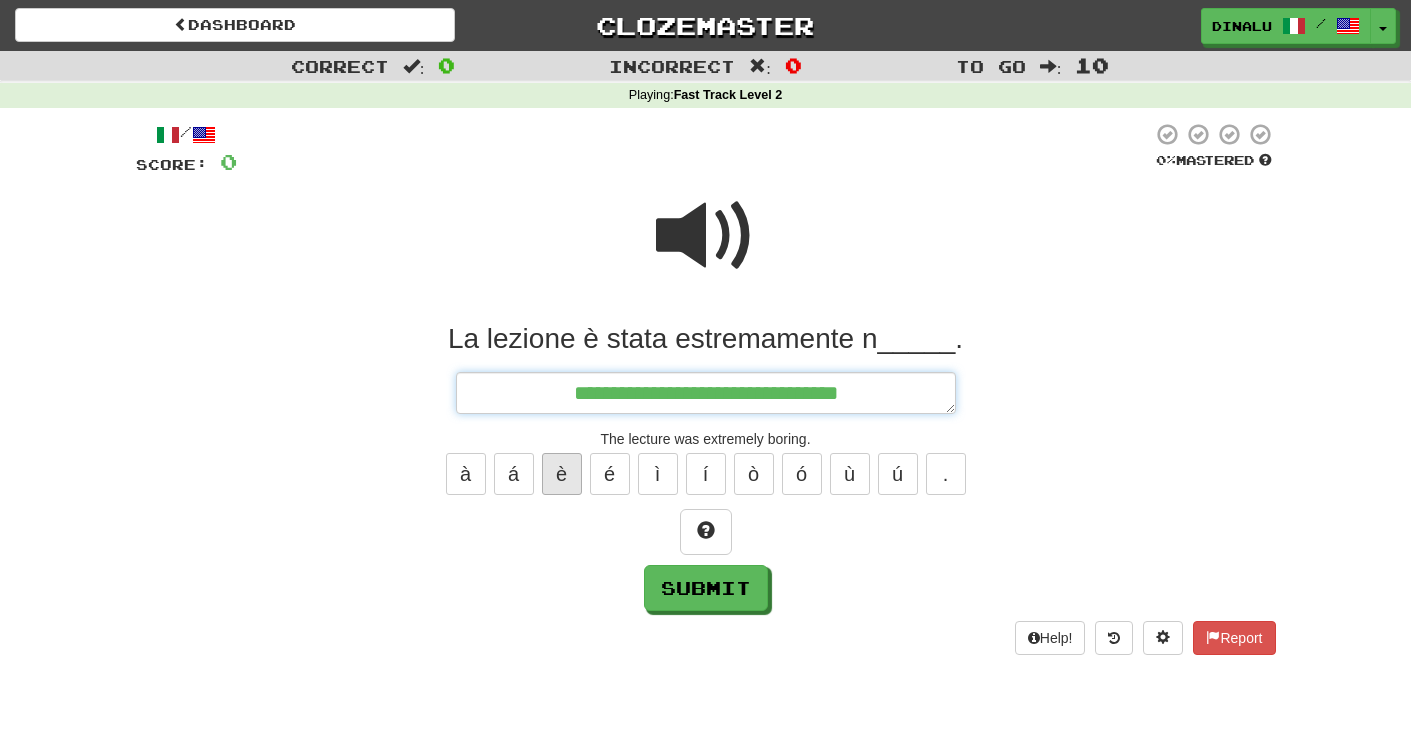type on "*" 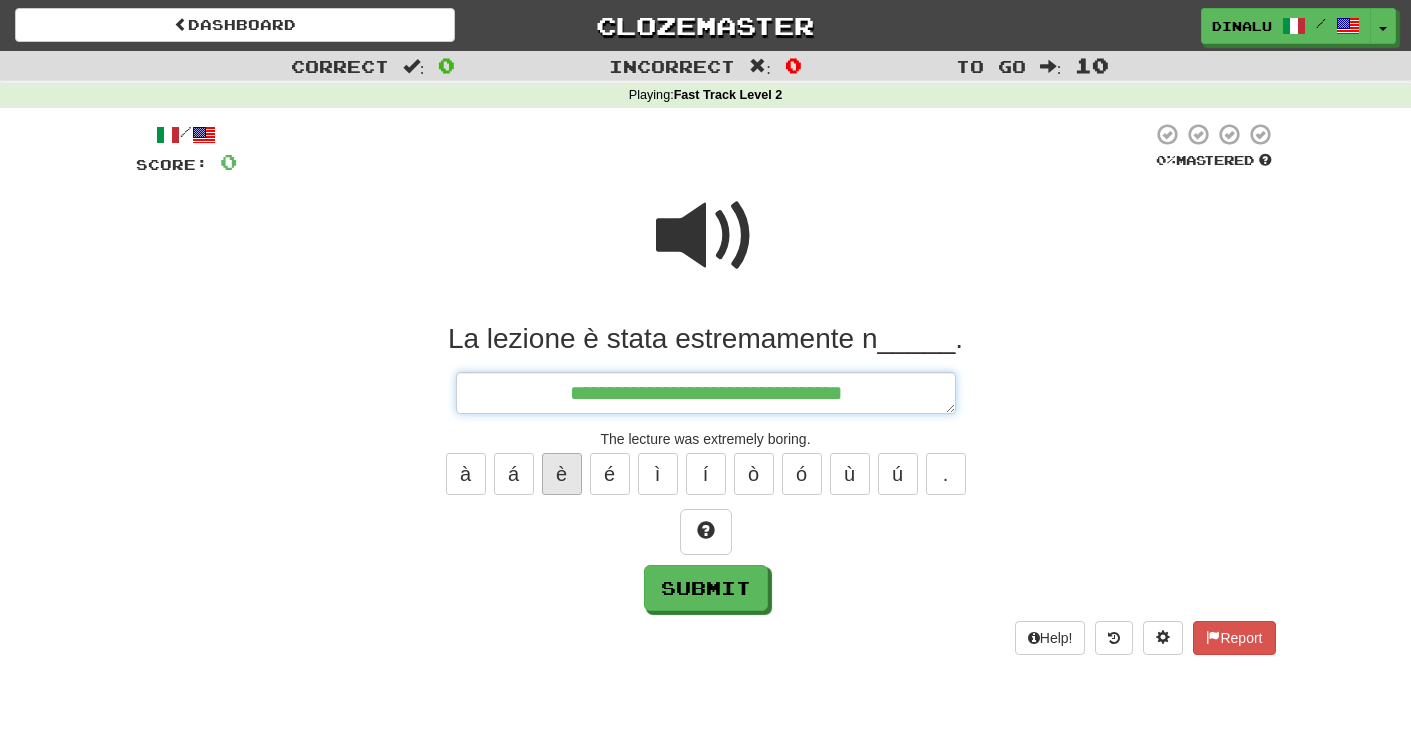 type on "*" 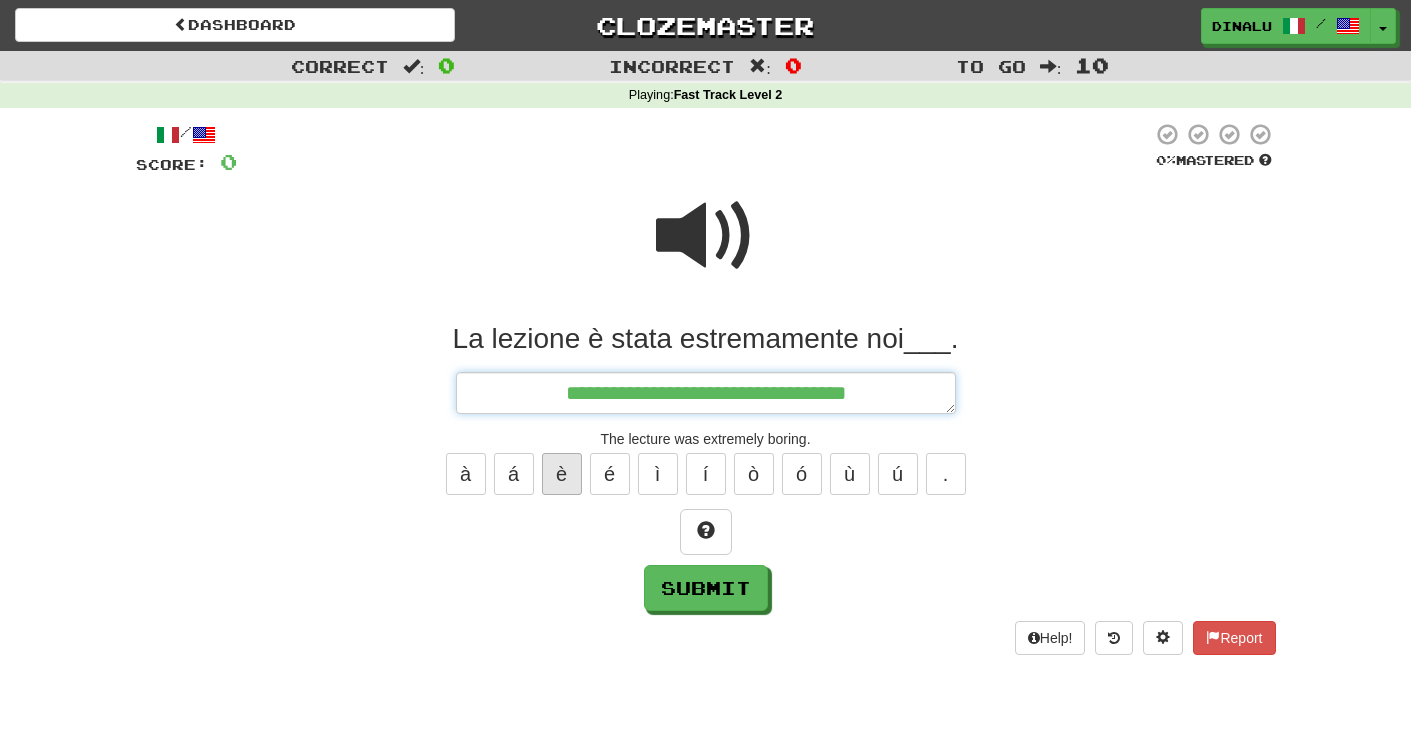 type on "*" 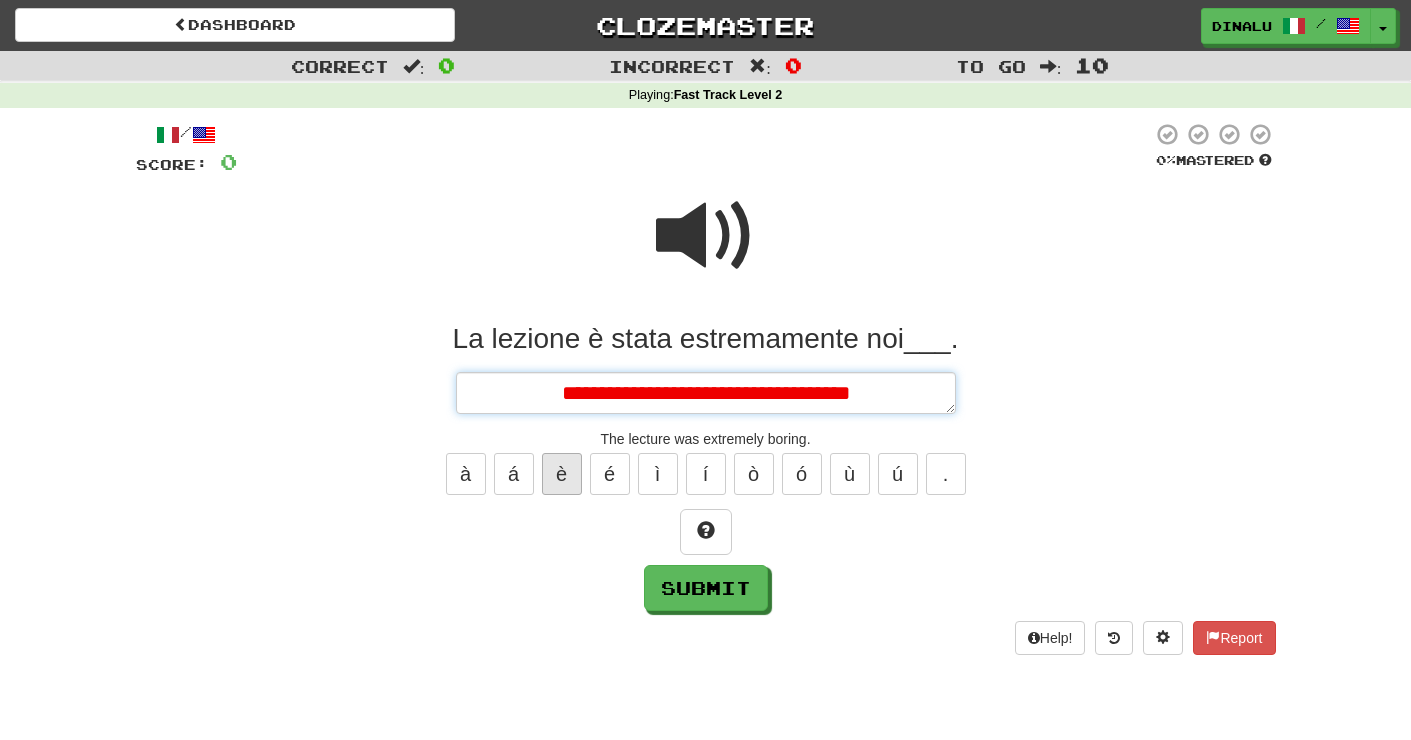 type on "*" 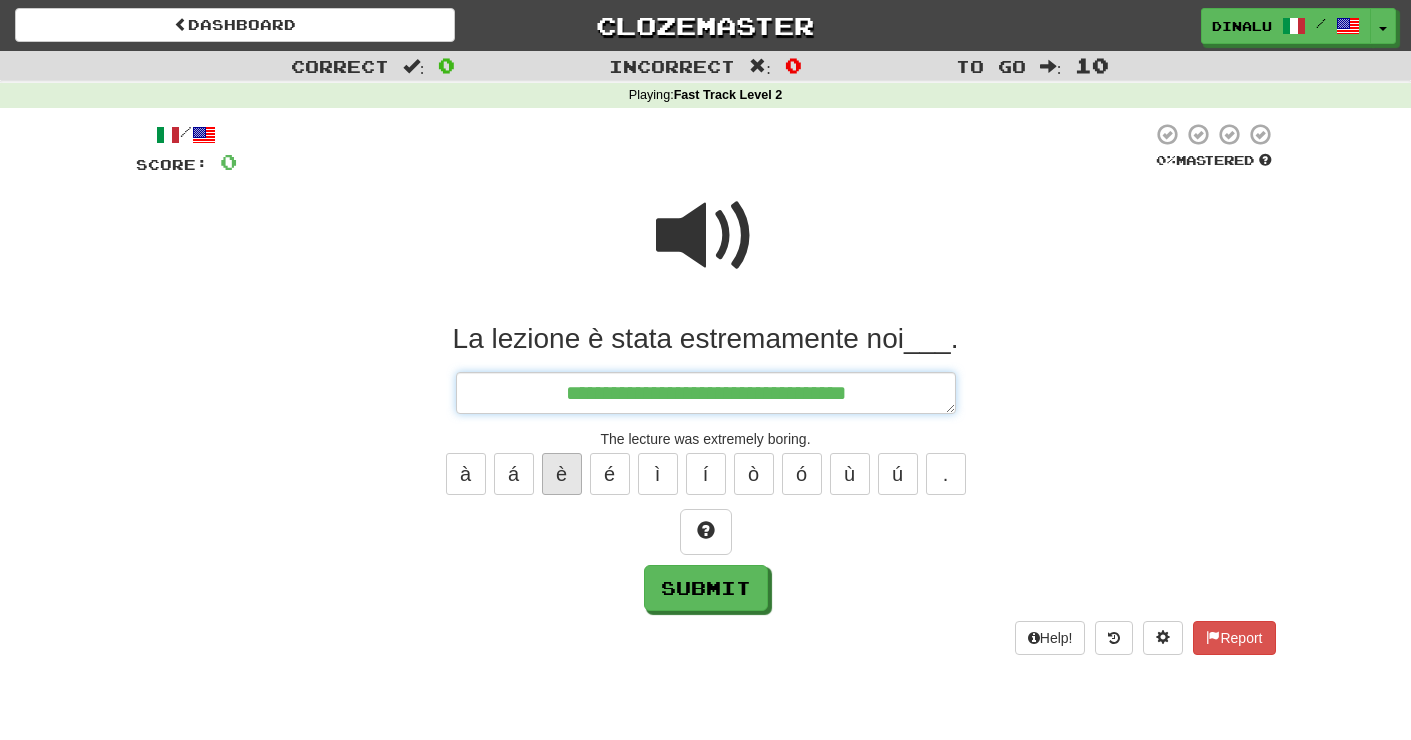 type on "*" 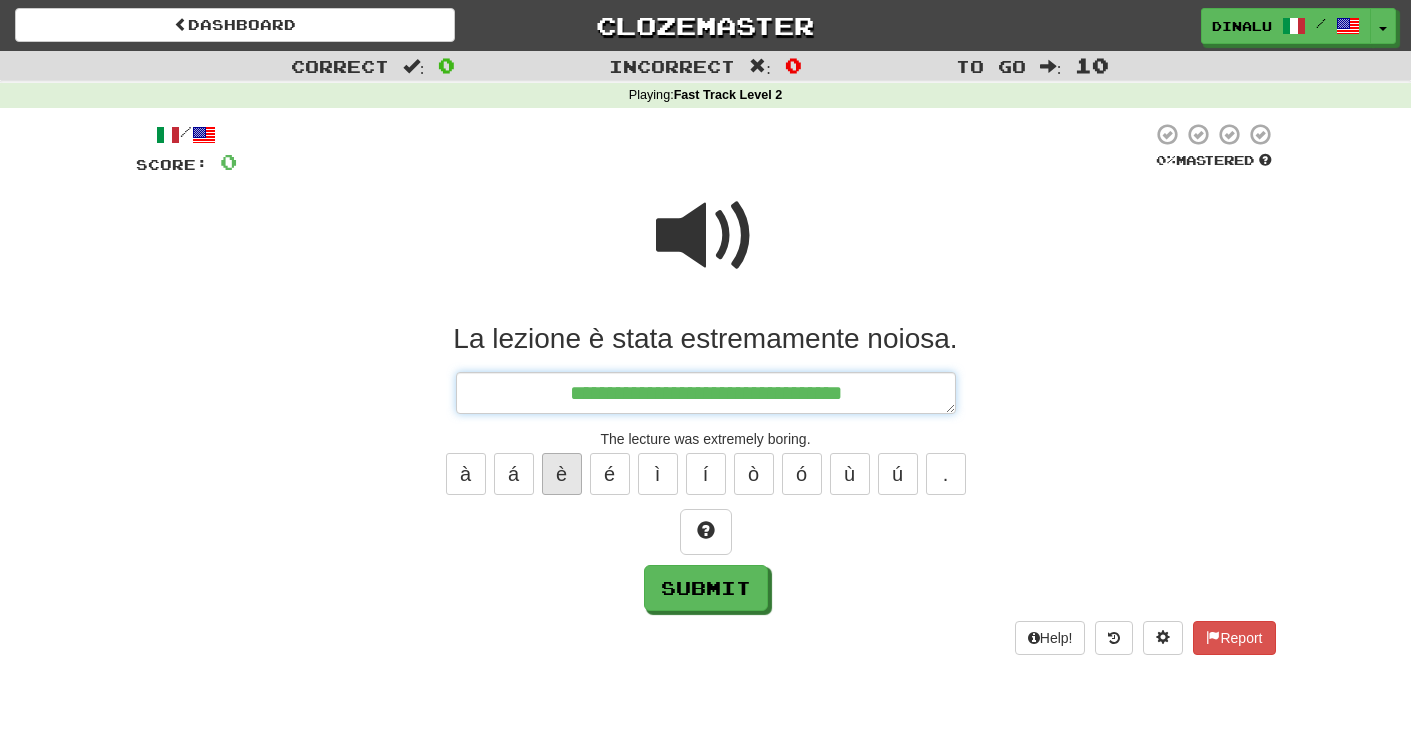 type on "*" 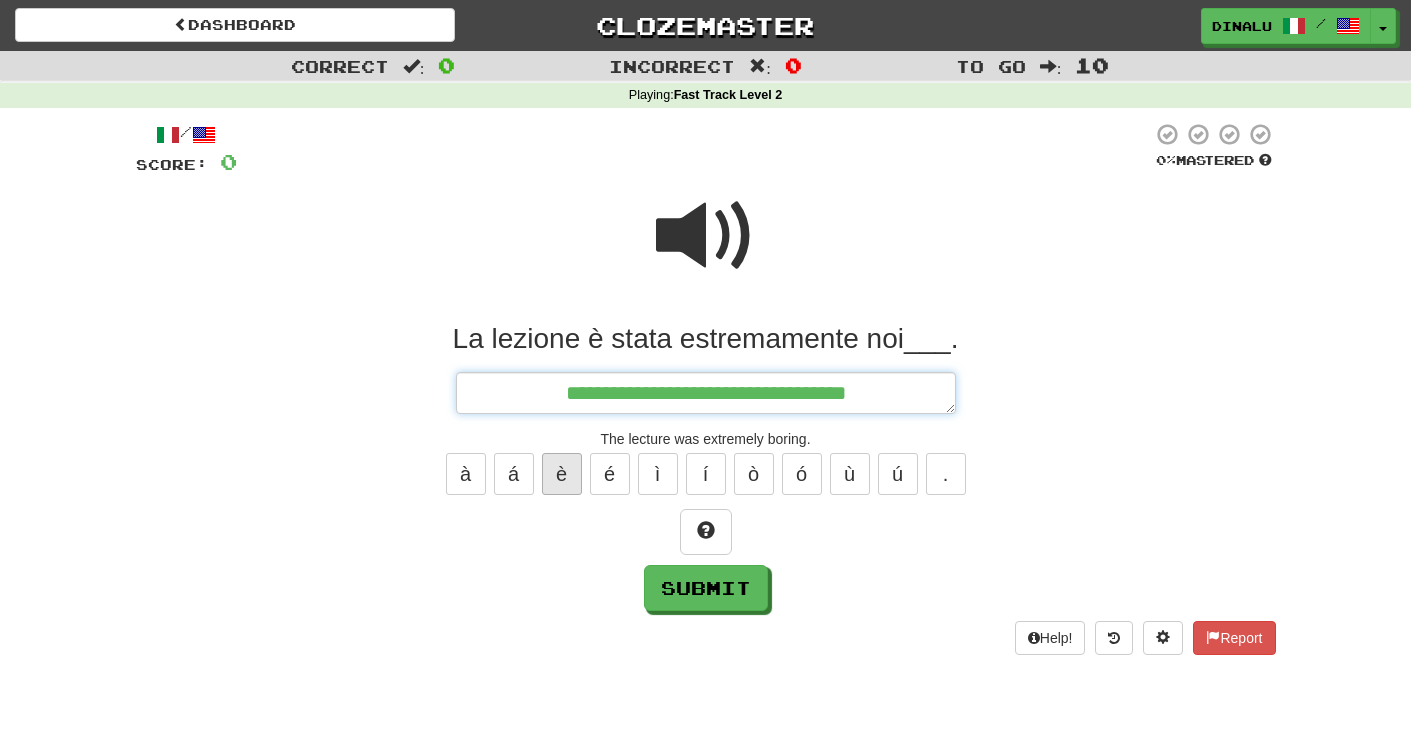 type on "*" 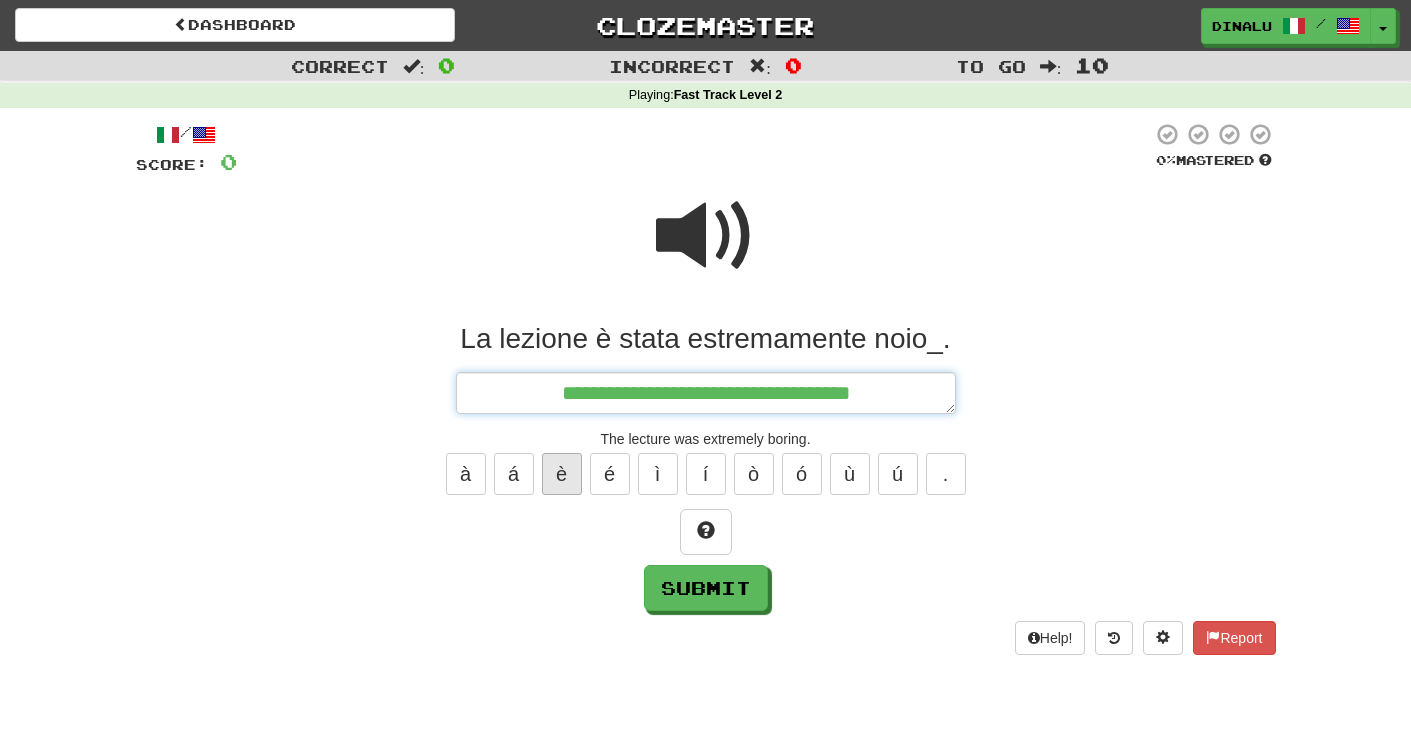 type on "*" 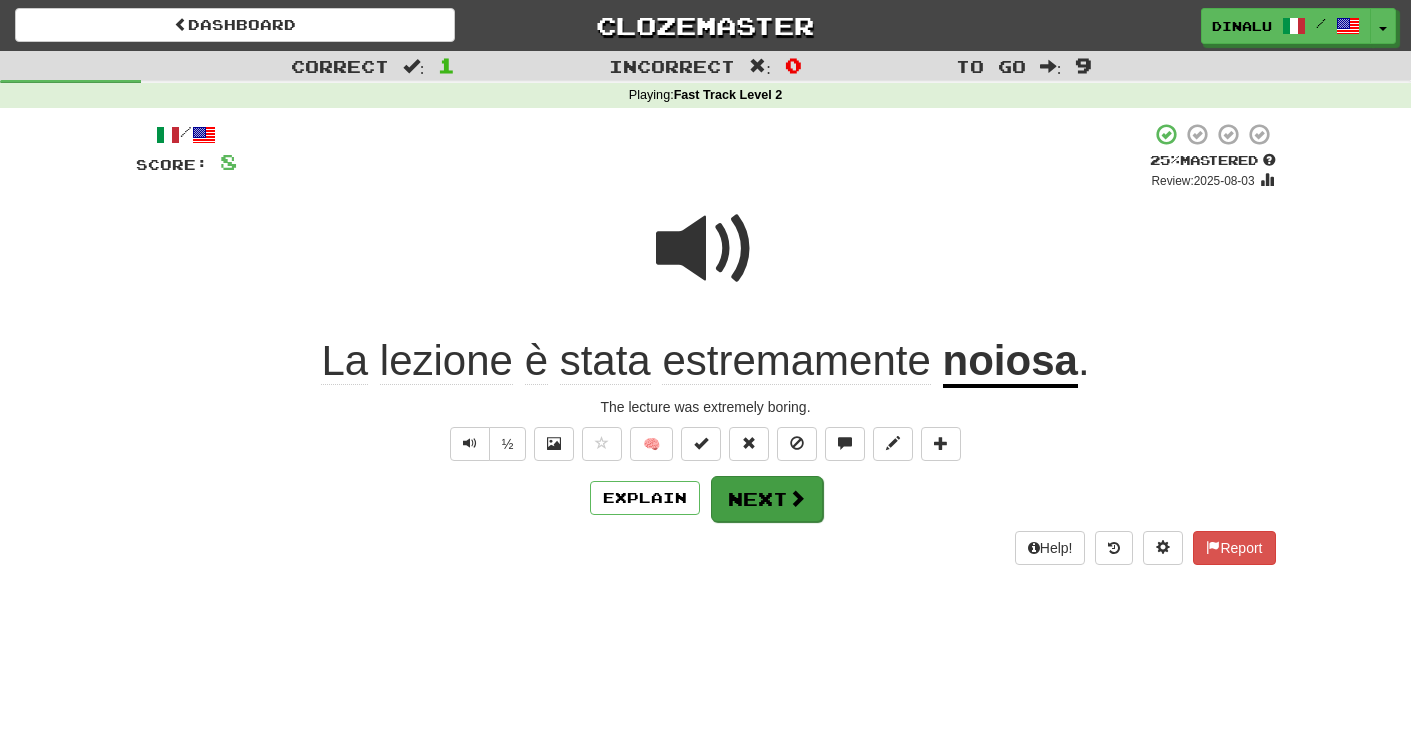 click on "Next" at bounding box center (767, 499) 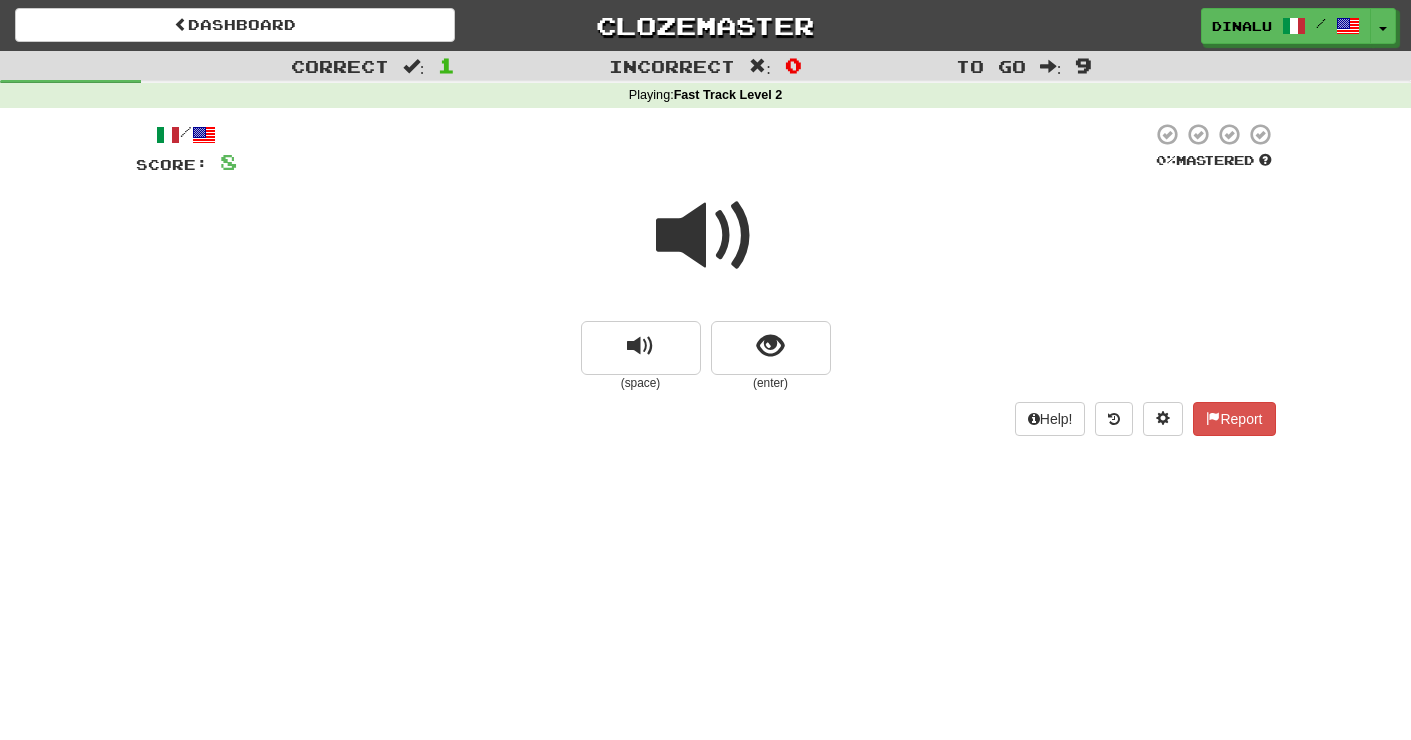 click at bounding box center (706, 236) 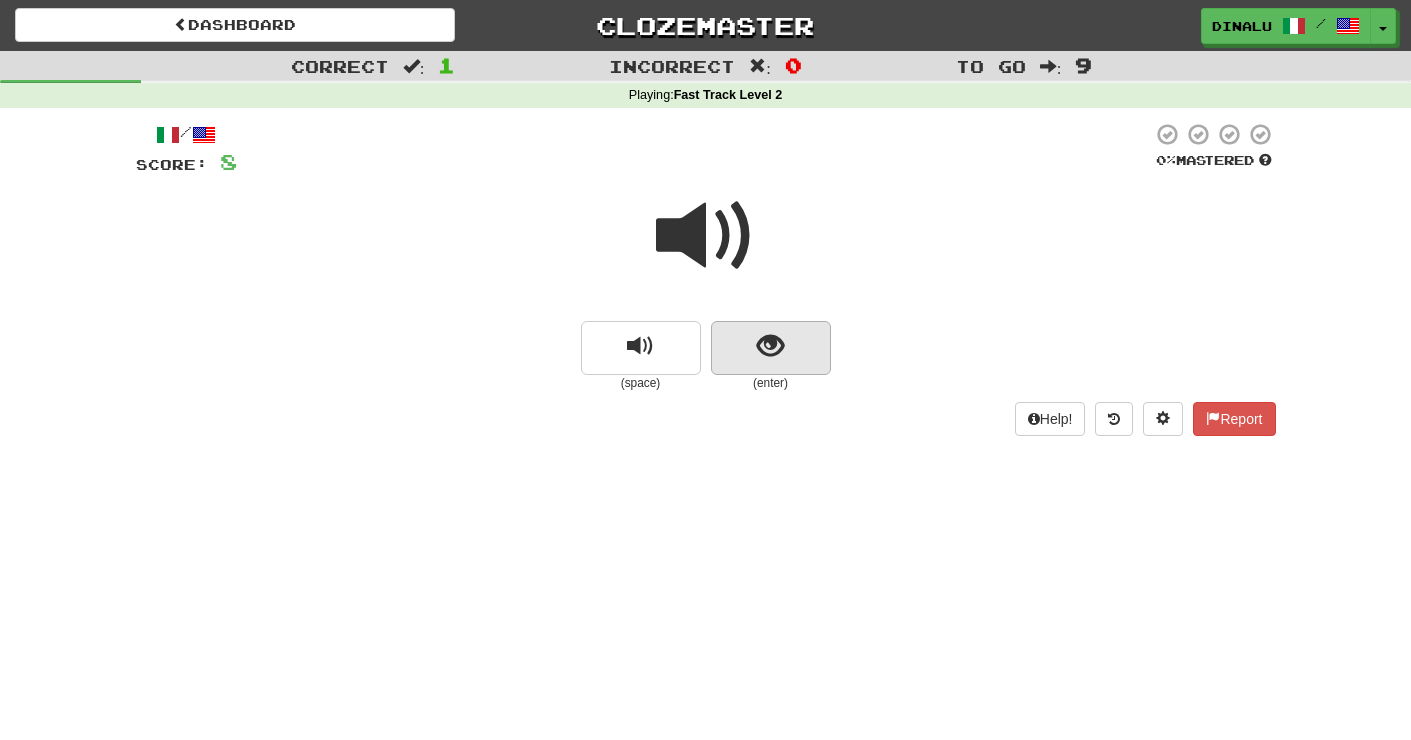 click at bounding box center (771, 348) 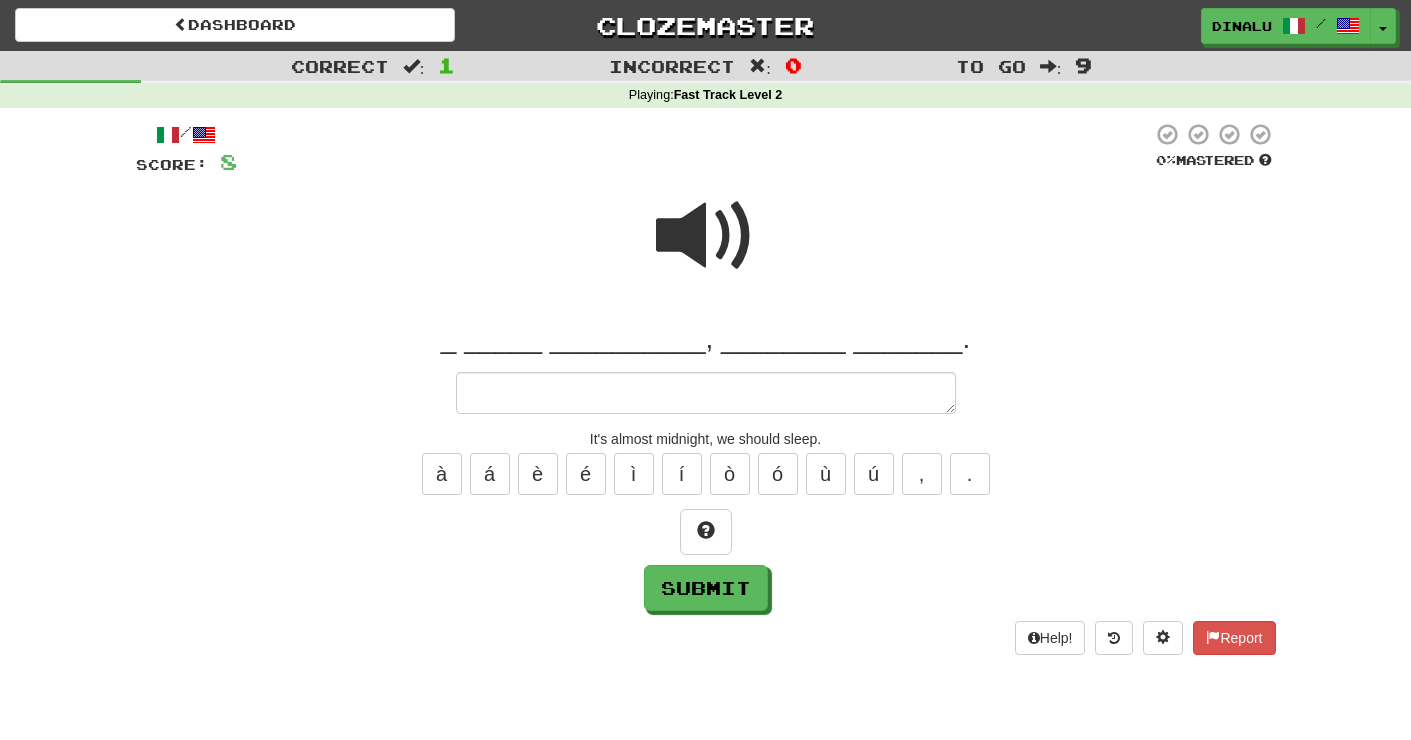 type on "*" 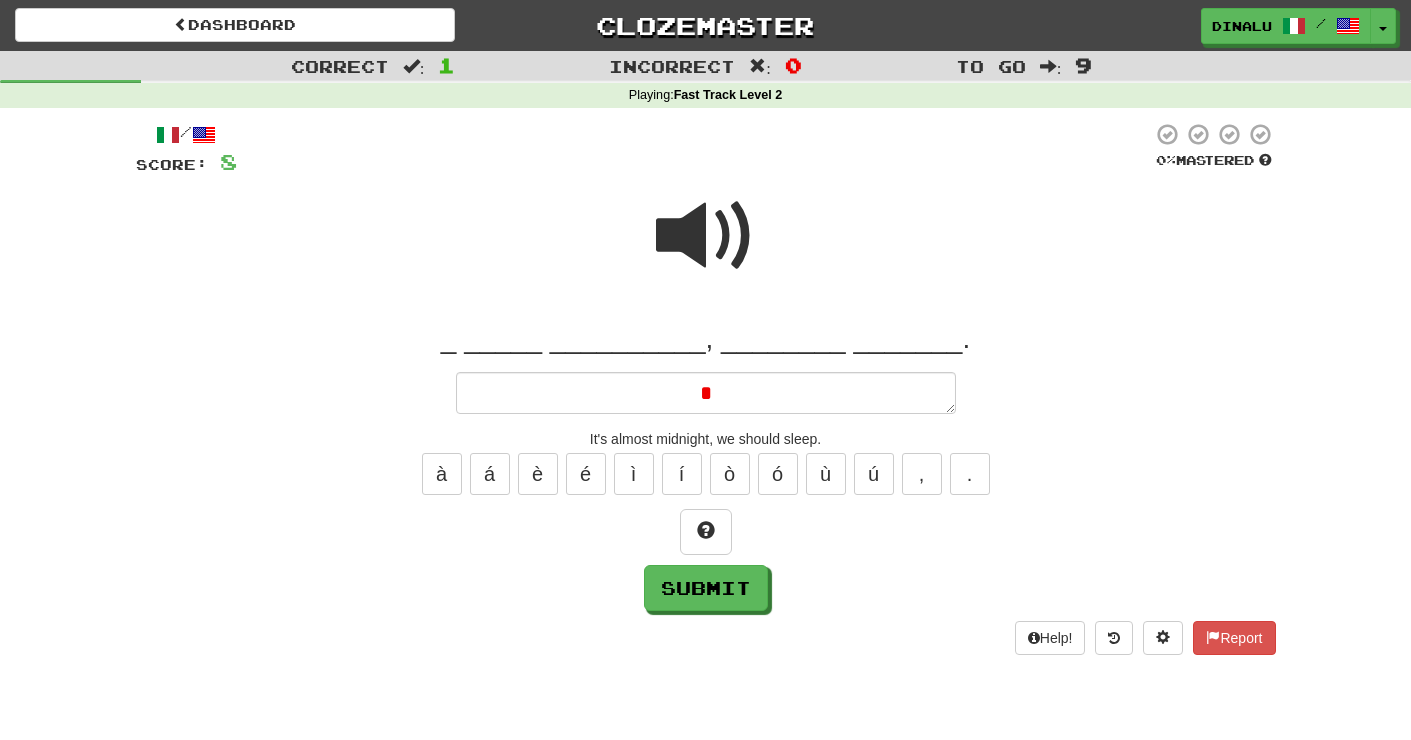 type 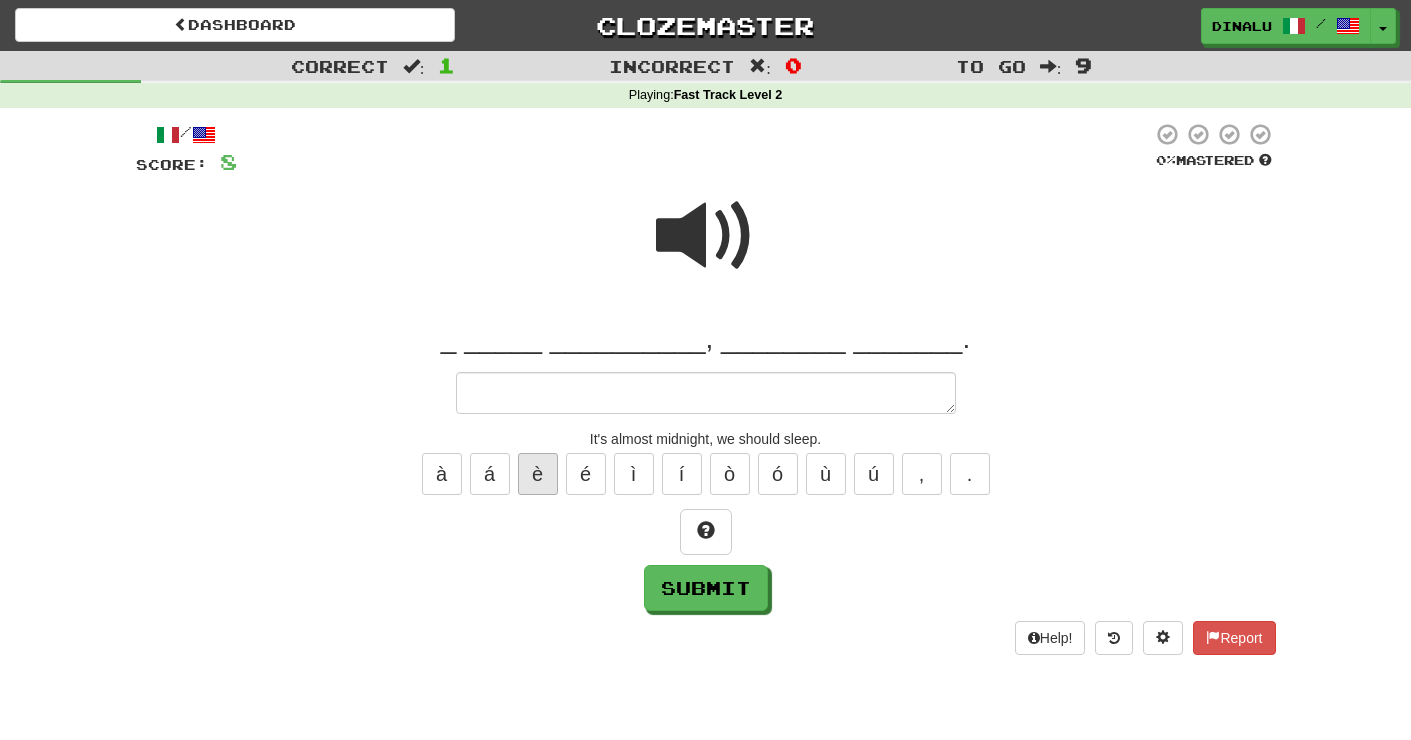 click on "è" at bounding box center (538, 474) 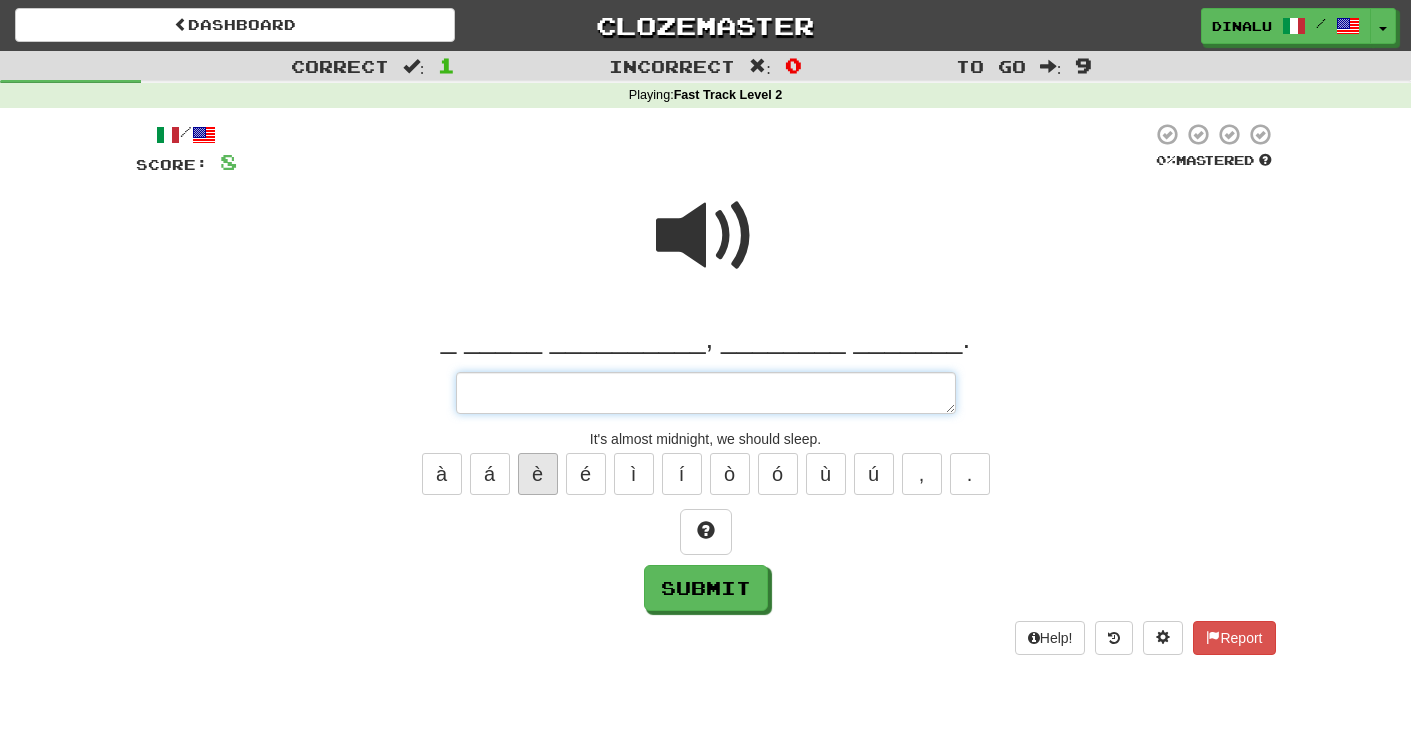 type on "*" 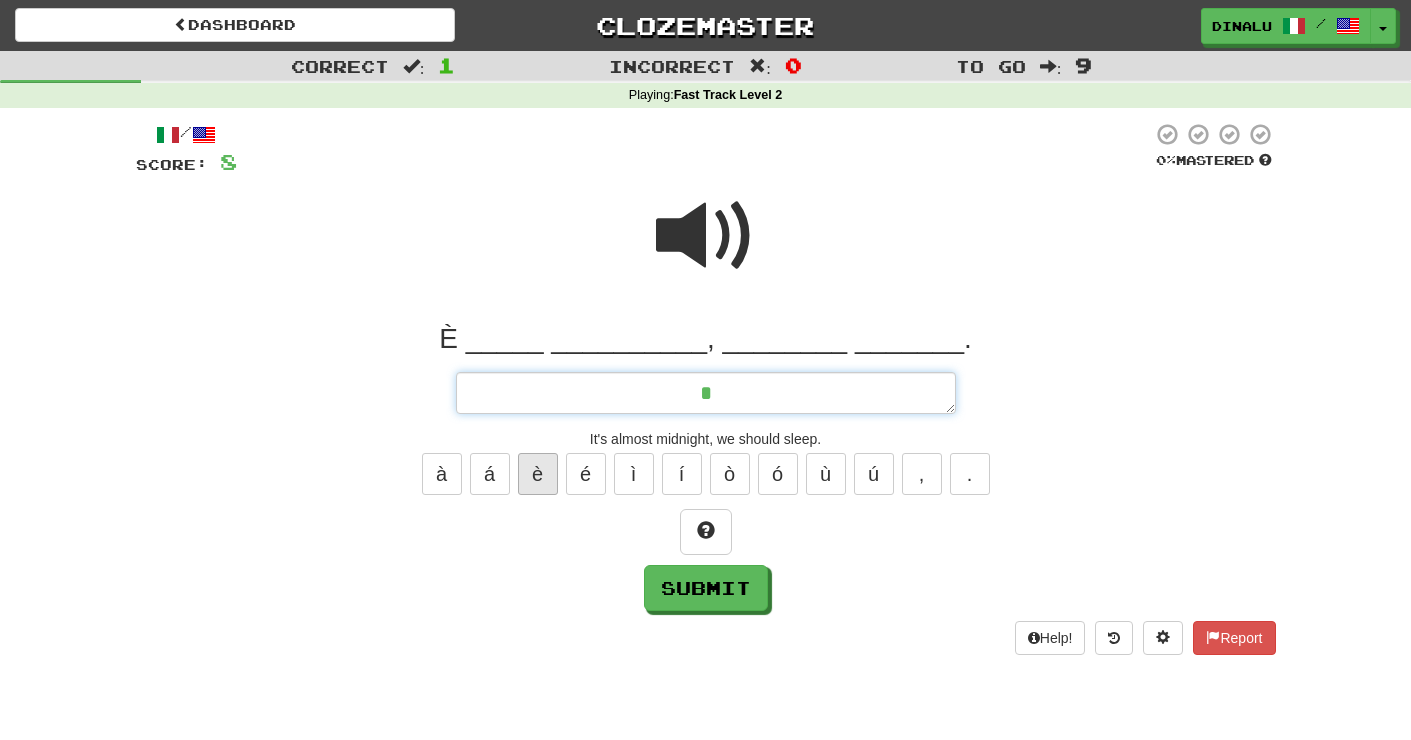 type on "*" 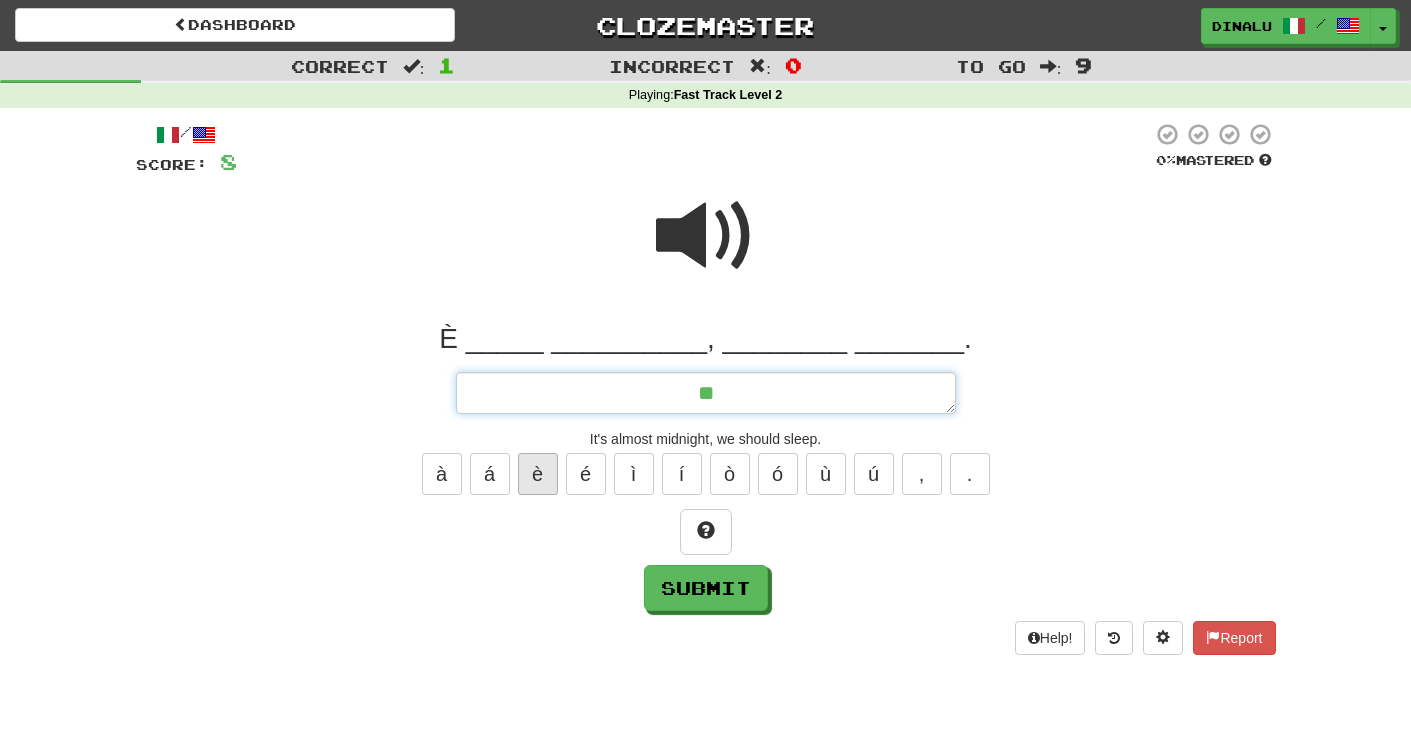 type on "*" 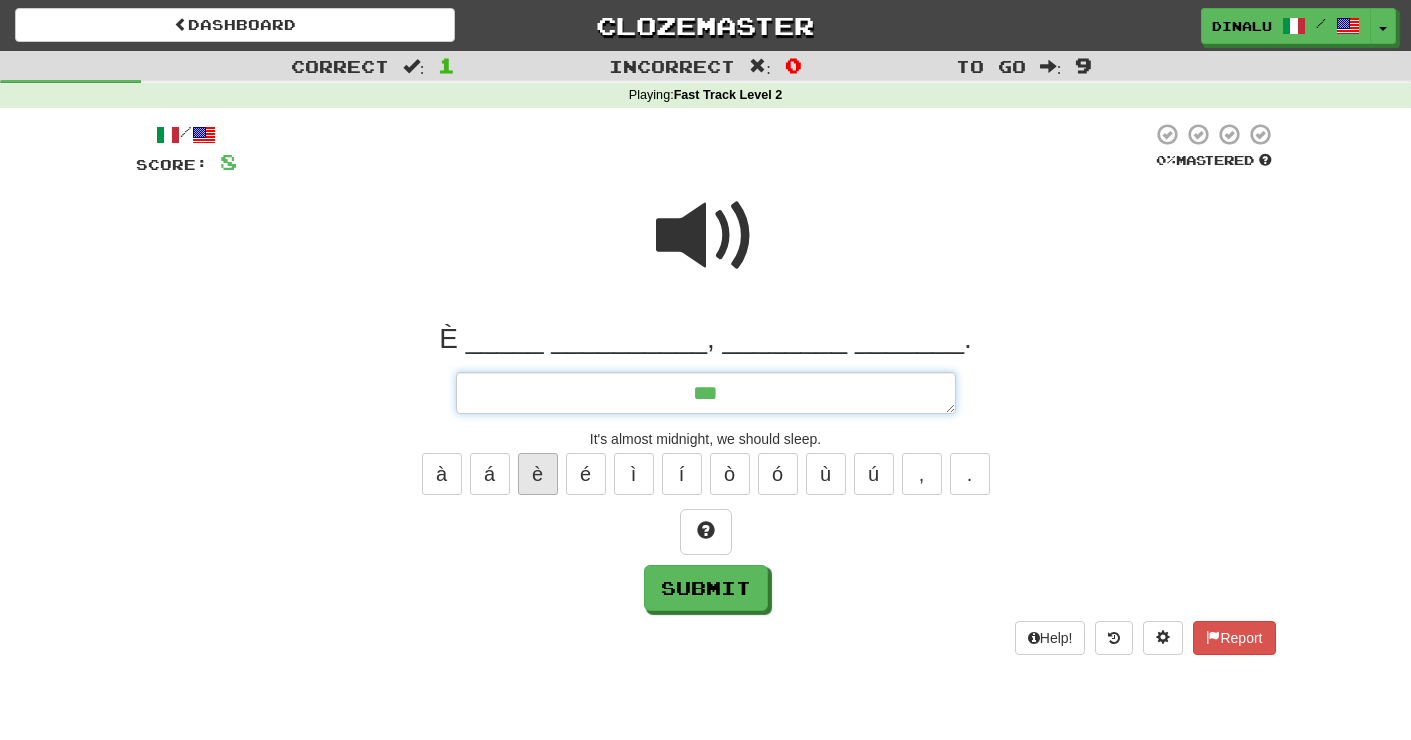 type on "*" 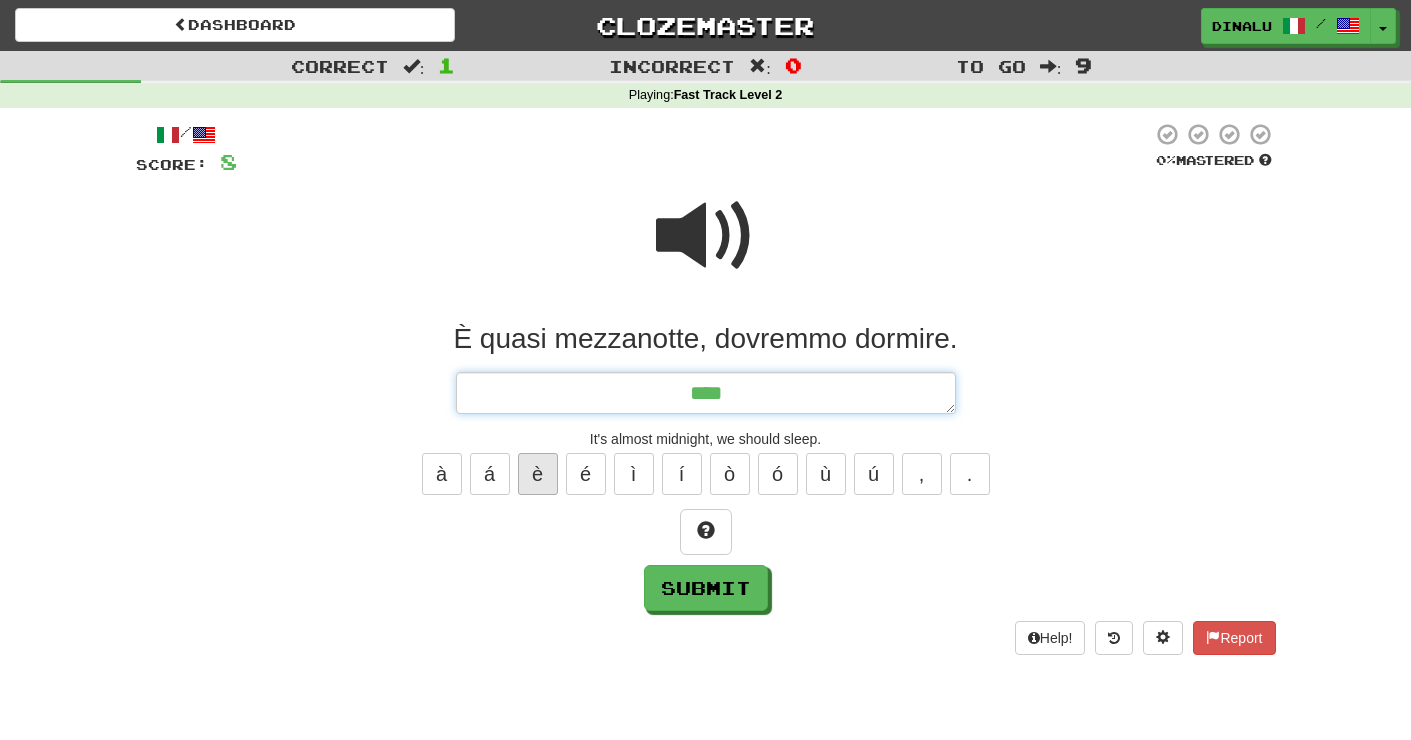 type on "*" 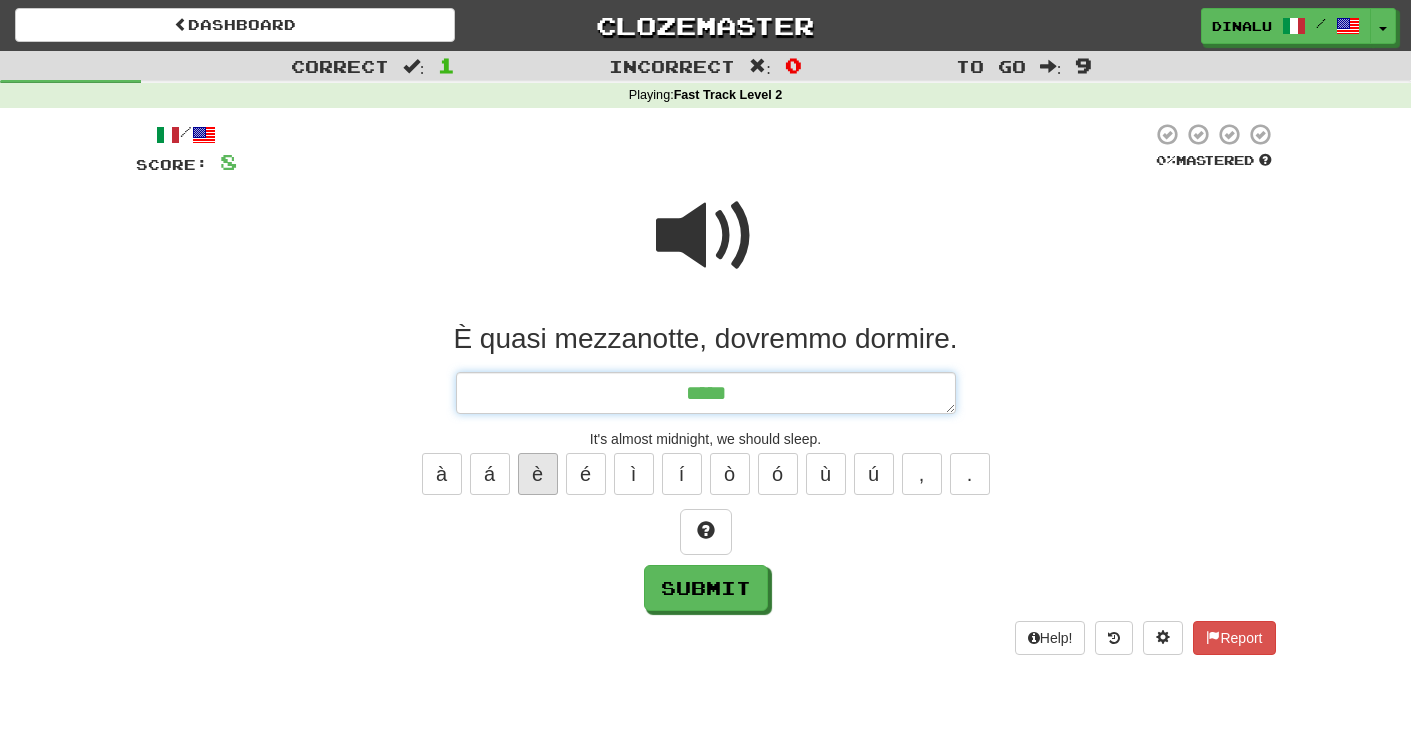 type on "*" 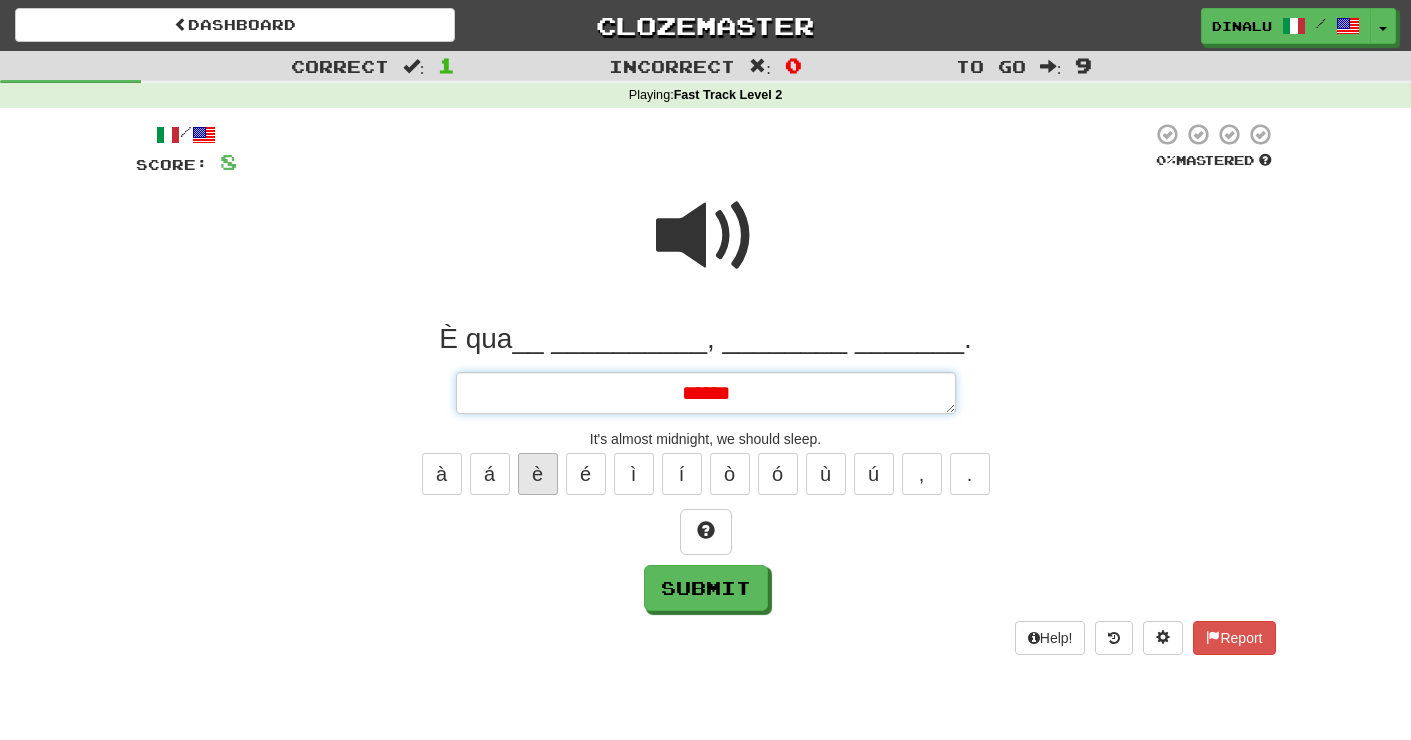 type on "*" 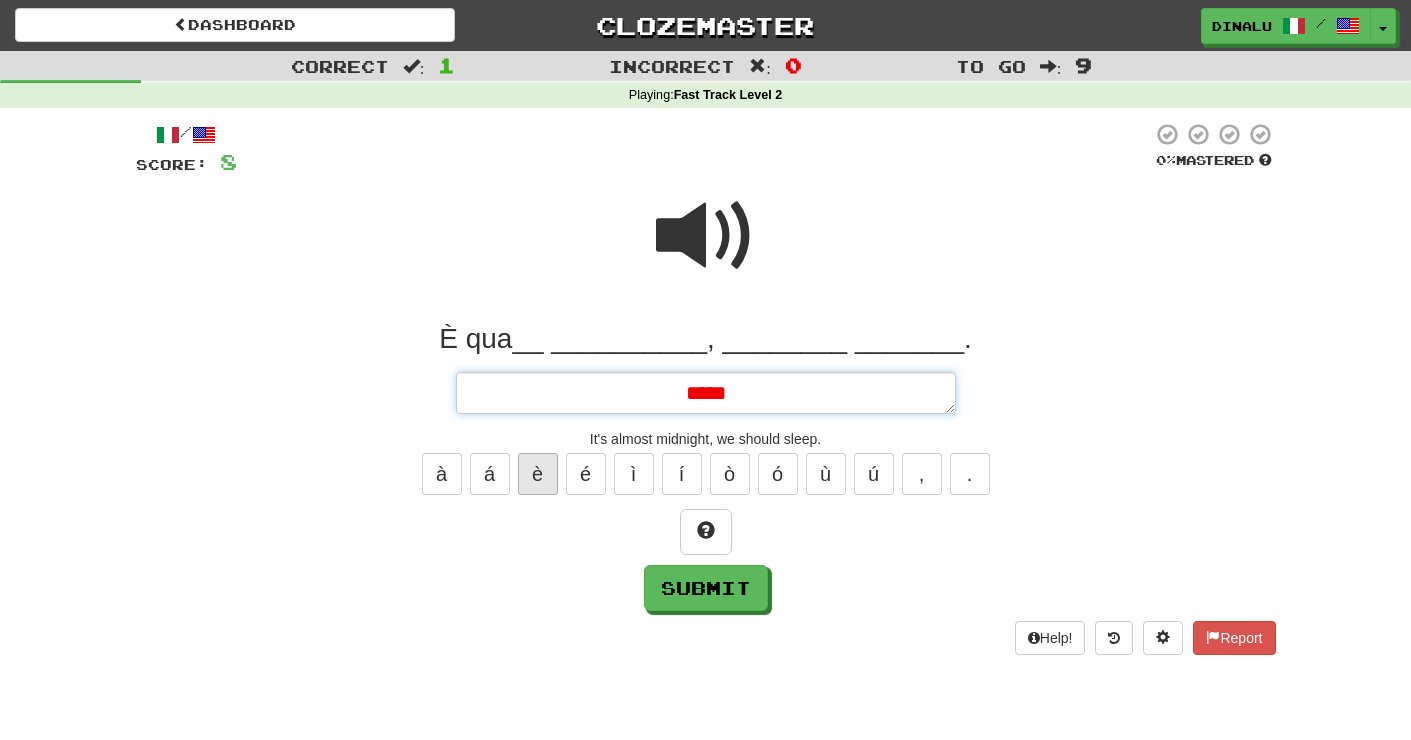 type on "*" 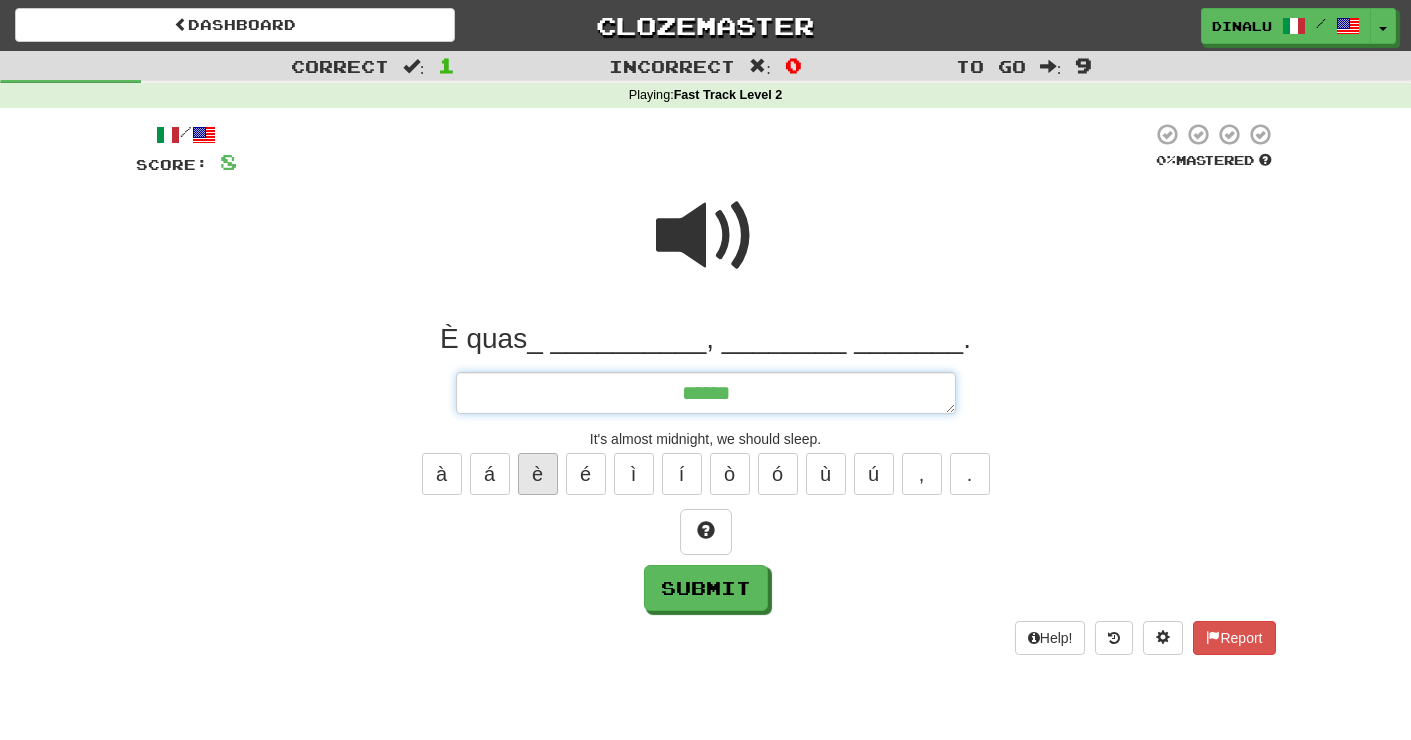type on "*" 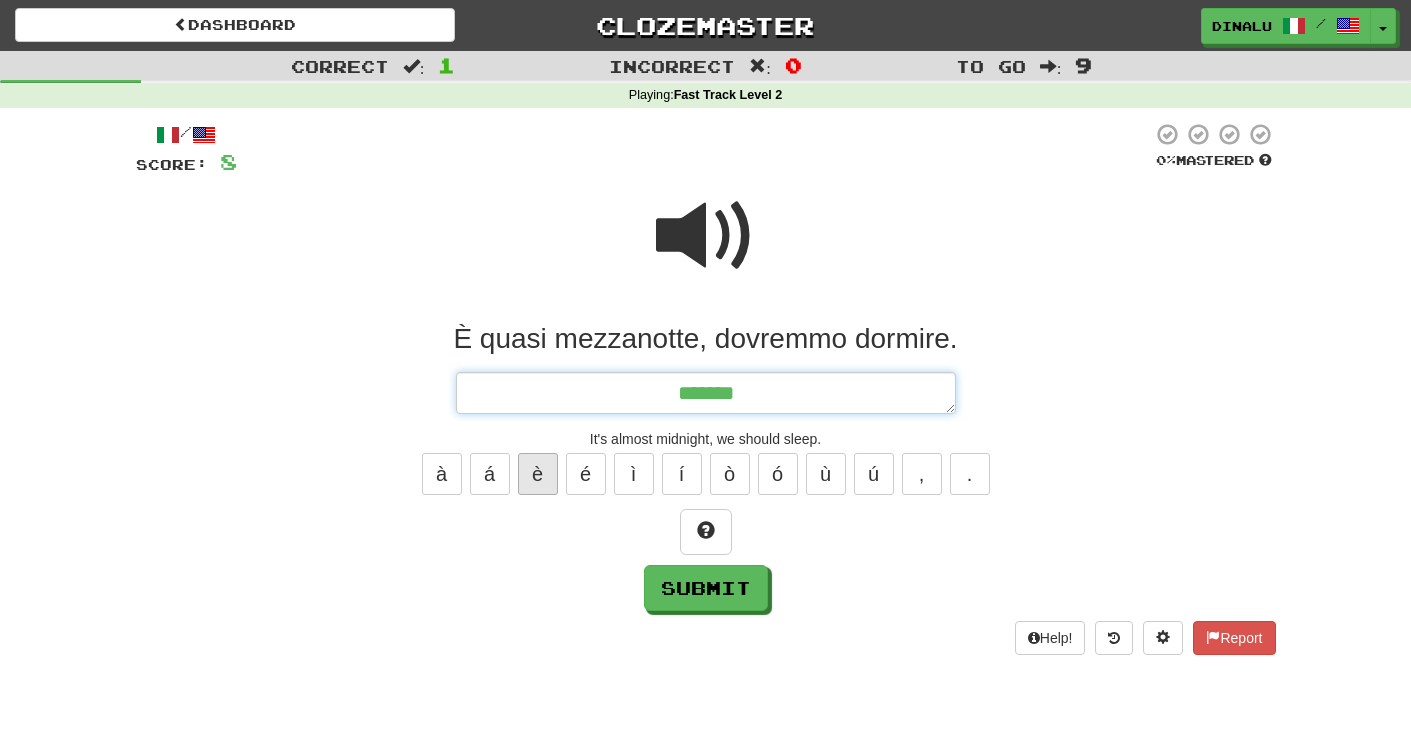 type on "*" 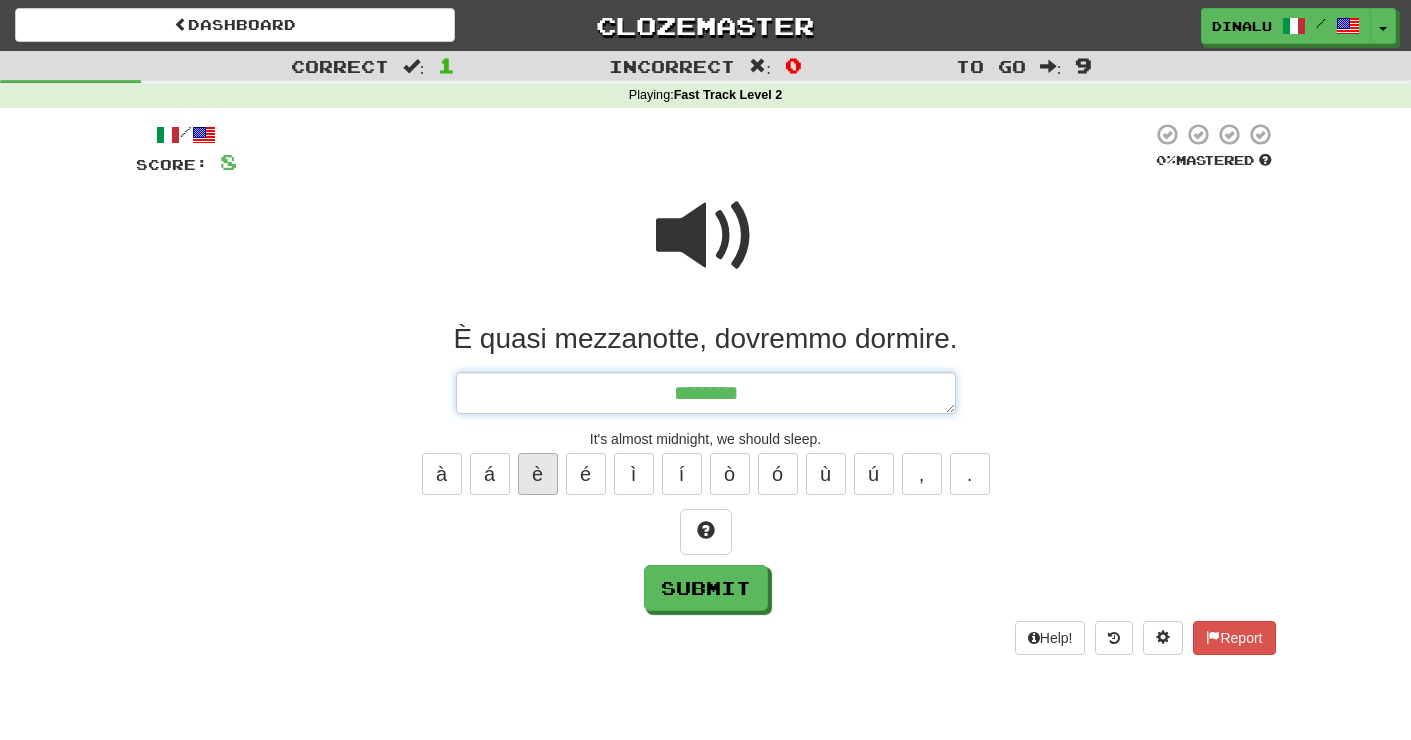 type on "*" 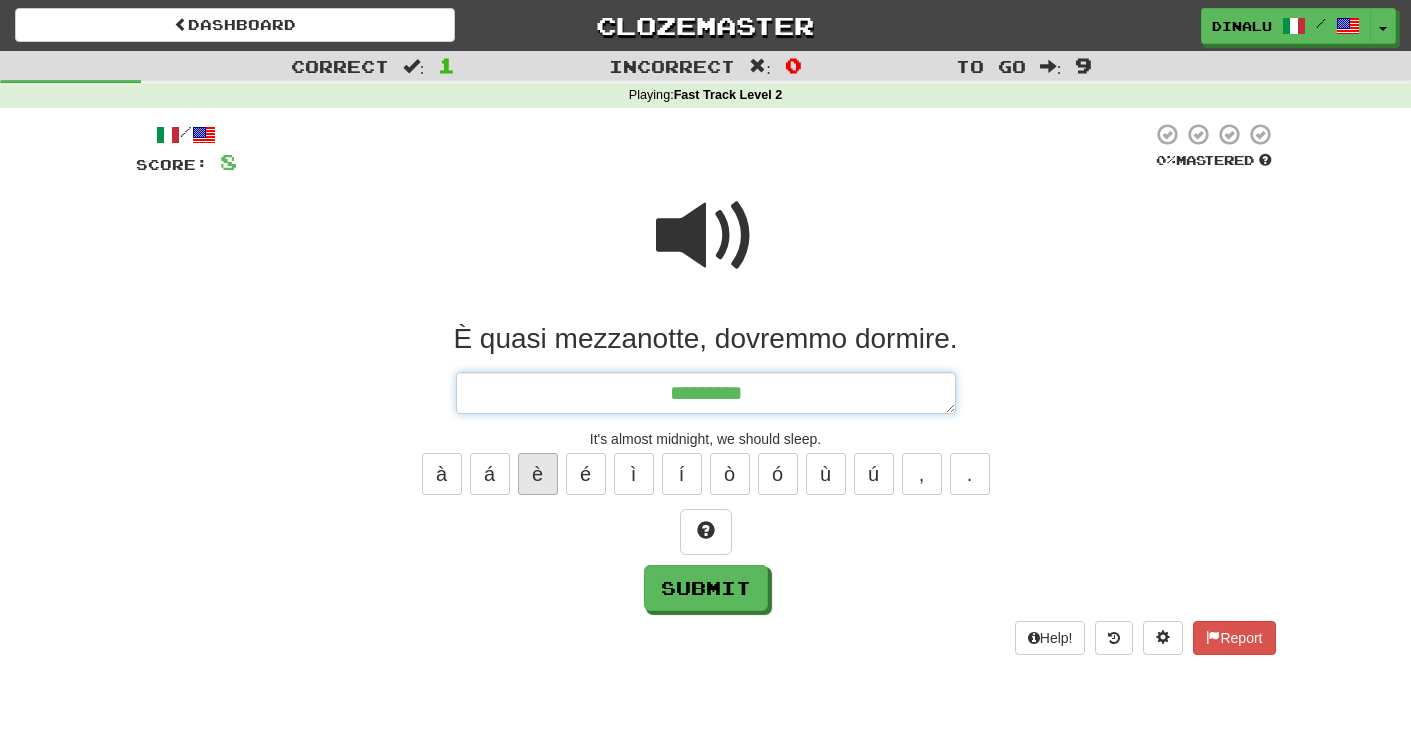 type on "*" 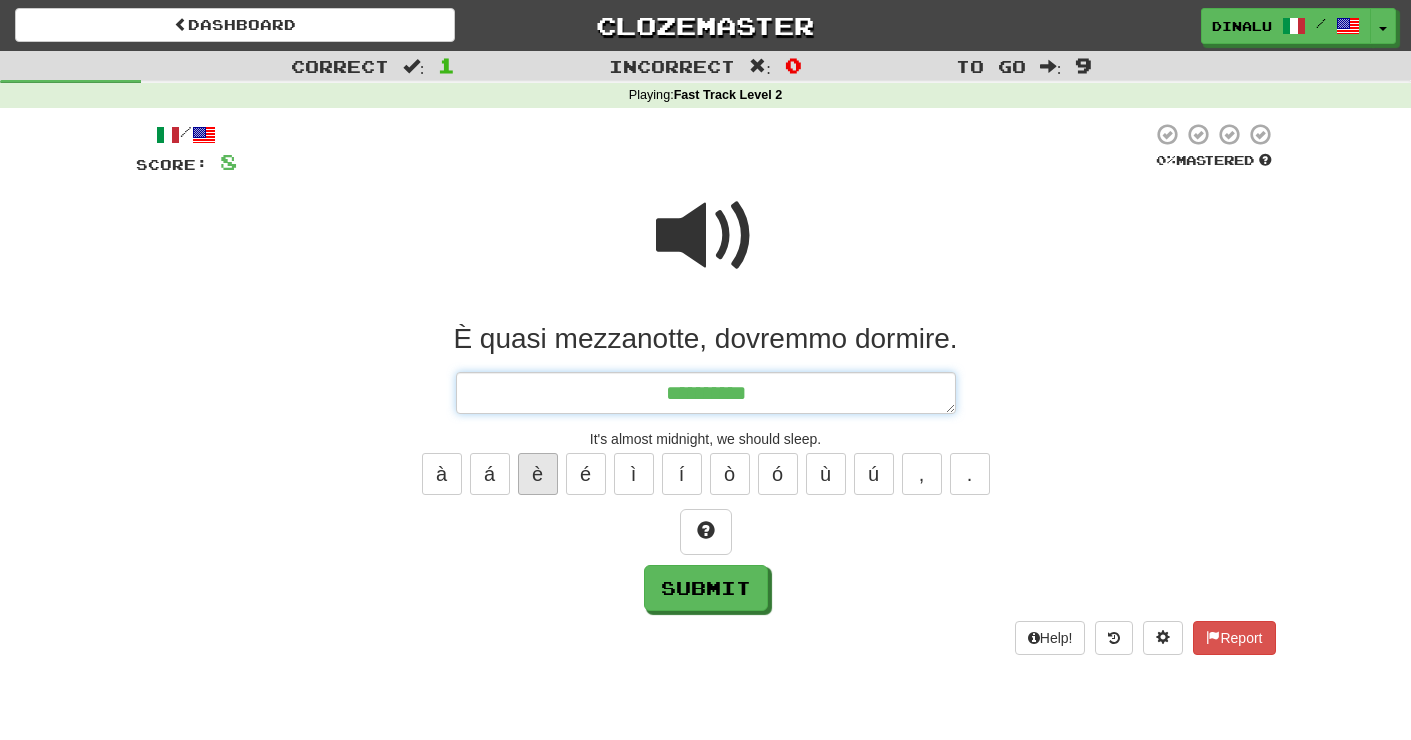 type on "*" 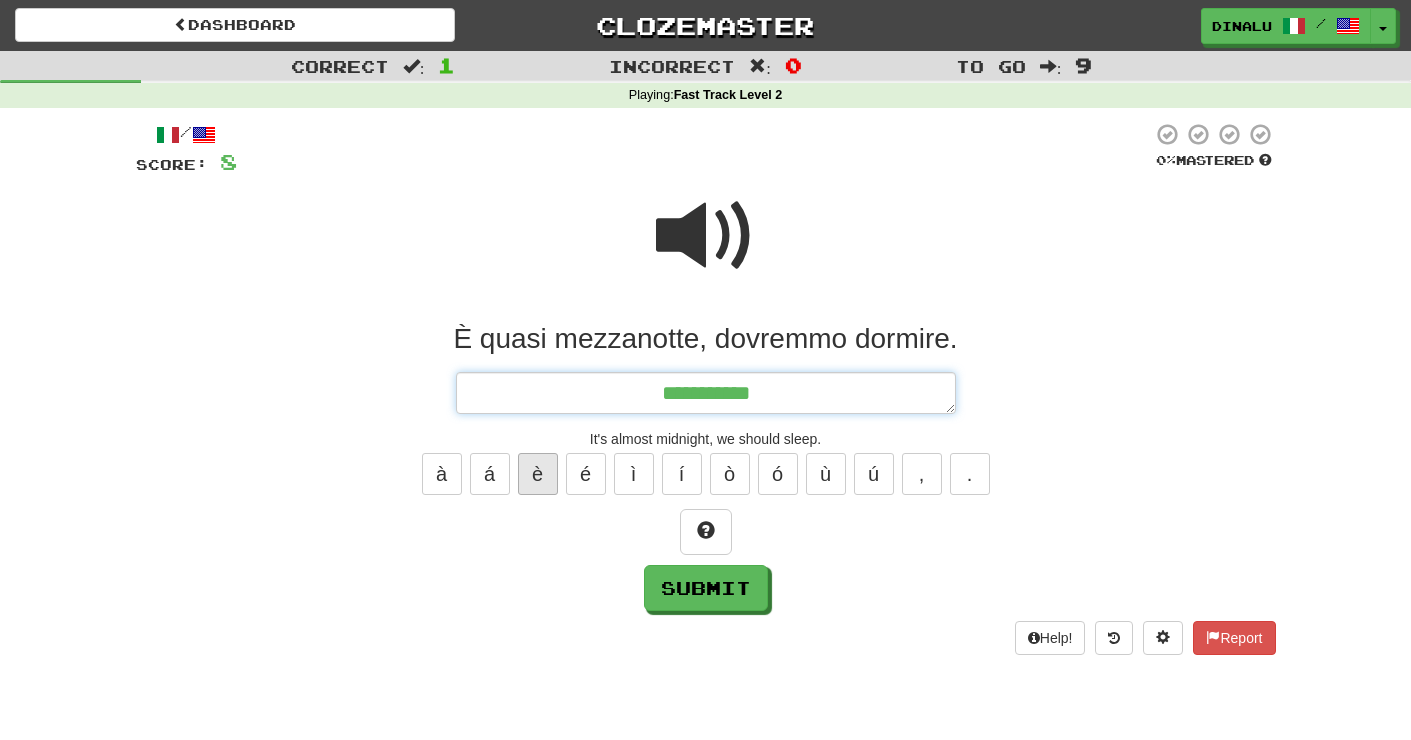 type on "*" 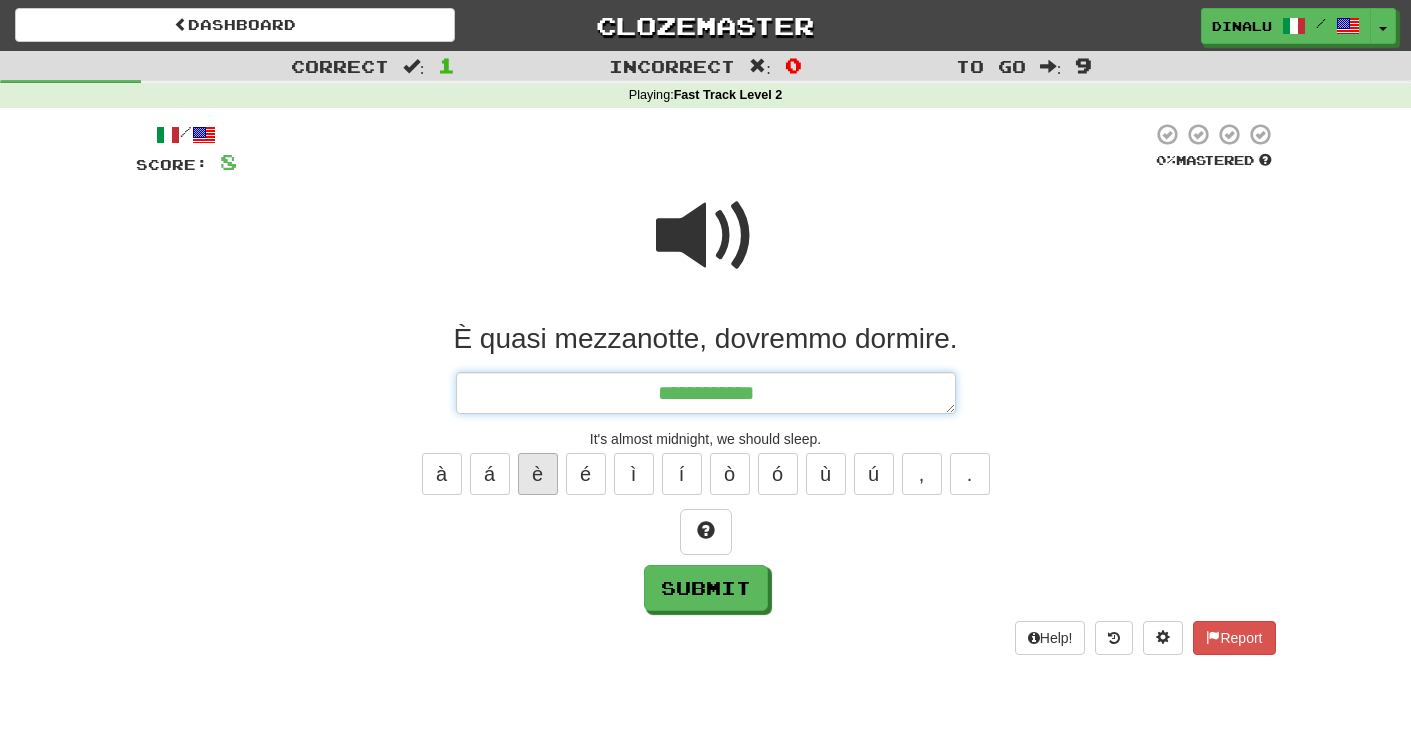 type on "*" 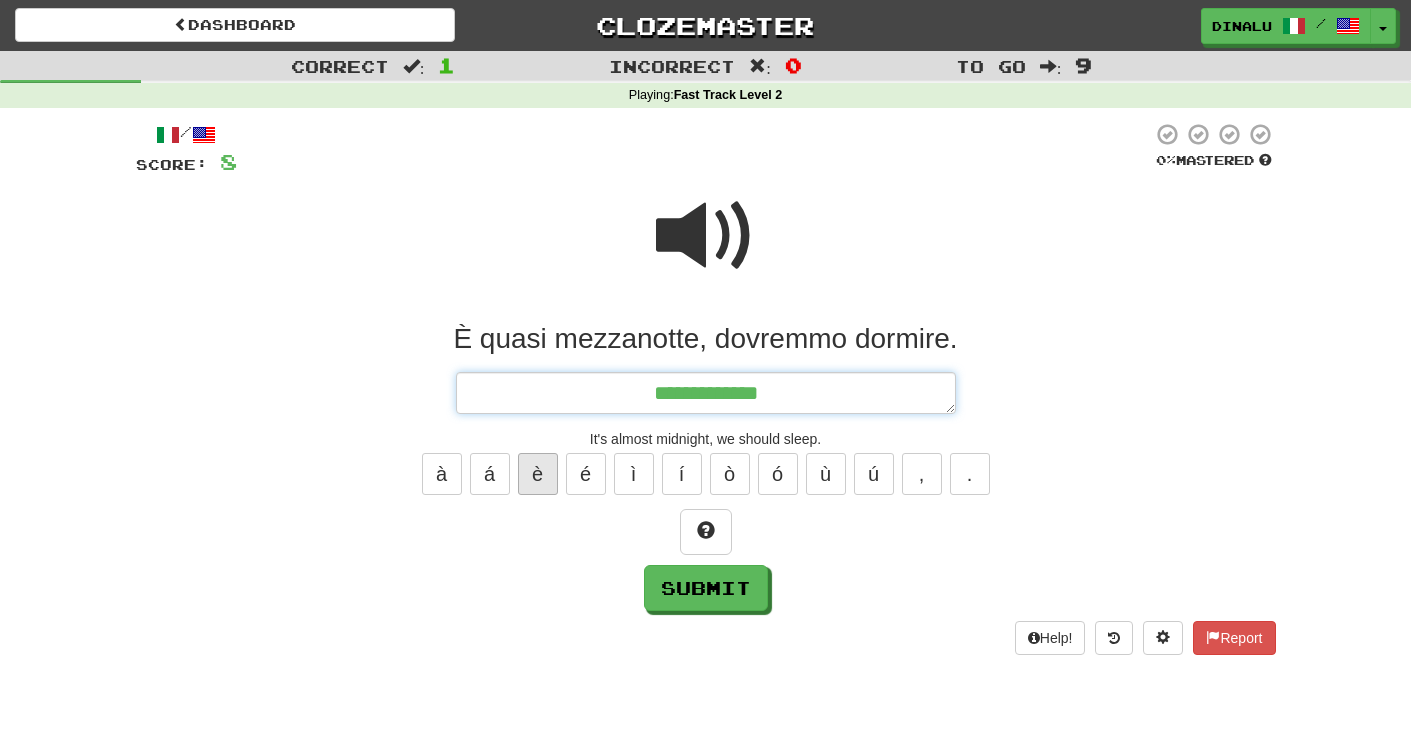 type on "*" 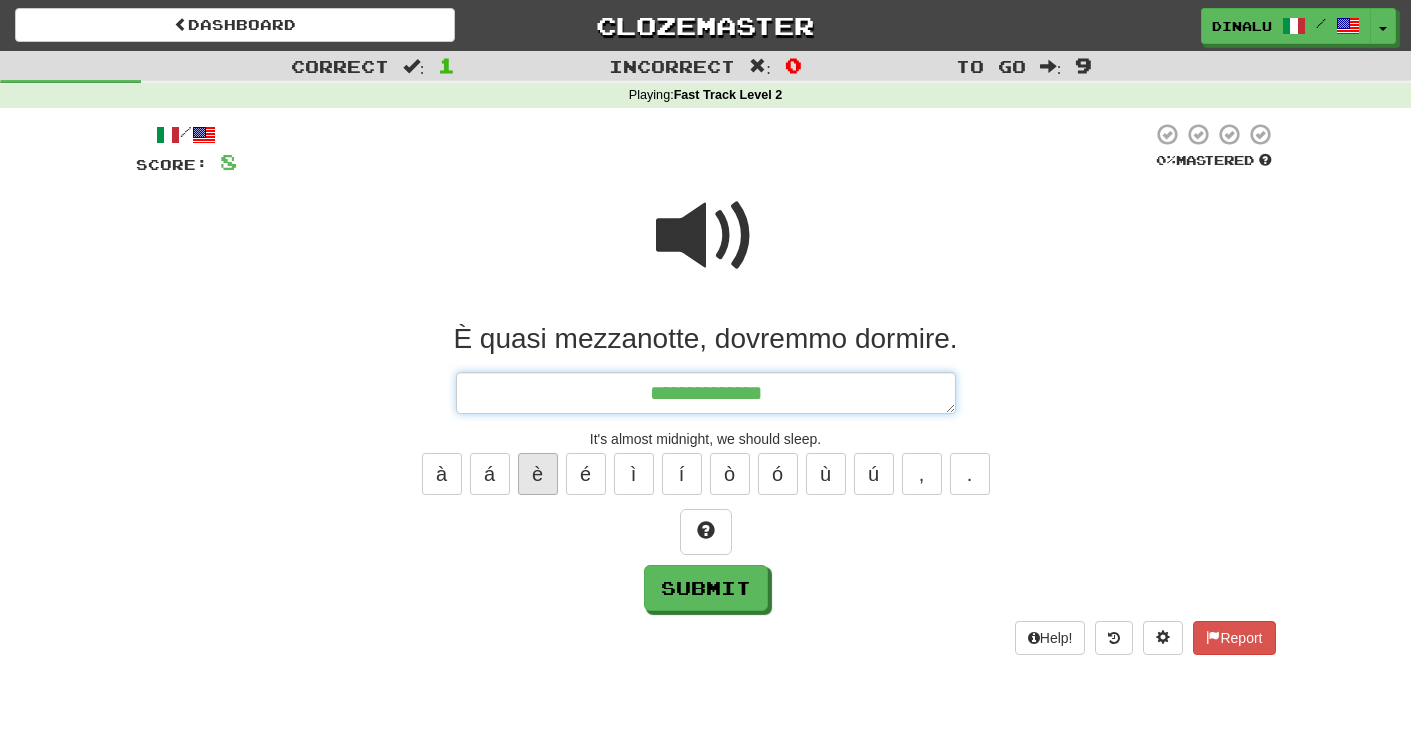 type on "*" 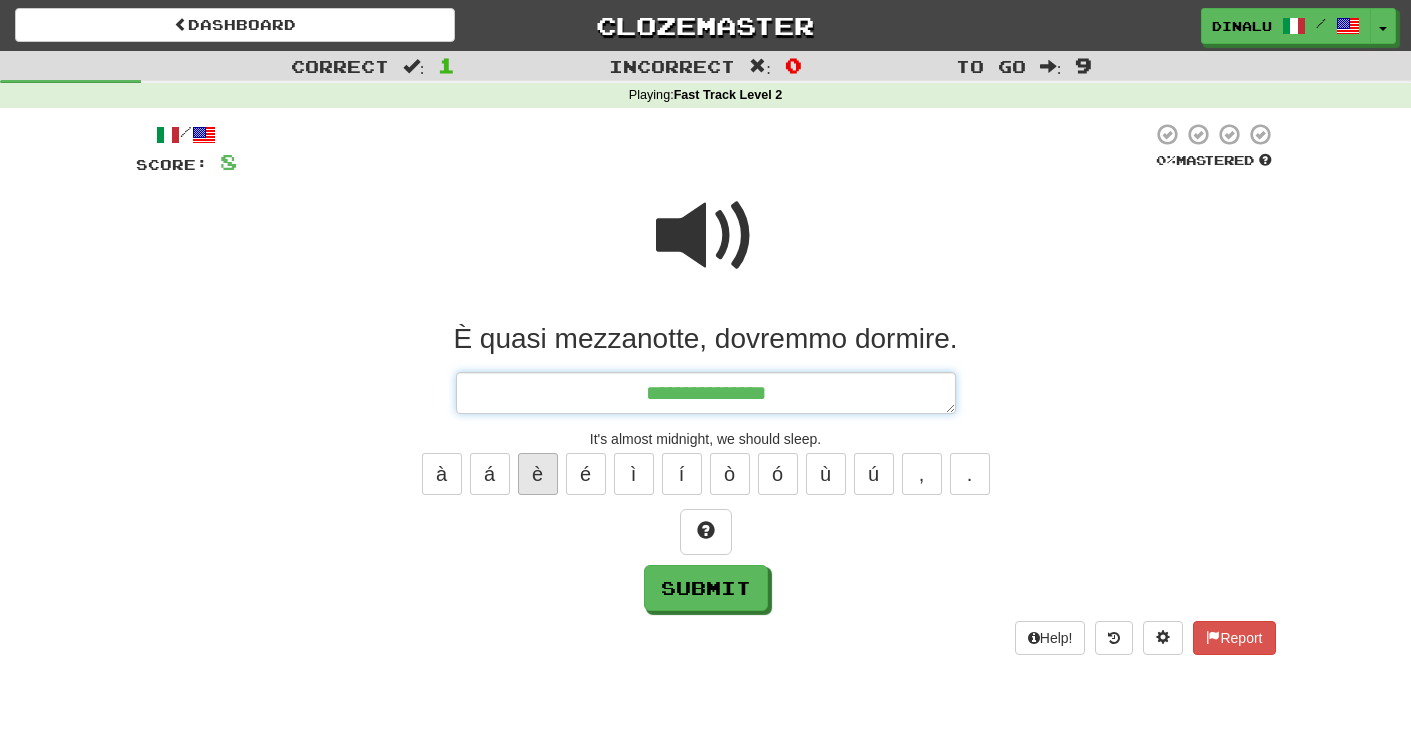 type on "*" 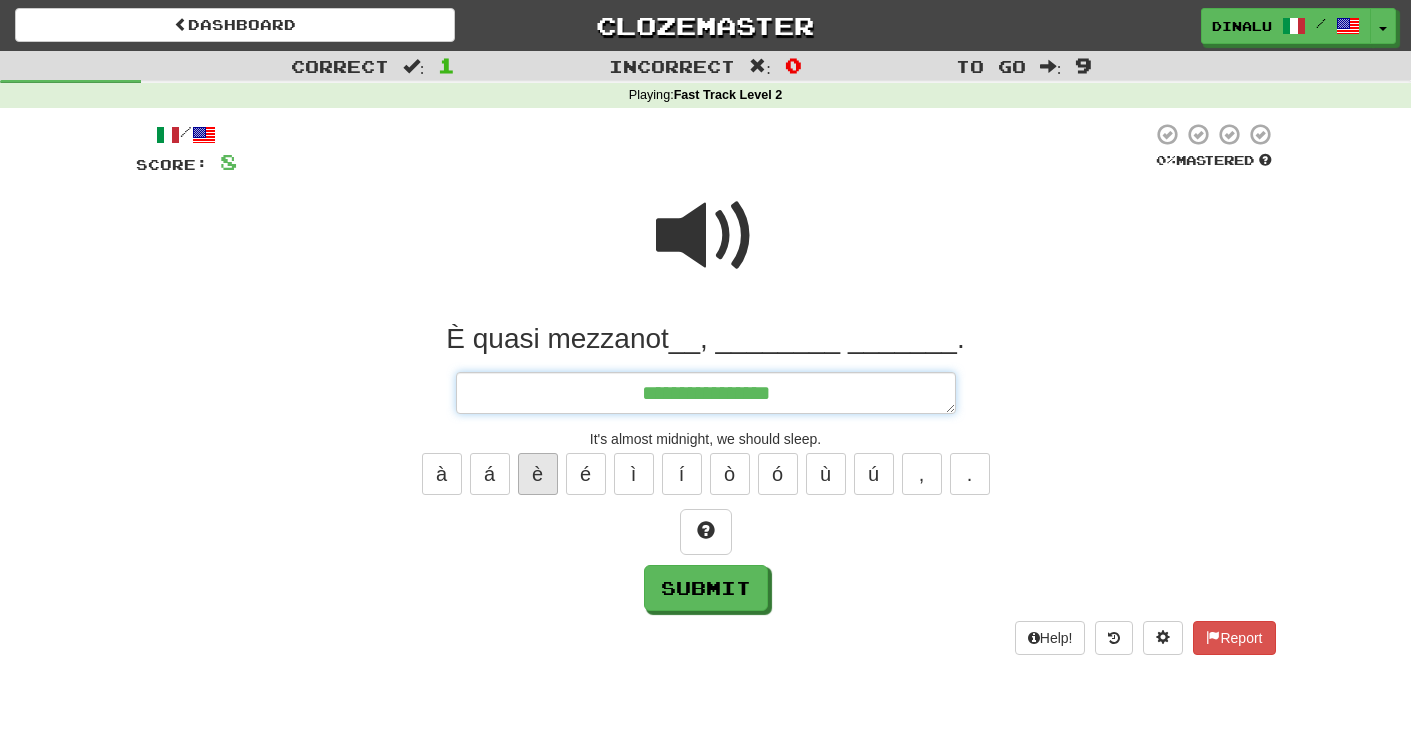 type on "*" 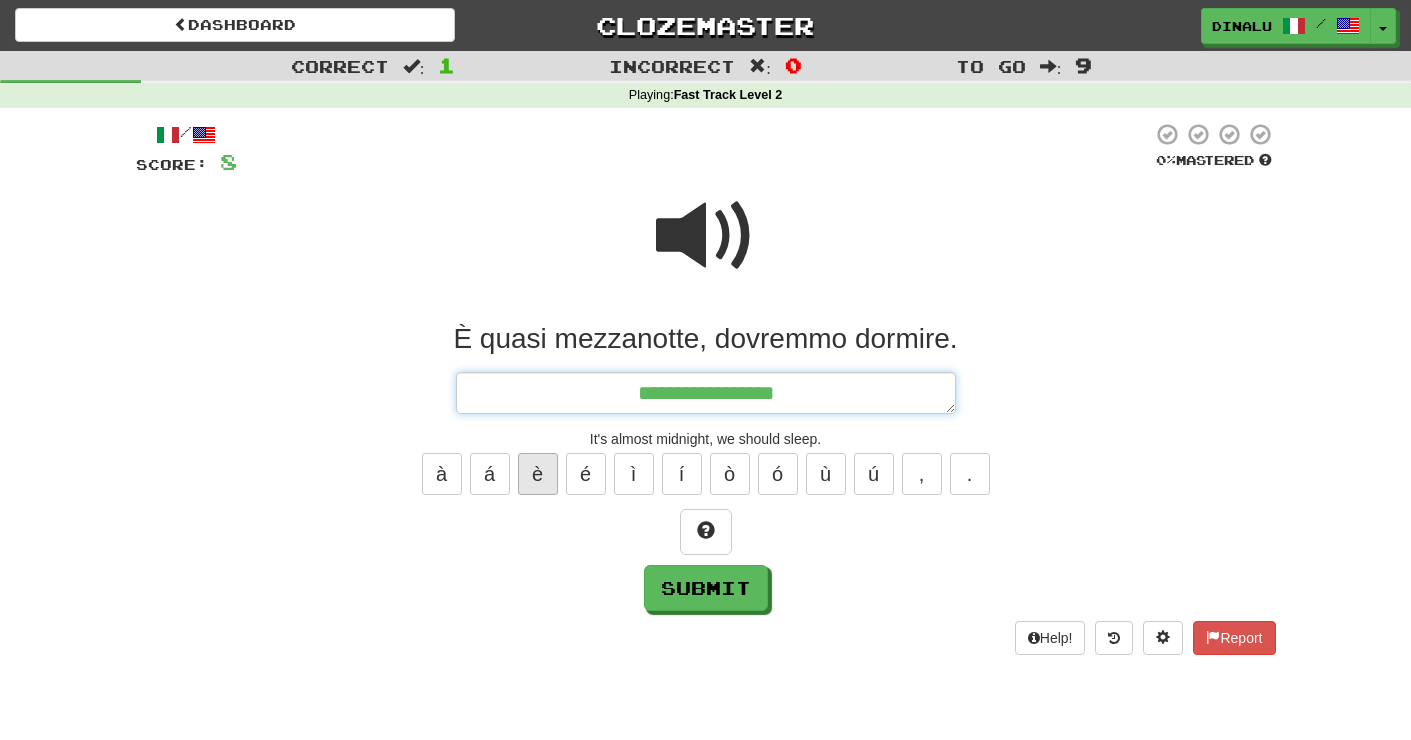 type on "*" 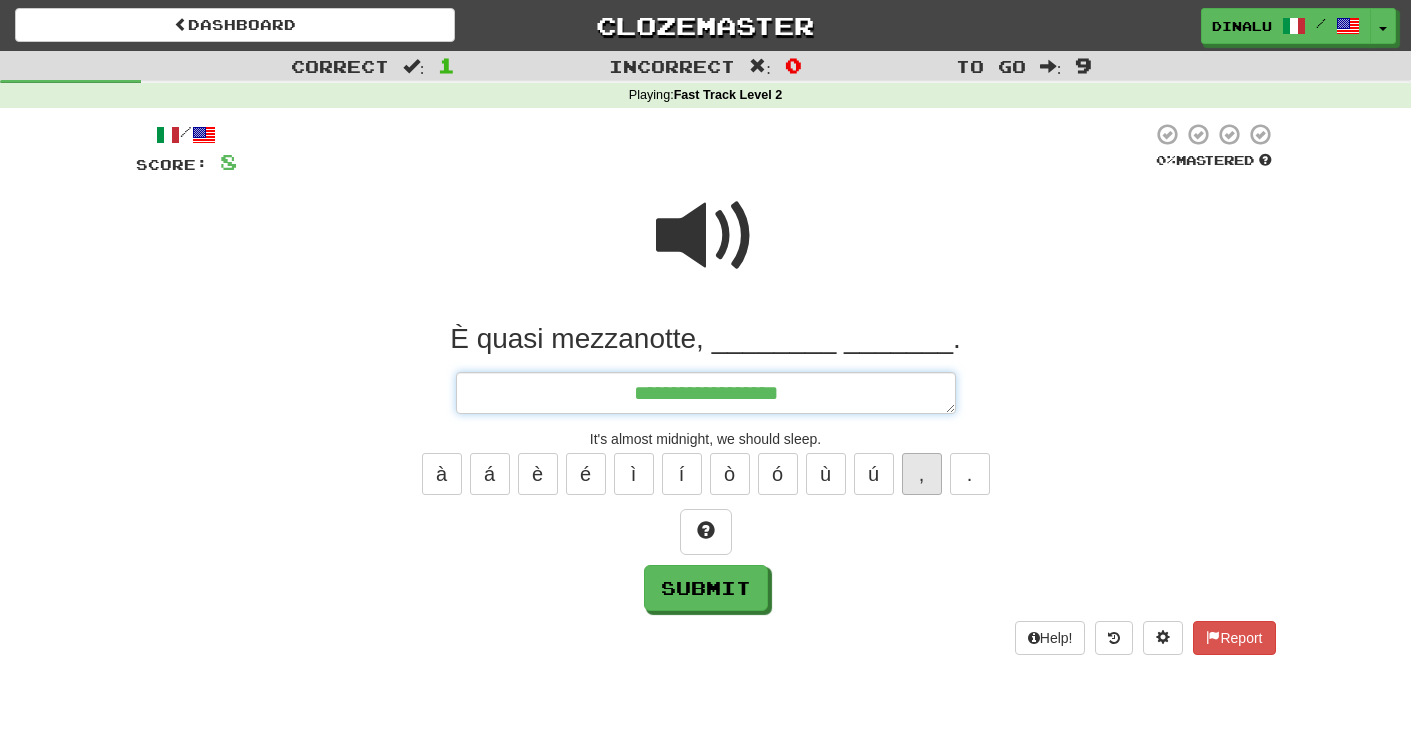 type on "**********" 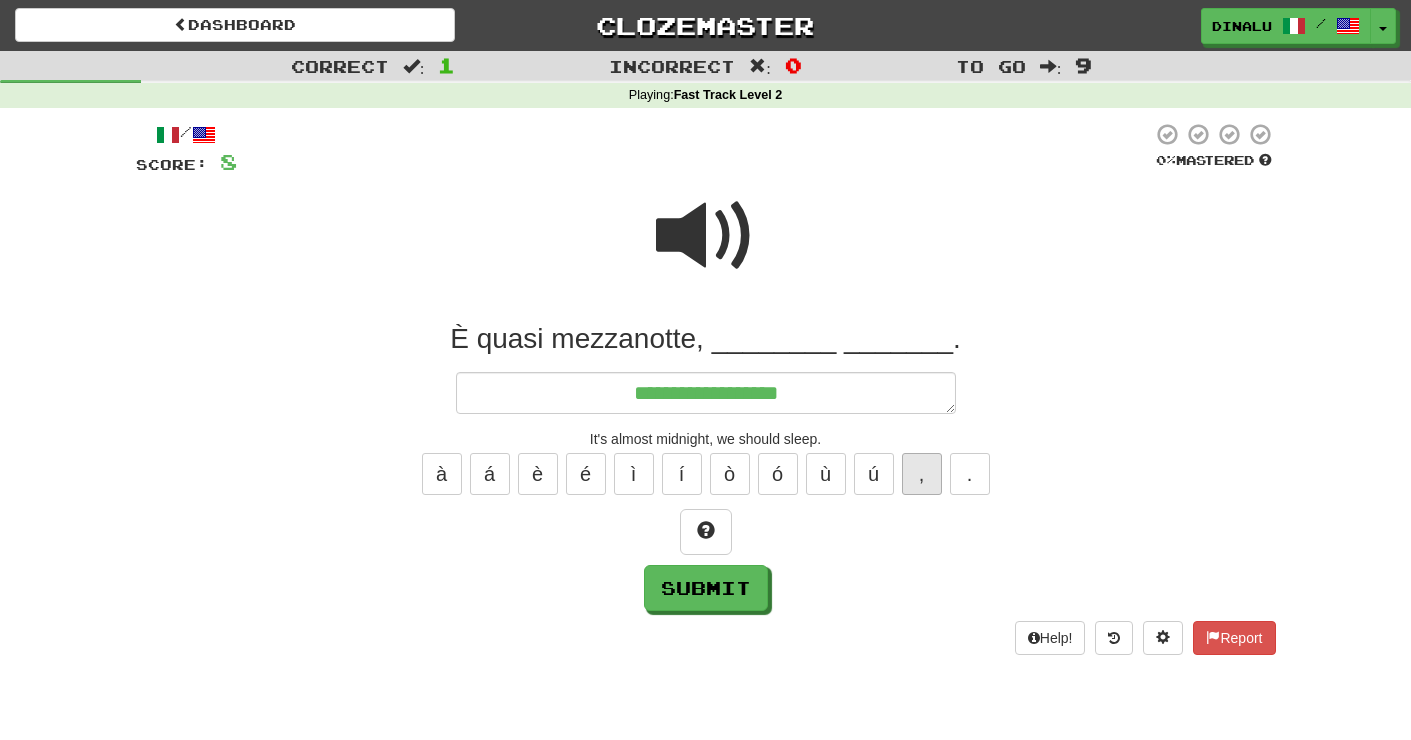 click on "," at bounding box center (922, 474) 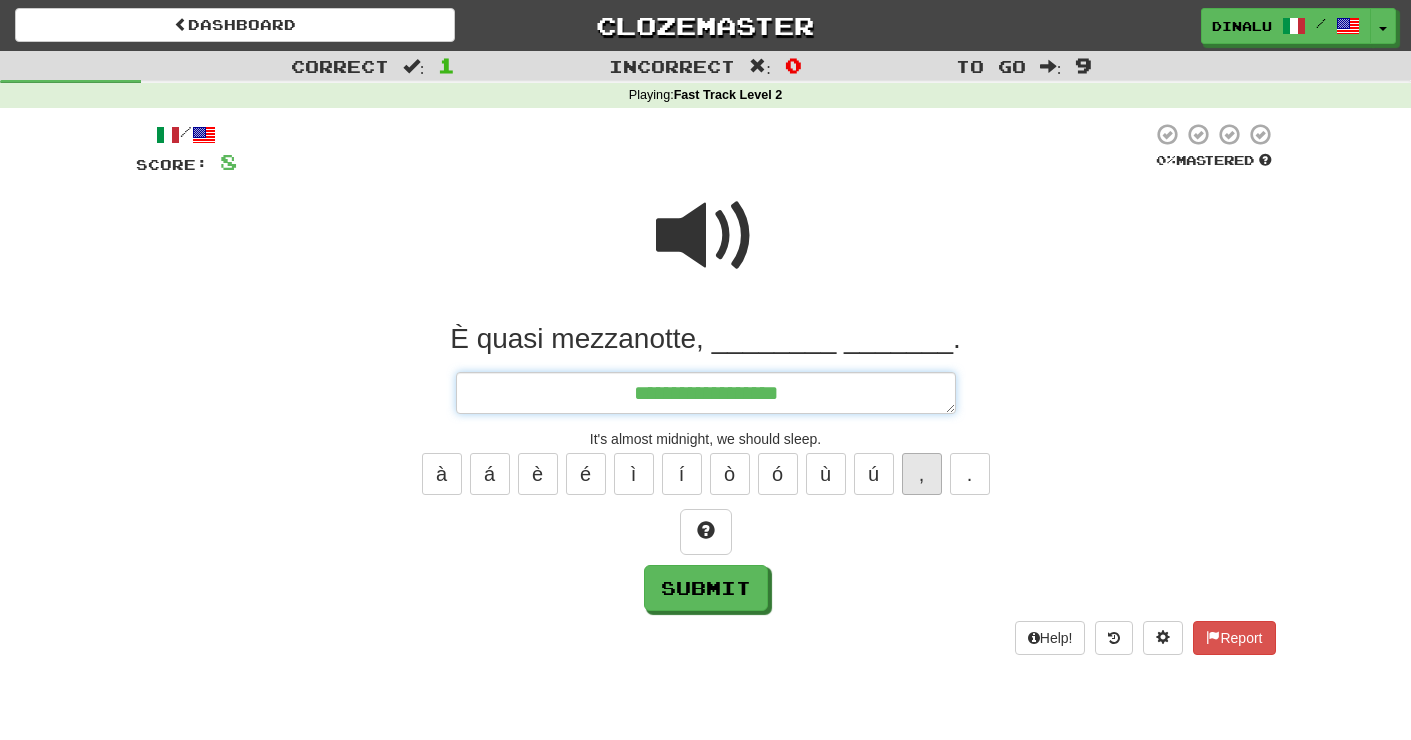 type on "*" 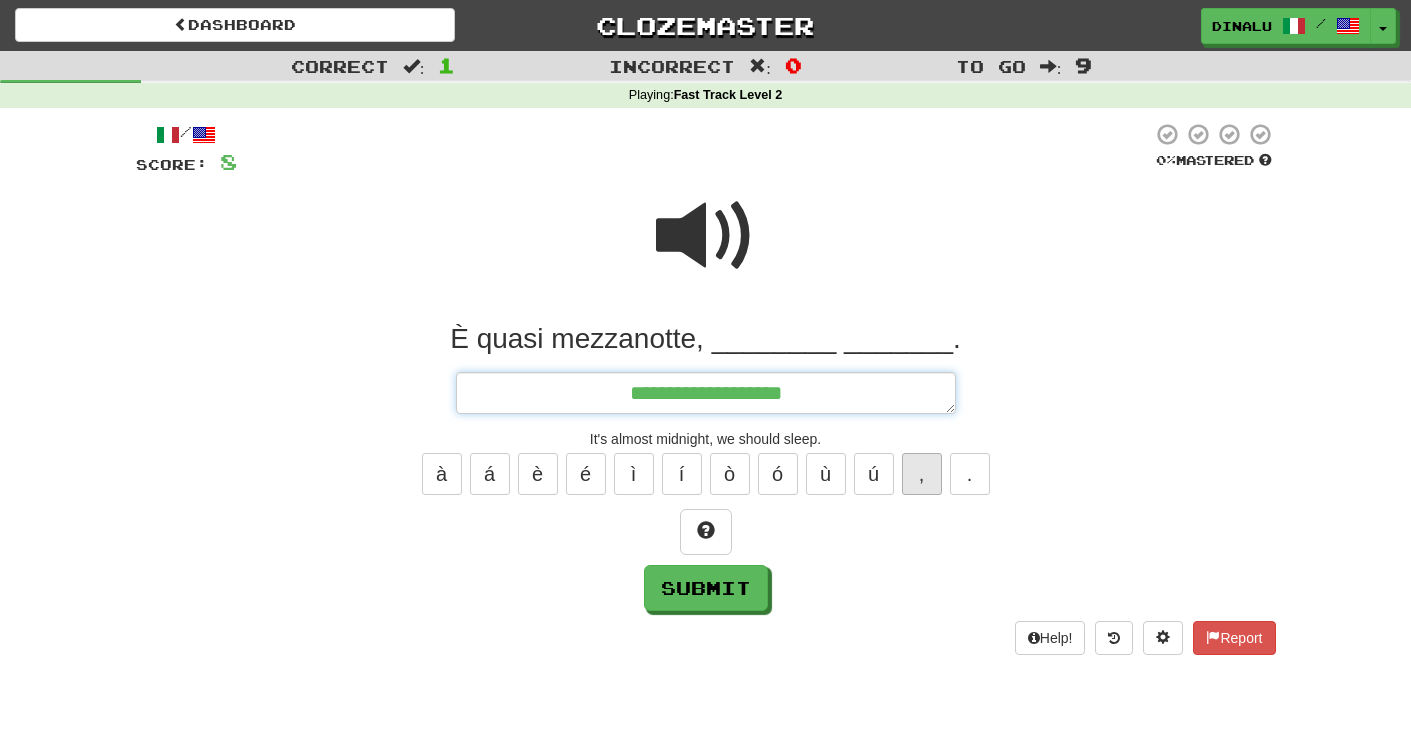 type on "*" 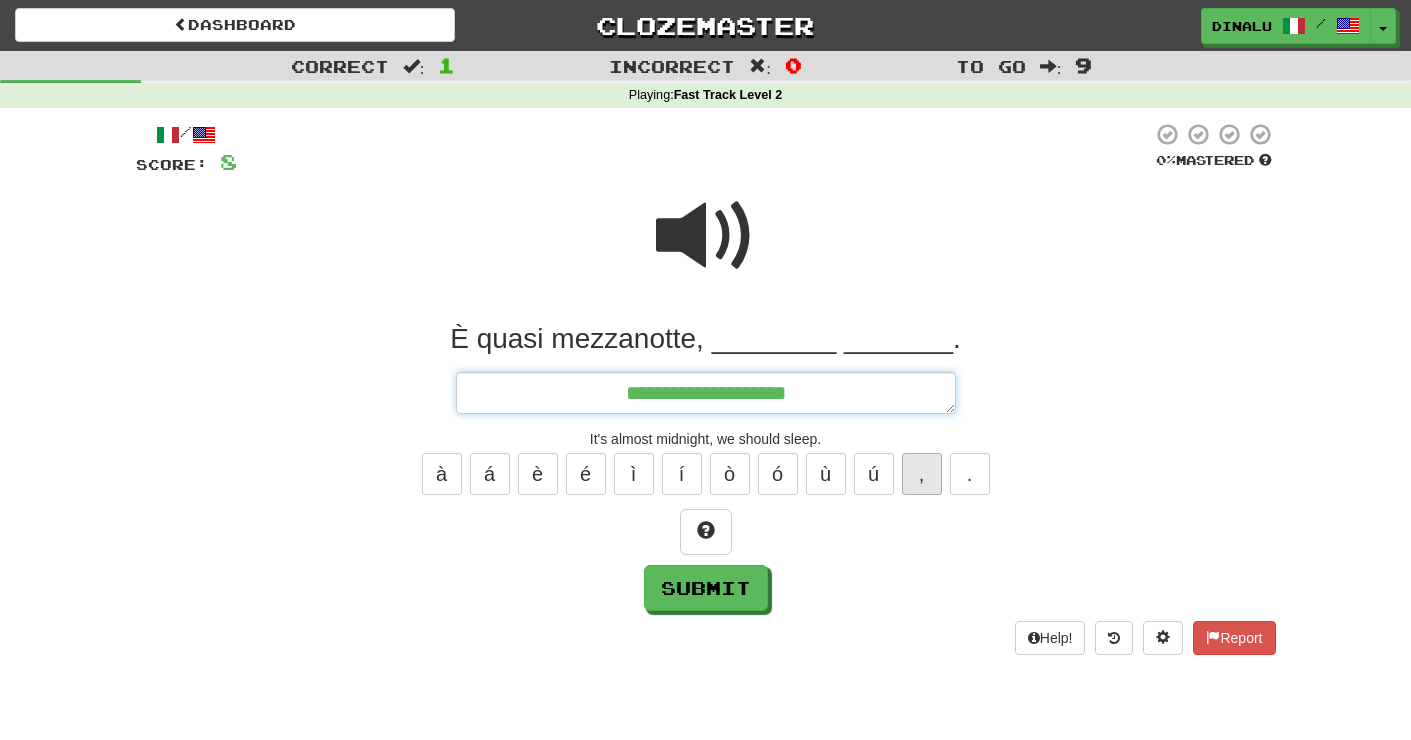 type on "*" 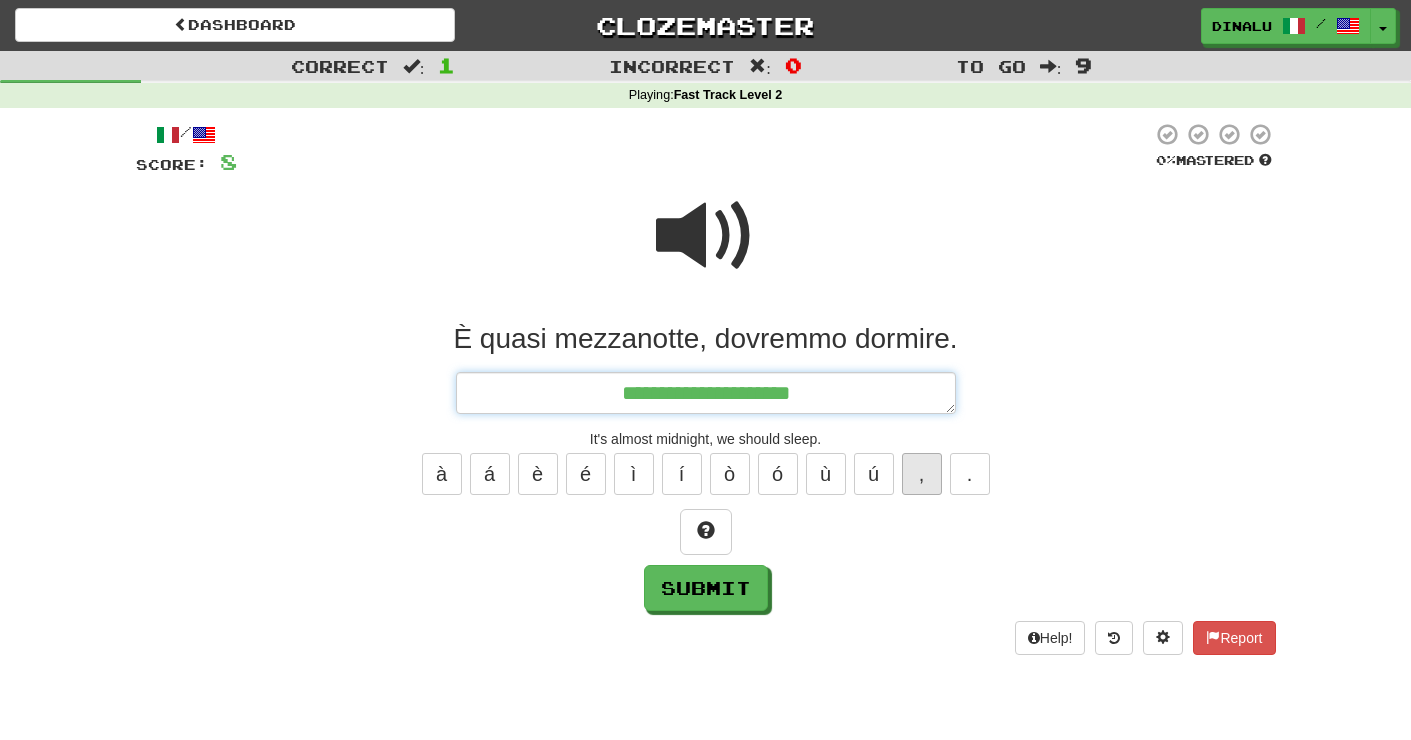 type on "*" 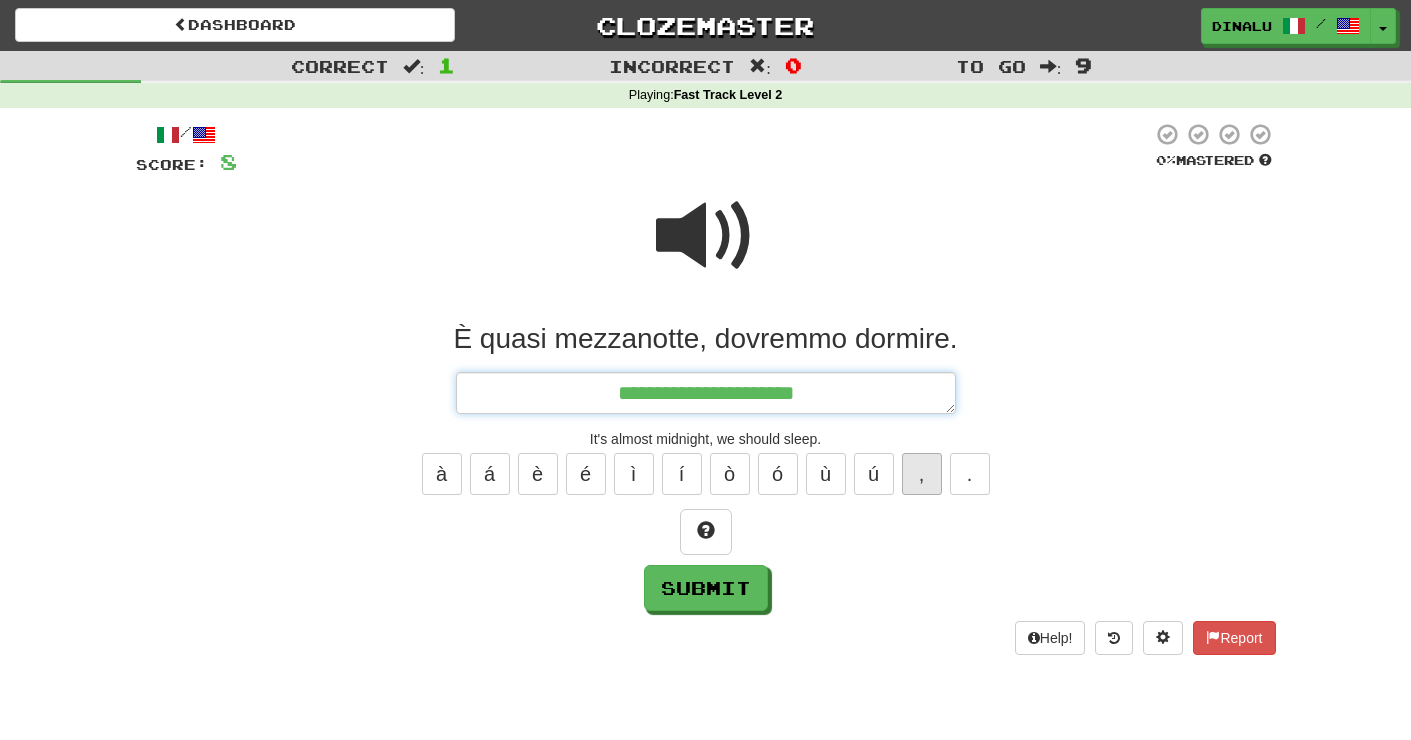 type on "*" 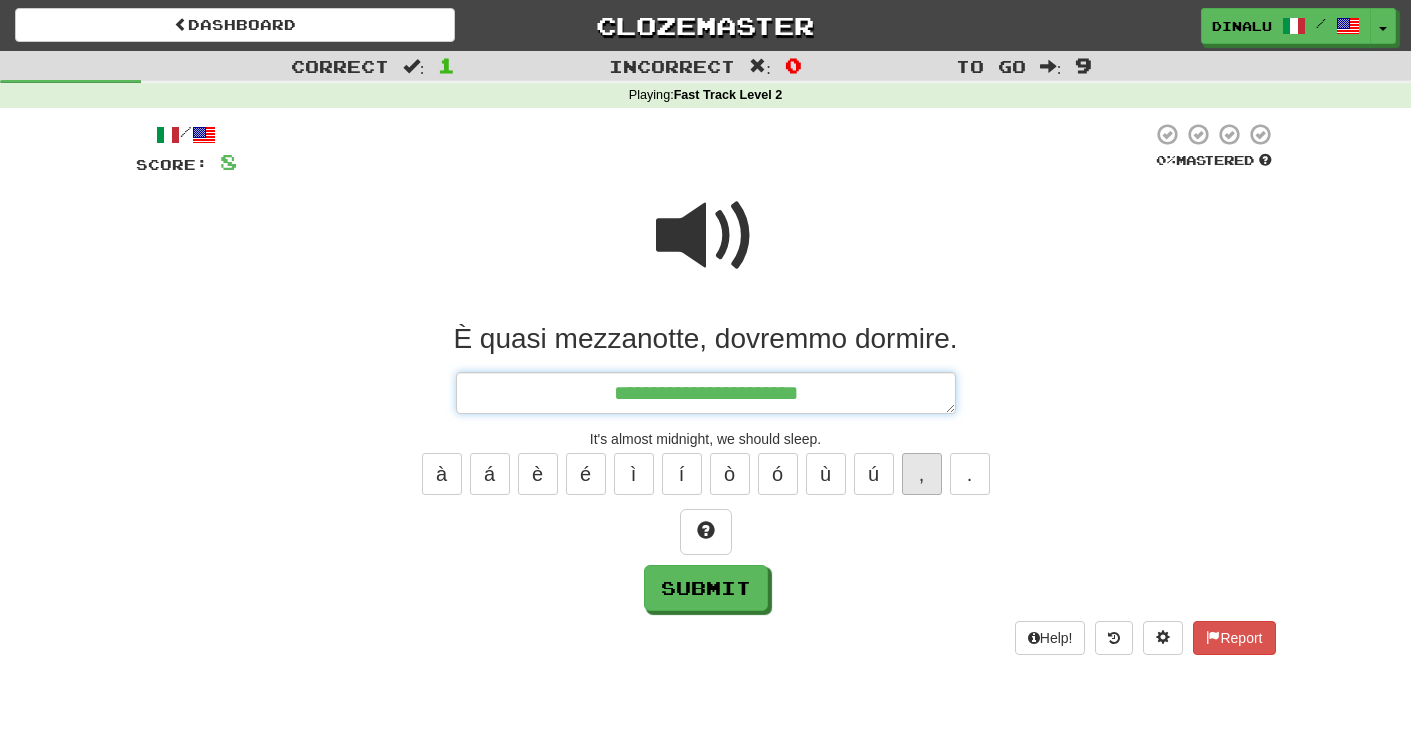 type on "*" 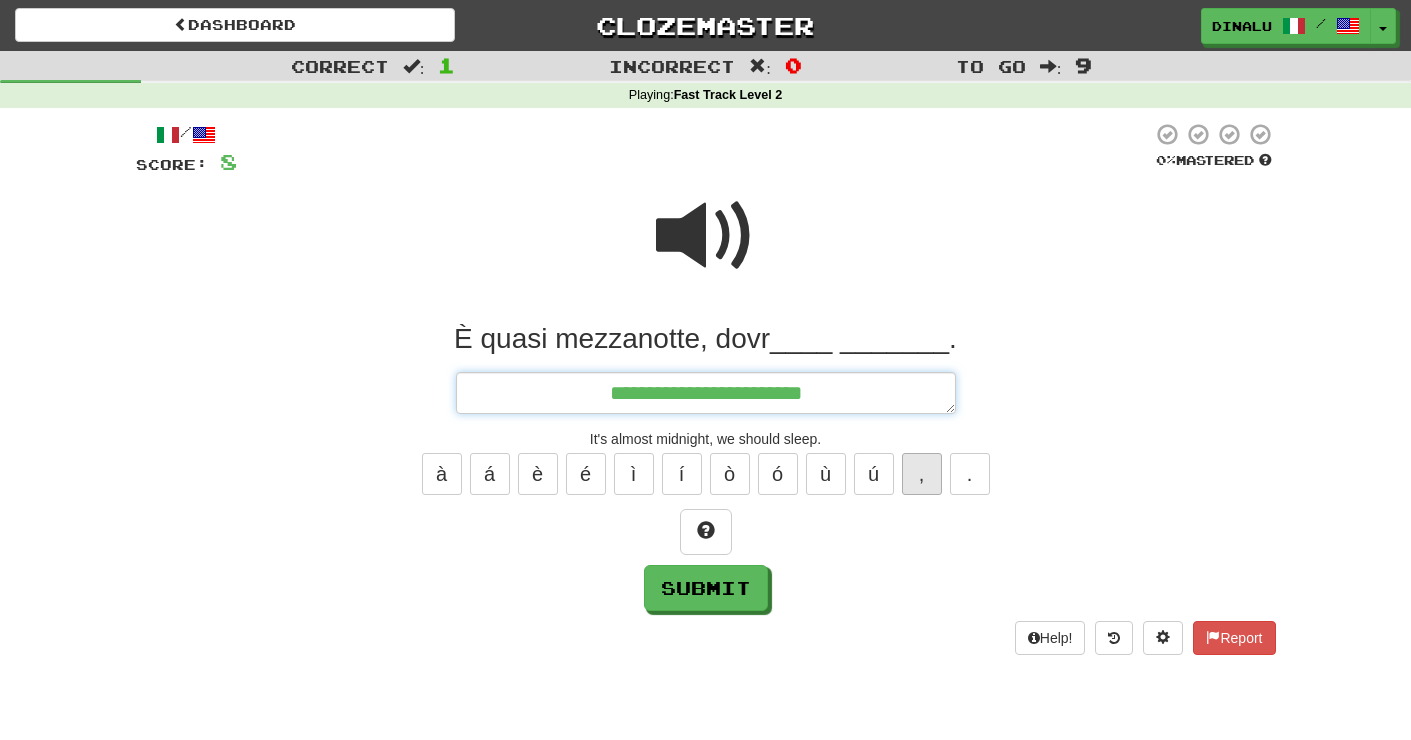 type on "*" 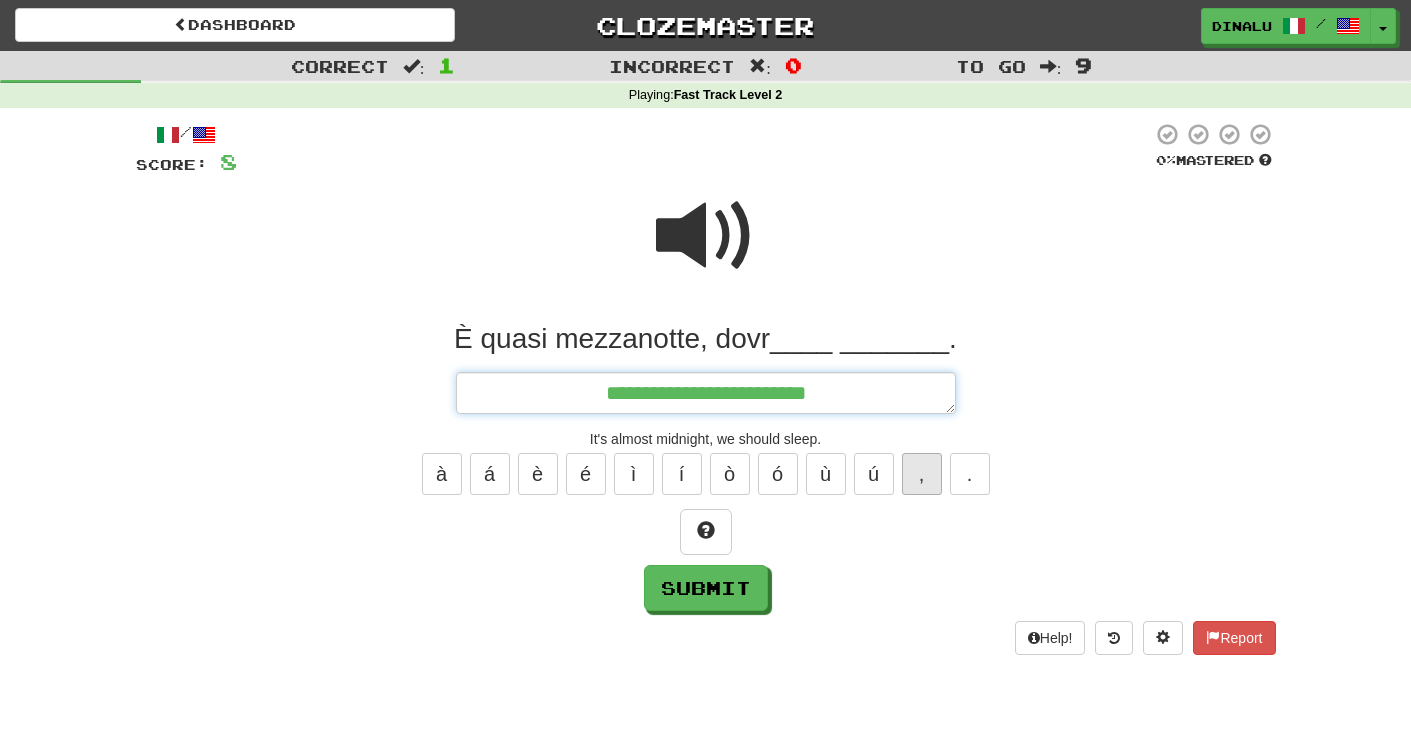 type on "*" 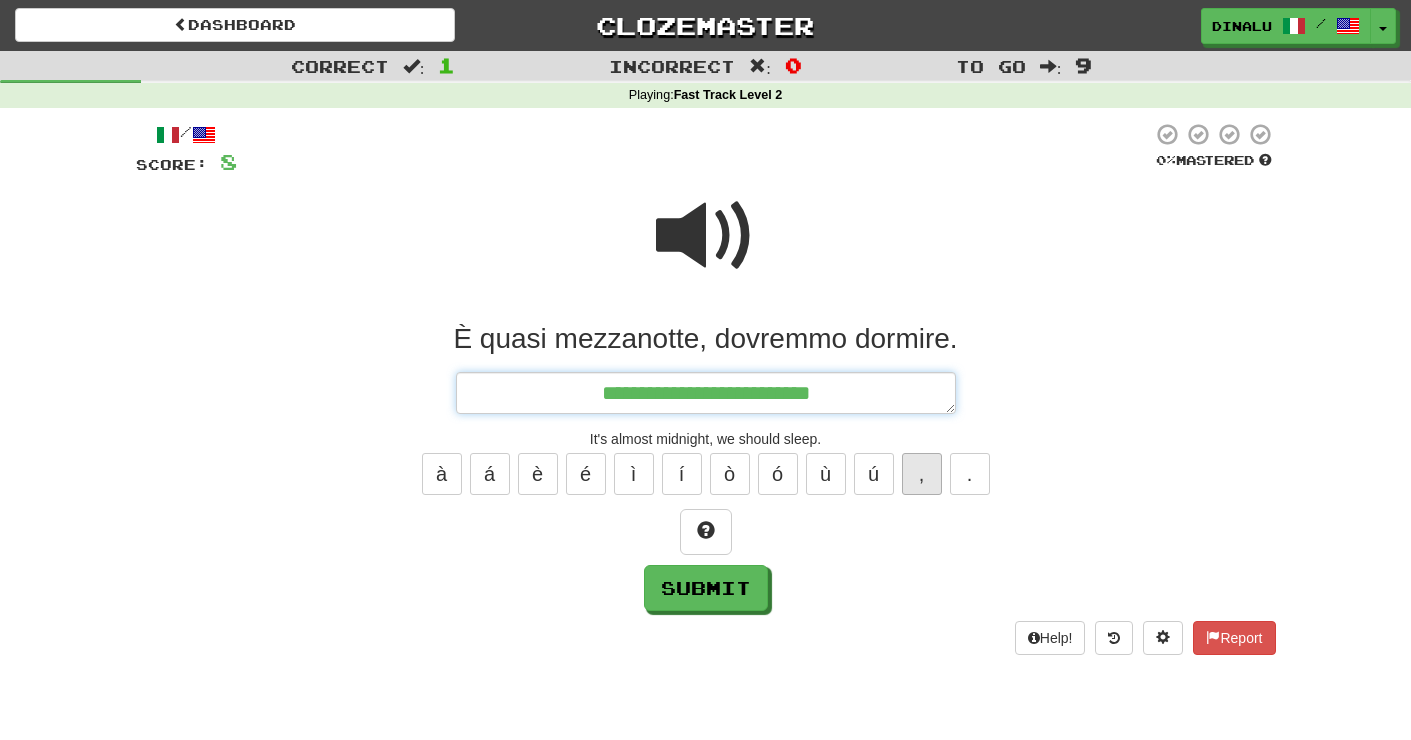 type on "*" 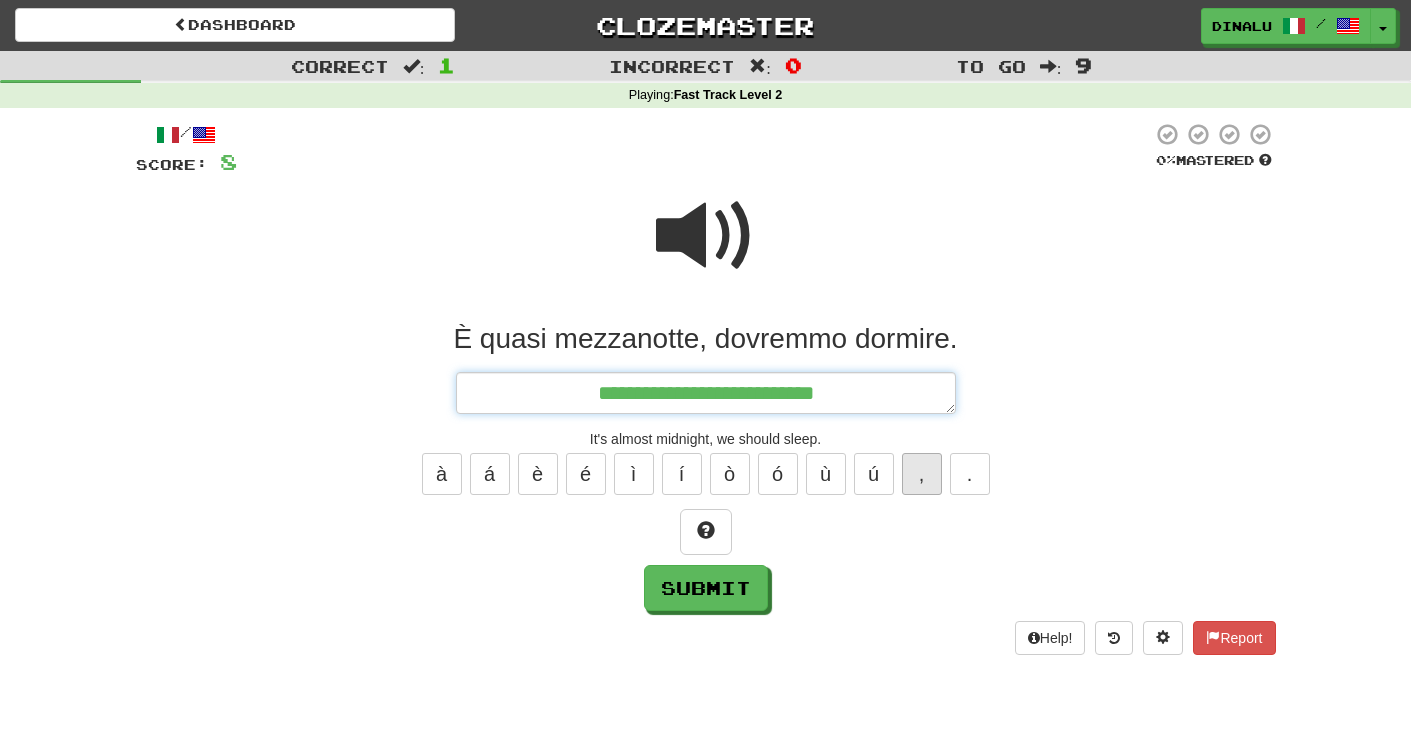 type on "*" 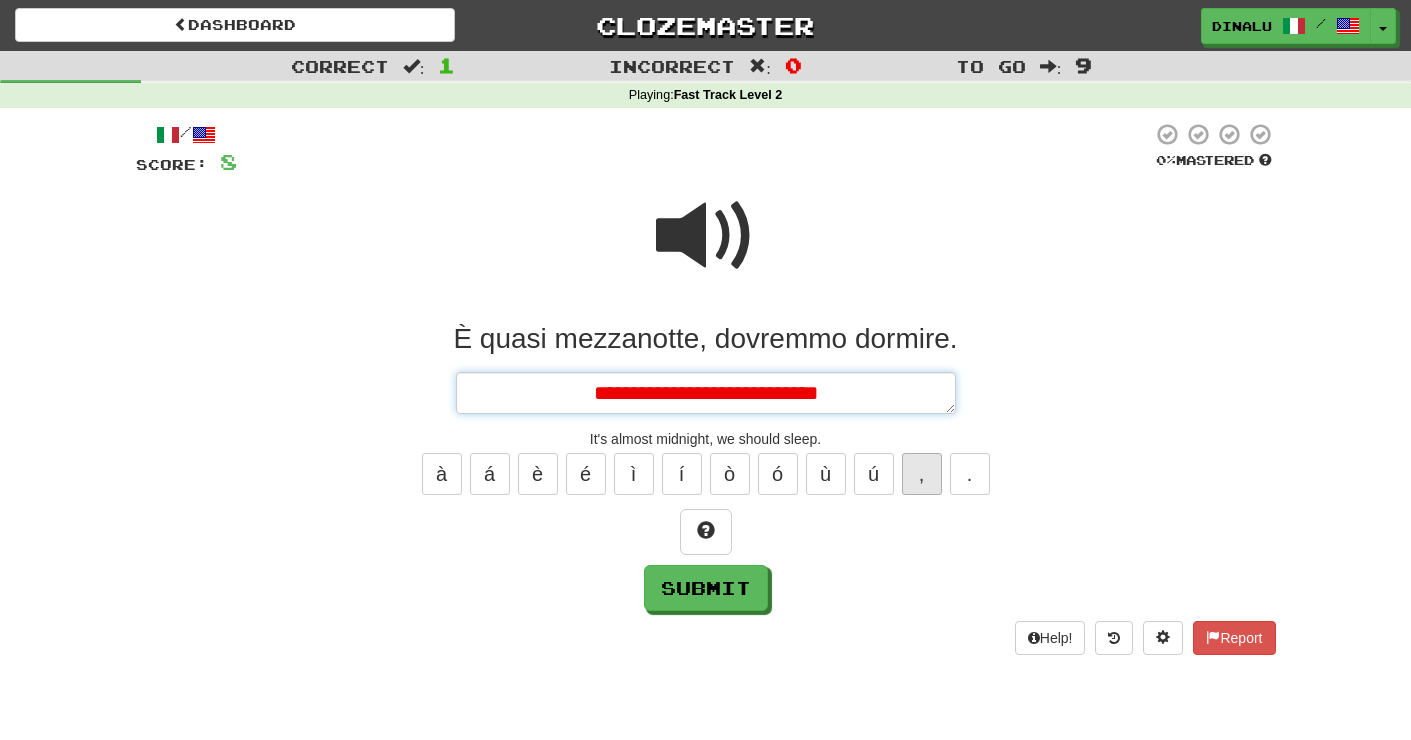 type on "*" 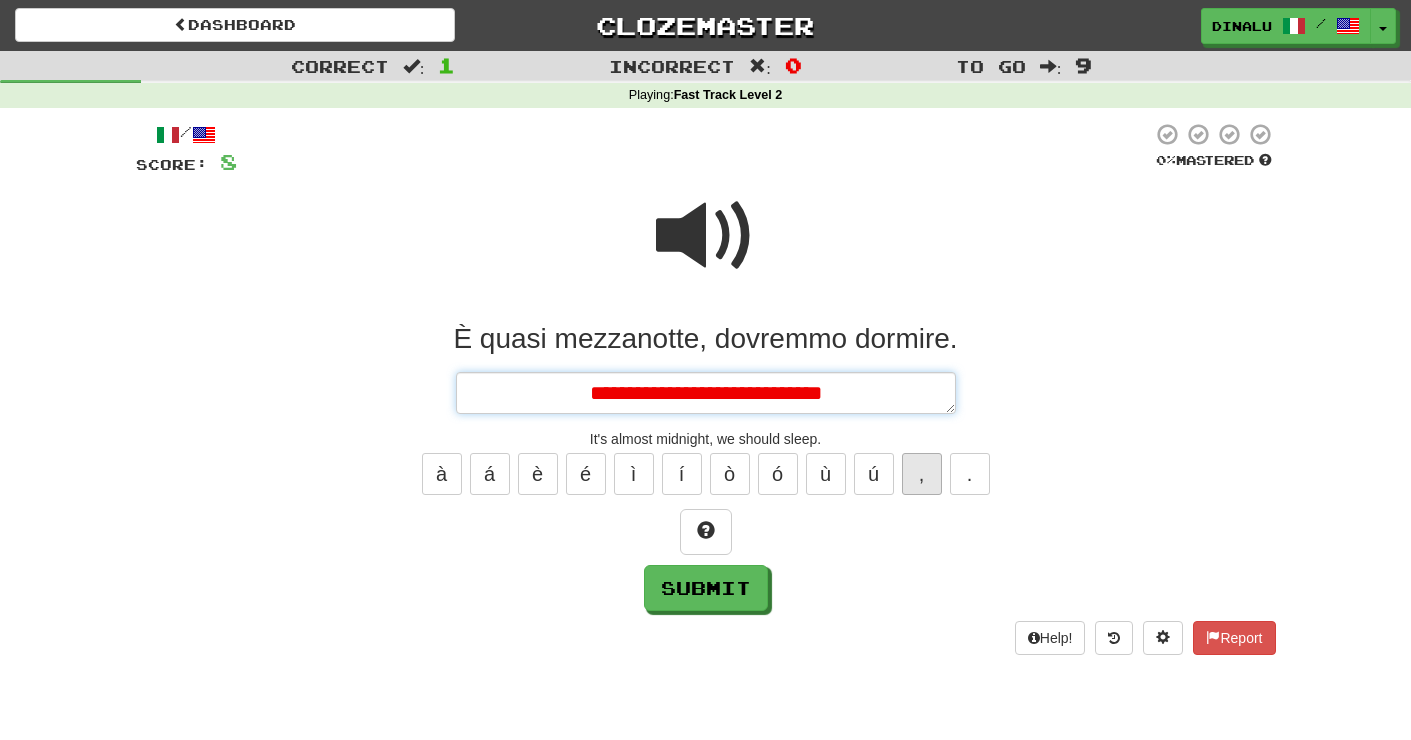 type on "*" 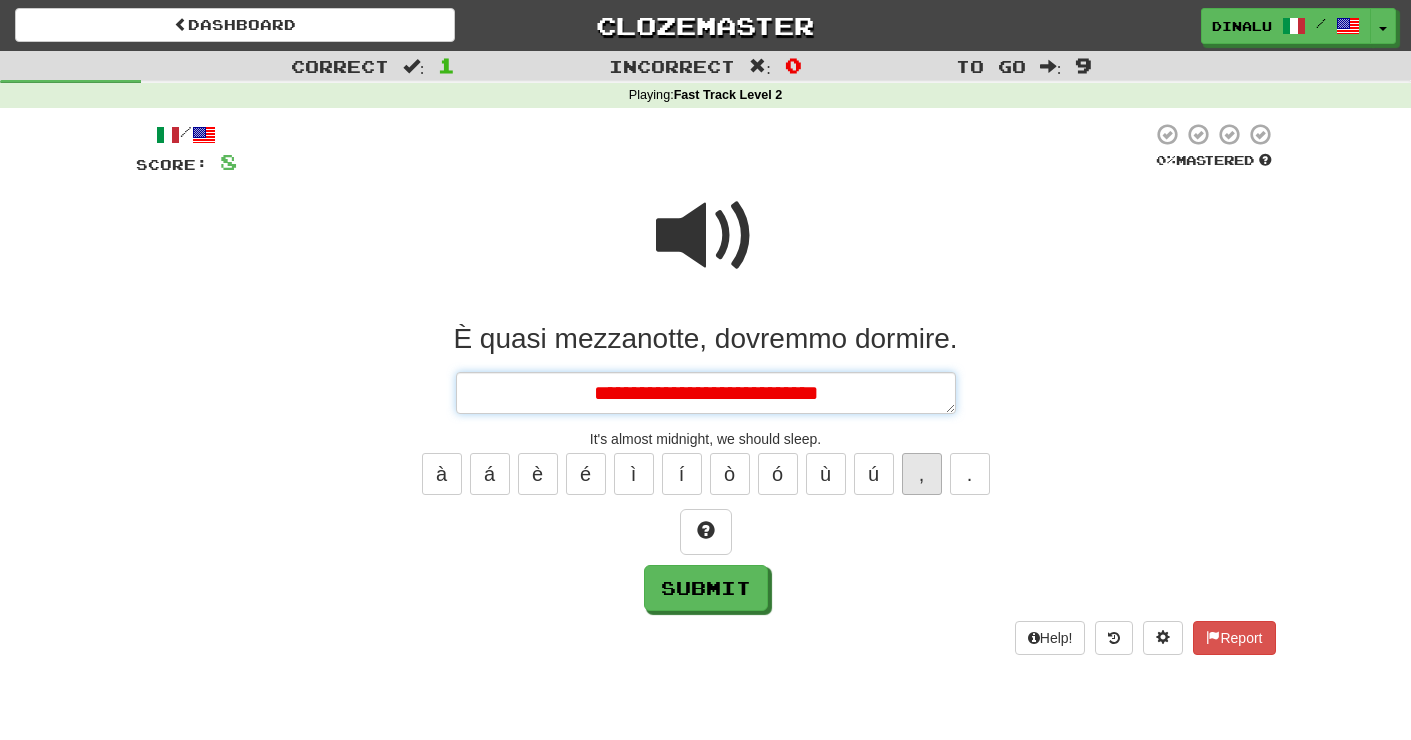 type on "*" 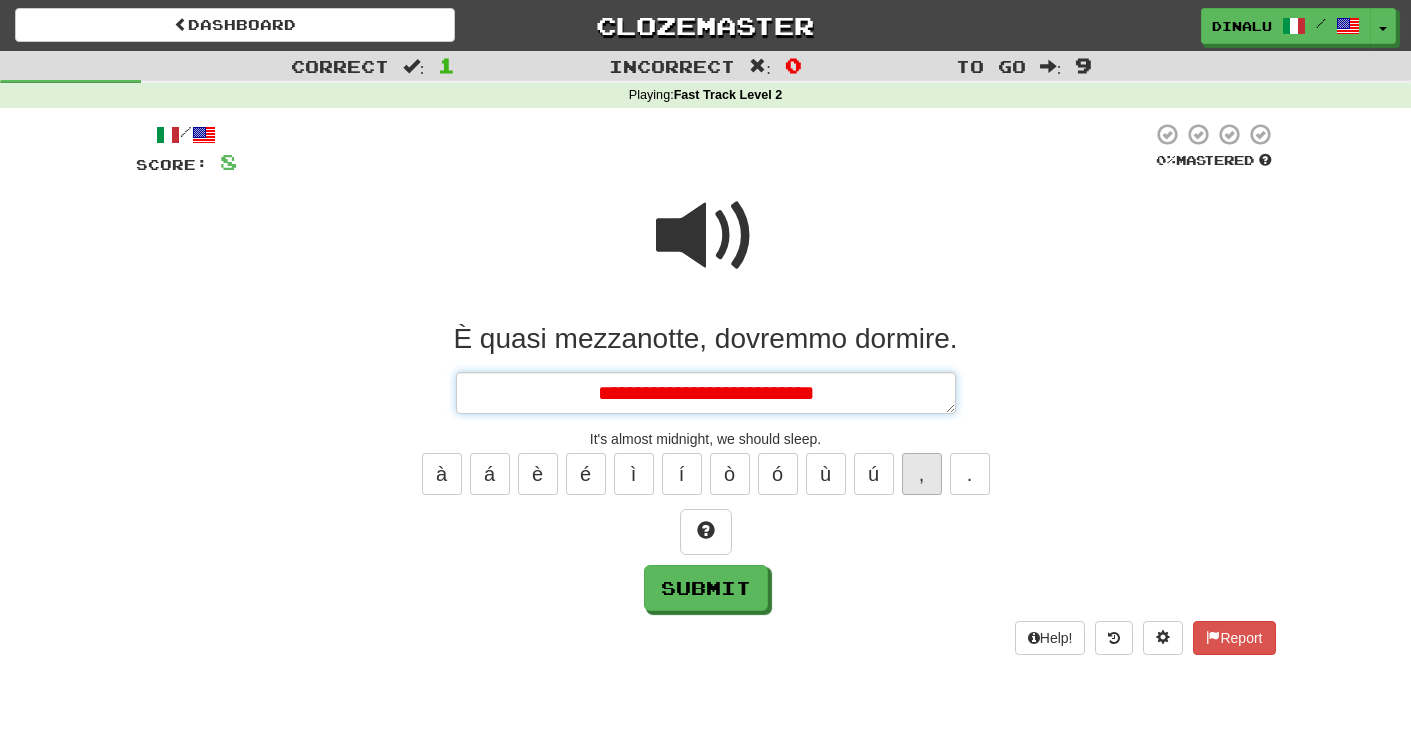 type on "*" 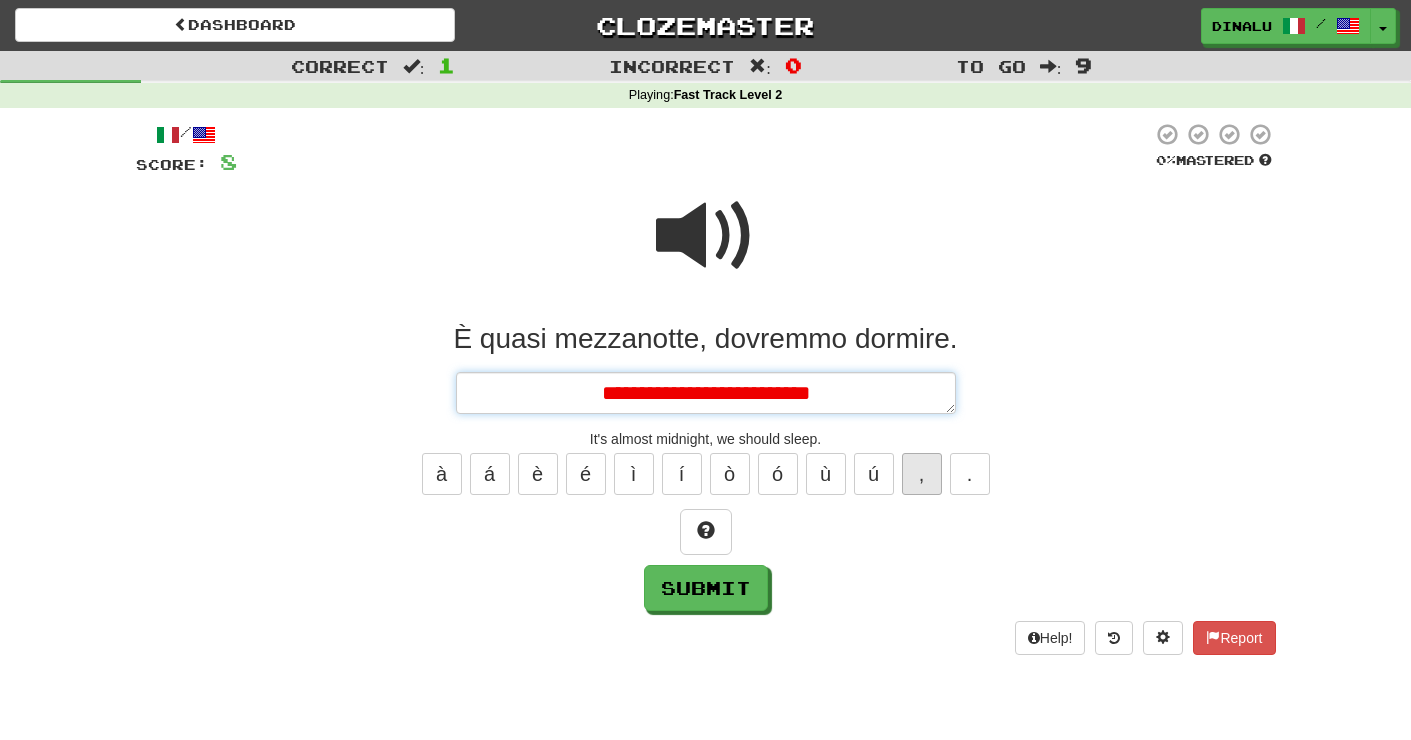 type on "*" 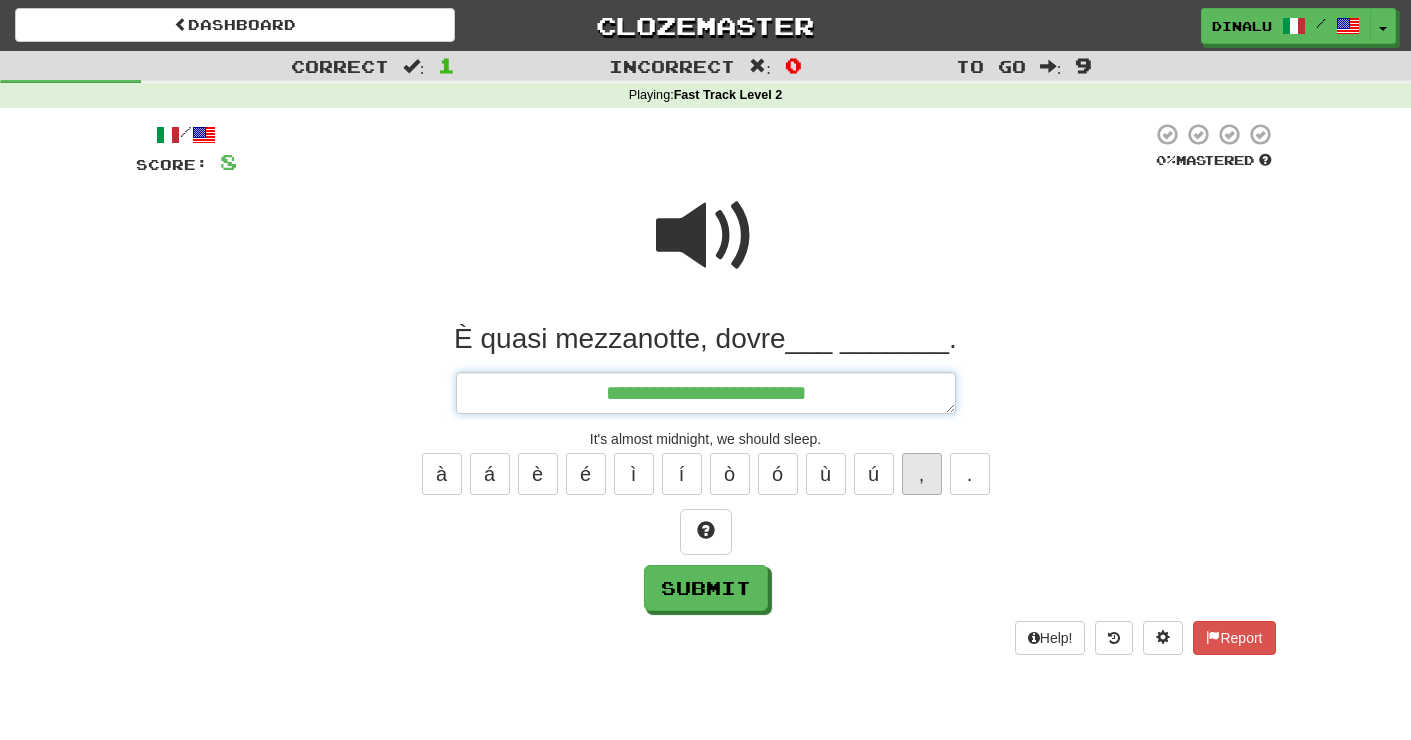 type on "*" 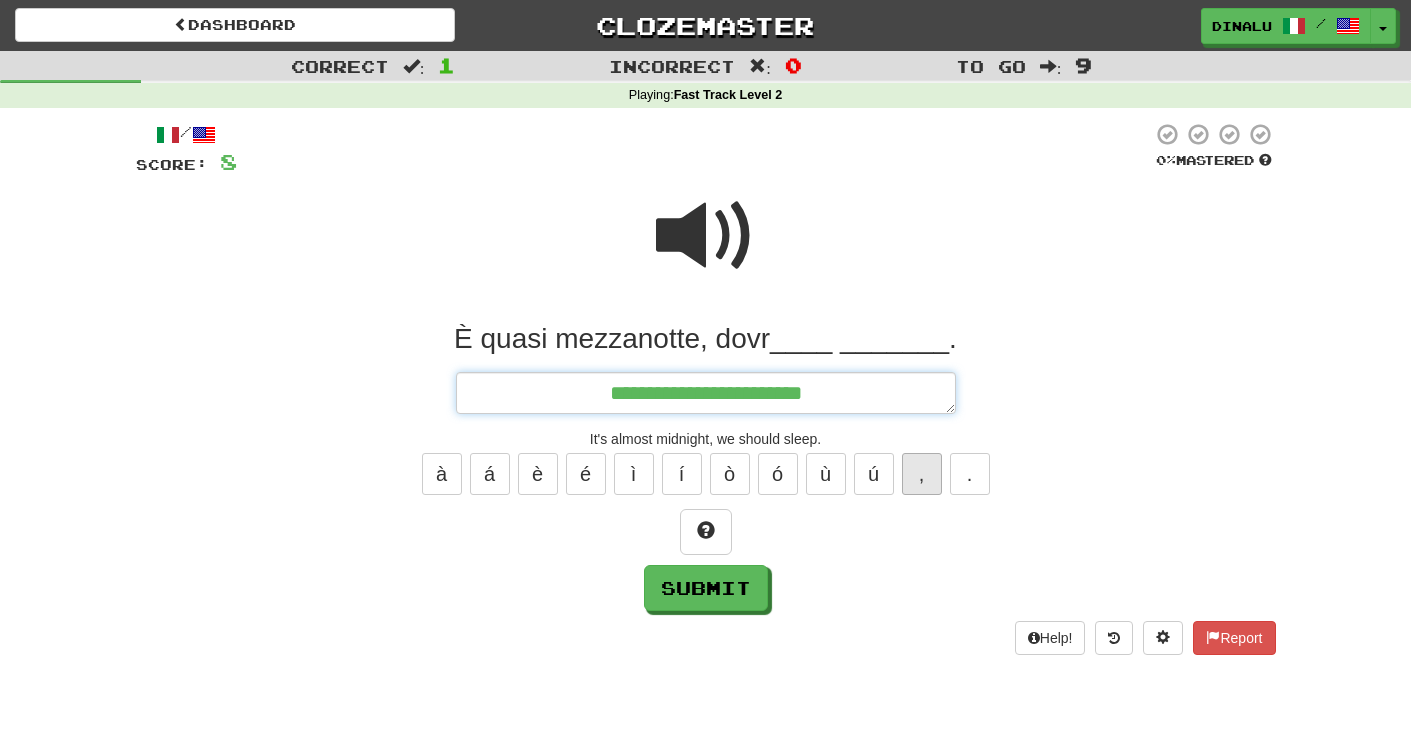 type on "*" 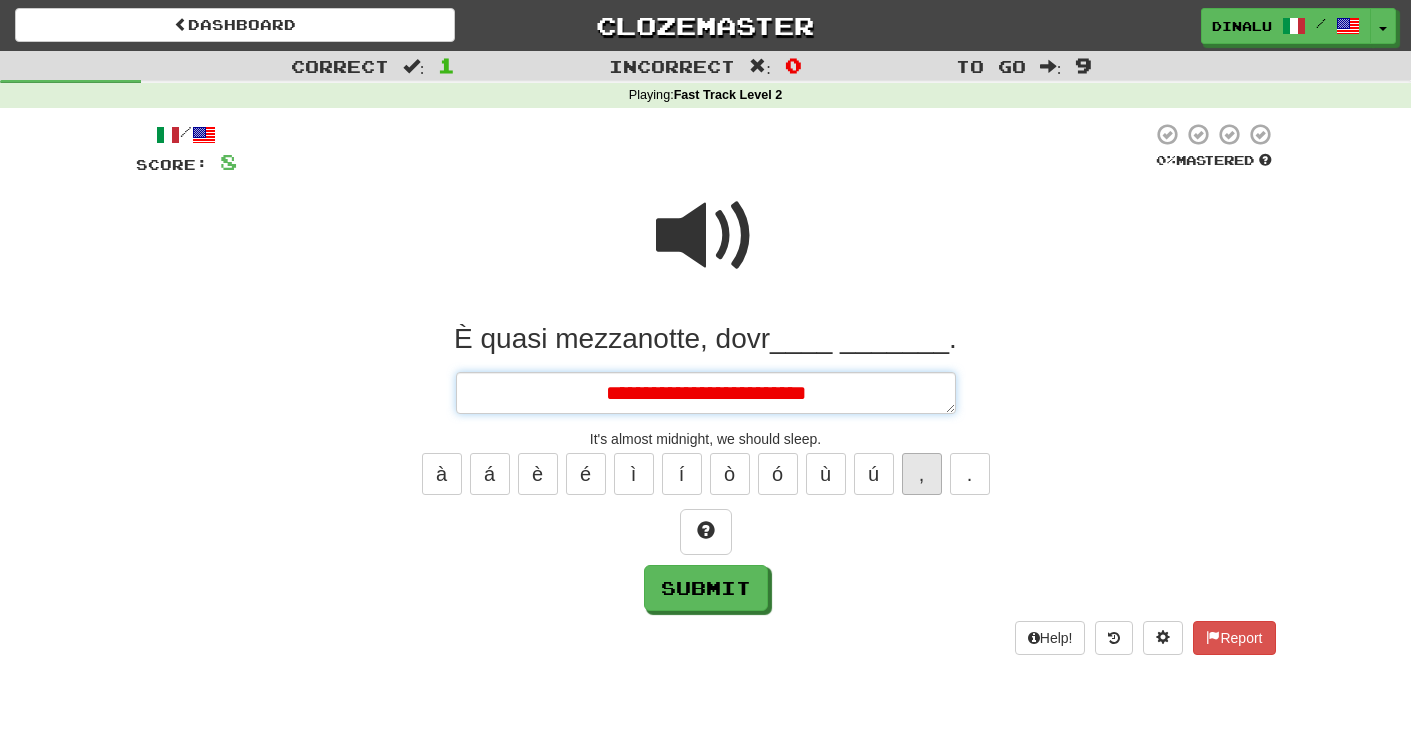 type on "*" 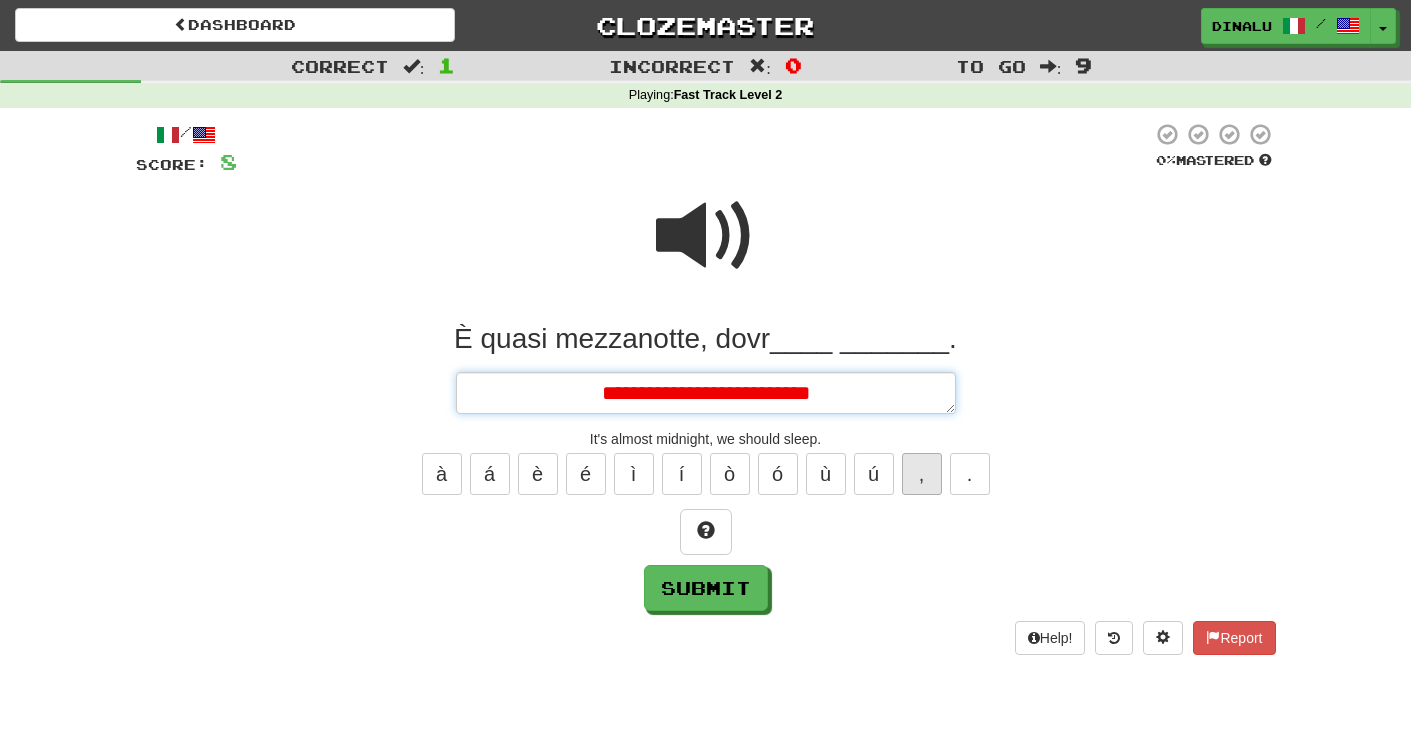 type on "*" 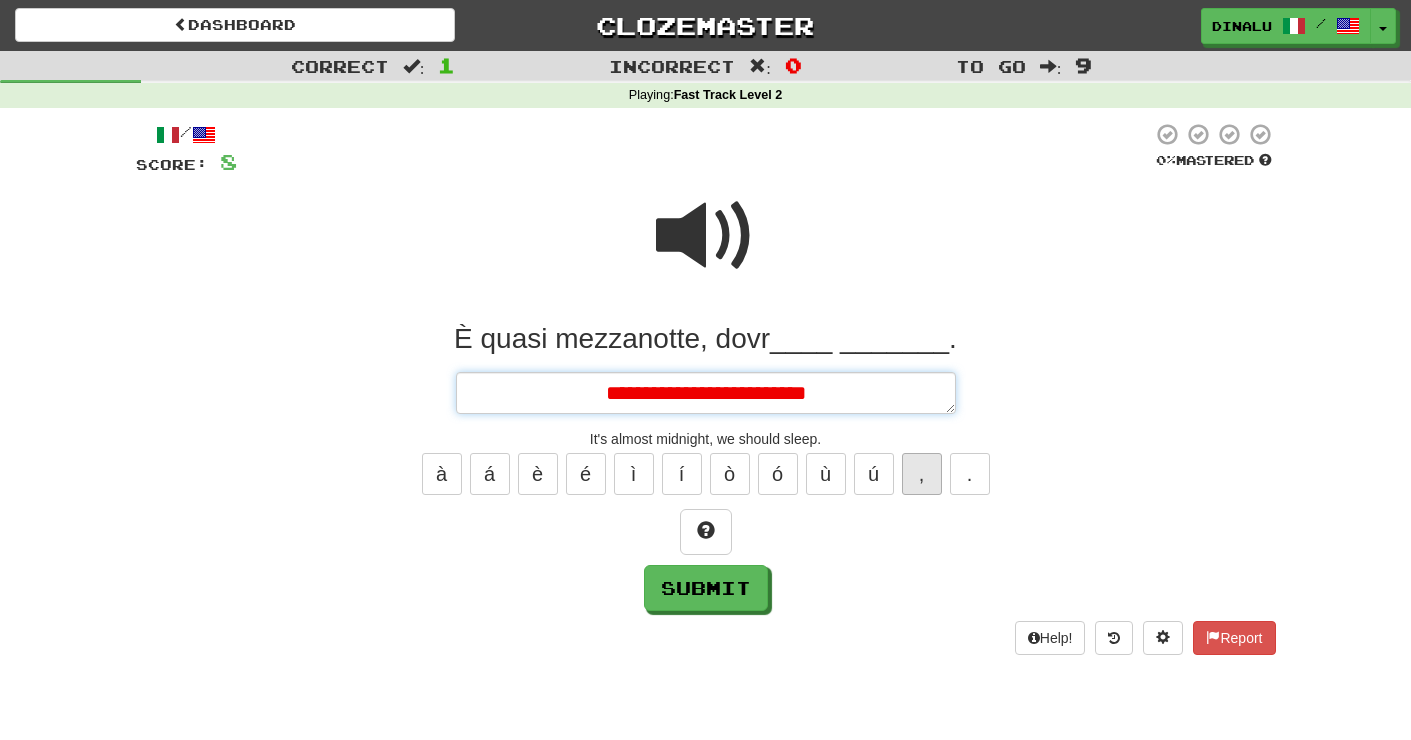 type on "*" 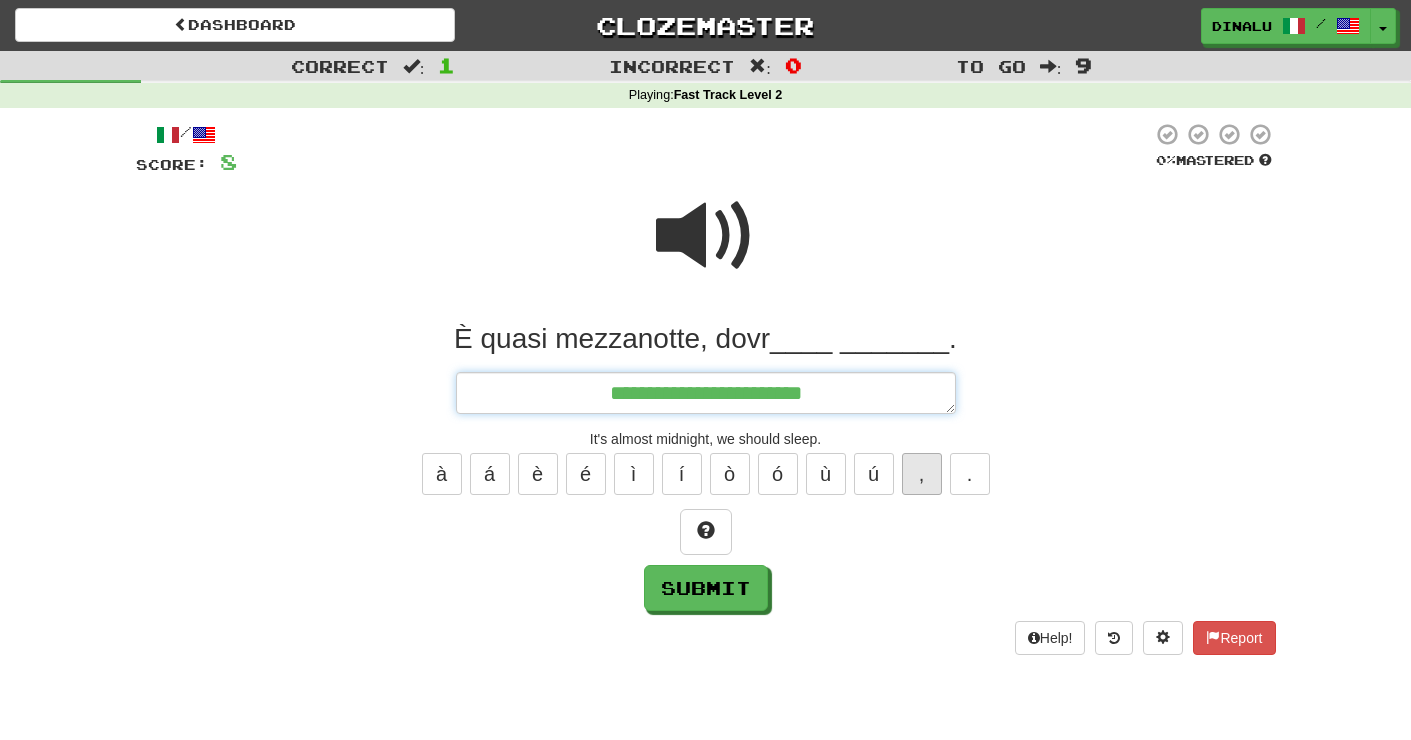 type on "*" 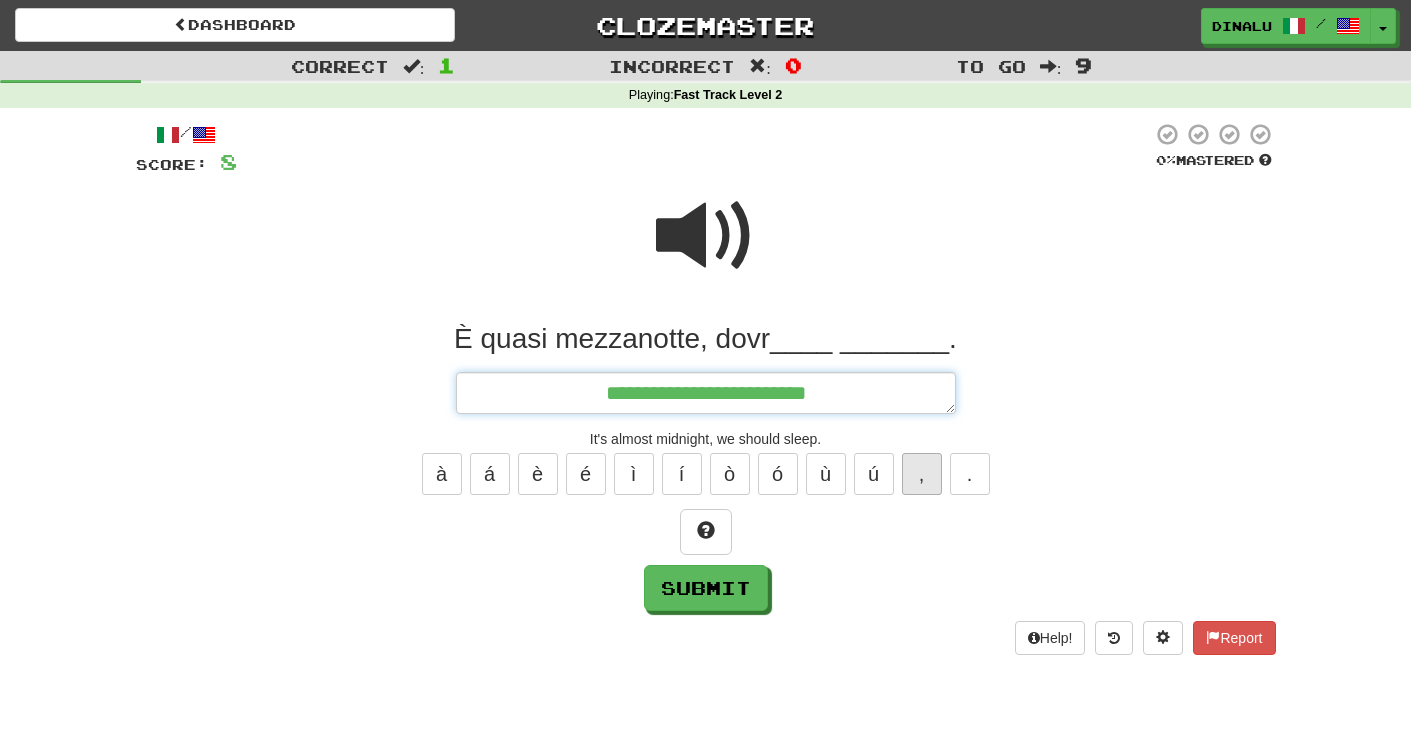 type on "*" 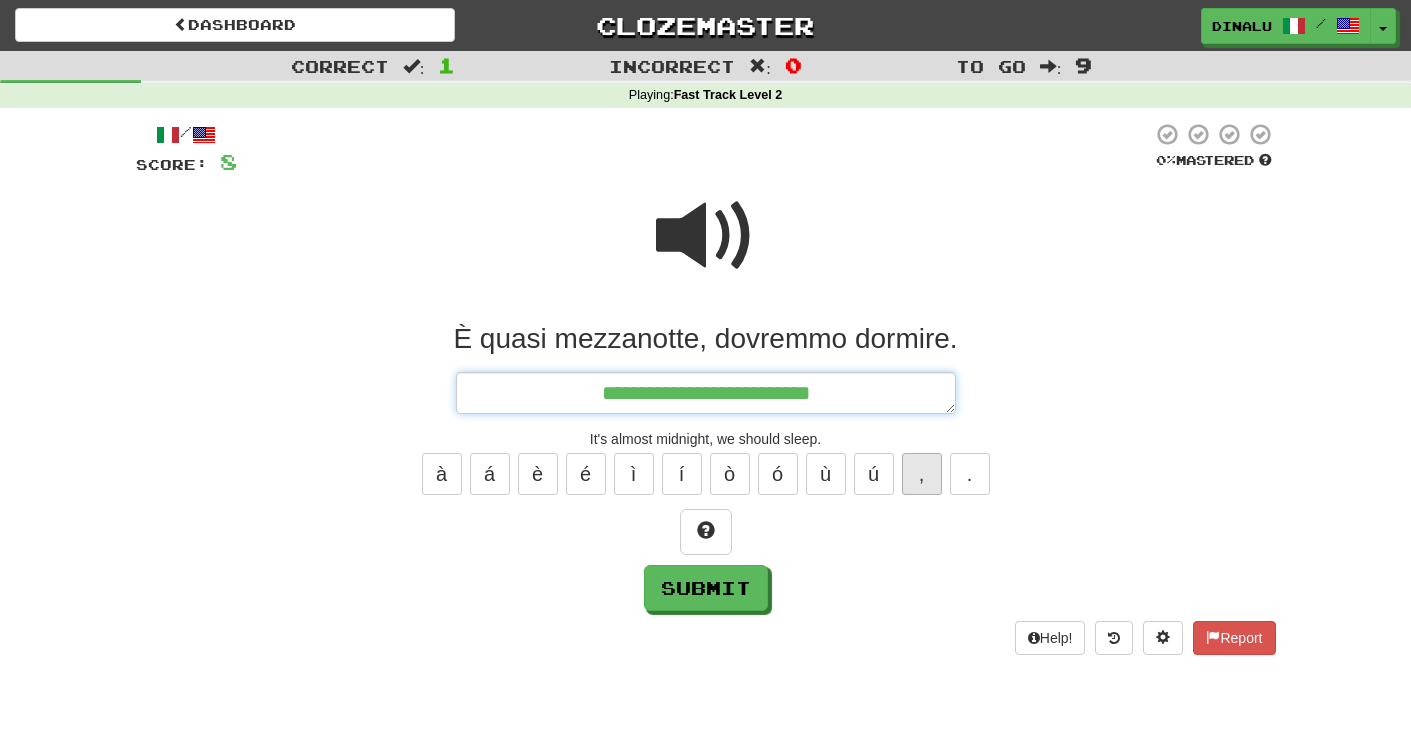type on "*" 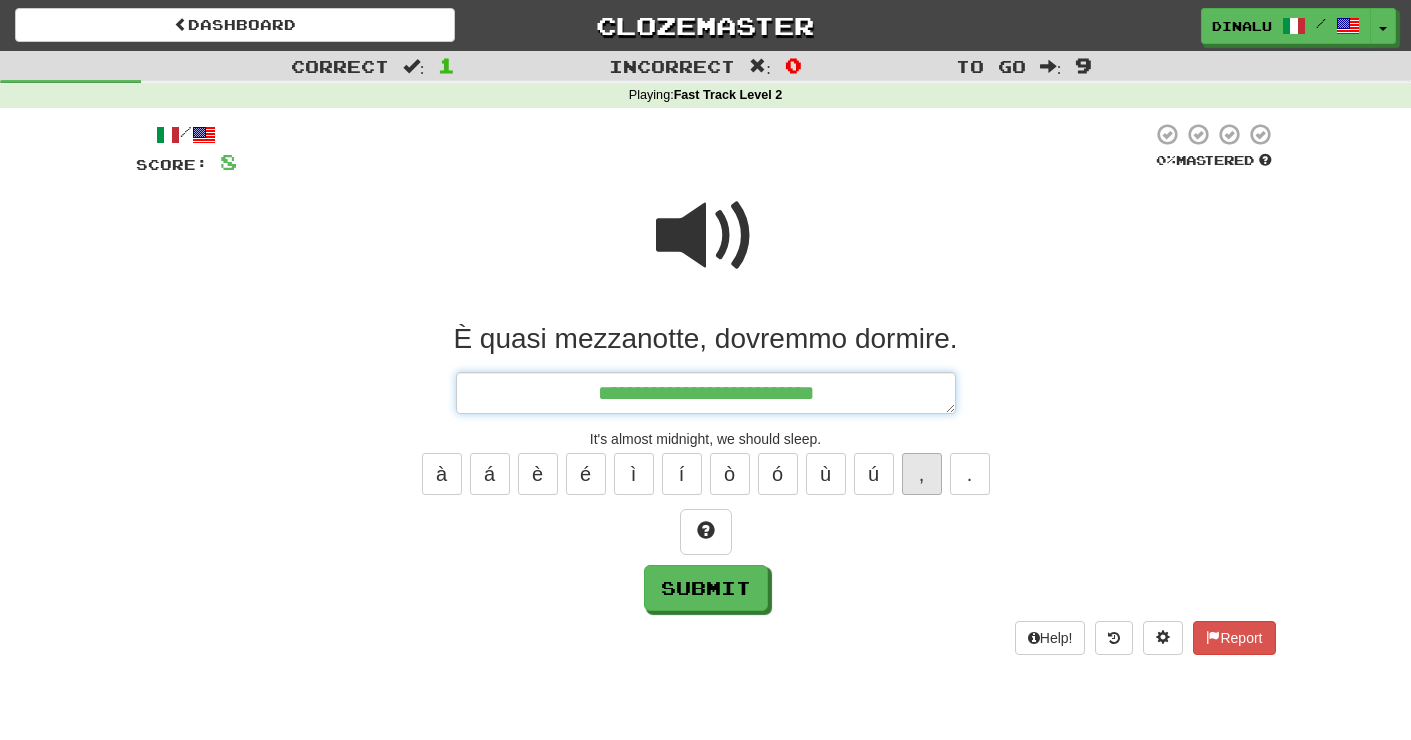 type on "*" 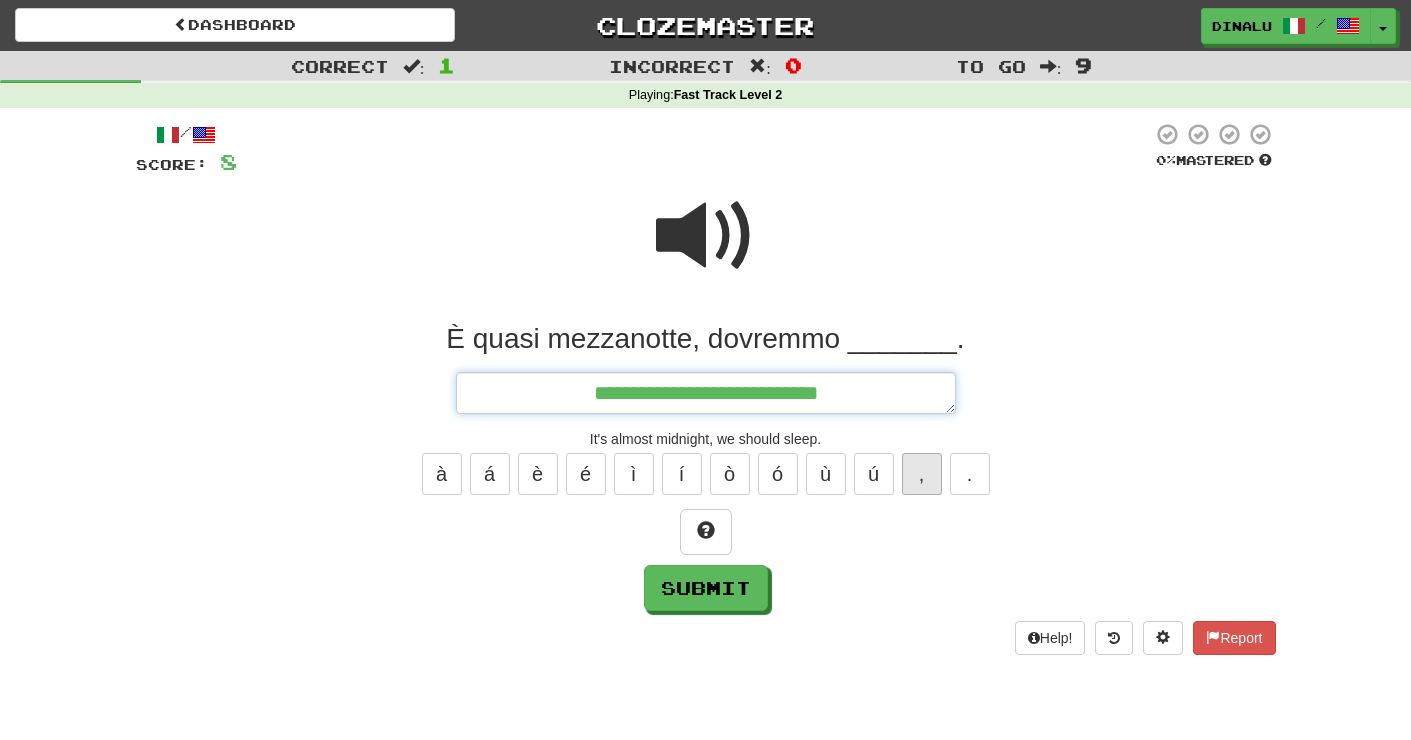 type on "*" 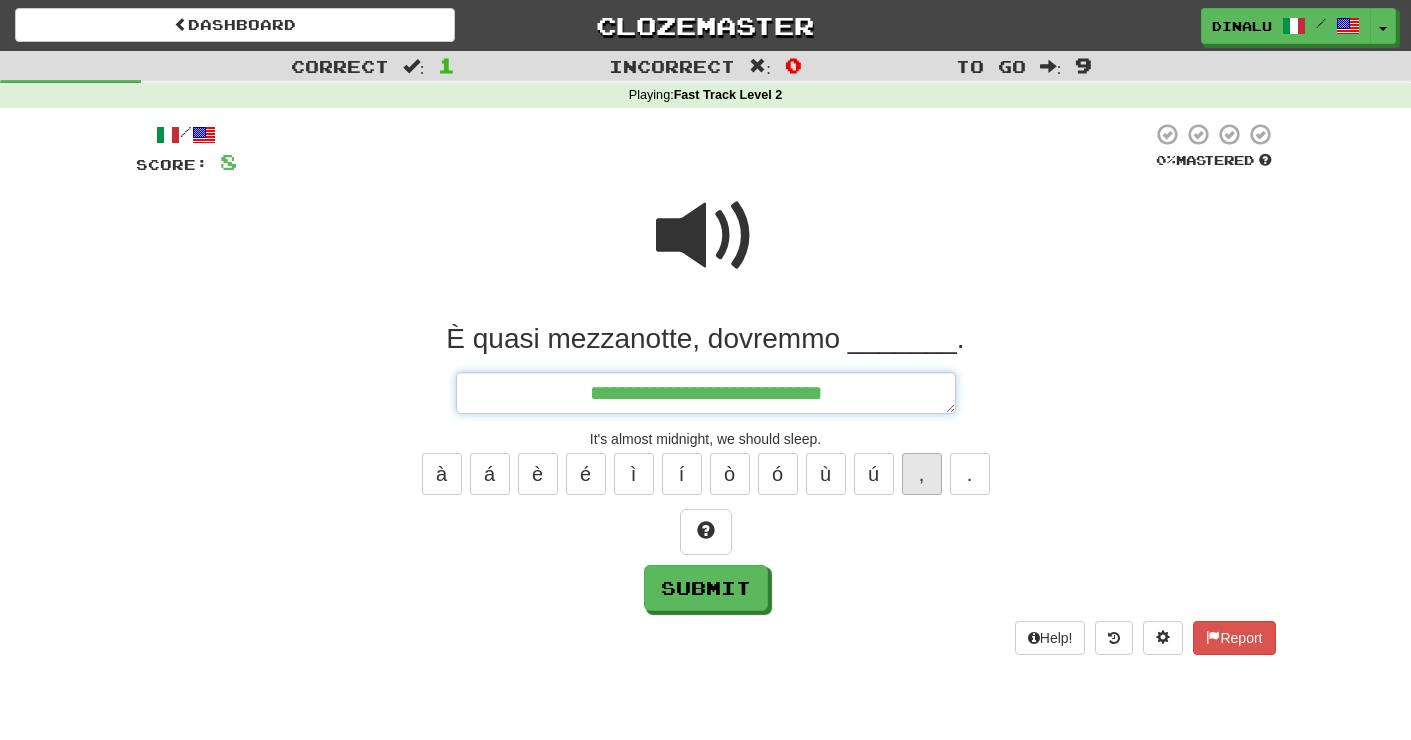 type on "*" 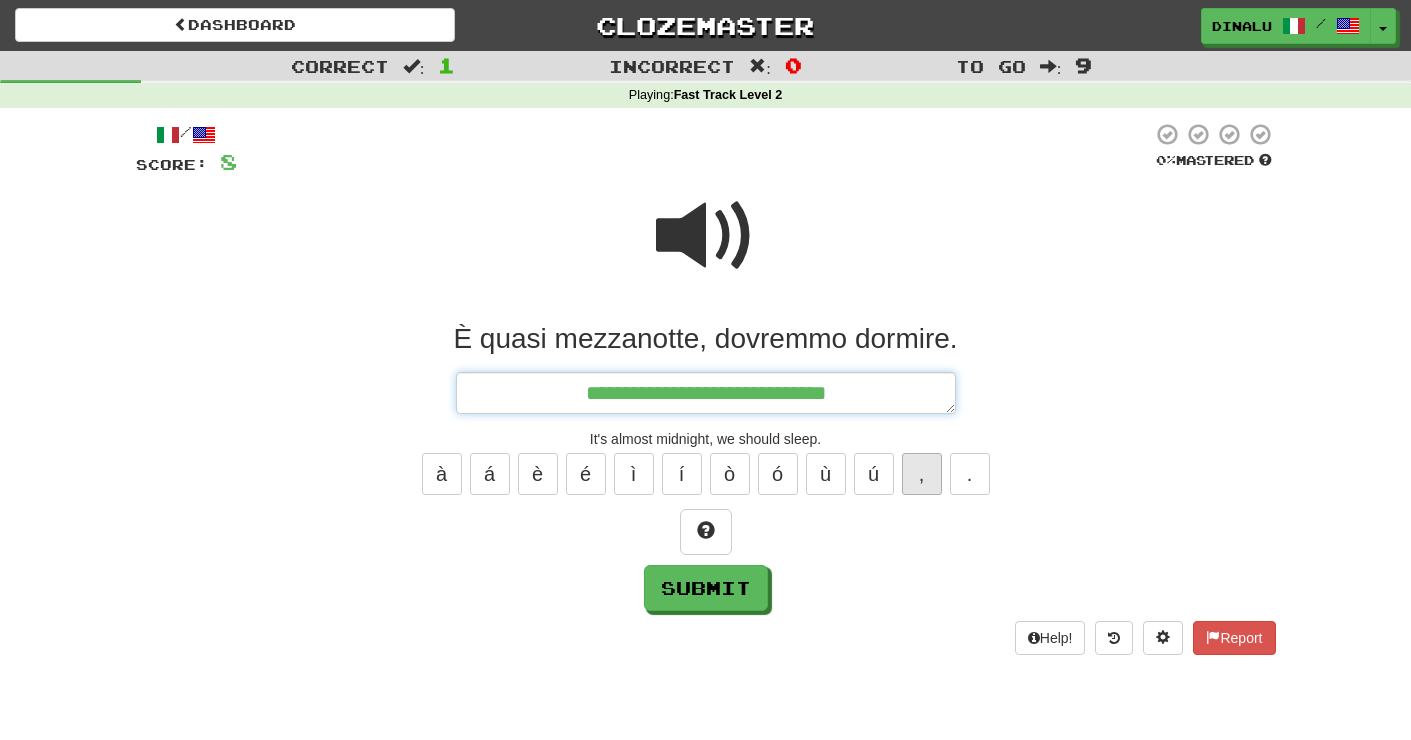 type on "*" 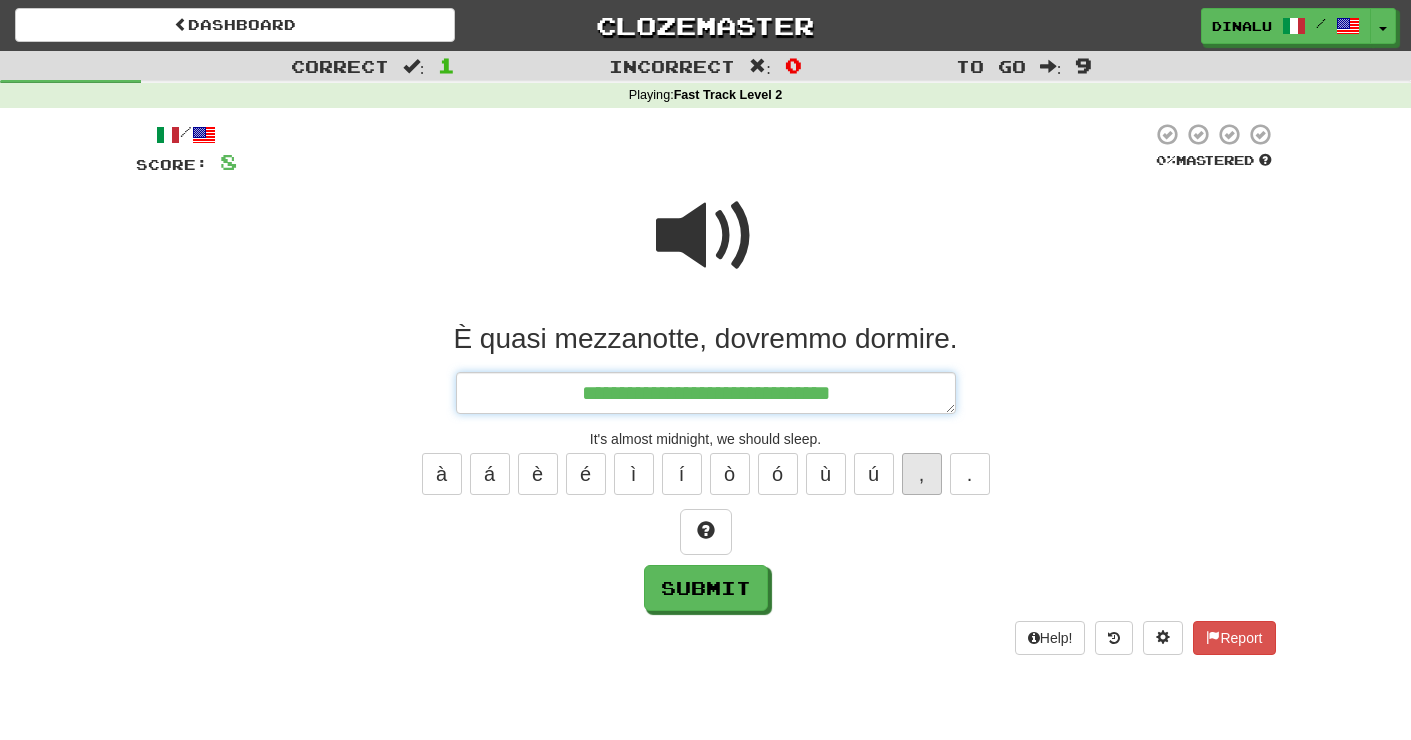 type on "*" 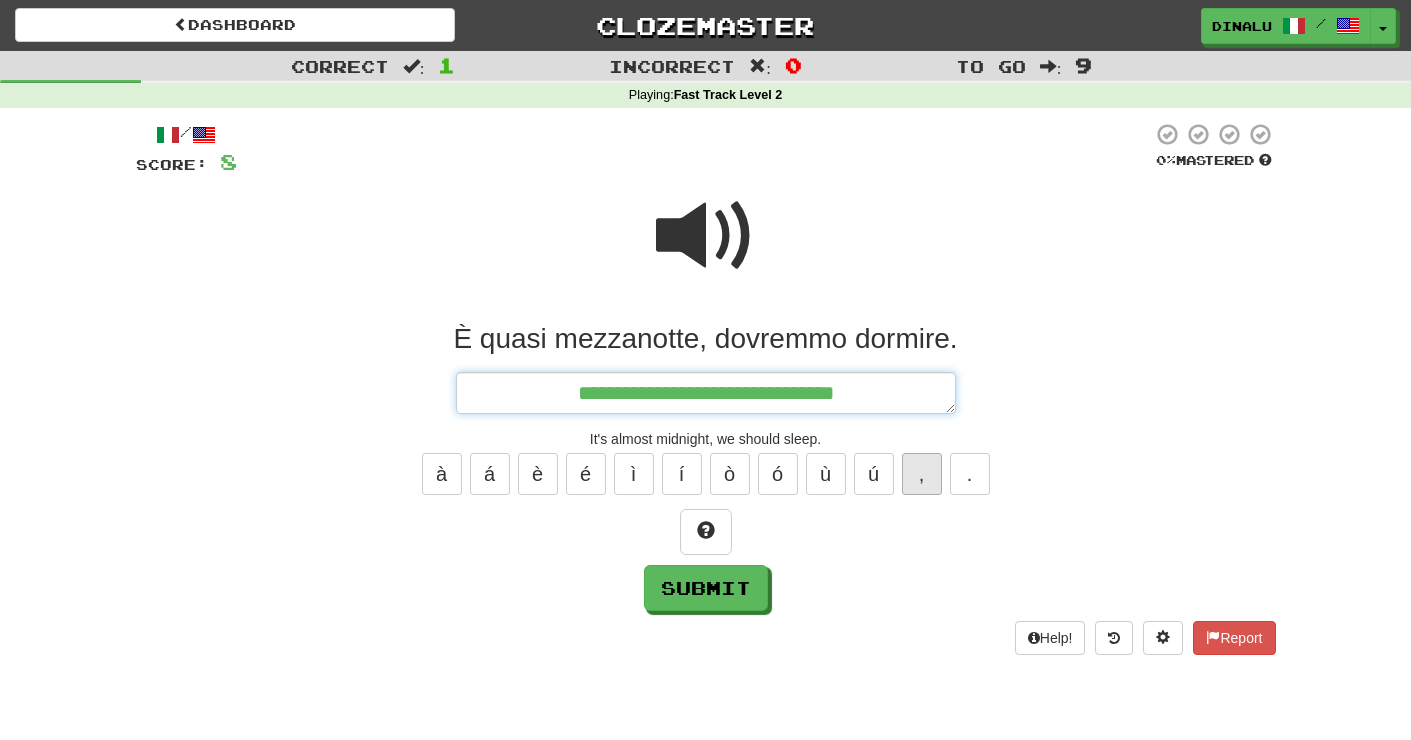 type on "*" 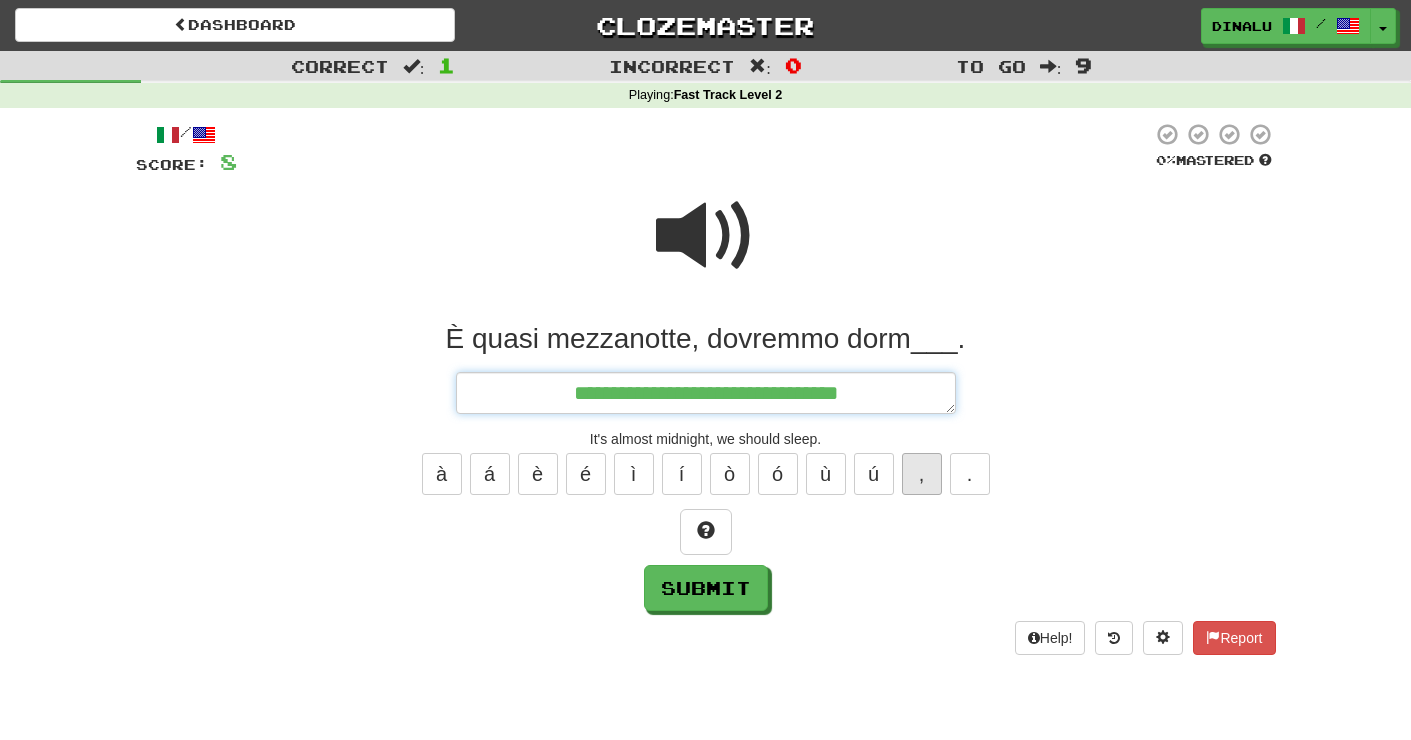 type on "*" 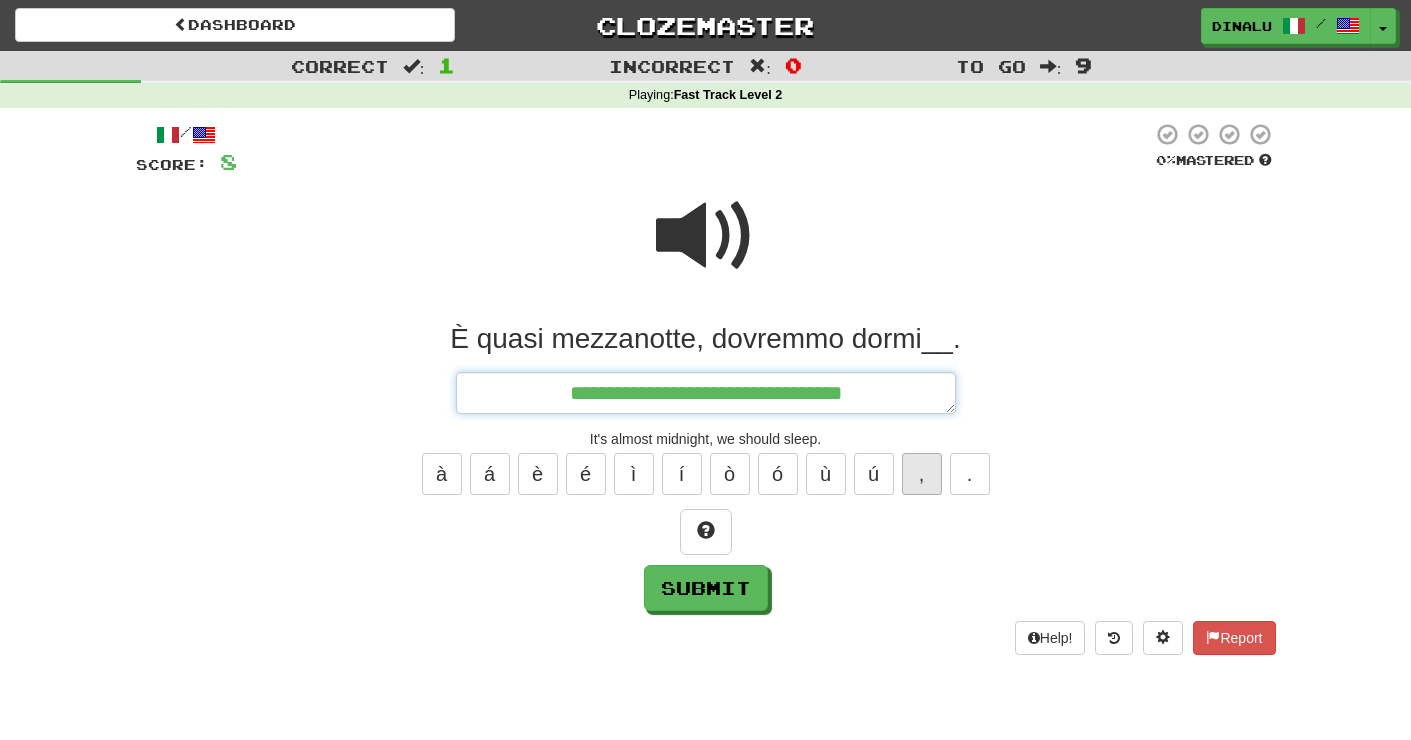 type on "*" 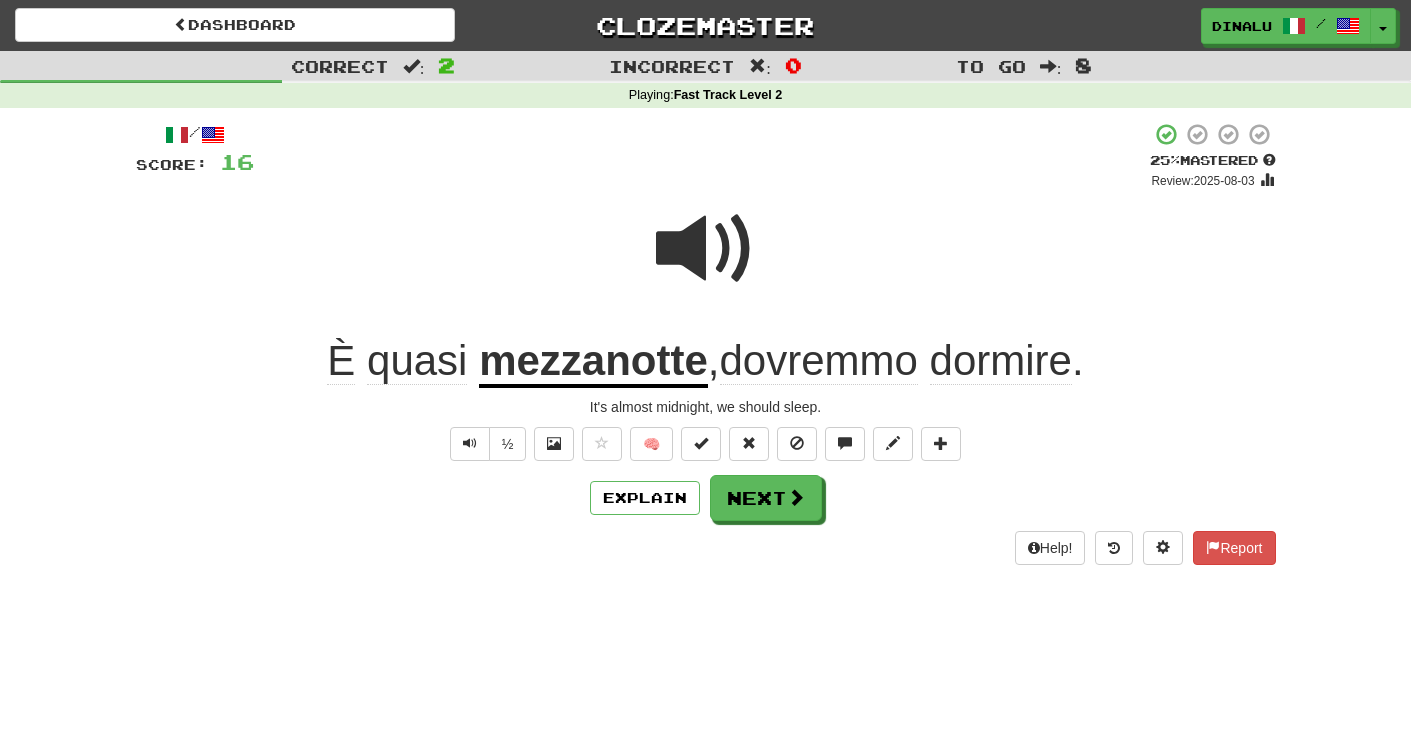 click on "/  Score:   16 + 8 25 %  Mastered Review:  2025-08-03 È   quasi   mezzanotte ,  dovremmo   dormire . It's almost midnight, we should sleep. ½ 🧠 Explain Next  Help!  Report" at bounding box center [706, 343] 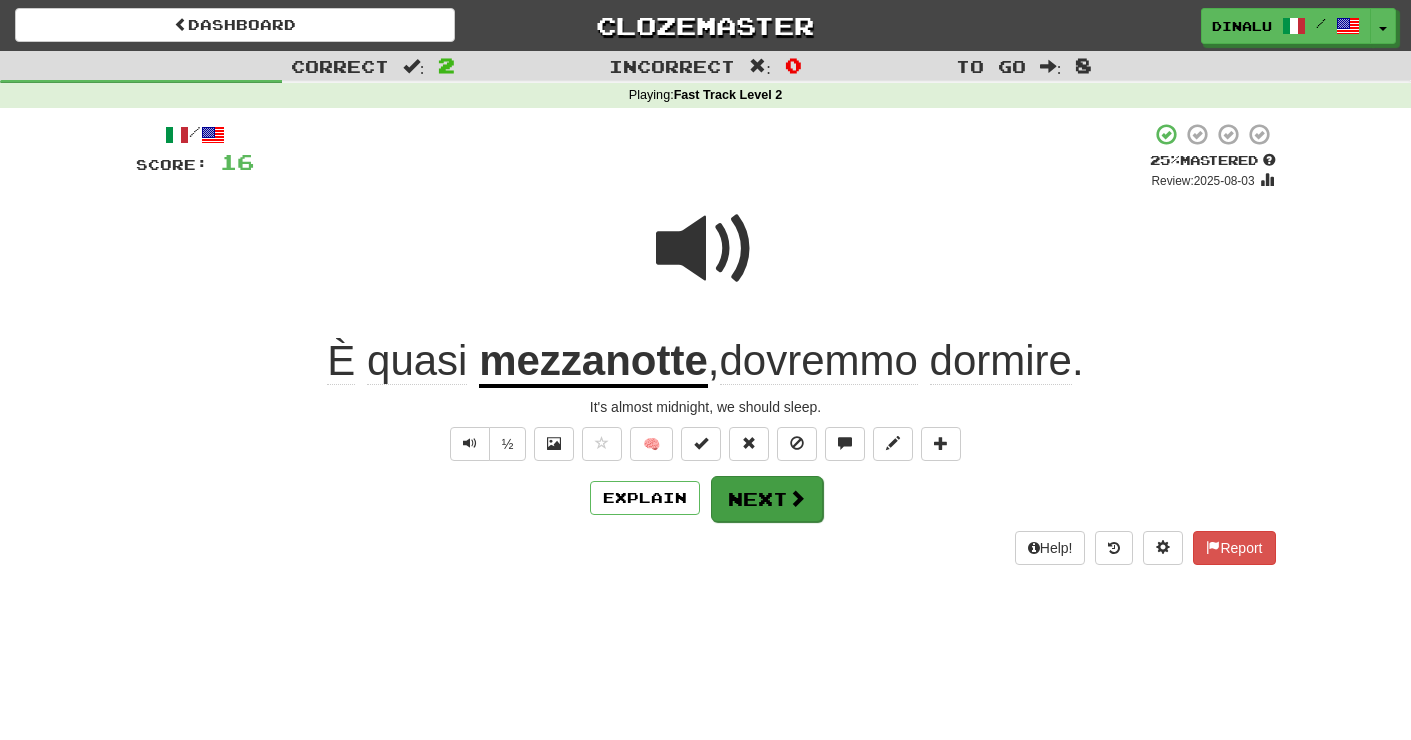 click at bounding box center (797, 498) 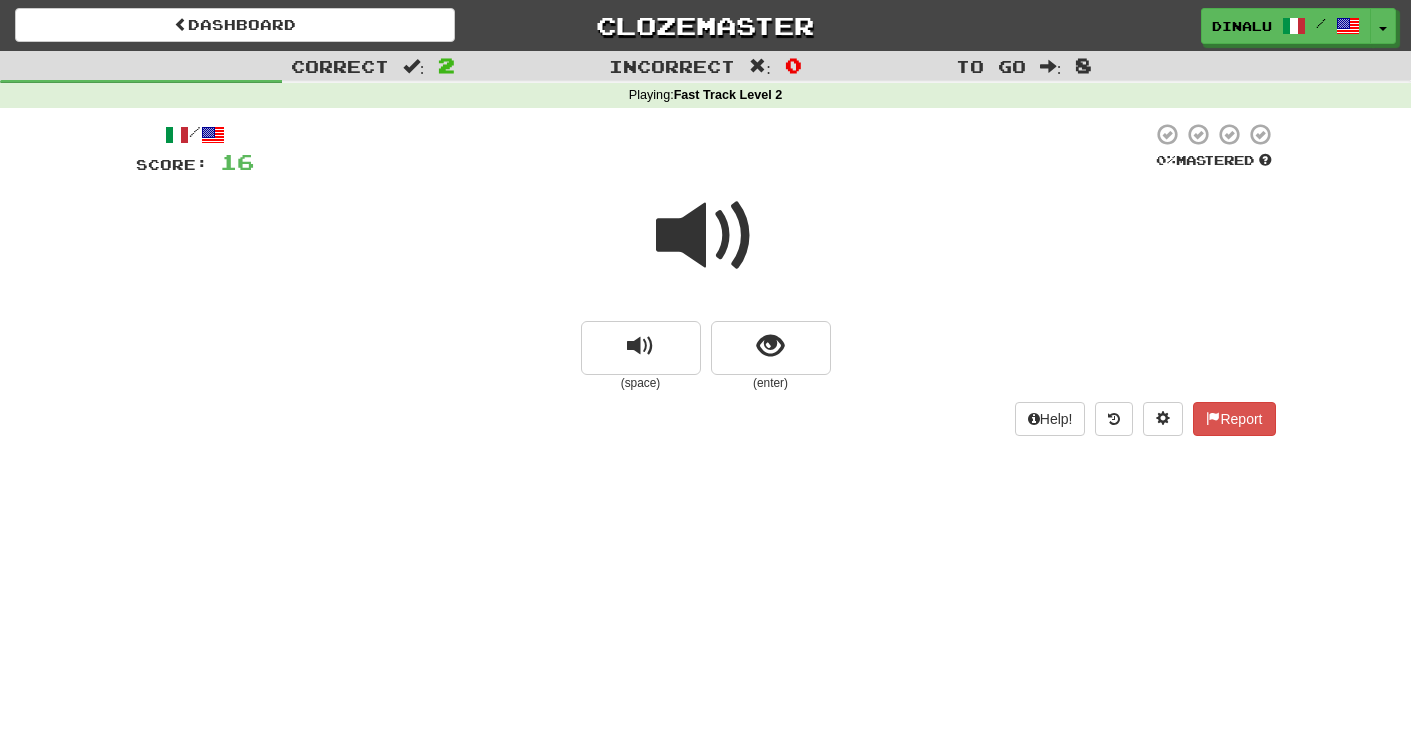 click at bounding box center [706, 236] 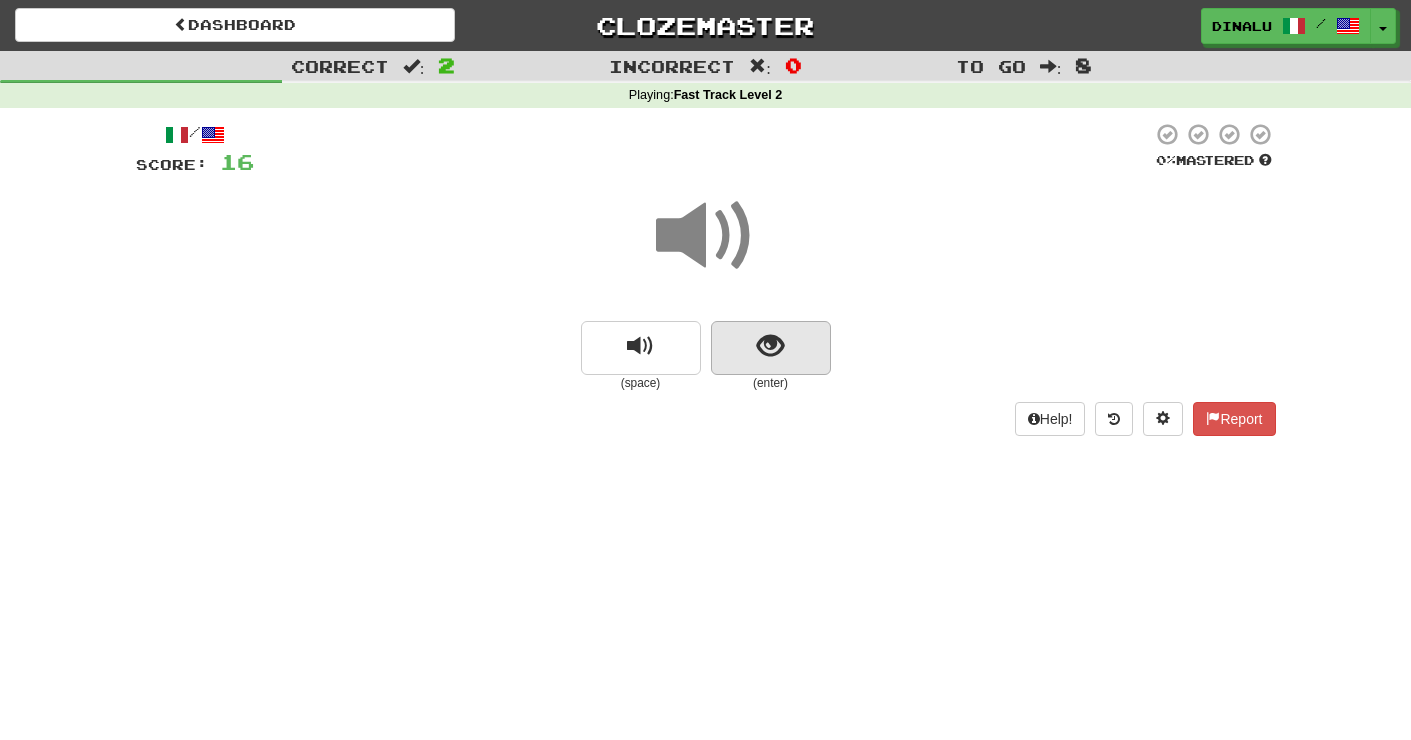 click at bounding box center [770, 346] 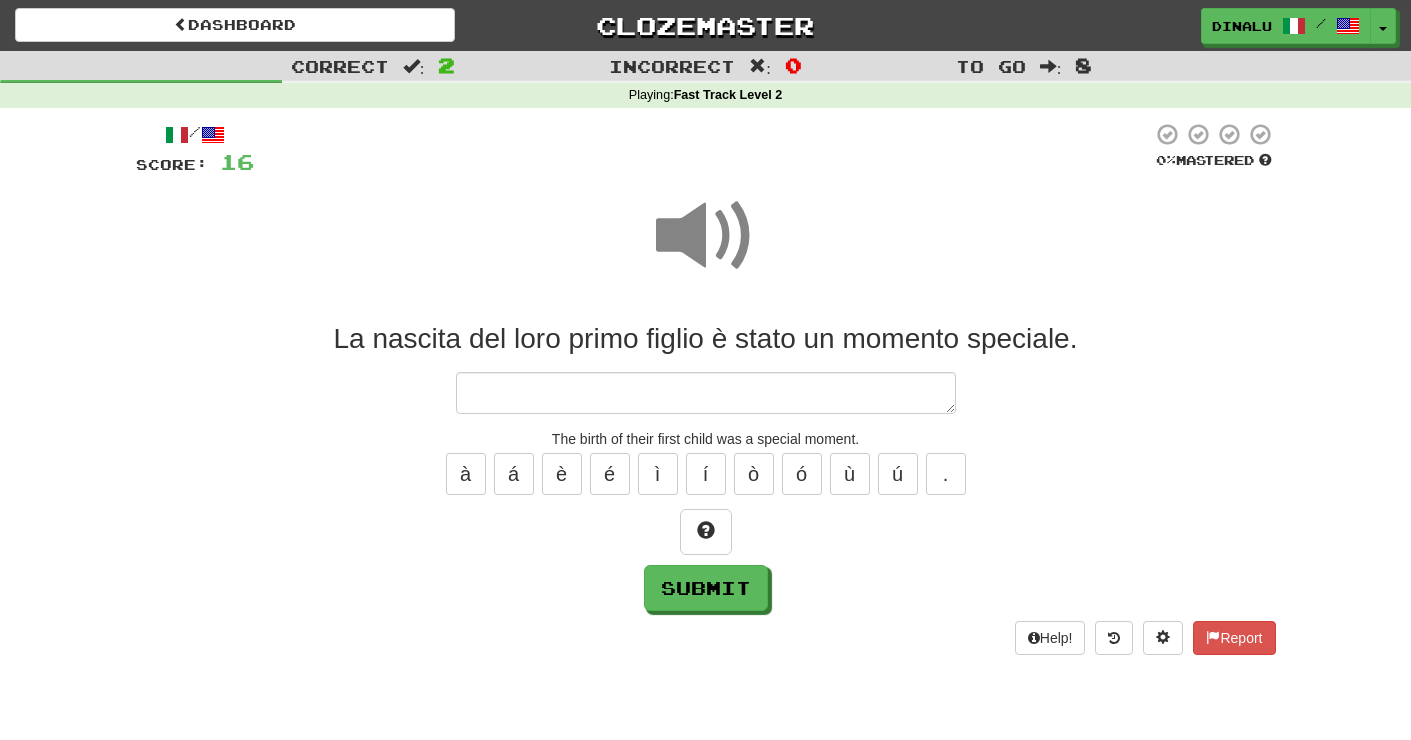 type on "*" 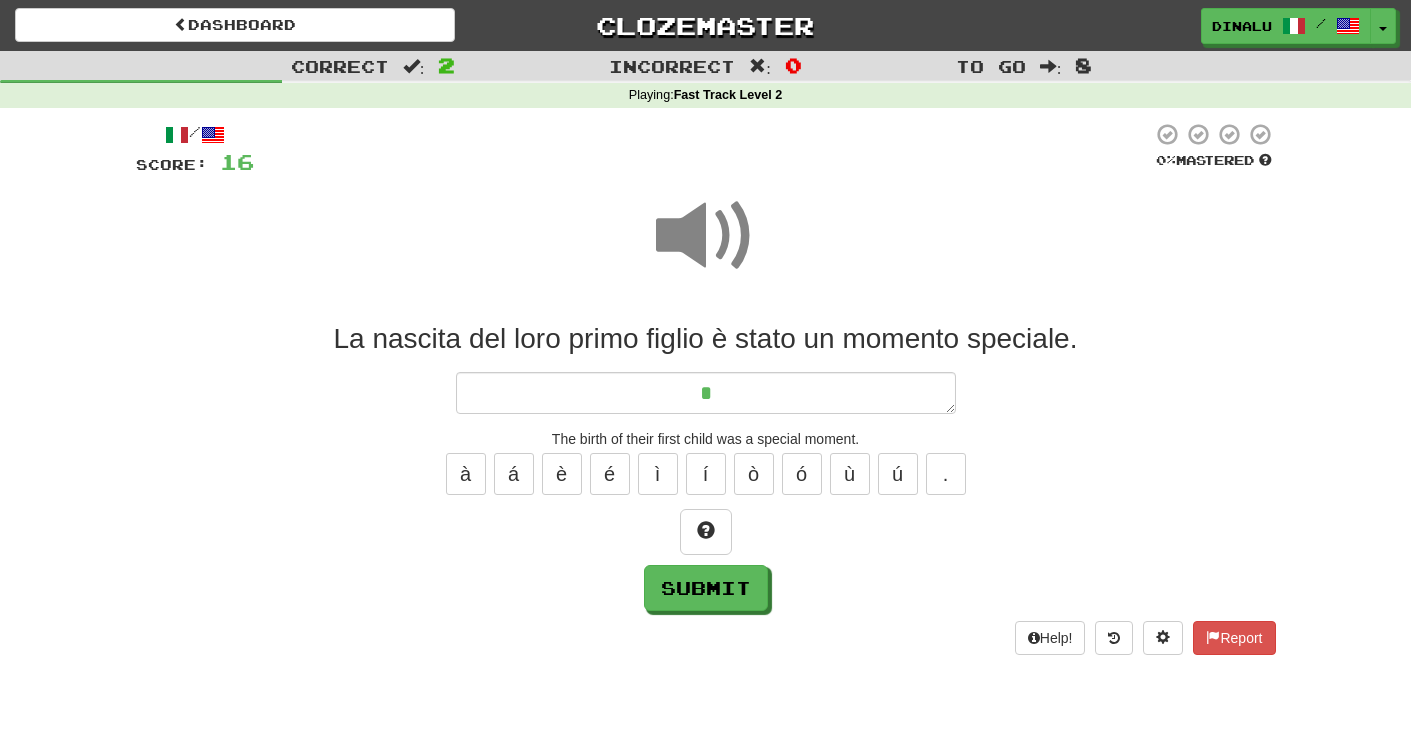 type on "*" 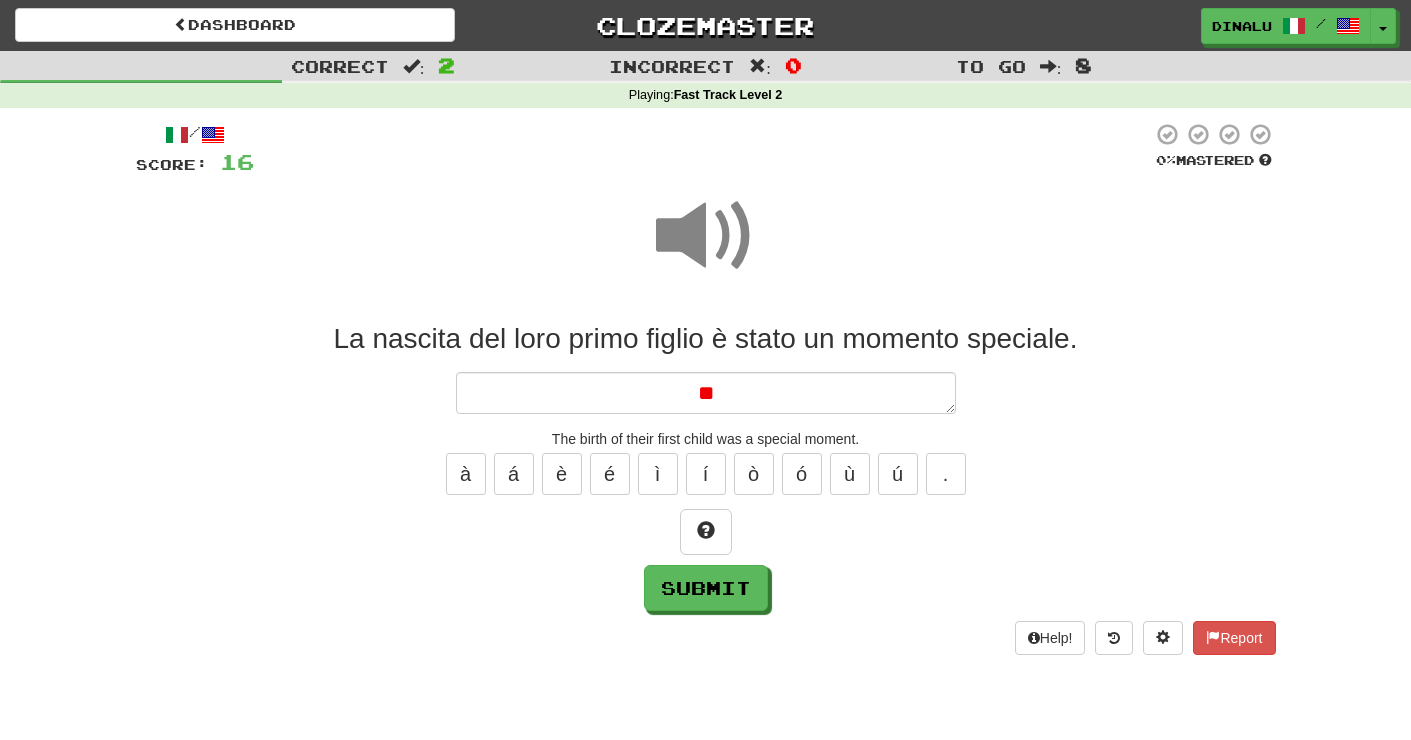 type on "*" 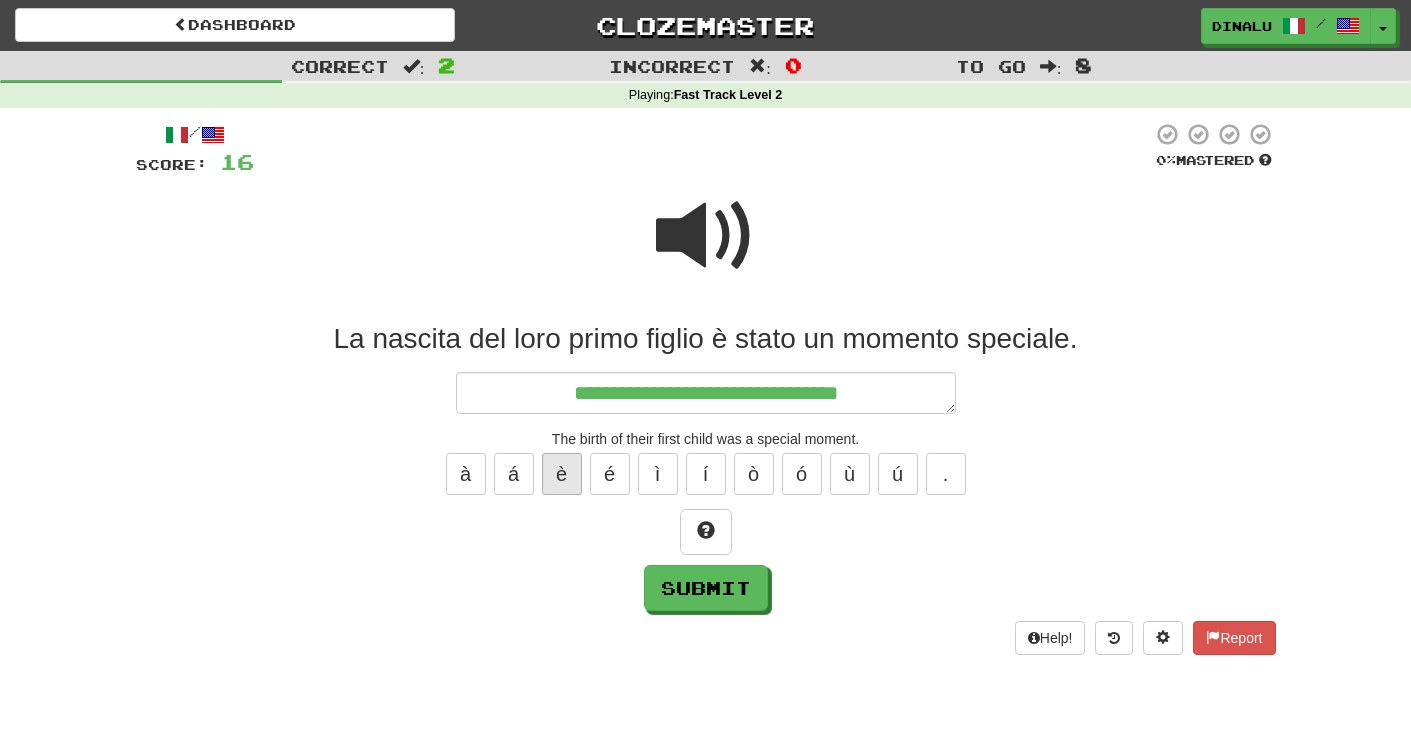 click on "è" at bounding box center (562, 474) 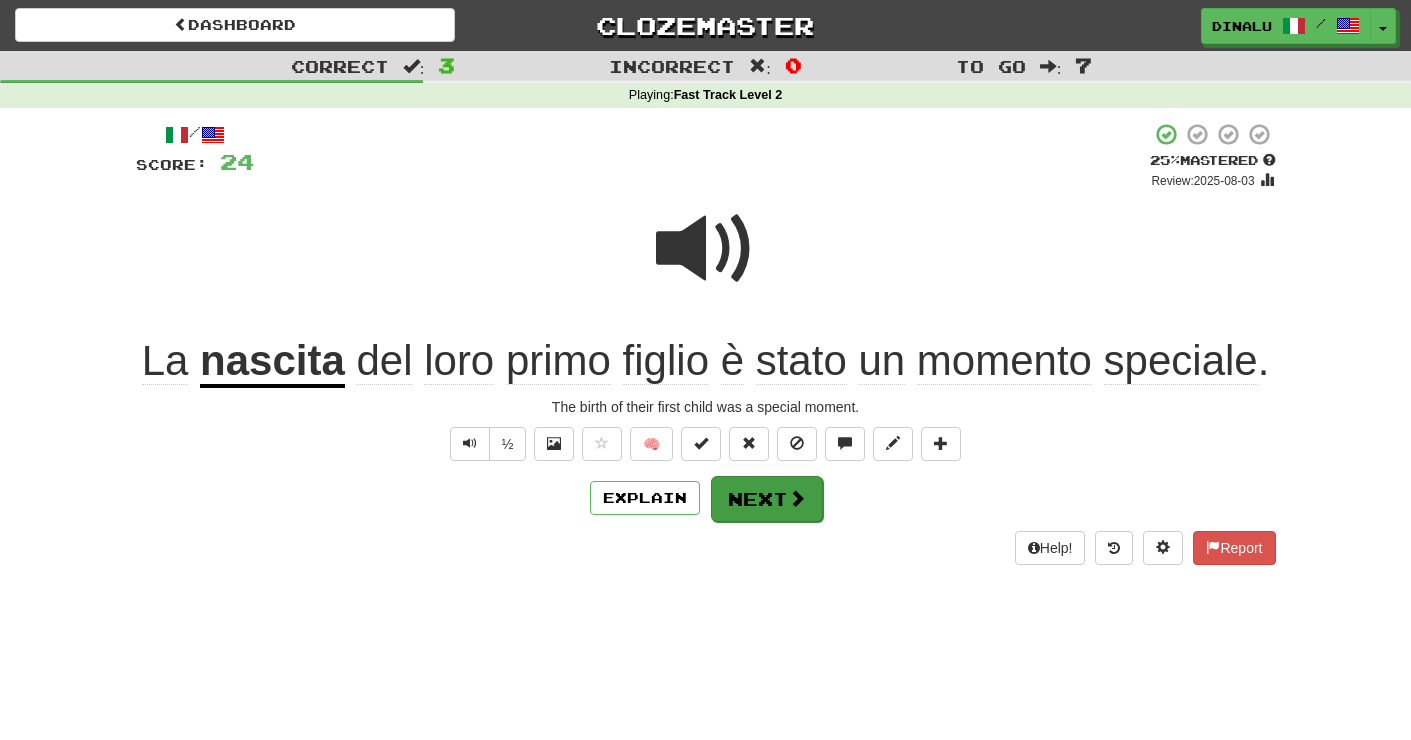 click on "Next" at bounding box center (767, 499) 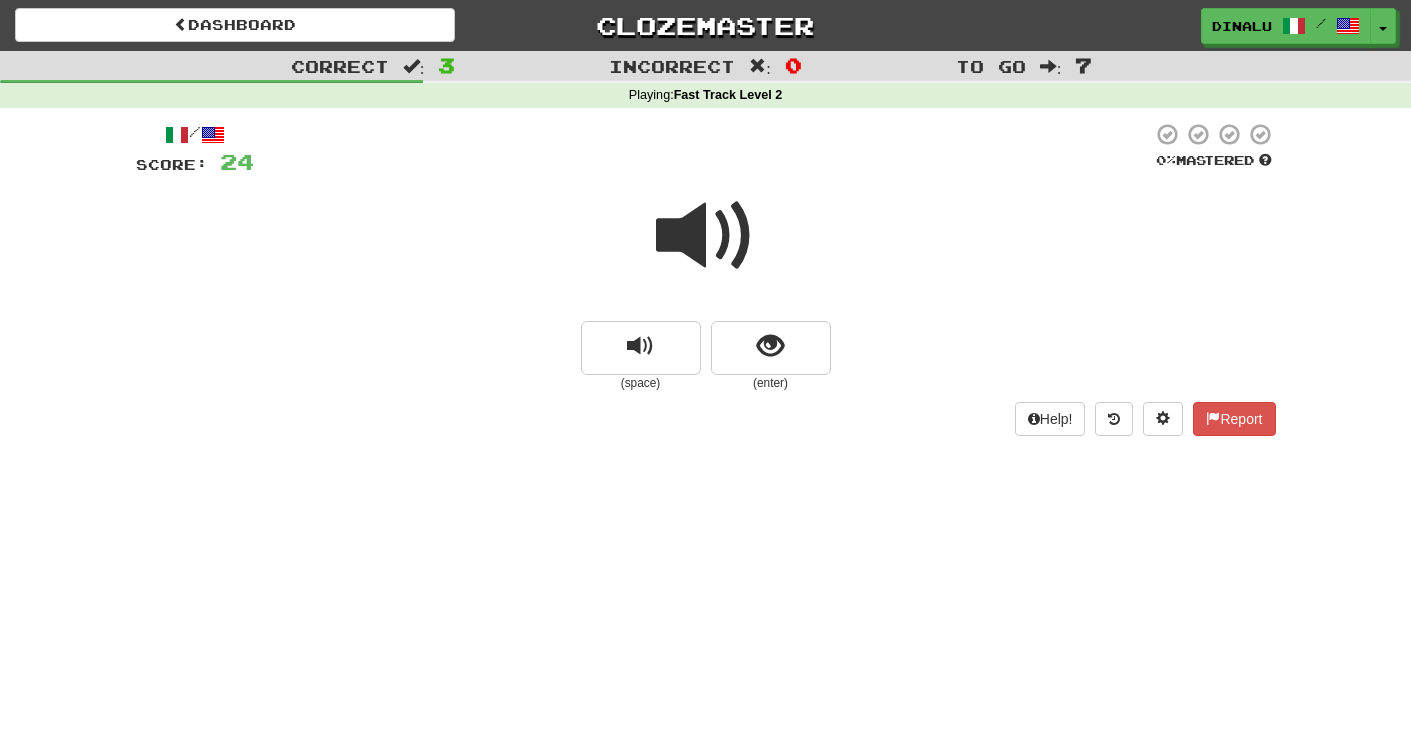 click at bounding box center (706, 236) 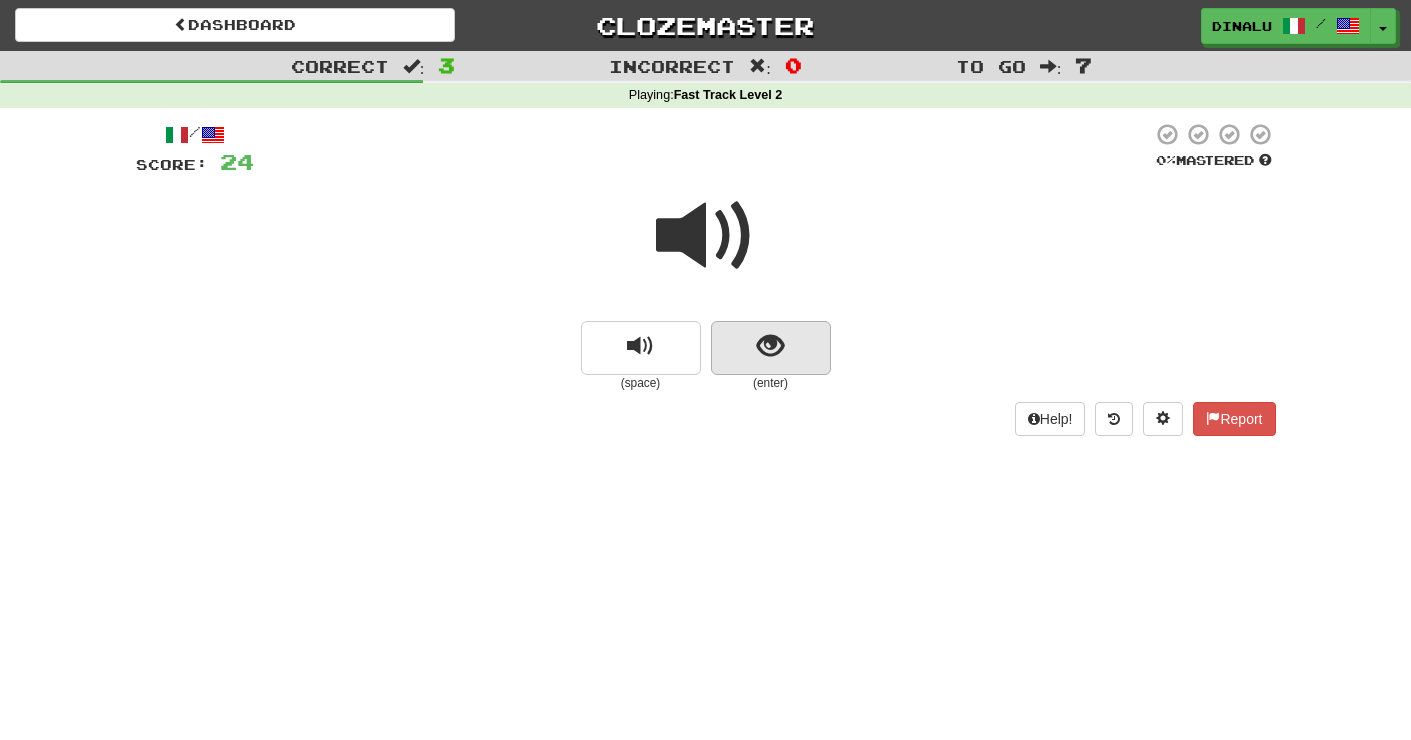 click at bounding box center [770, 346] 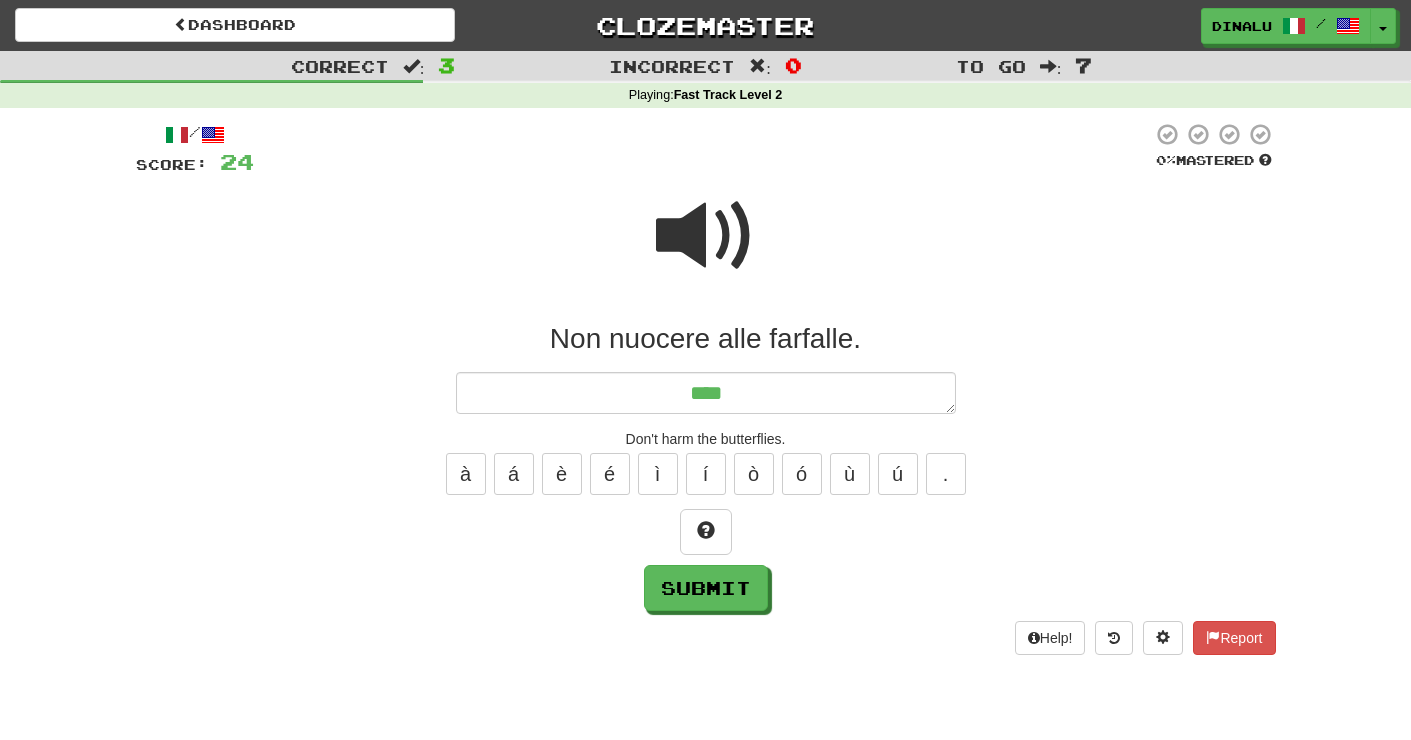 click at bounding box center (706, 236) 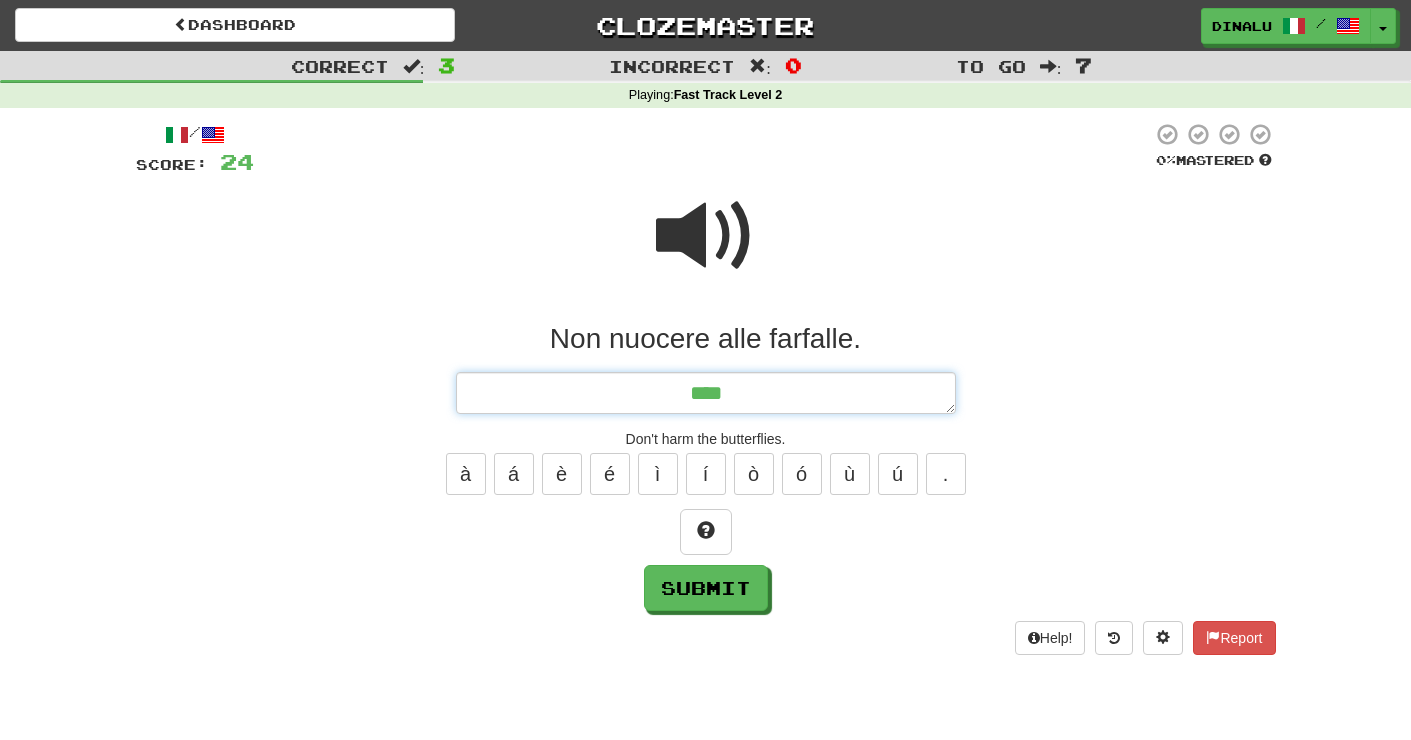 click on "***" at bounding box center [706, 393] 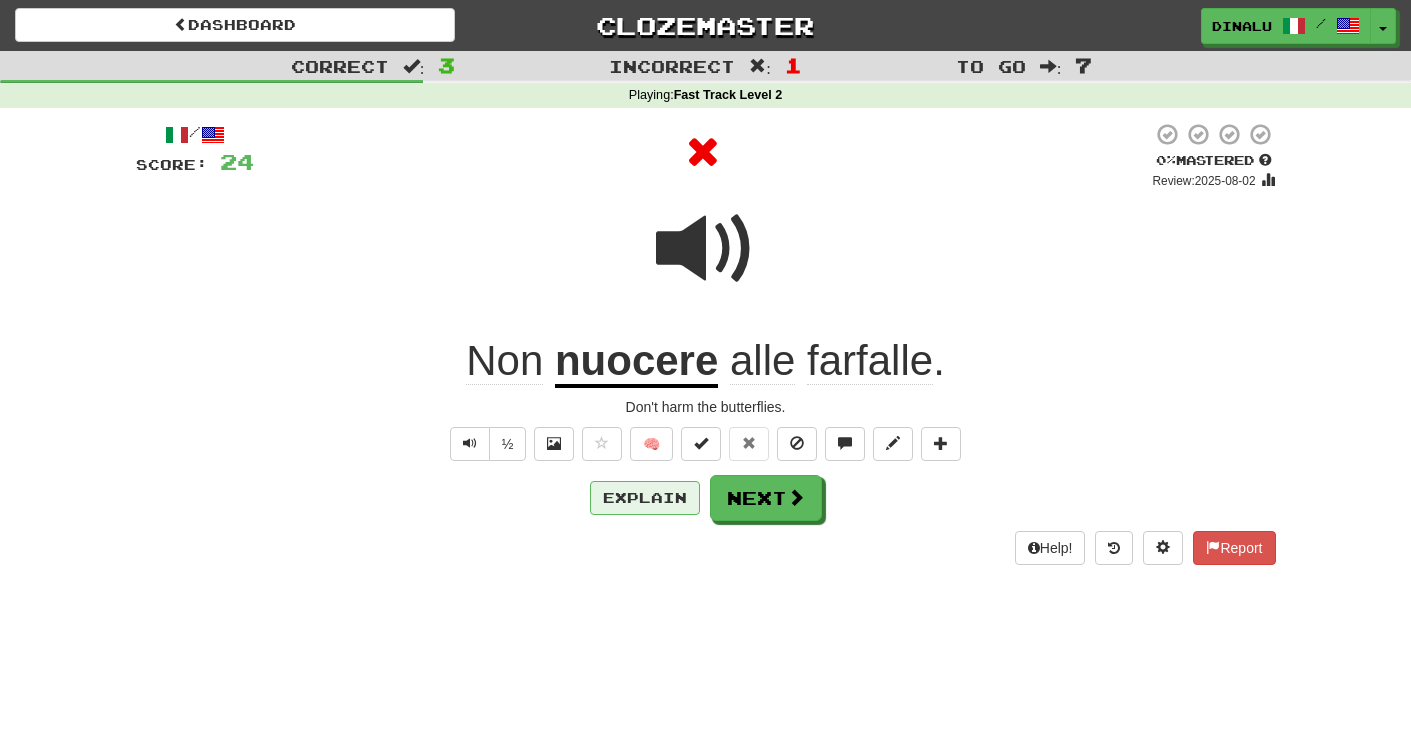 click on "Explain" at bounding box center (645, 498) 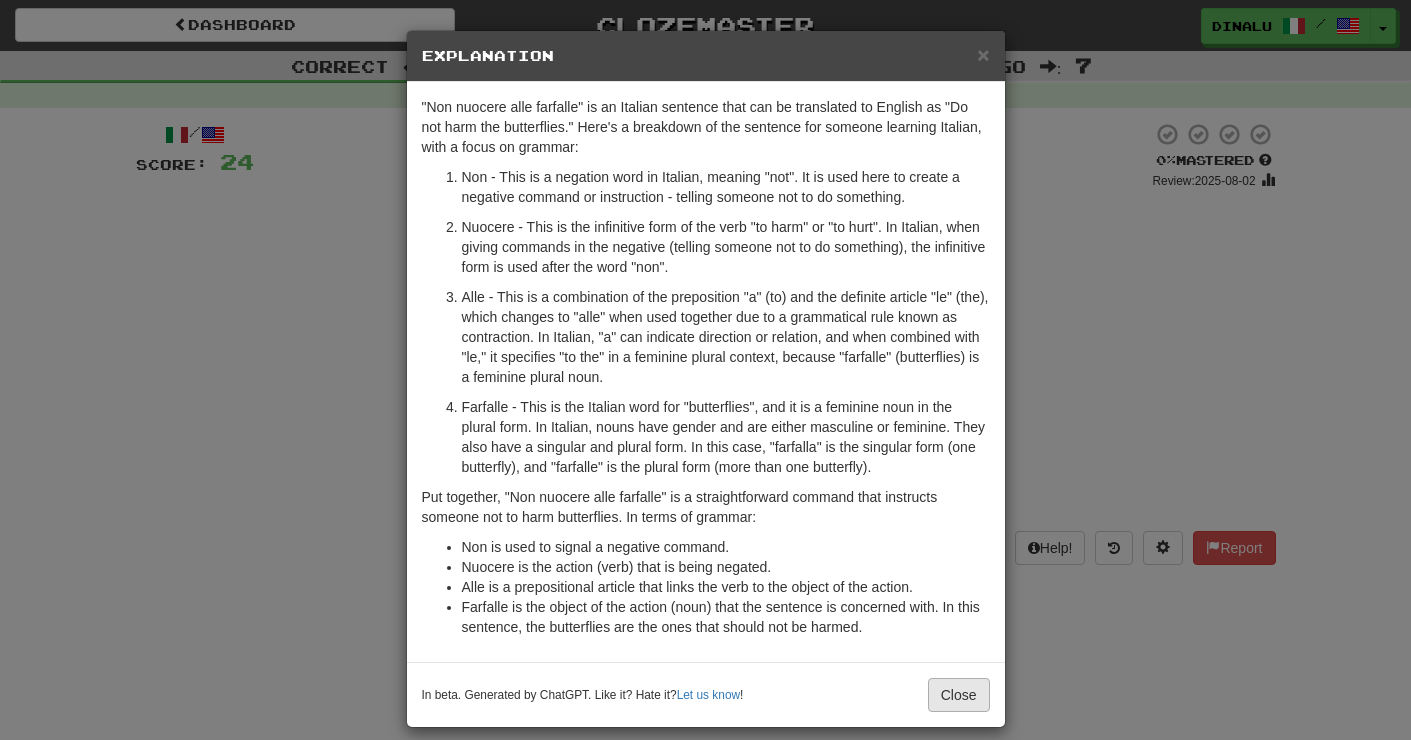 click on "Close" at bounding box center [959, 695] 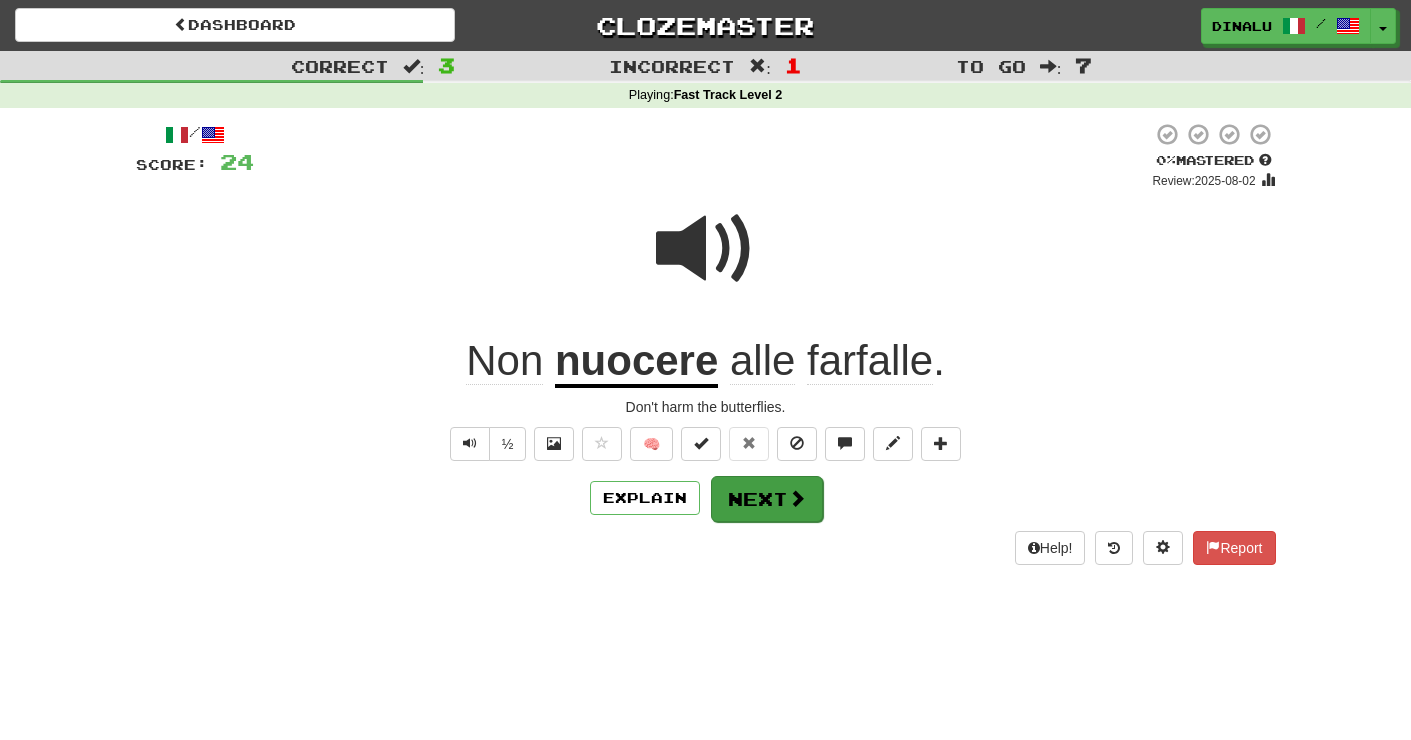 click on "Next" at bounding box center [767, 499] 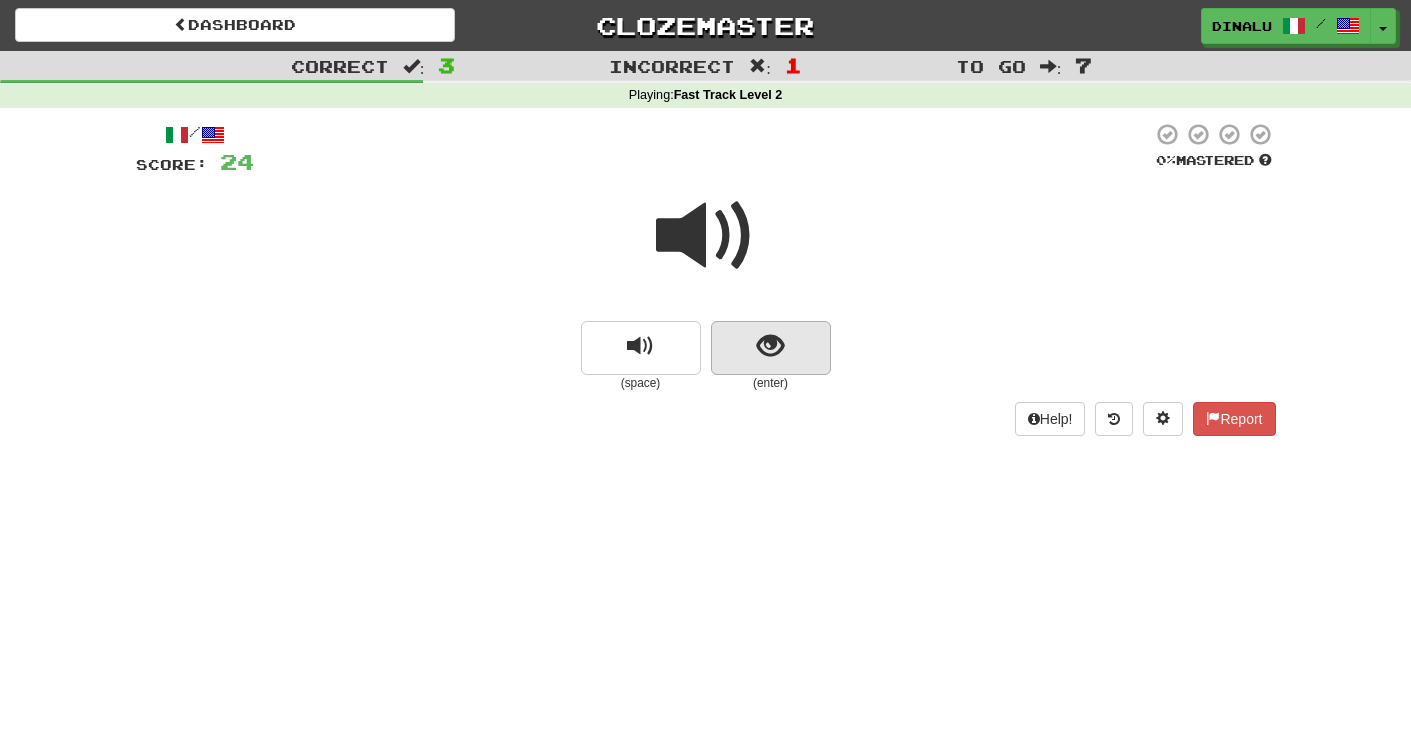 click at bounding box center [770, 346] 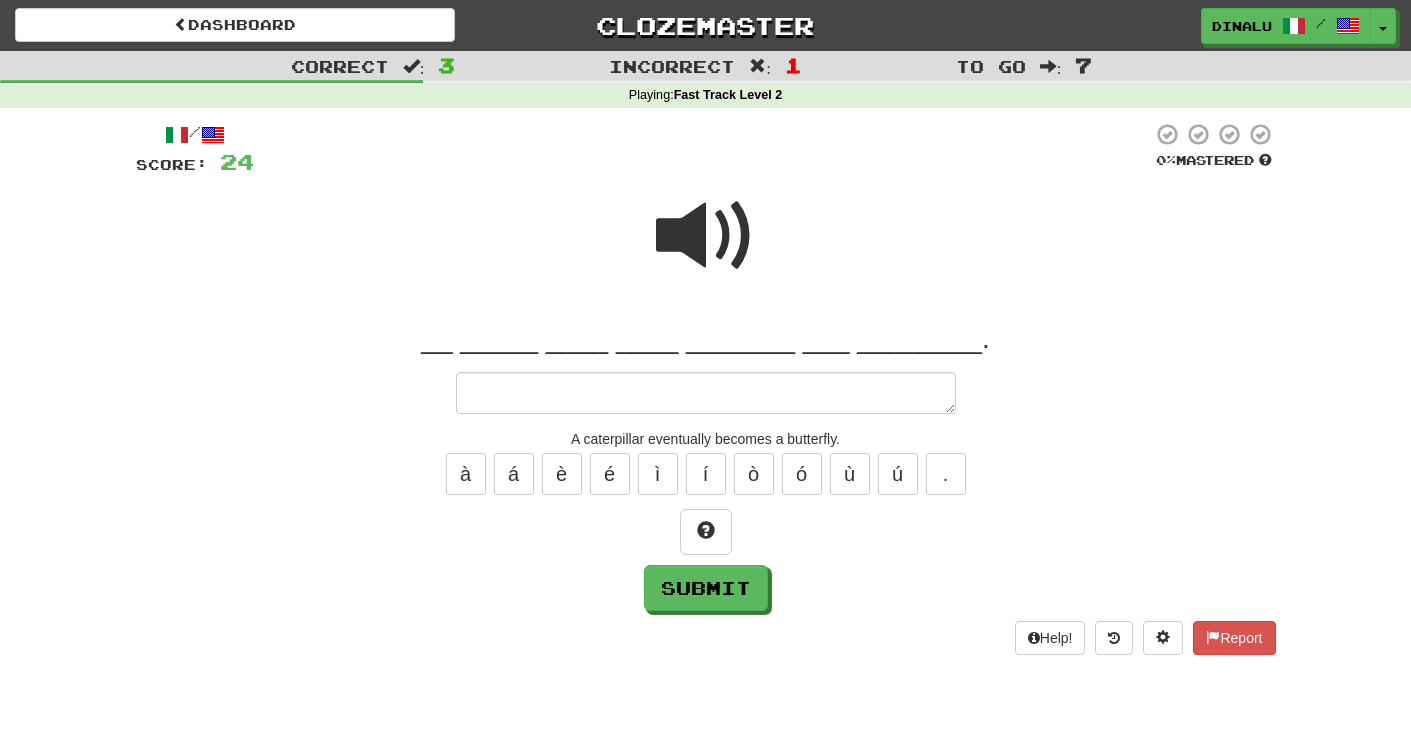click at bounding box center [706, 236] 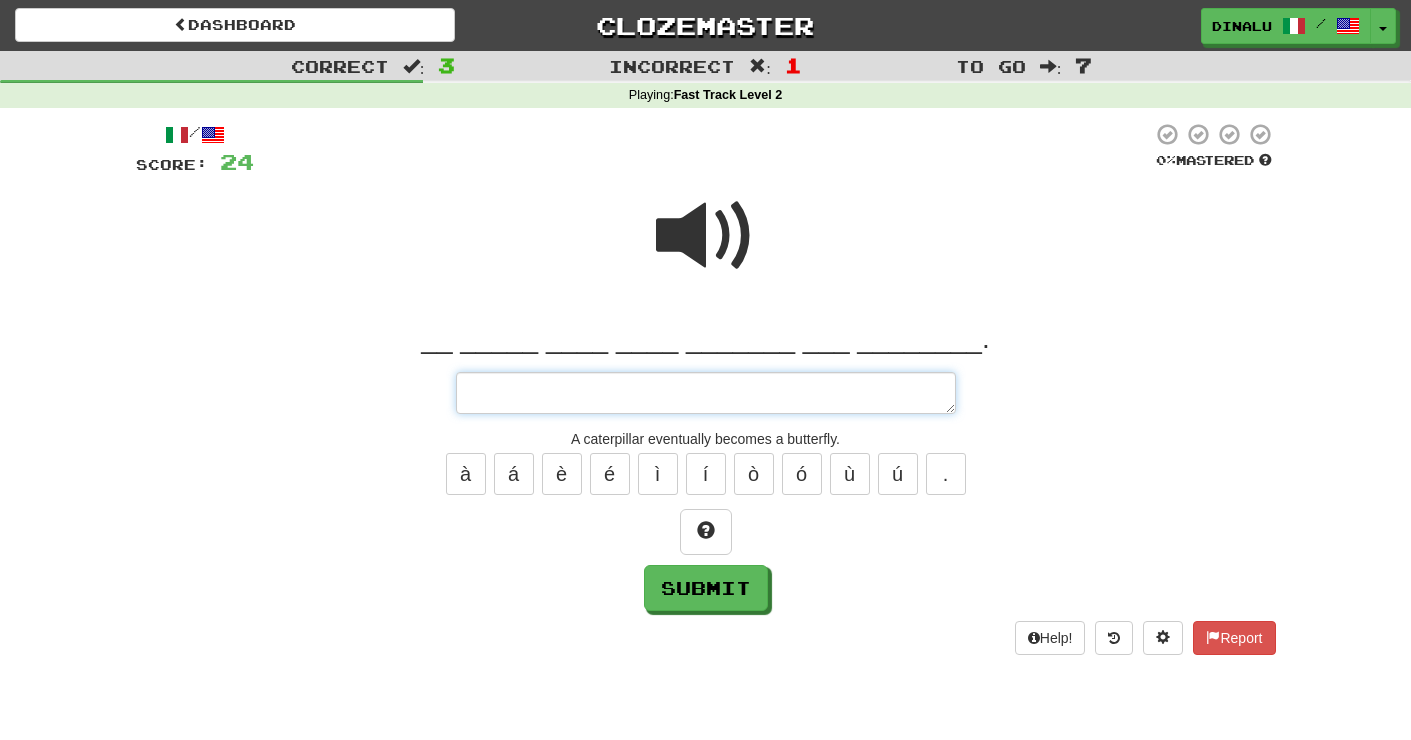 click at bounding box center (706, 393) 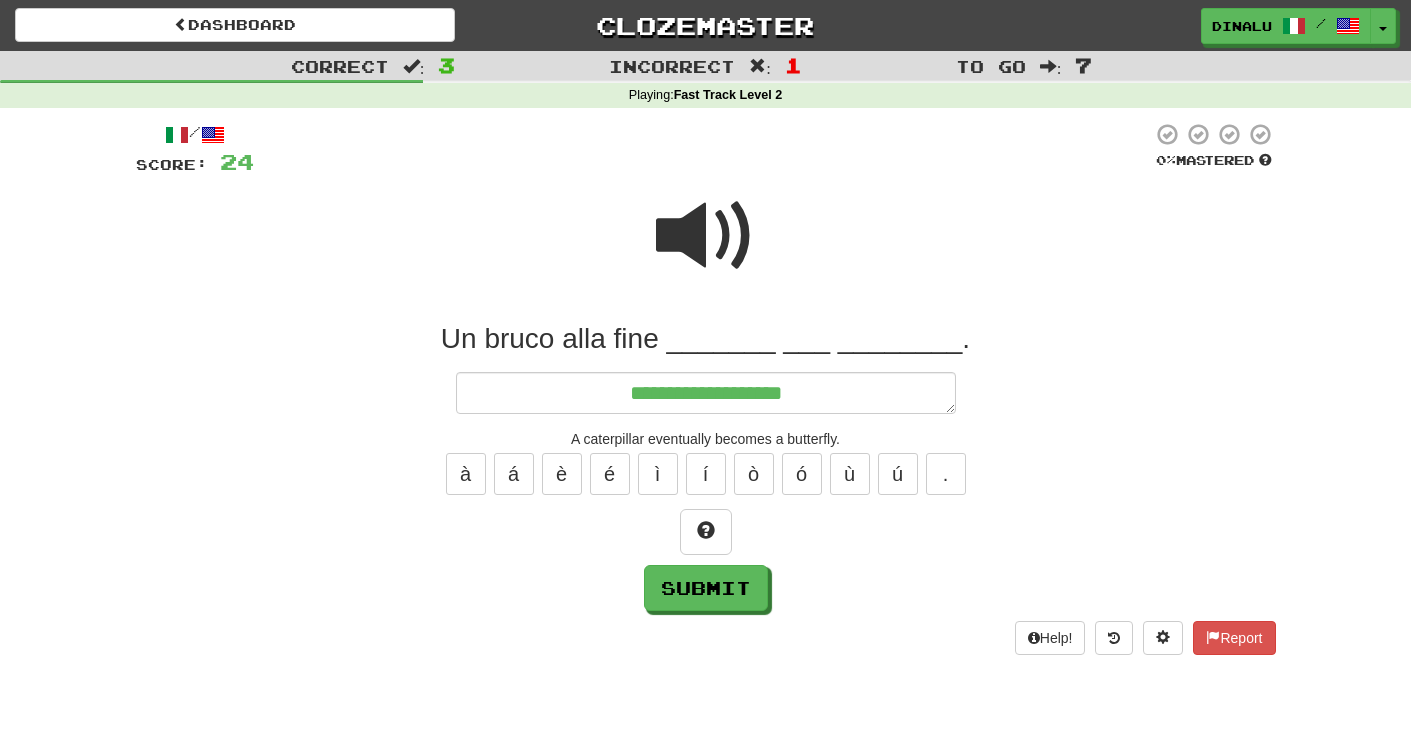 click at bounding box center [706, 236] 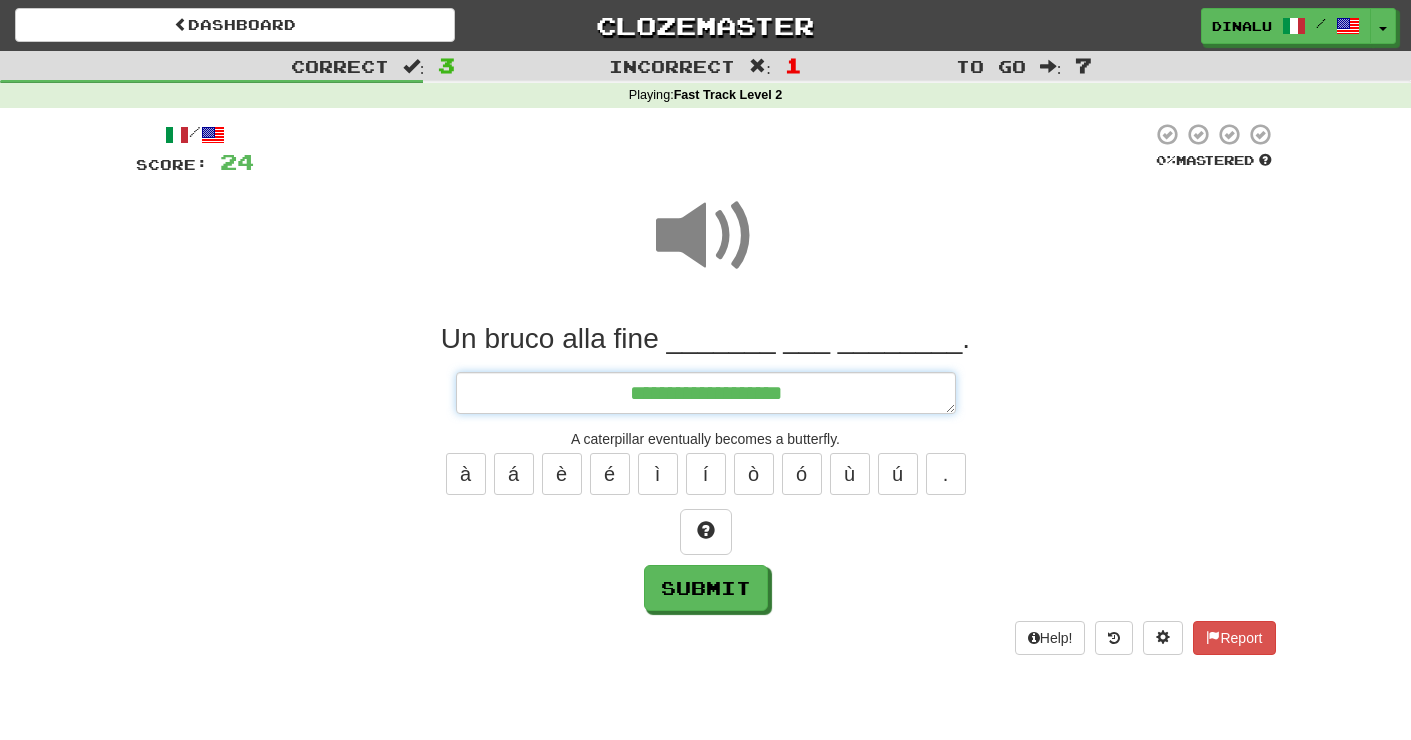 click on "**********" at bounding box center (706, 393) 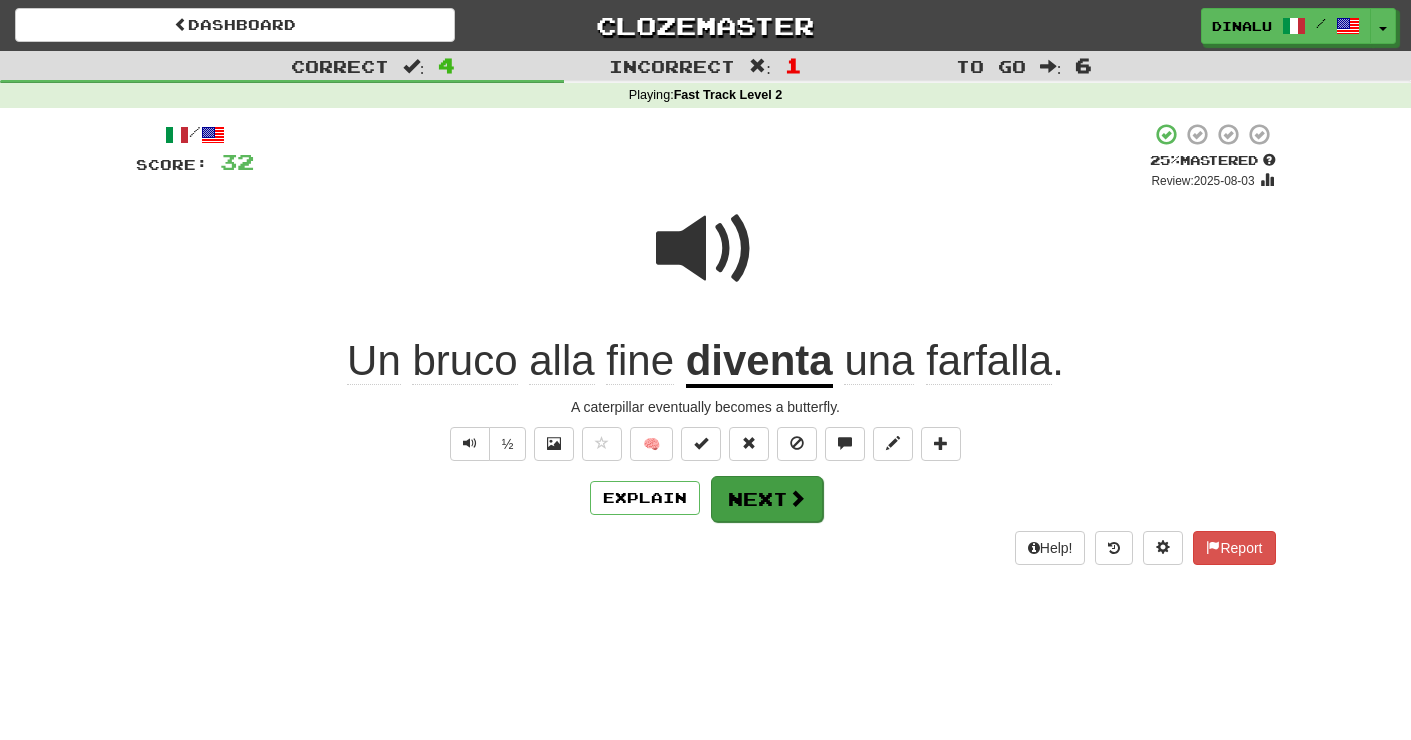 click at bounding box center (797, 498) 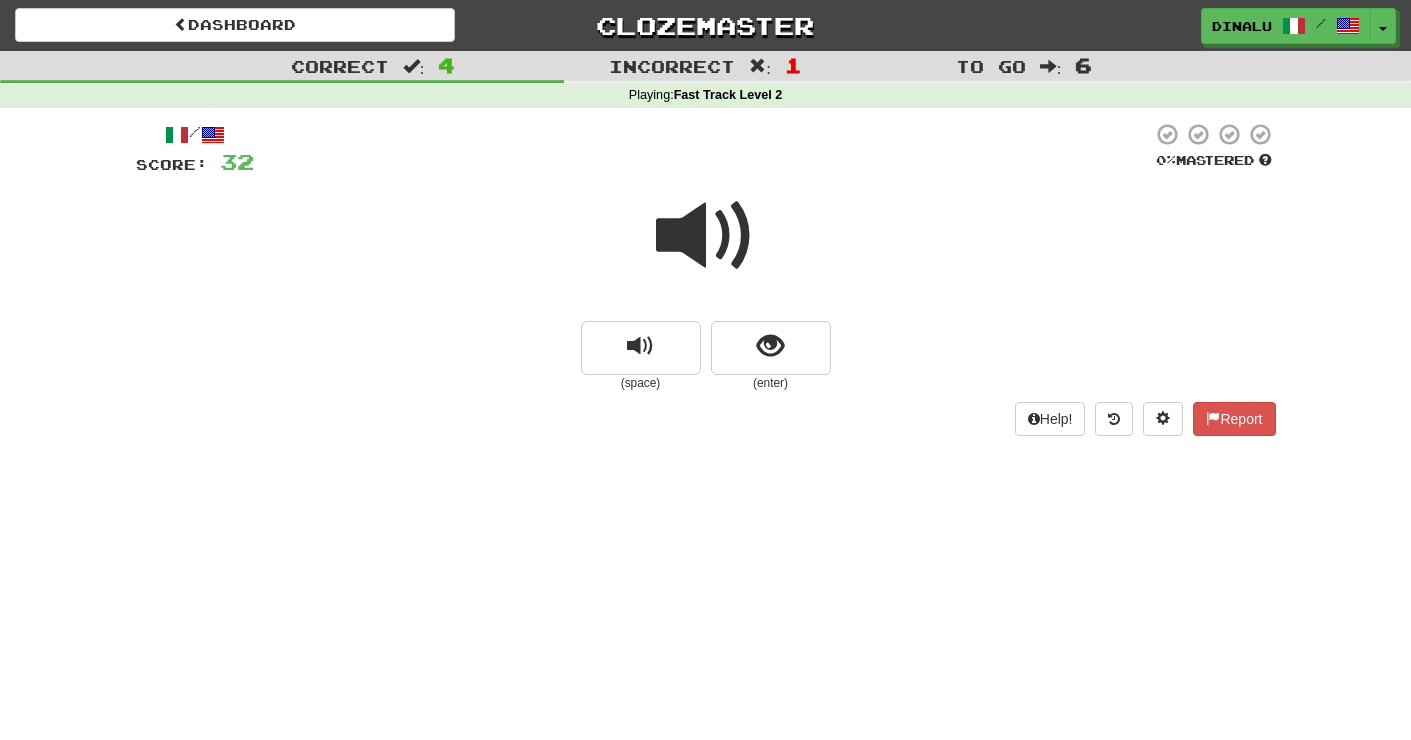 click at bounding box center (706, 236) 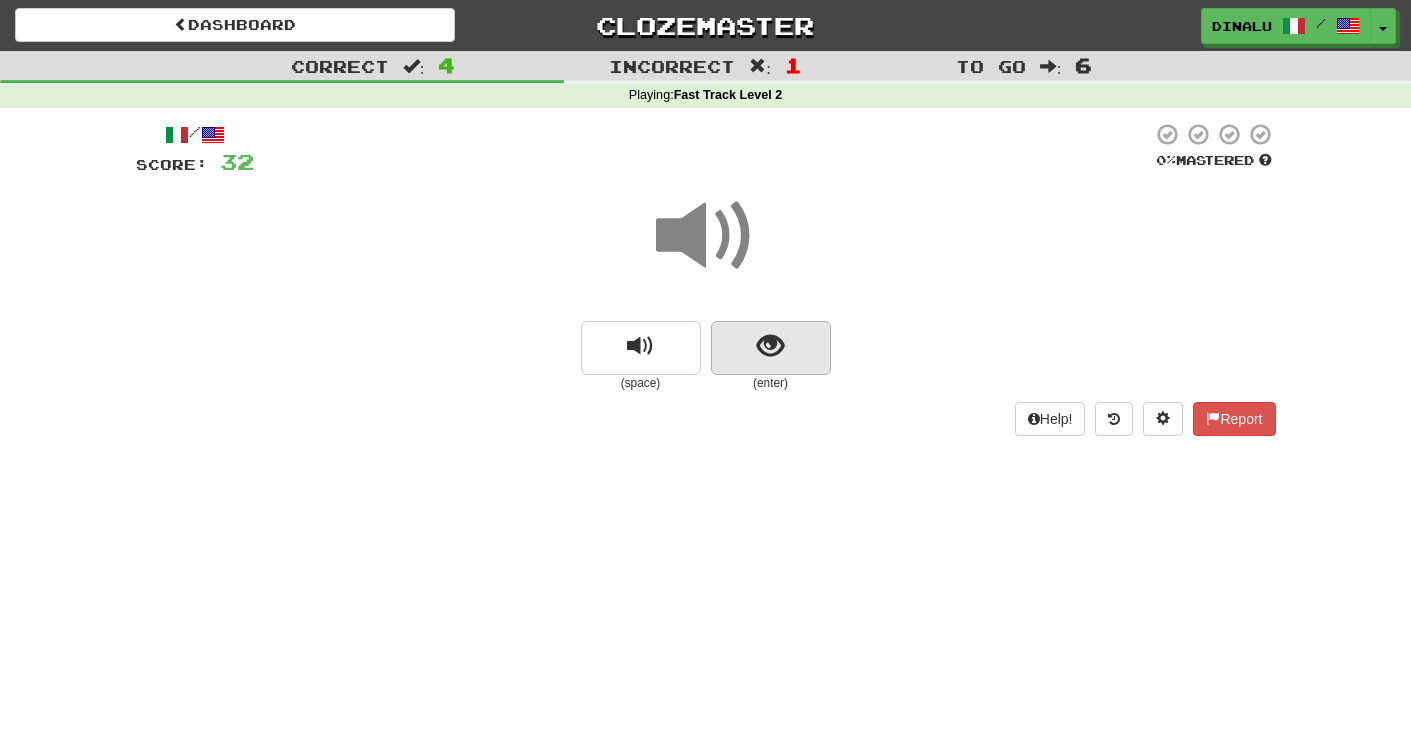 click at bounding box center [770, 346] 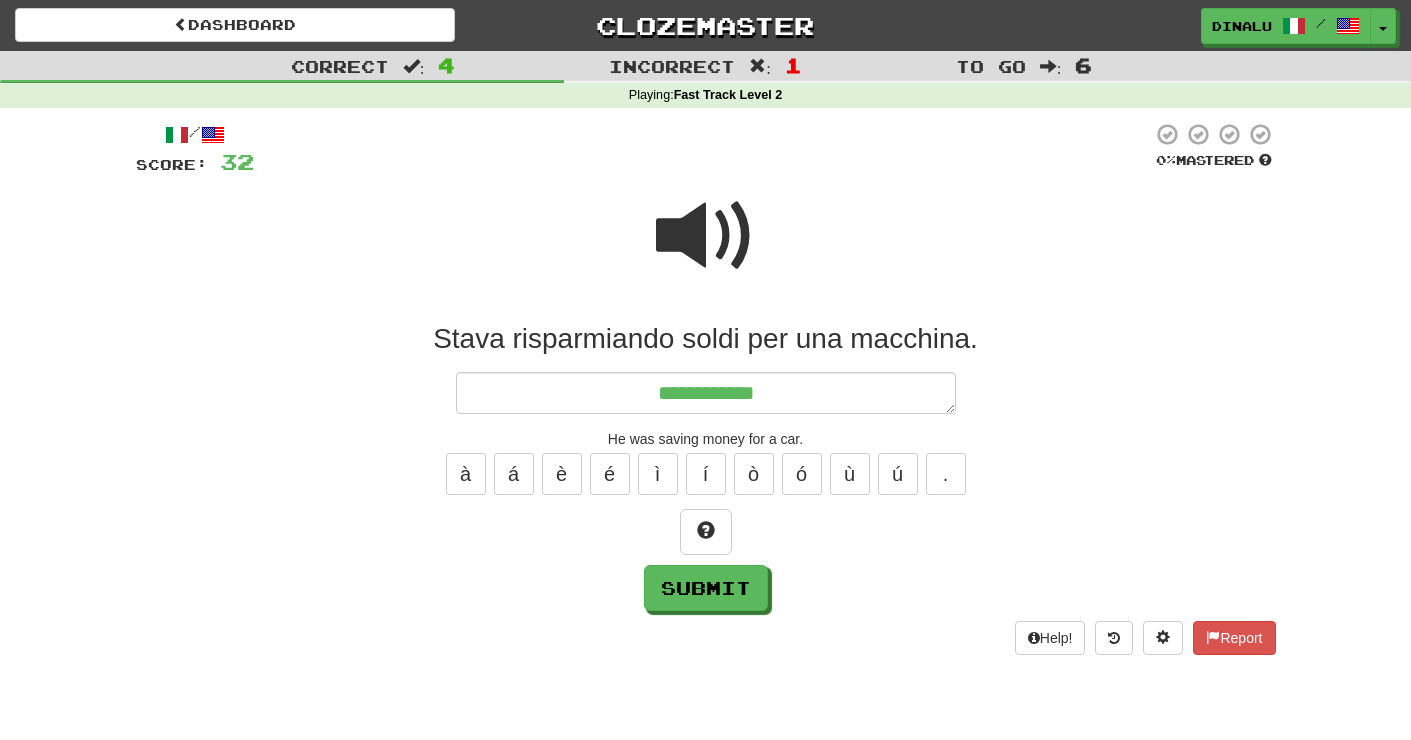 click at bounding box center [706, 236] 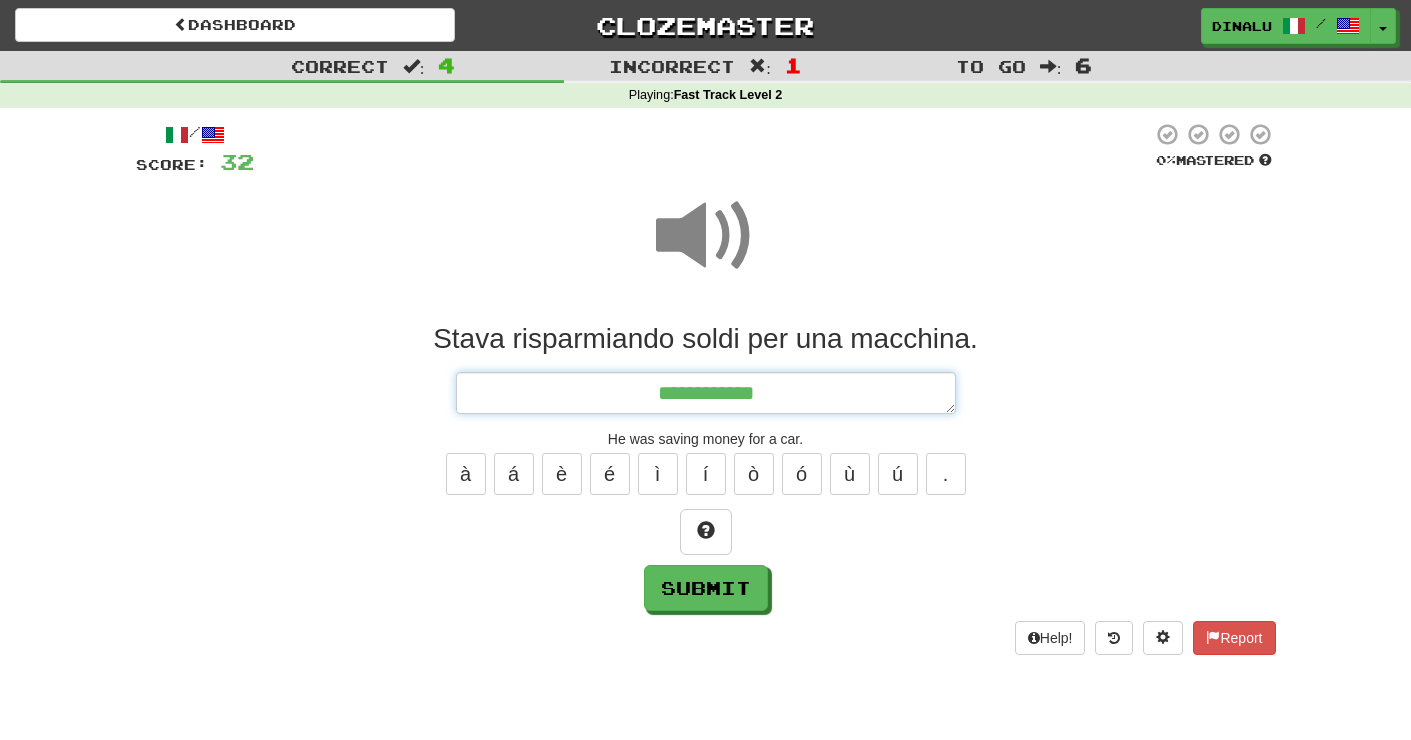 click on "**********" at bounding box center [706, 393] 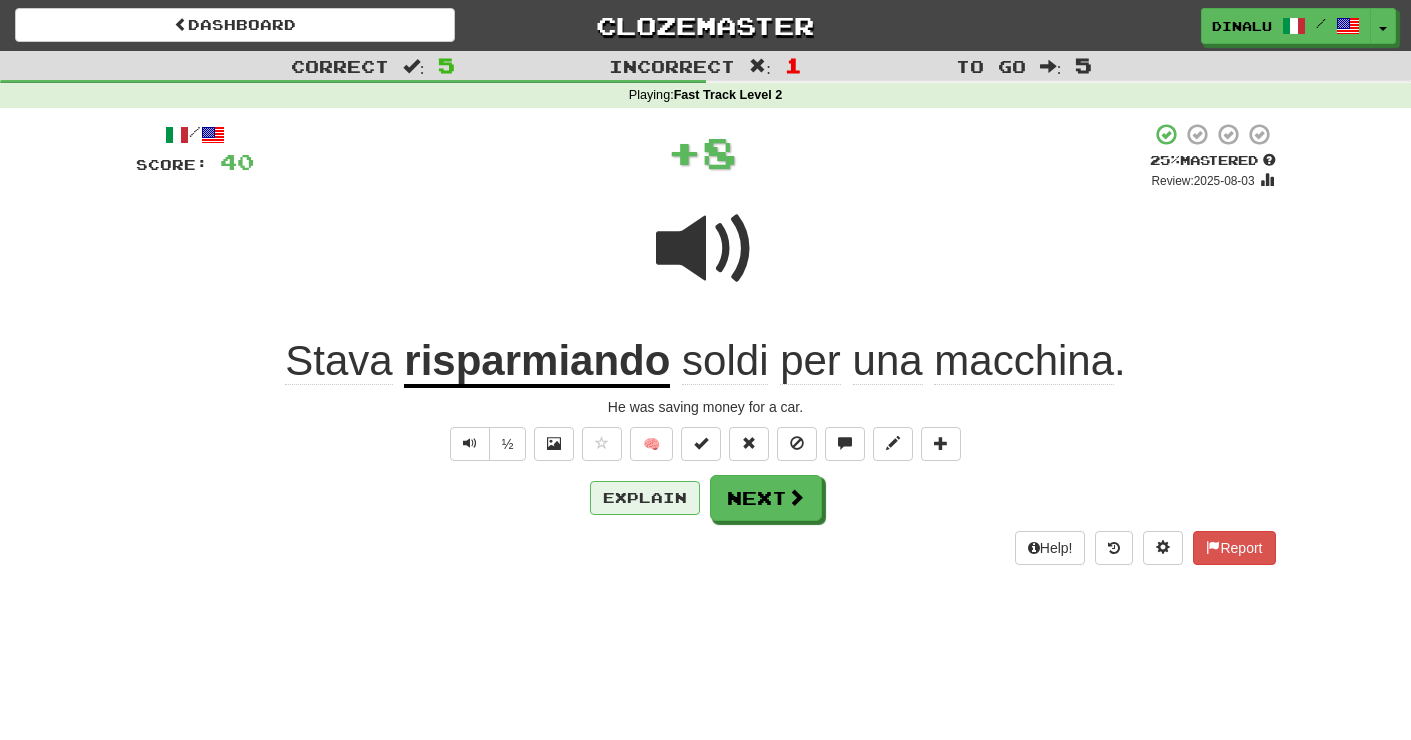 click on "Explain" at bounding box center (645, 498) 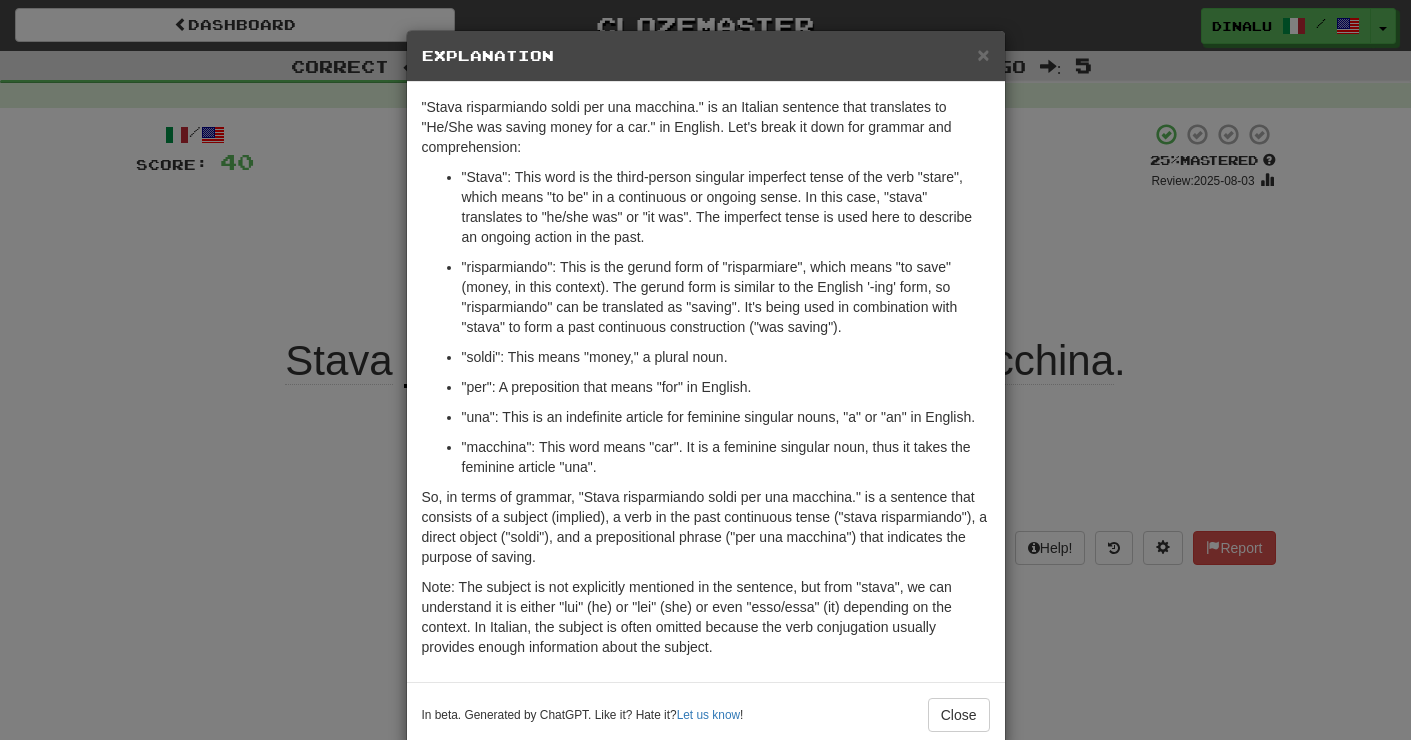 click on "× Explanation "Stava risparmiando soldi per una macchina." is an Italian sentence that translates to "He/She was saving money for a car." in English. Let's break it down for grammar and comprehension:
"Stava": This word is the third-person singular imperfect tense of the verb "stare", which means "to be" in a continuous or ongoing sense. In this case, "stava" translates to "he/she was" or "it was". The imperfect tense is used here to describe an ongoing action in the past.
"risparmiando": This is the gerund form of "risparmiare", which means "to save" (money, in this context). The gerund form is similar to the English '-ing' form, so "risparmiando" can be translated as "saving". It's being used in combination with "stava" to form a past continuous construction ("was saving").
"soldi": This means "money," a plural noun.
"per": A preposition that means "for" in English.
"una": This is an indefinite article for feminine singular nouns, "a" or "an" in English.
! Close" at bounding box center (705, 370) 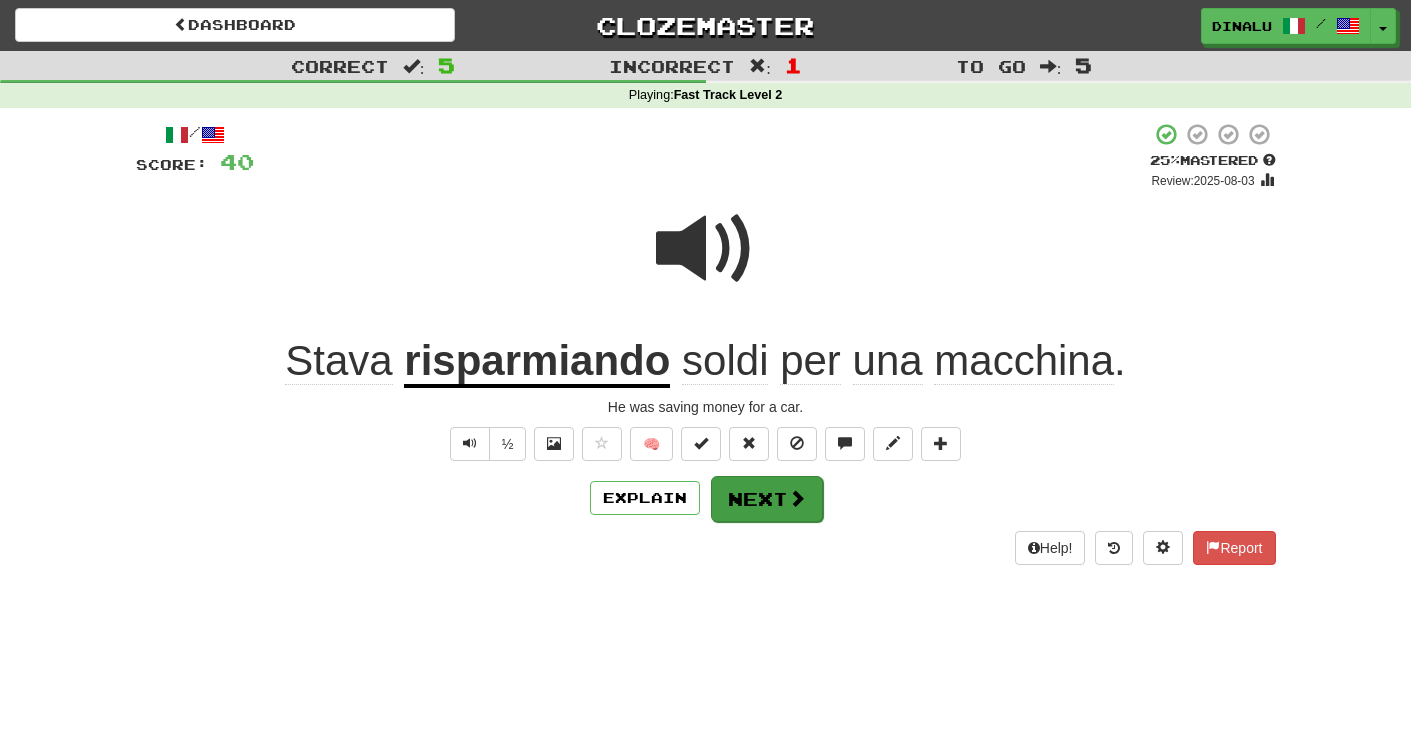 click on "Next" at bounding box center [767, 499] 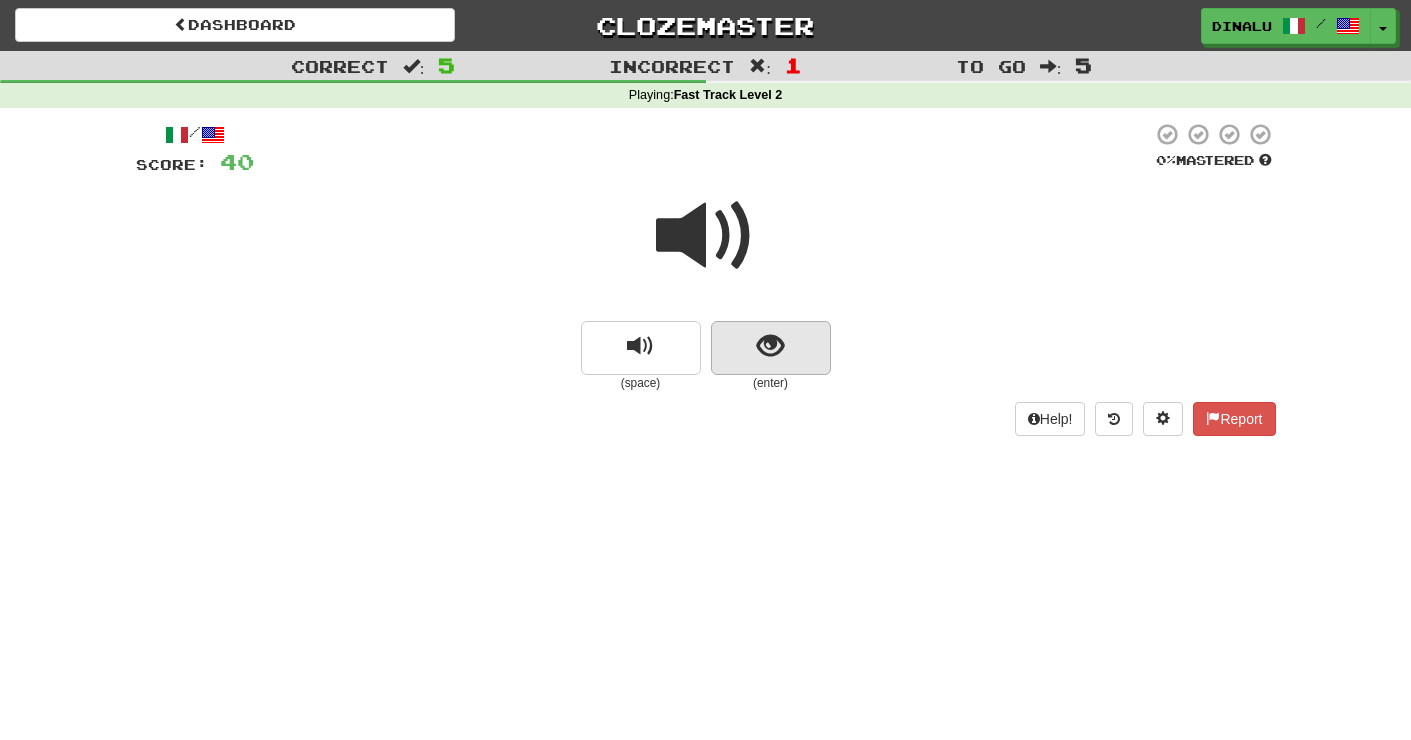 click at bounding box center [771, 348] 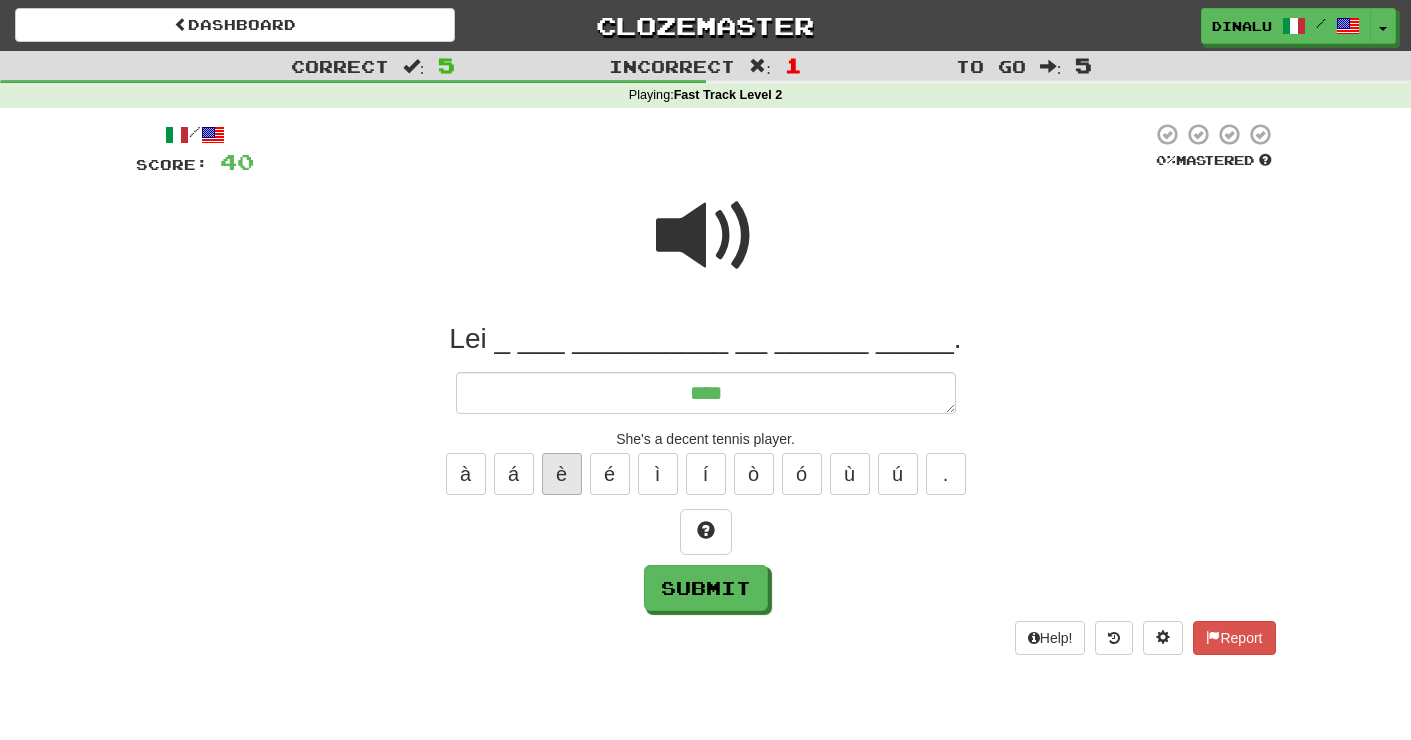 click on "è" at bounding box center [562, 474] 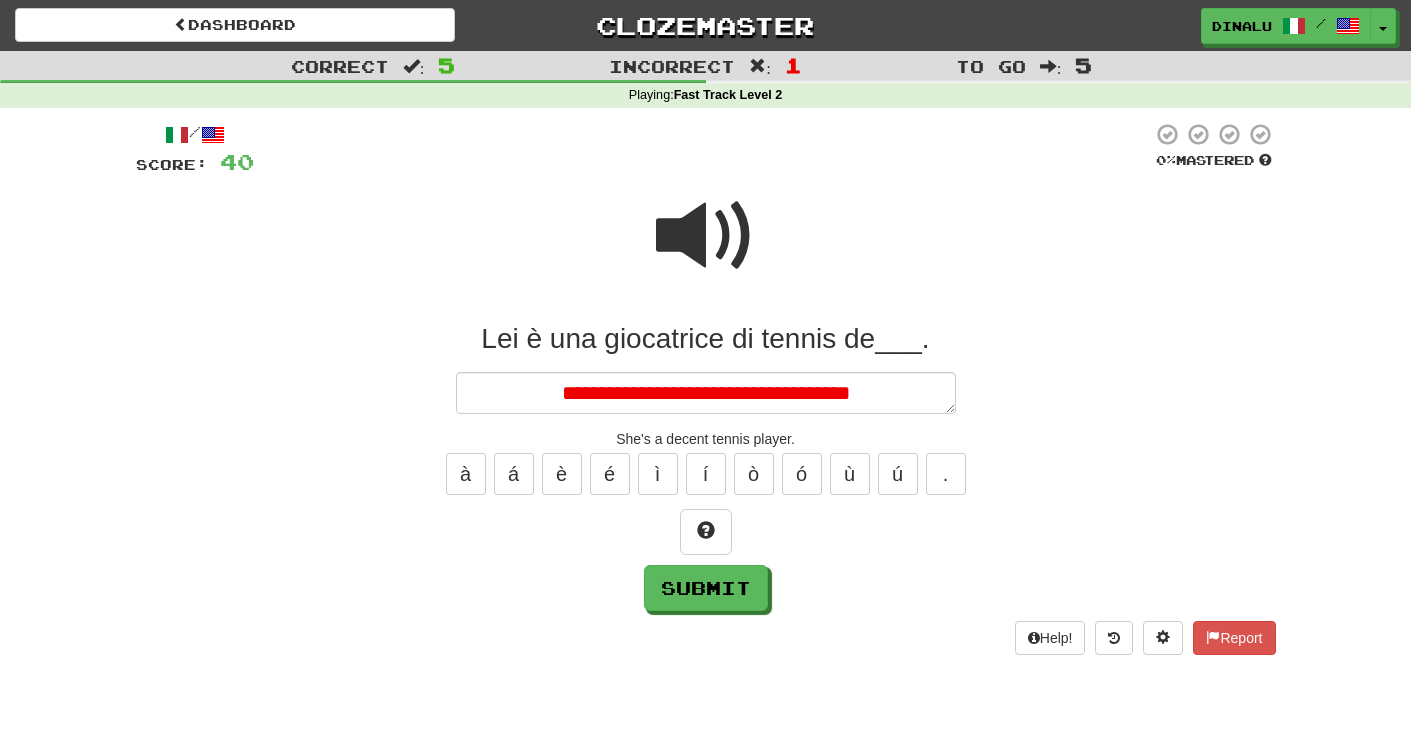 click at bounding box center (706, 236) 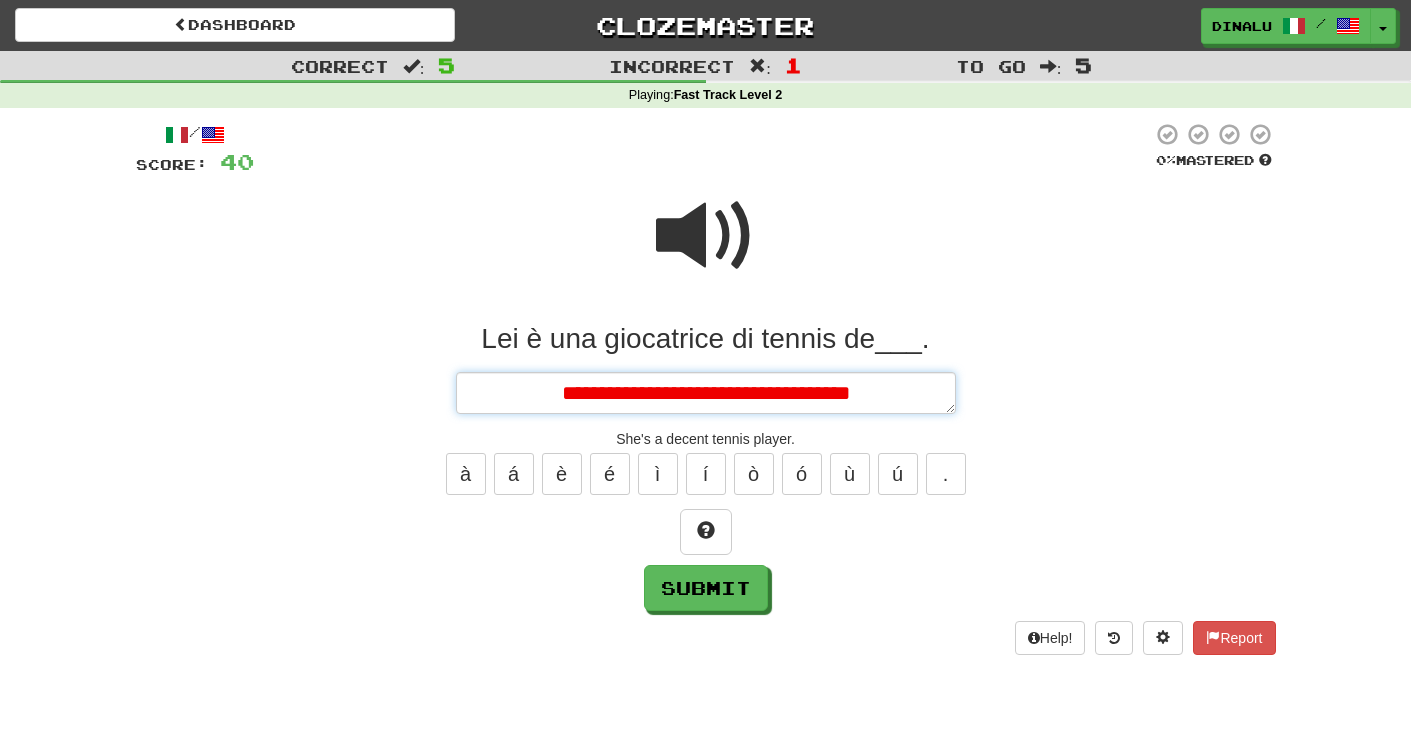 click on "**********" at bounding box center [706, 393] 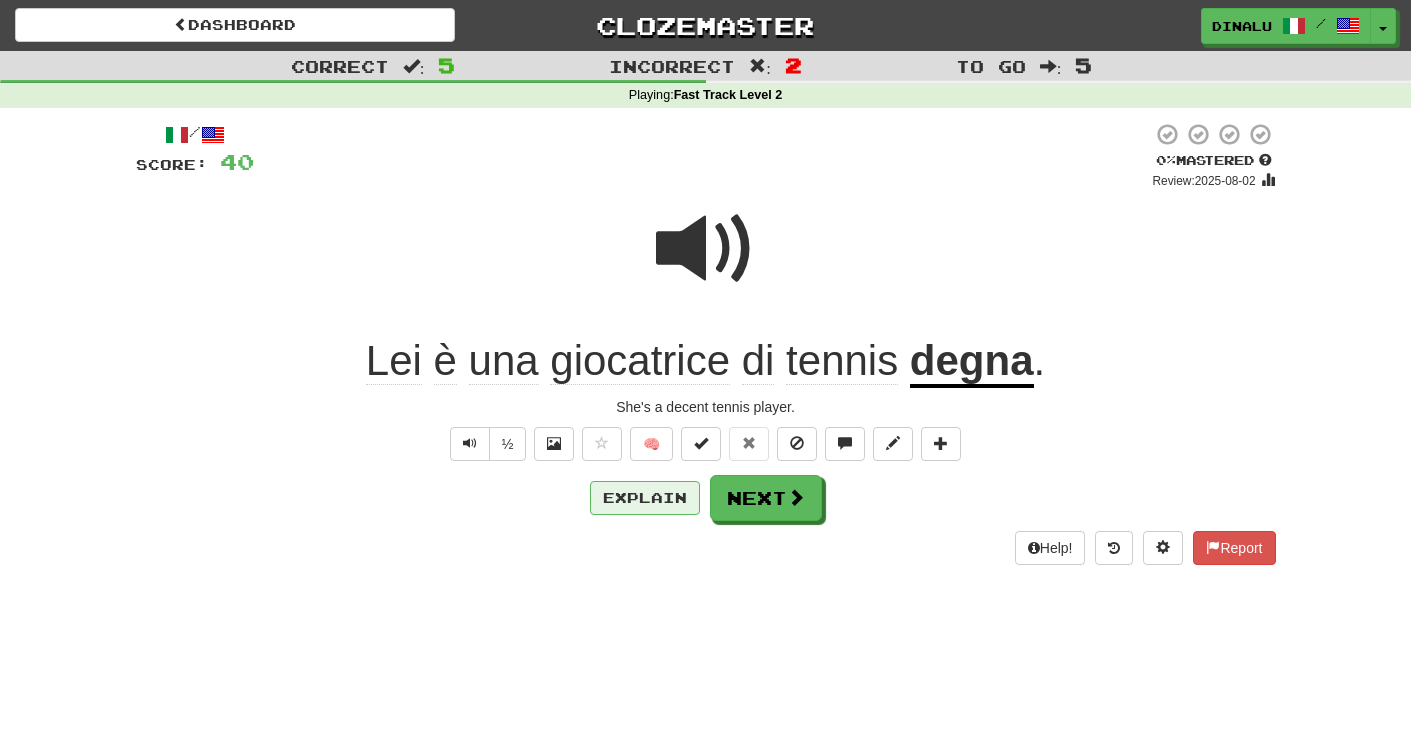 click on "Explain" at bounding box center (645, 498) 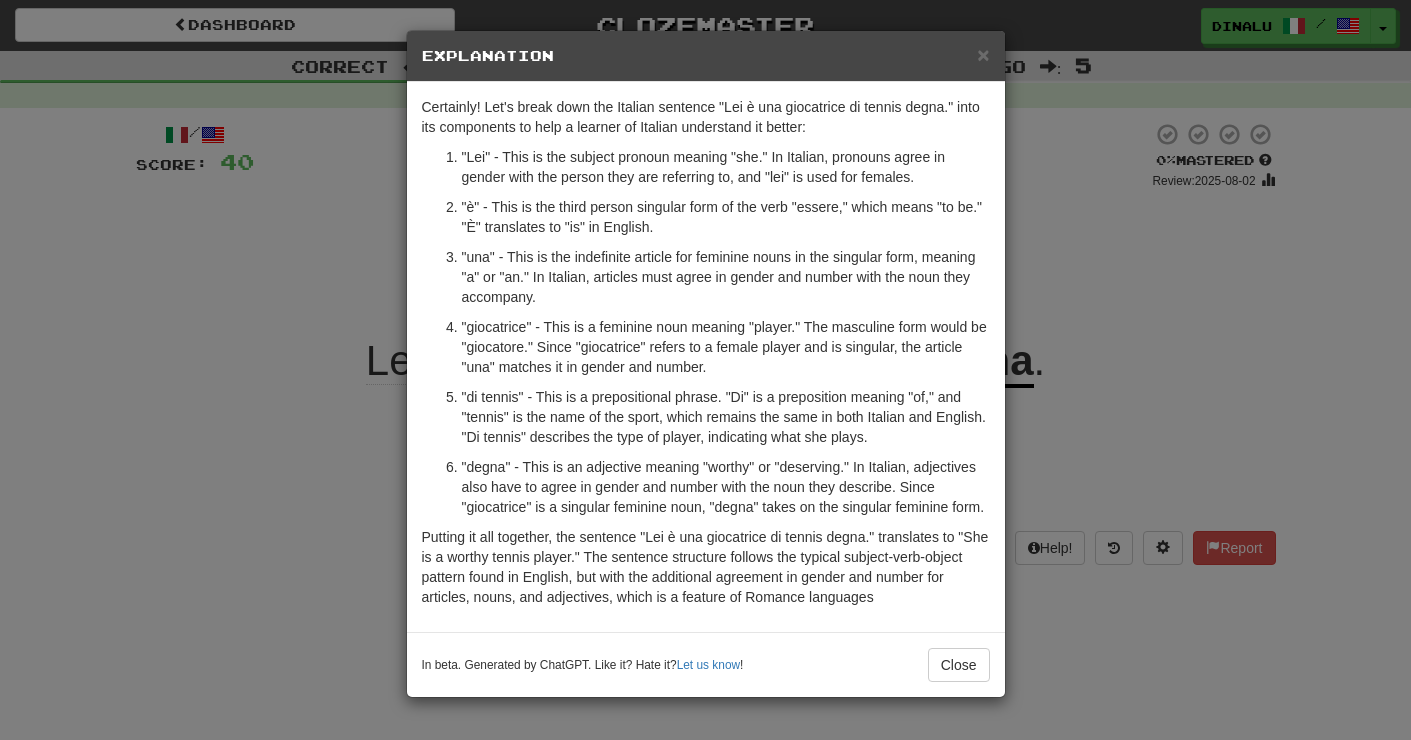 click on "× Explanation Certainly! Let's break down the Italian sentence "Lei è una giocatrice di tennis degna." into its components to help a learner of Italian understand it better:
"Lei" - This is the subject pronoun meaning "she." In Italian, pronouns agree in gender with the person they are referring to, and "lei" is used for females.
"è" - This is the third person singular form of the verb "essere," which means "to be." "È" translates to "is" in English.
"una" - This is the indefinite article for feminine nouns in the singular form, meaning "a" or "an." In Italian, articles must agree in gender and number with the noun they accompany.
"giocatrice" - This is a feminine noun meaning "player." The masculine form would be "giocatore." Since "giocatrice" refers to a female player and is singular, the article "una" matches it in gender and number.
In beta. Generated by ChatGPT. Like it? Hate it?  Let us know ! Close" at bounding box center (705, 370) 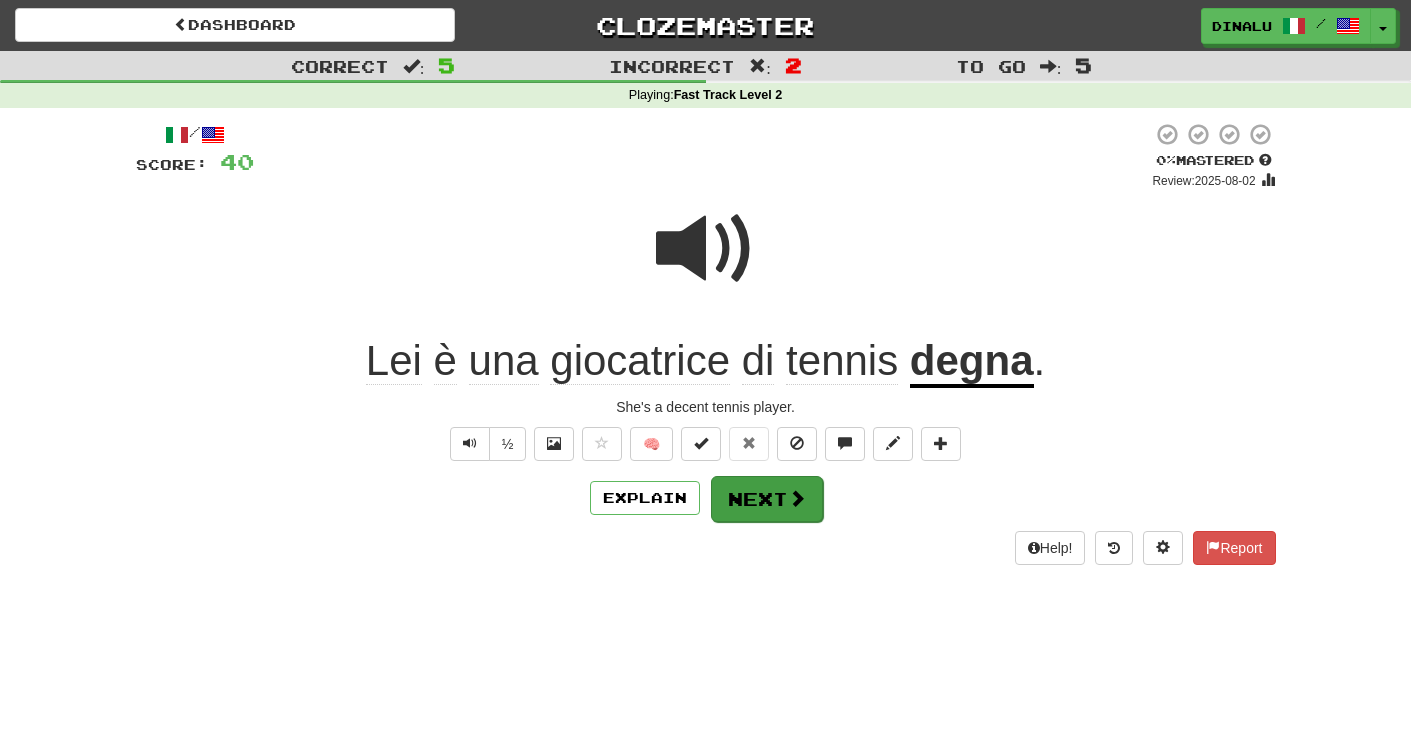 click on "Next" at bounding box center (767, 499) 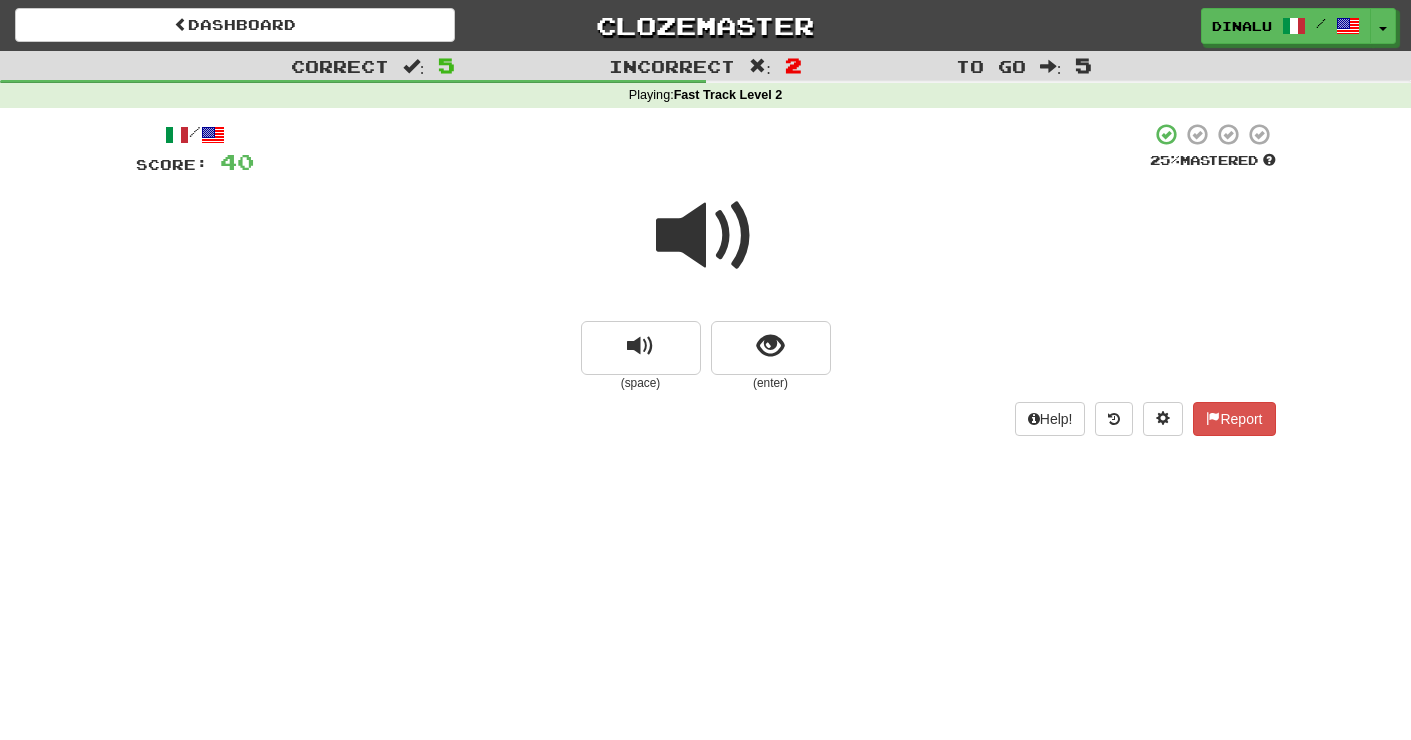 click at bounding box center (706, 236) 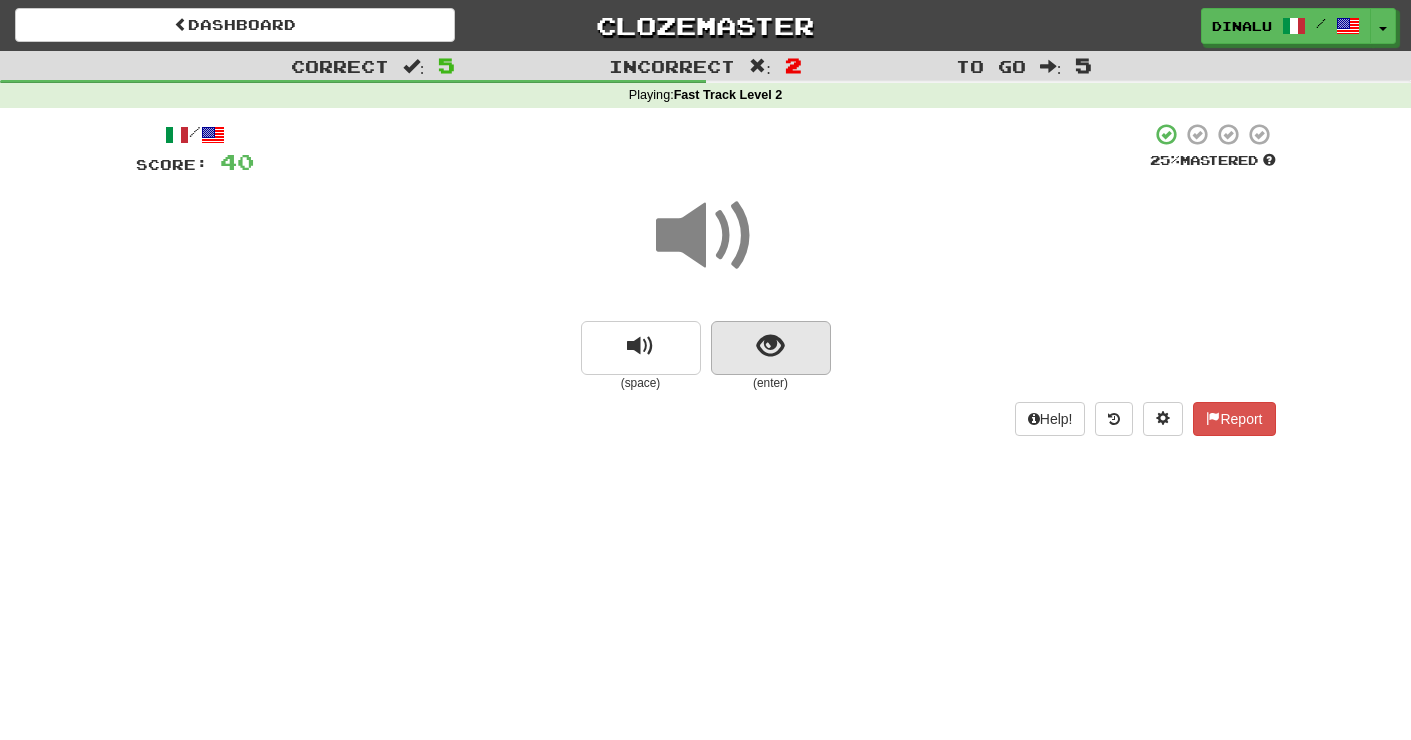 click at bounding box center [770, 346] 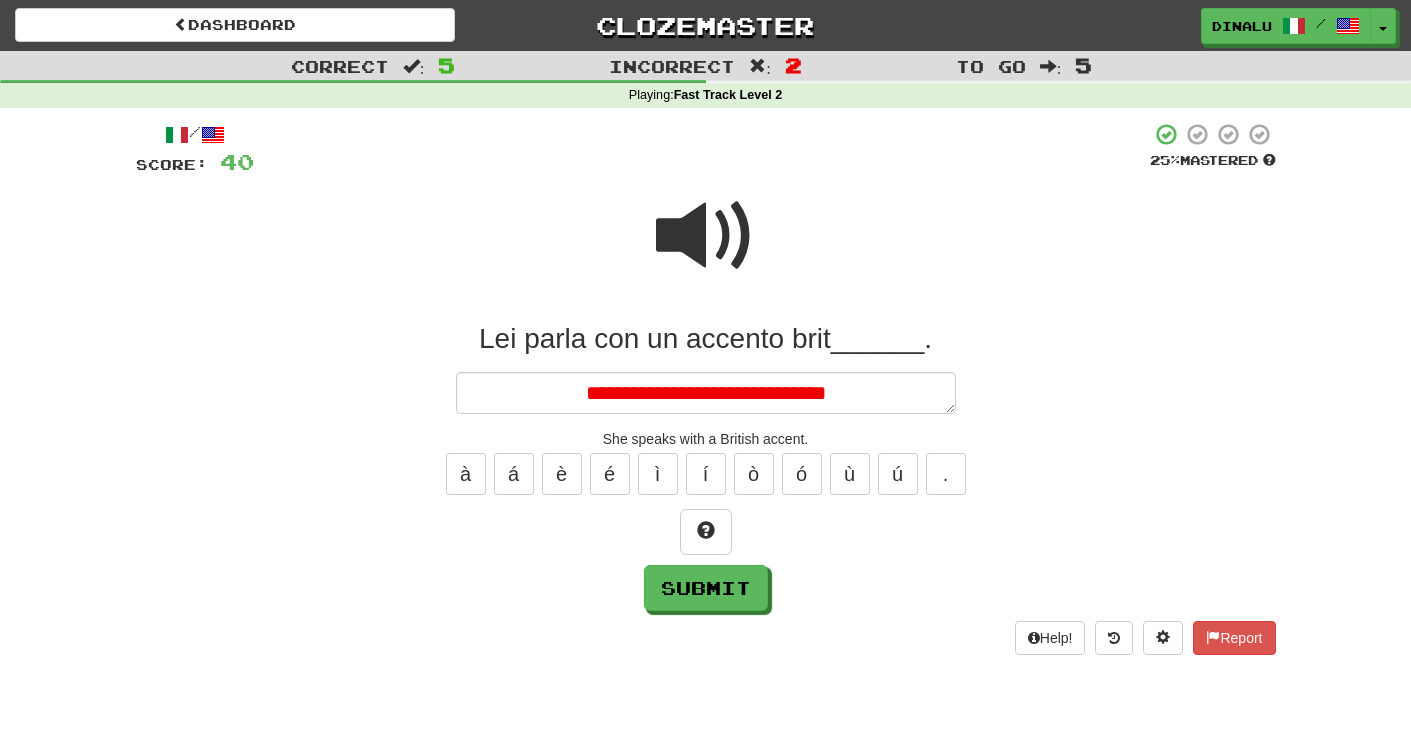 click at bounding box center (706, 236) 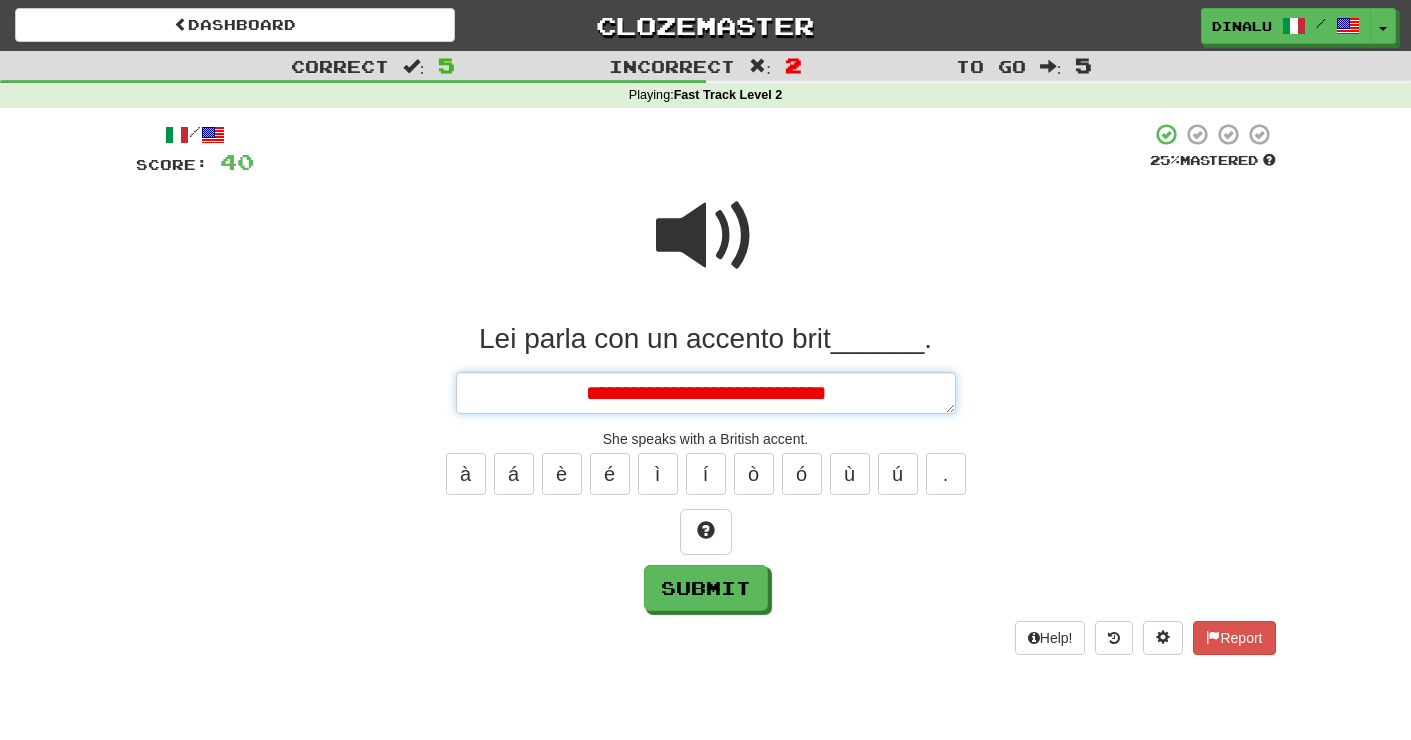 click on "**********" at bounding box center (706, 393) 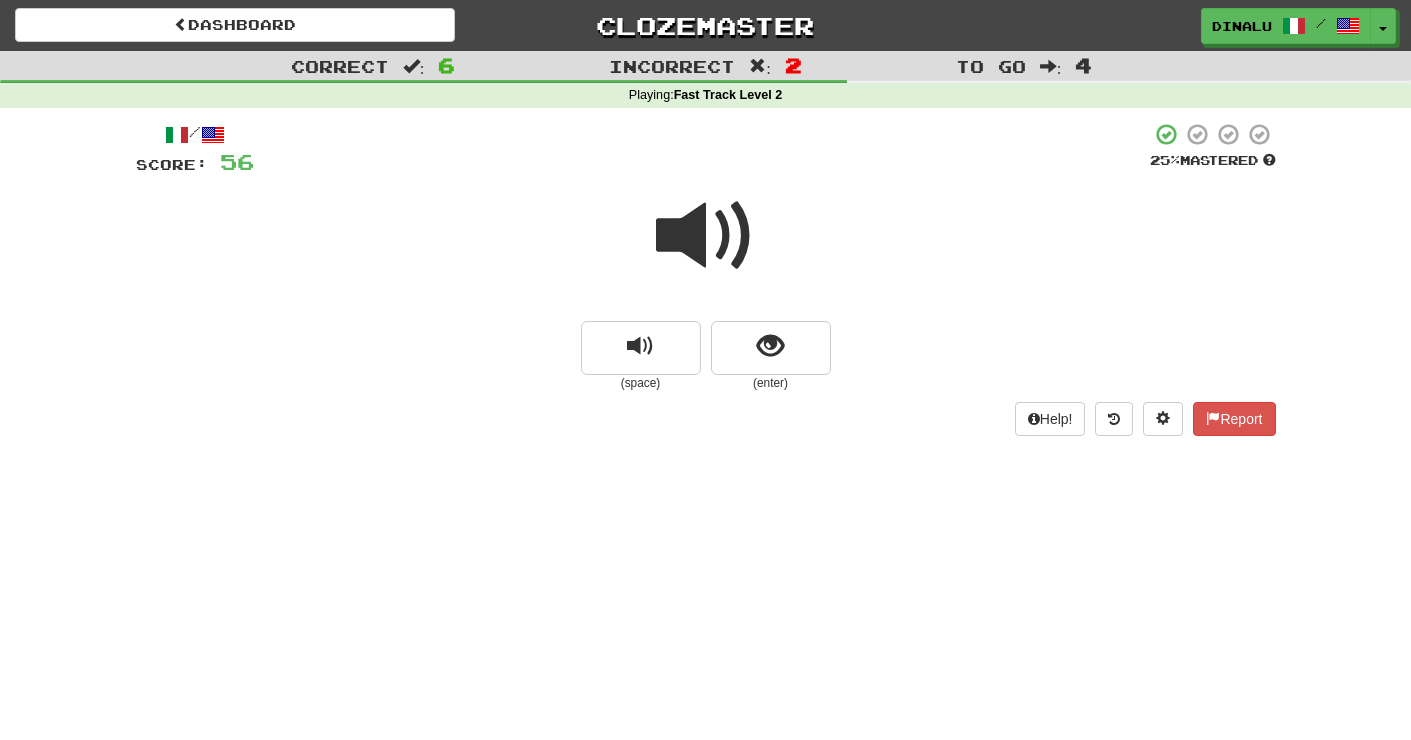 click at bounding box center [706, 236] 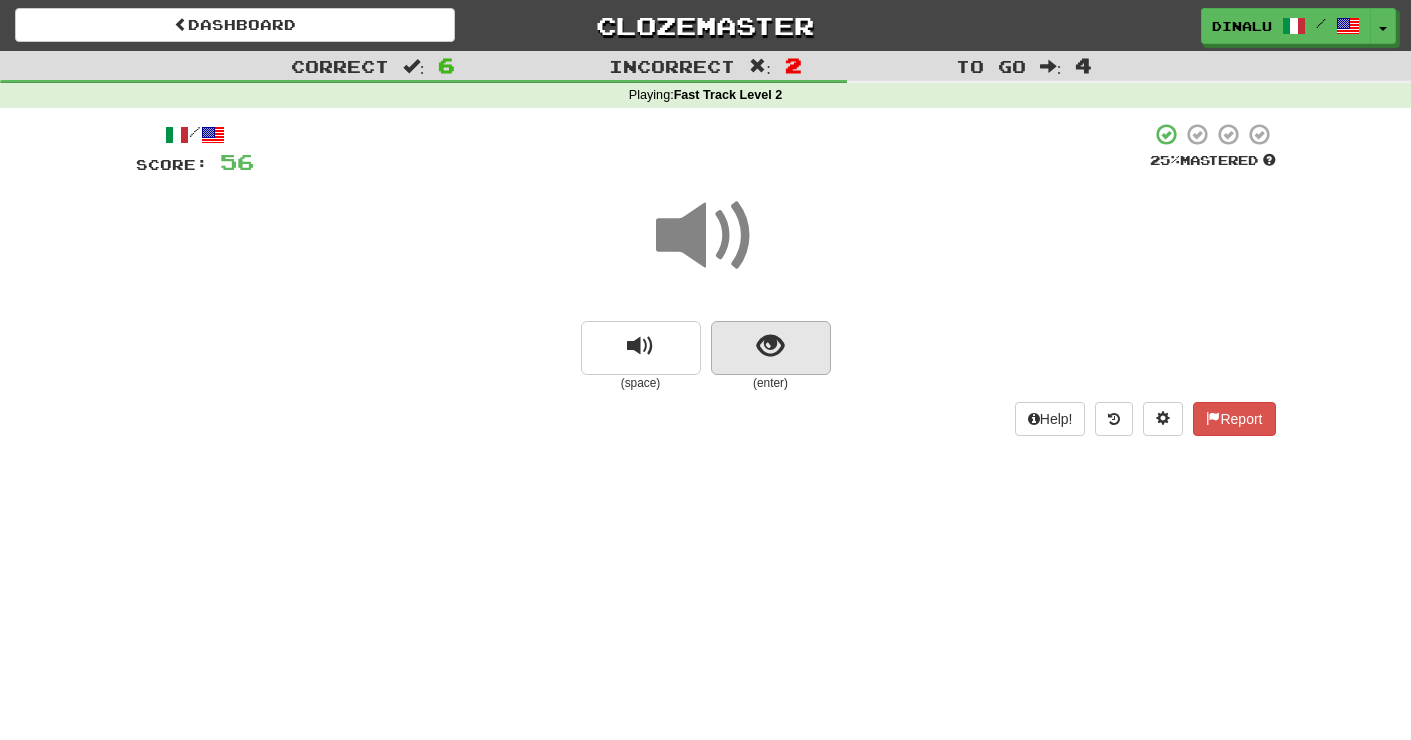 click at bounding box center (770, 346) 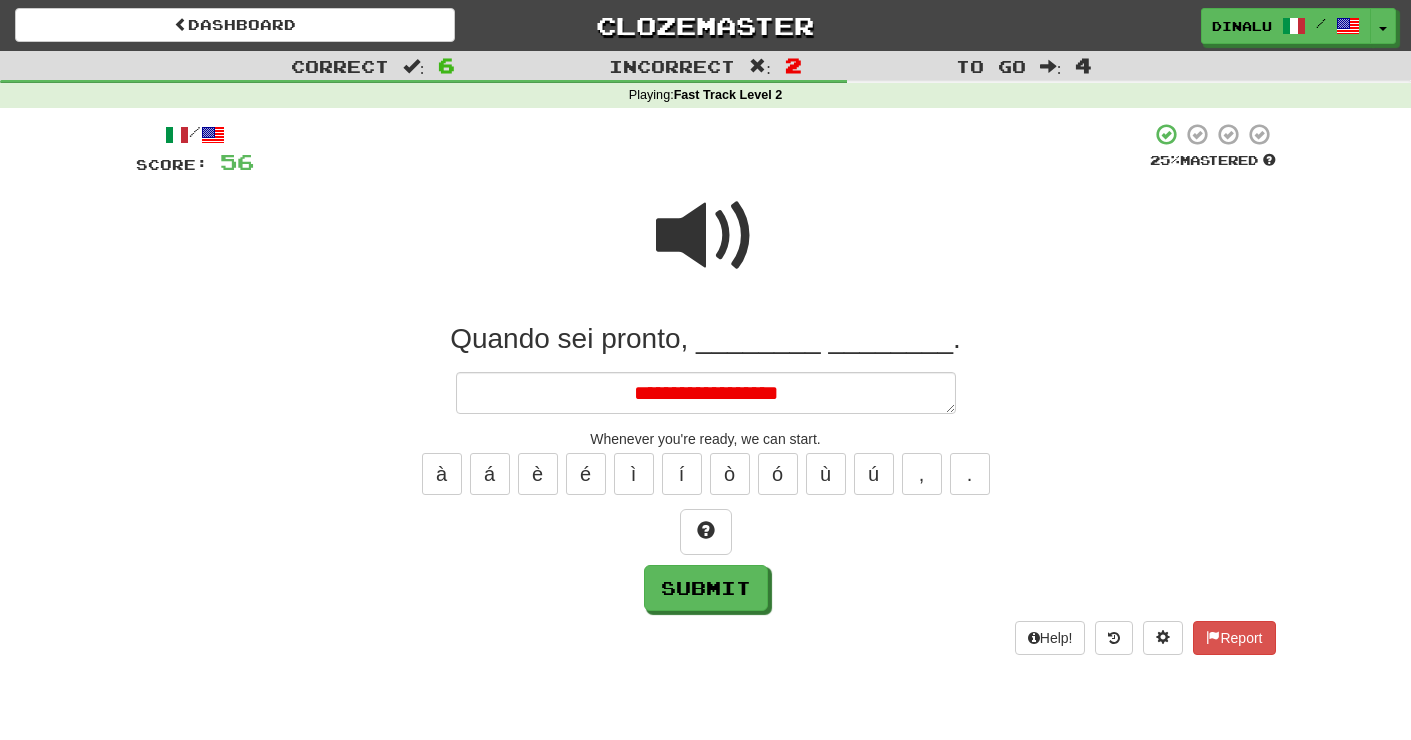 click at bounding box center [706, 236] 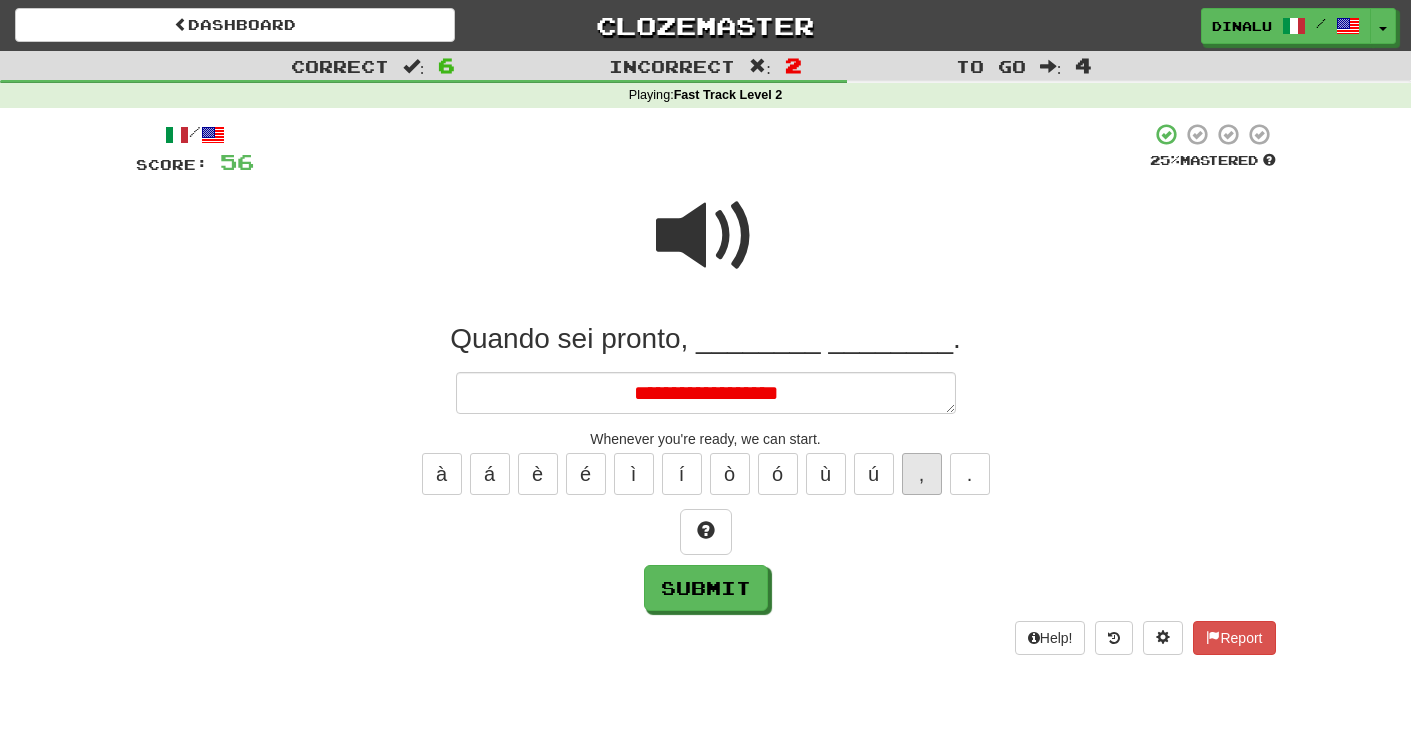 click on "," at bounding box center [922, 474] 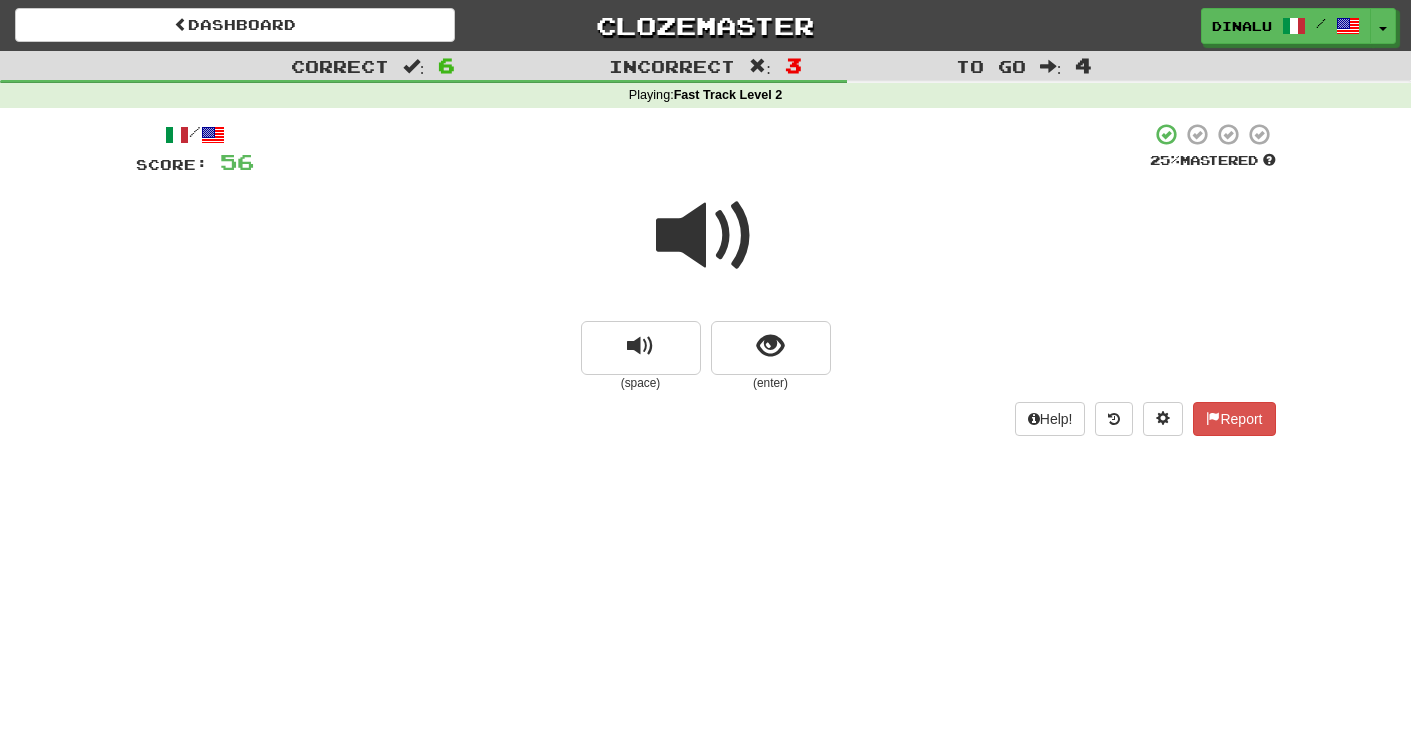click at bounding box center (706, 236) 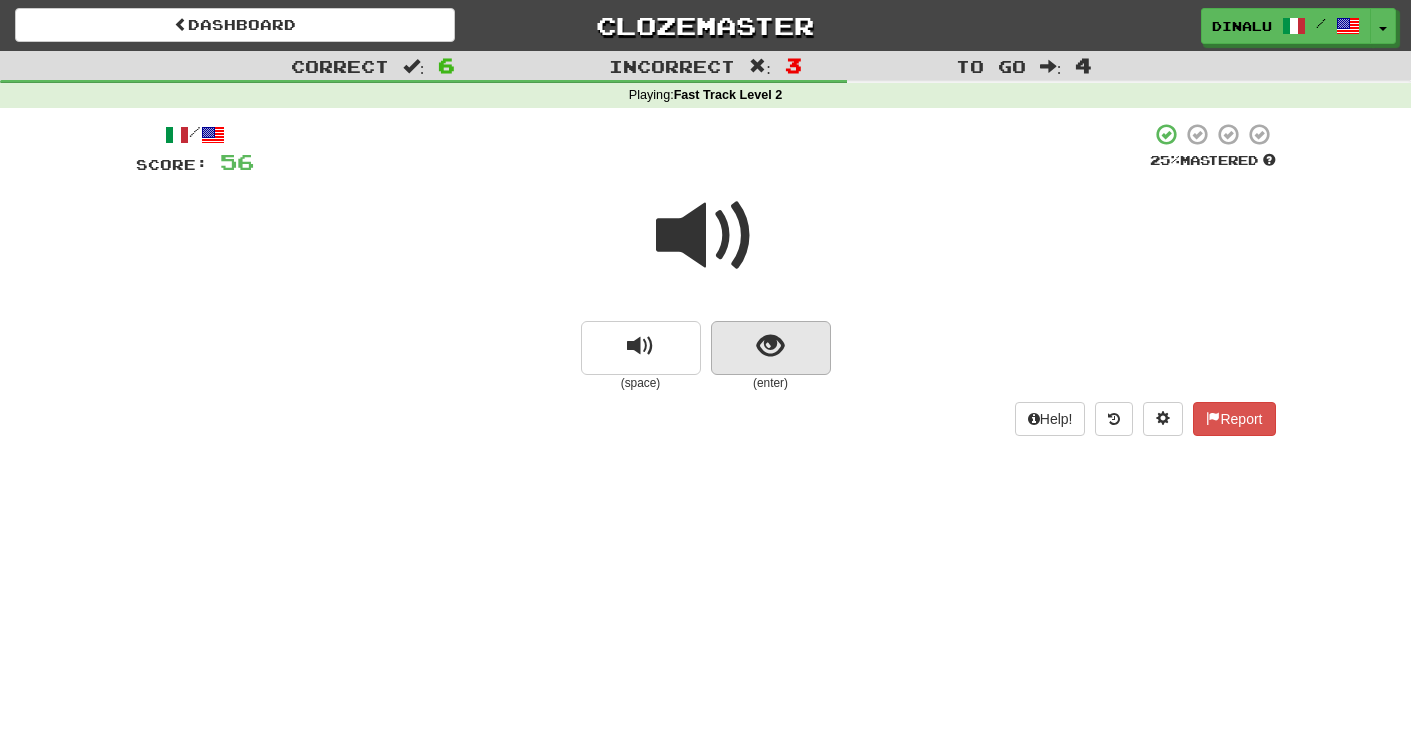 click at bounding box center (770, 346) 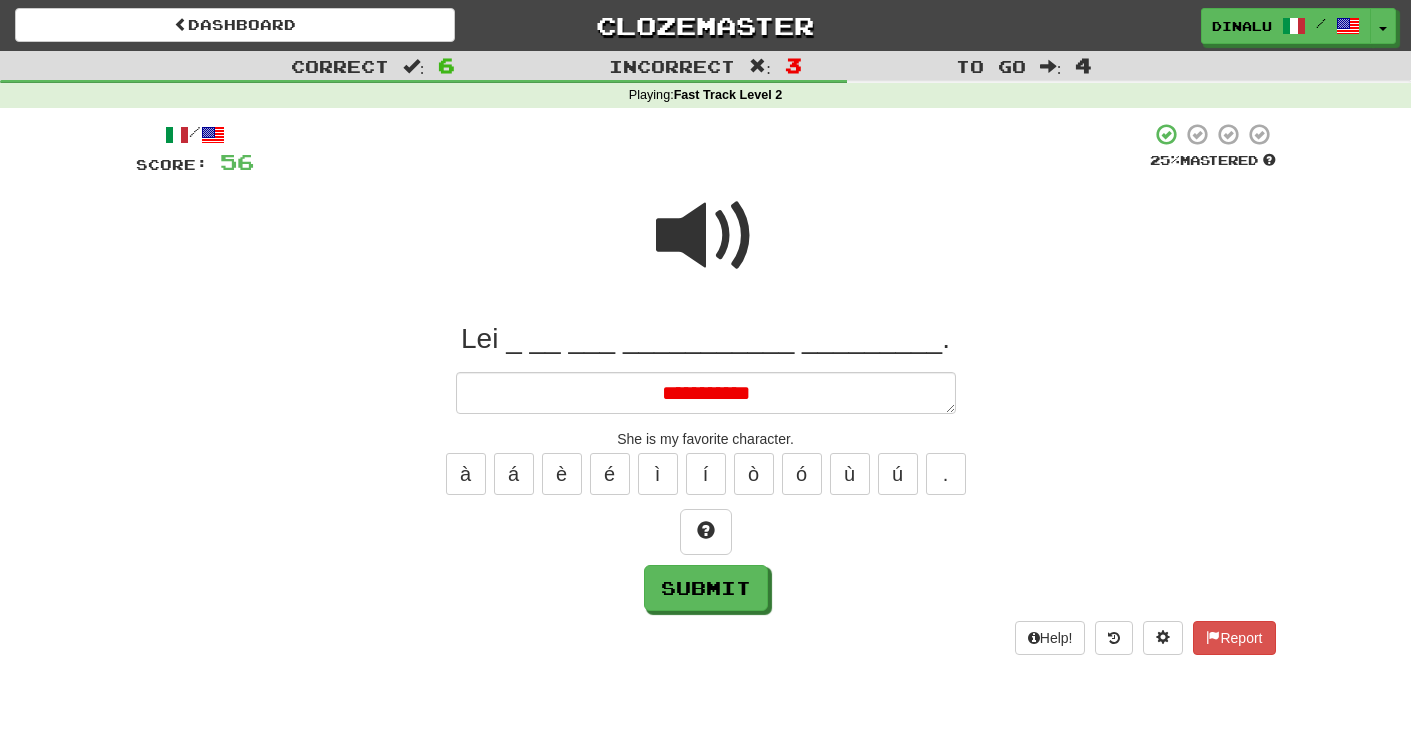 click at bounding box center [706, 236] 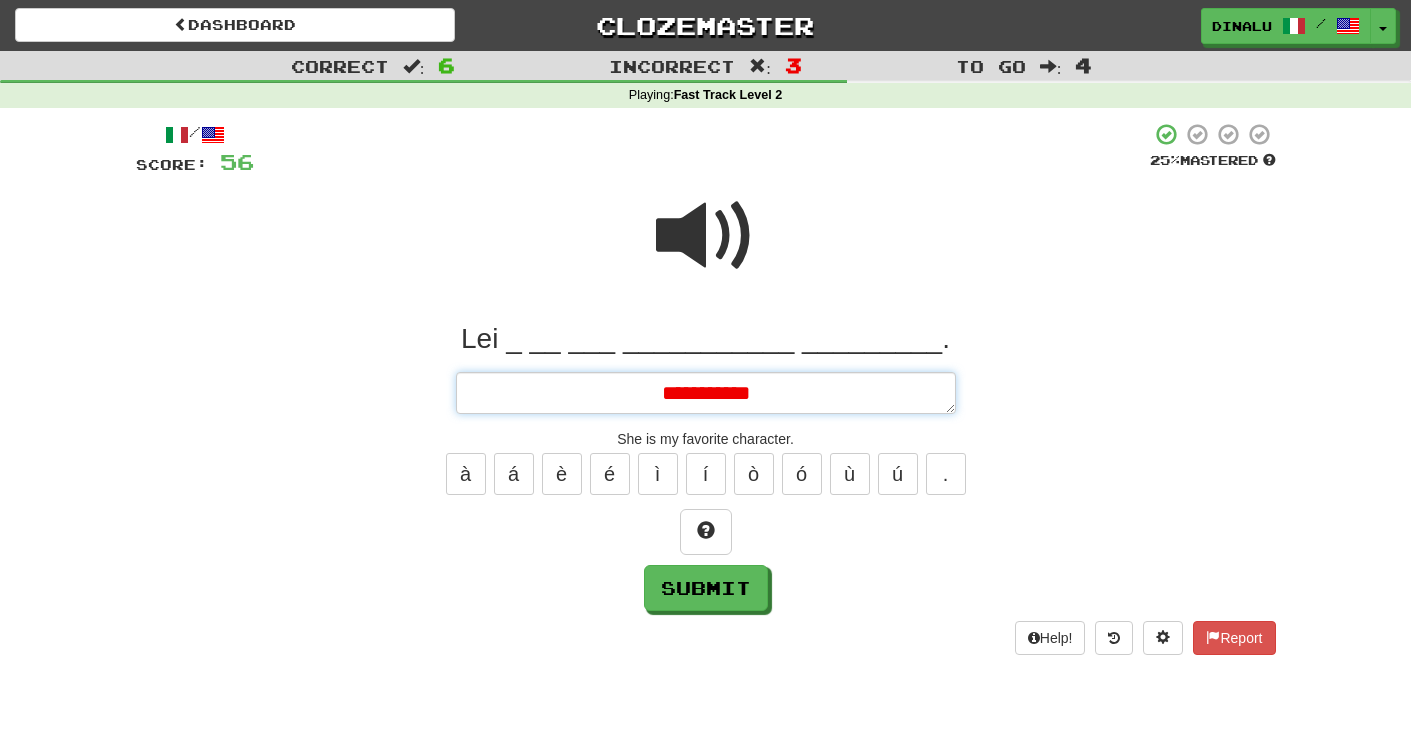 click on "**********" at bounding box center [706, 393] 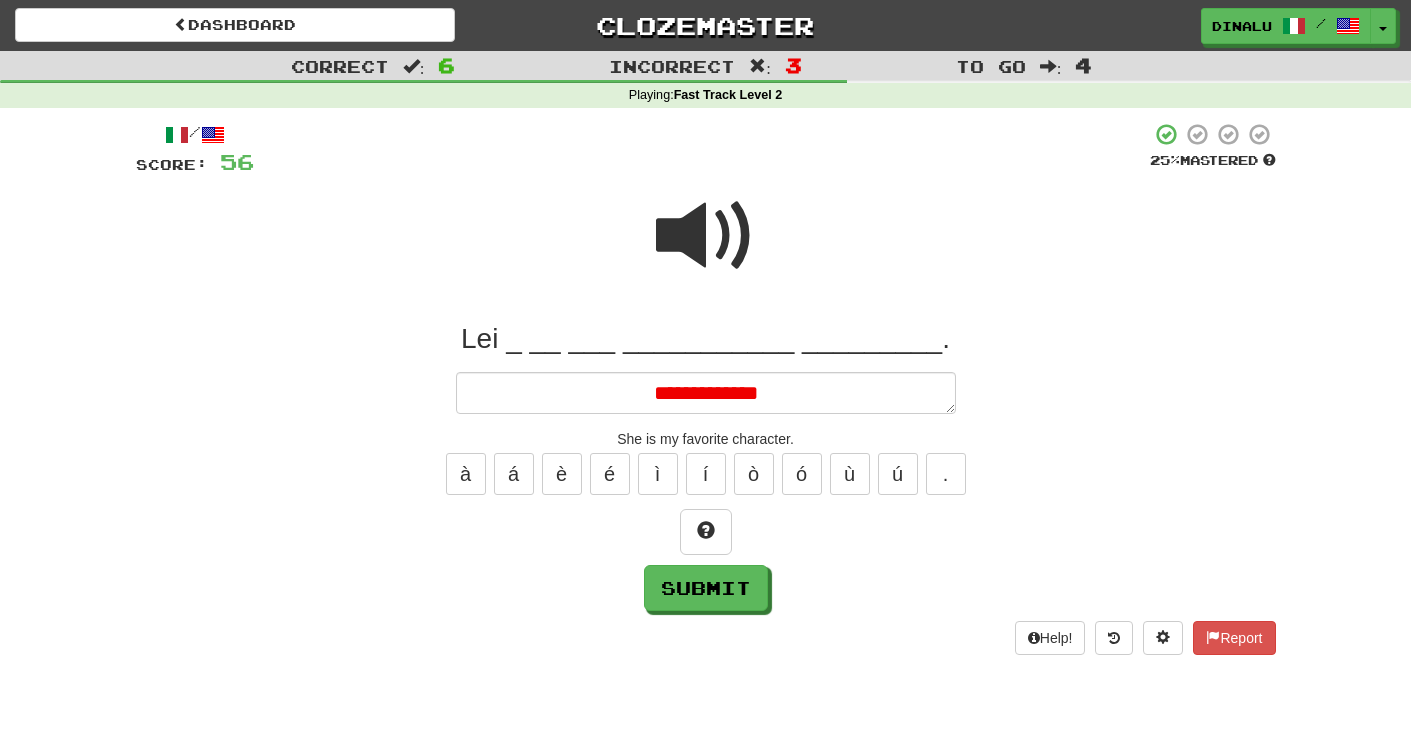 click at bounding box center [706, 236] 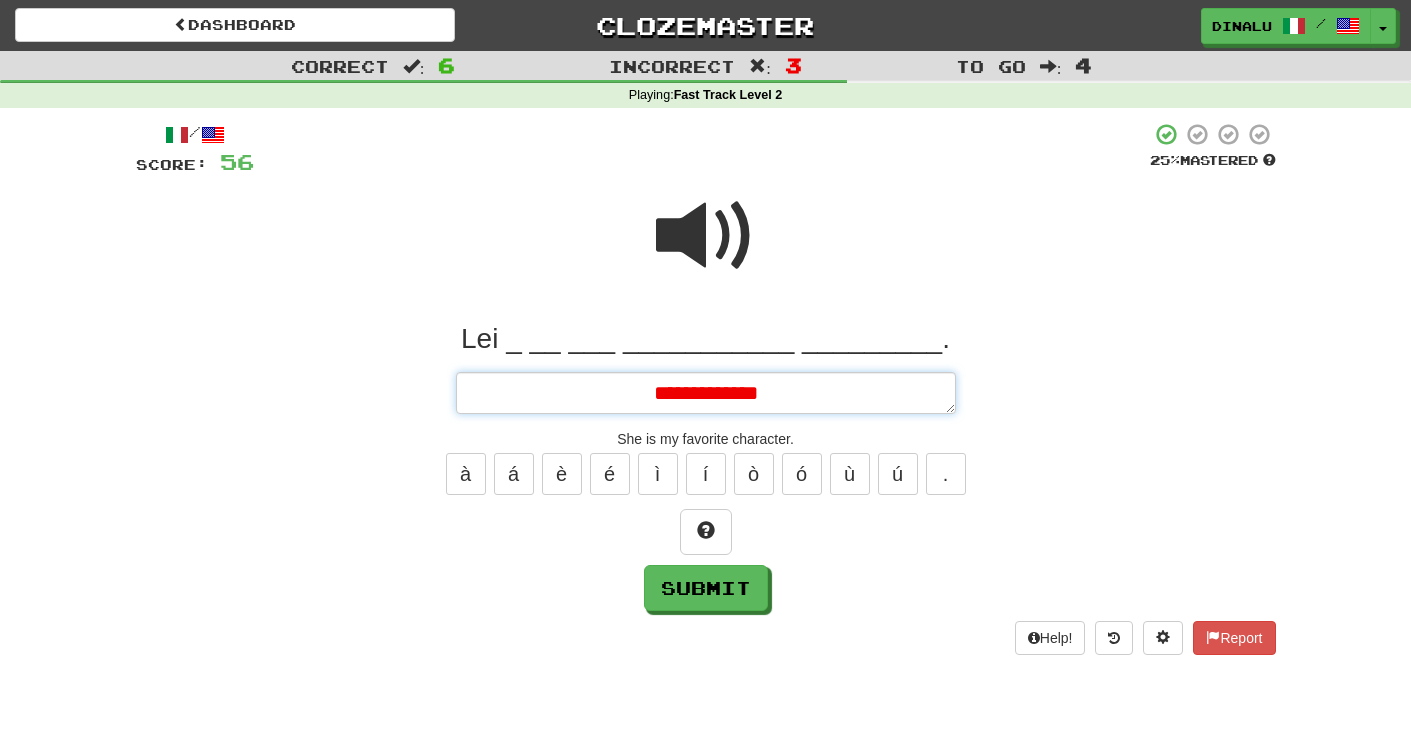 click on "**********" at bounding box center [706, 393] 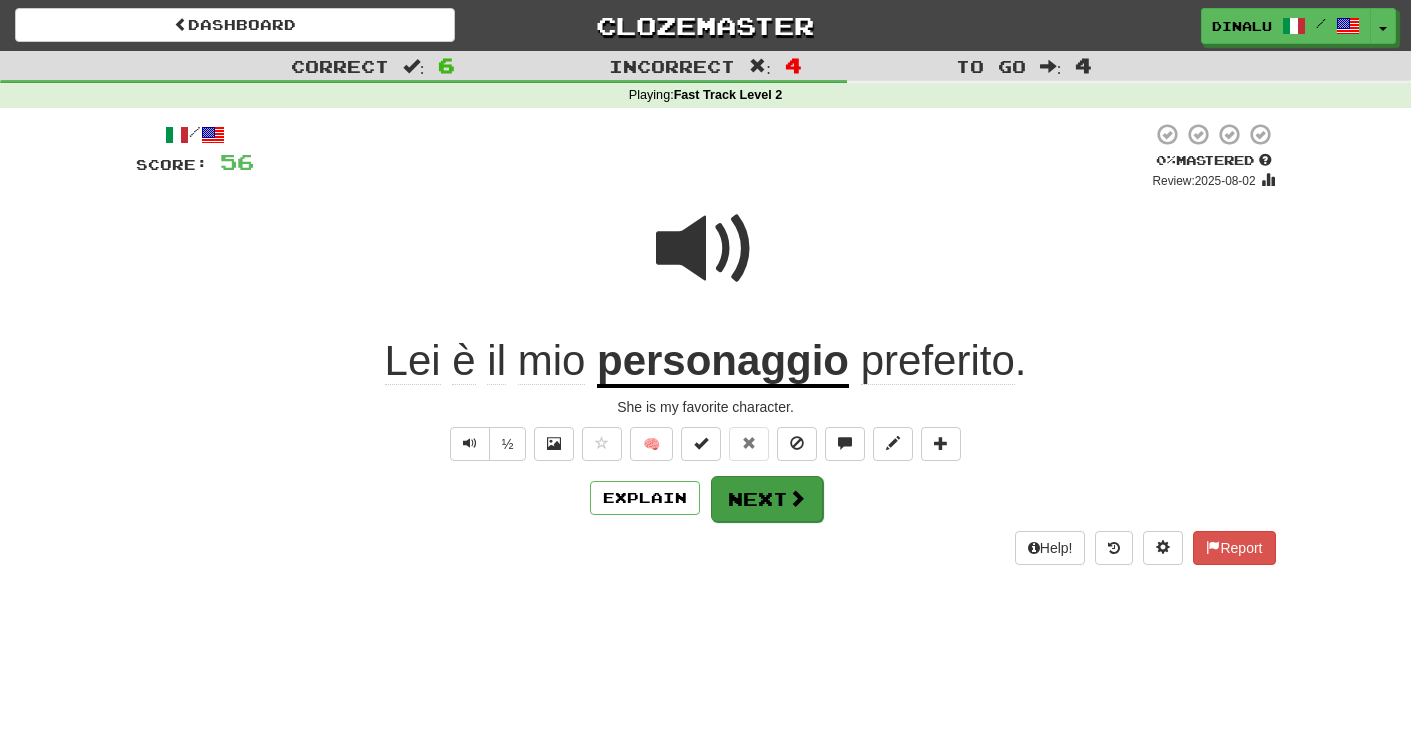 click on "Next" at bounding box center [767, 499] 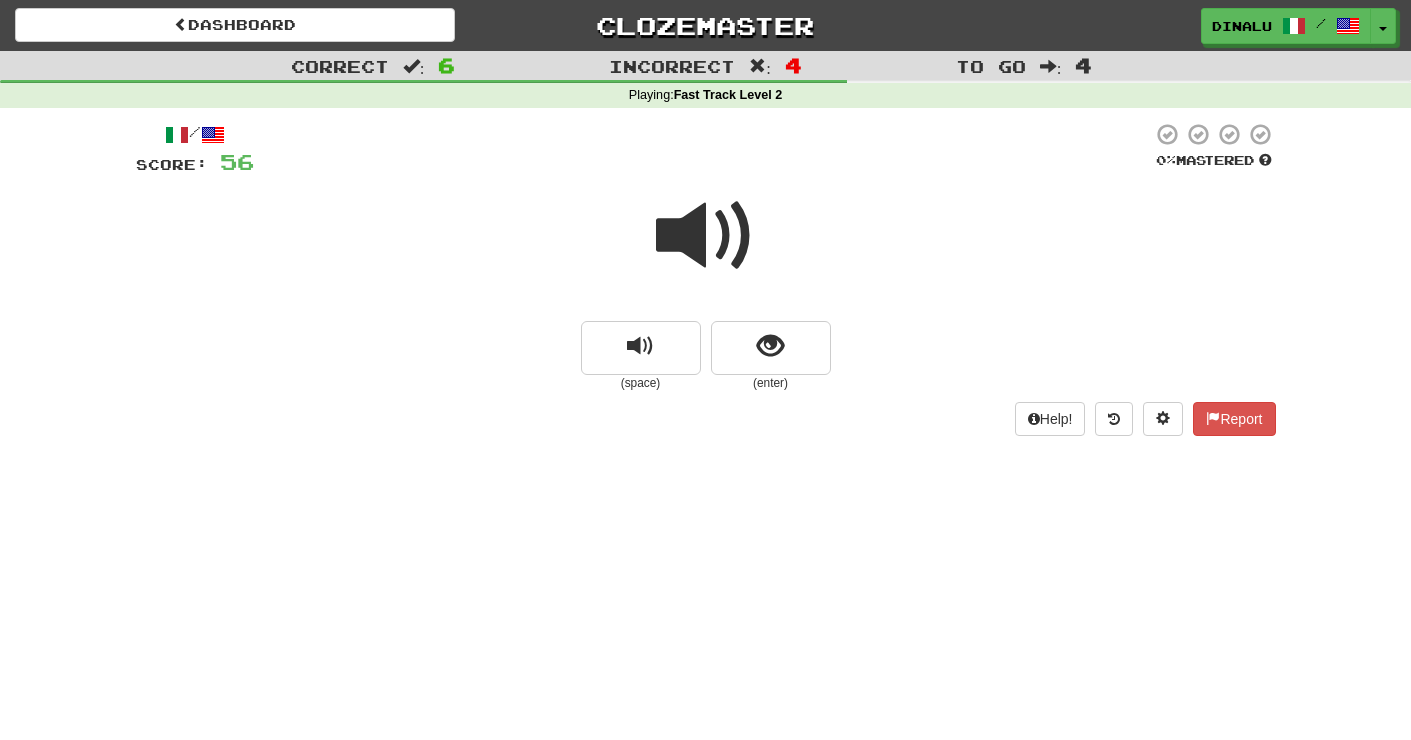 click at bounding box center (706, 236) 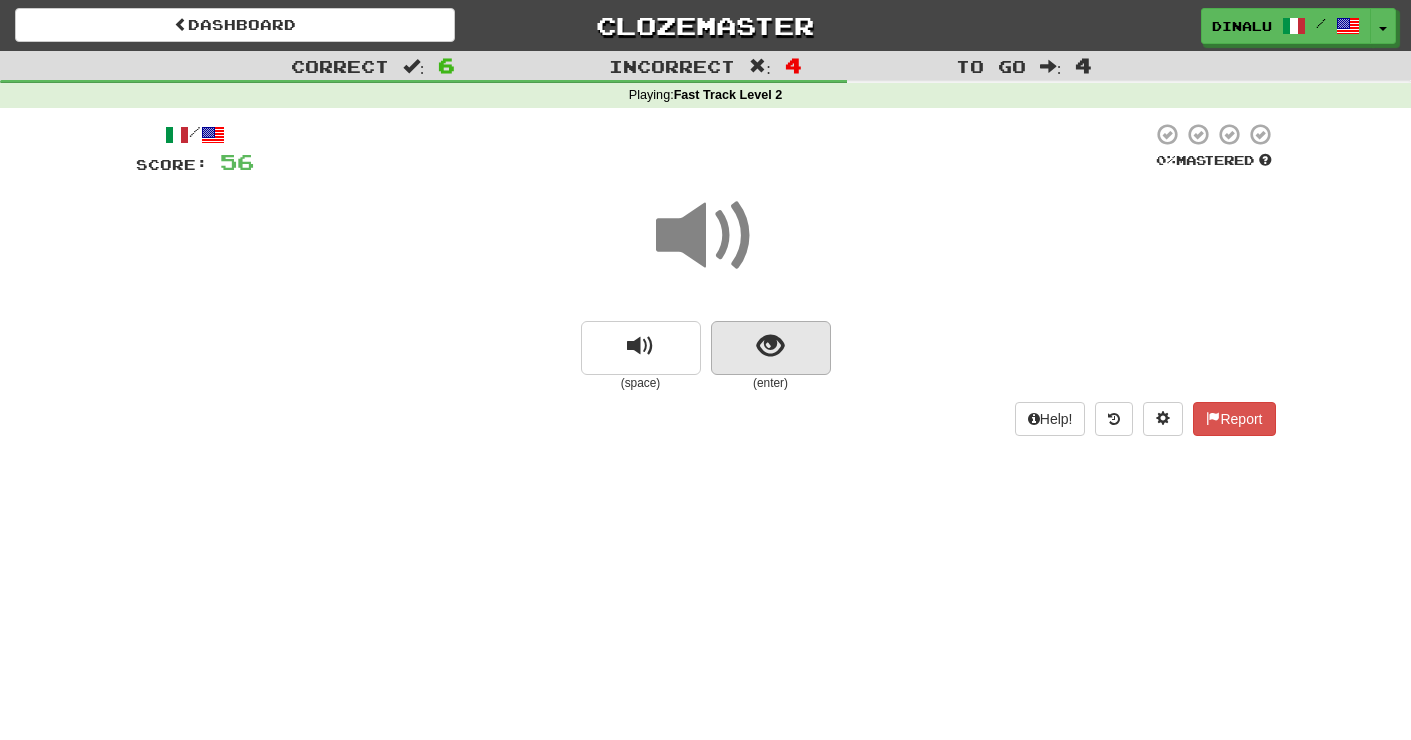 click at bounding box center [770, 346] 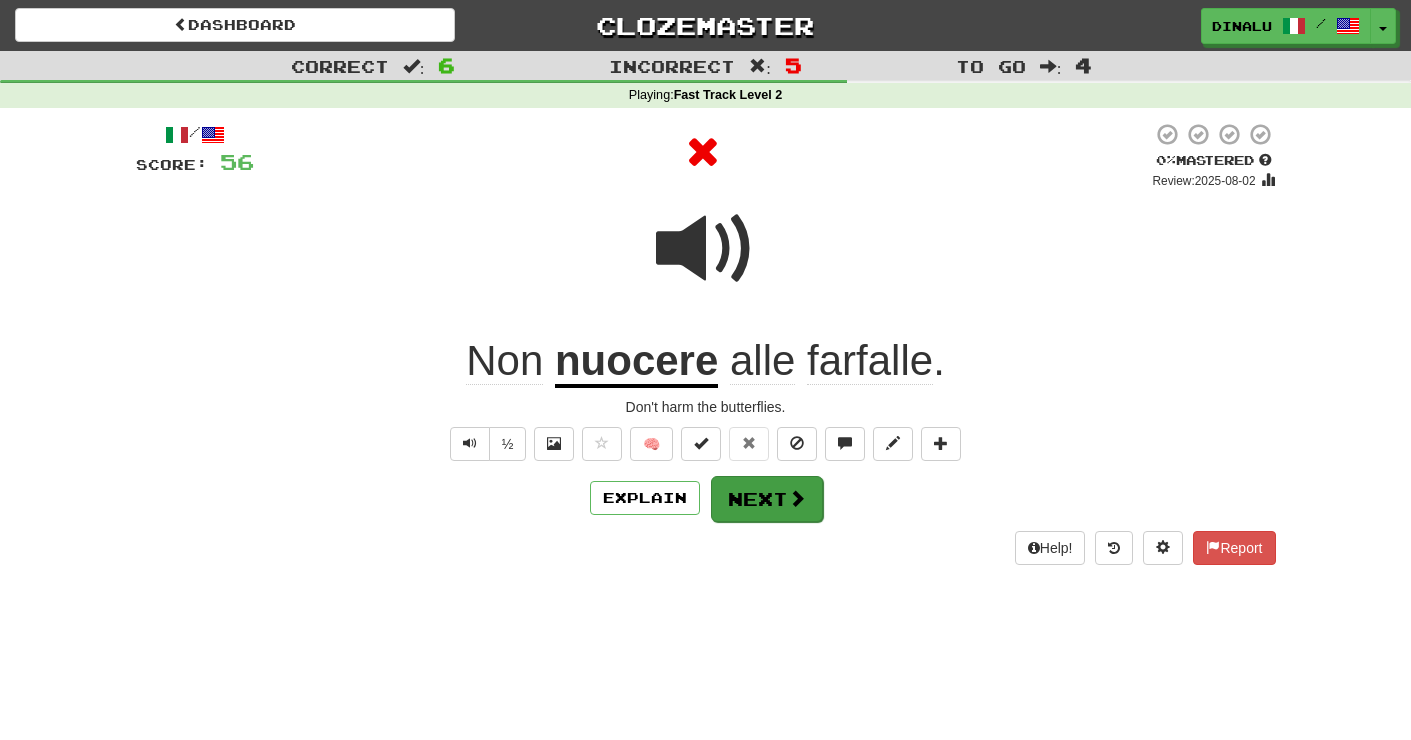 click at bounding box center (797, 498) 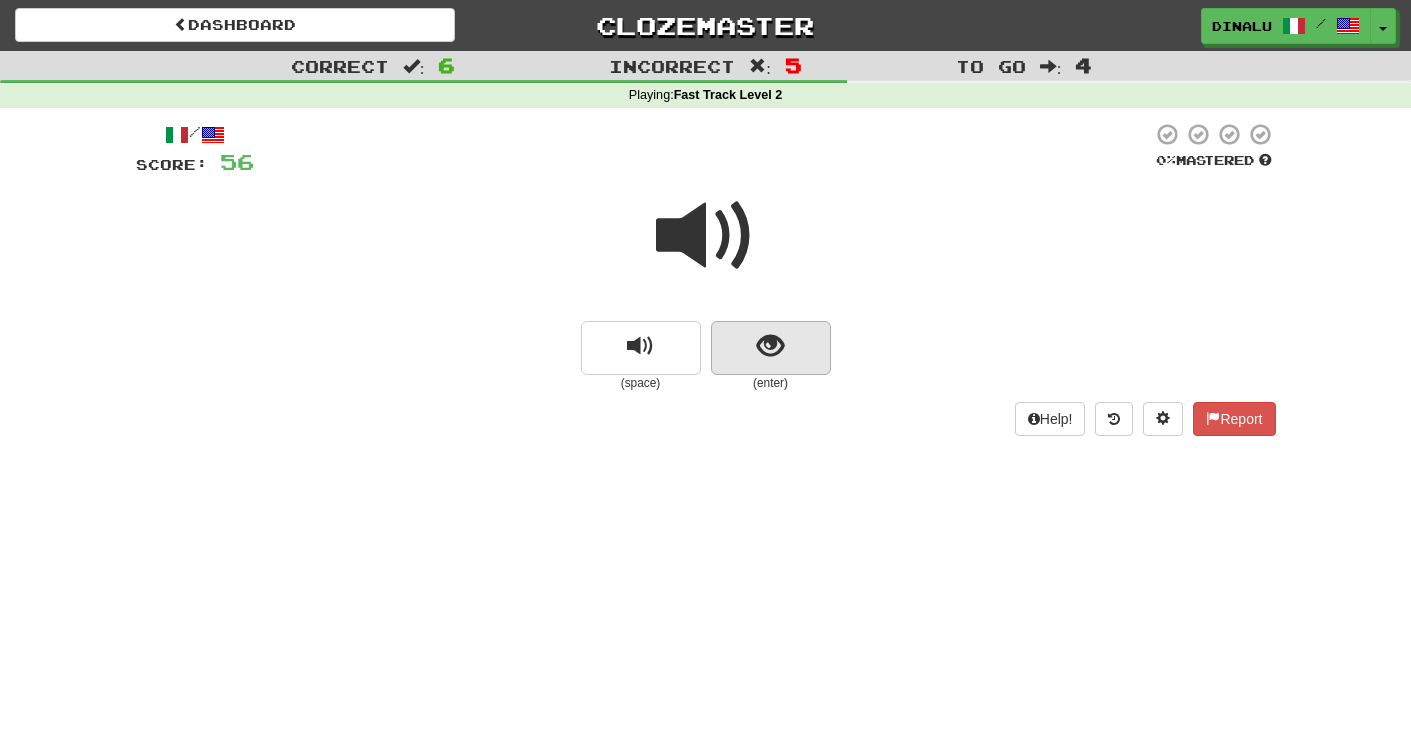 click at bounding box center [770, 346] 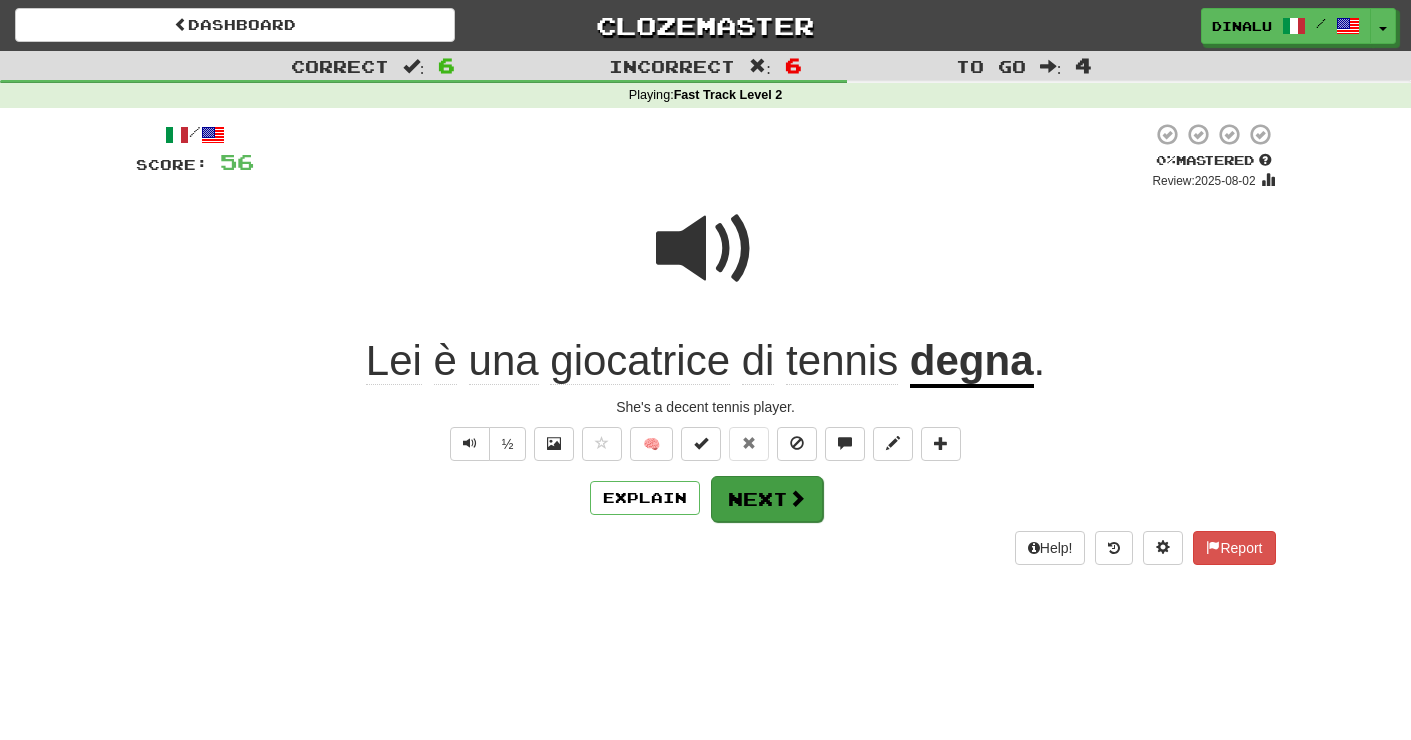 click on "Next" at bounding box center (767, 499) 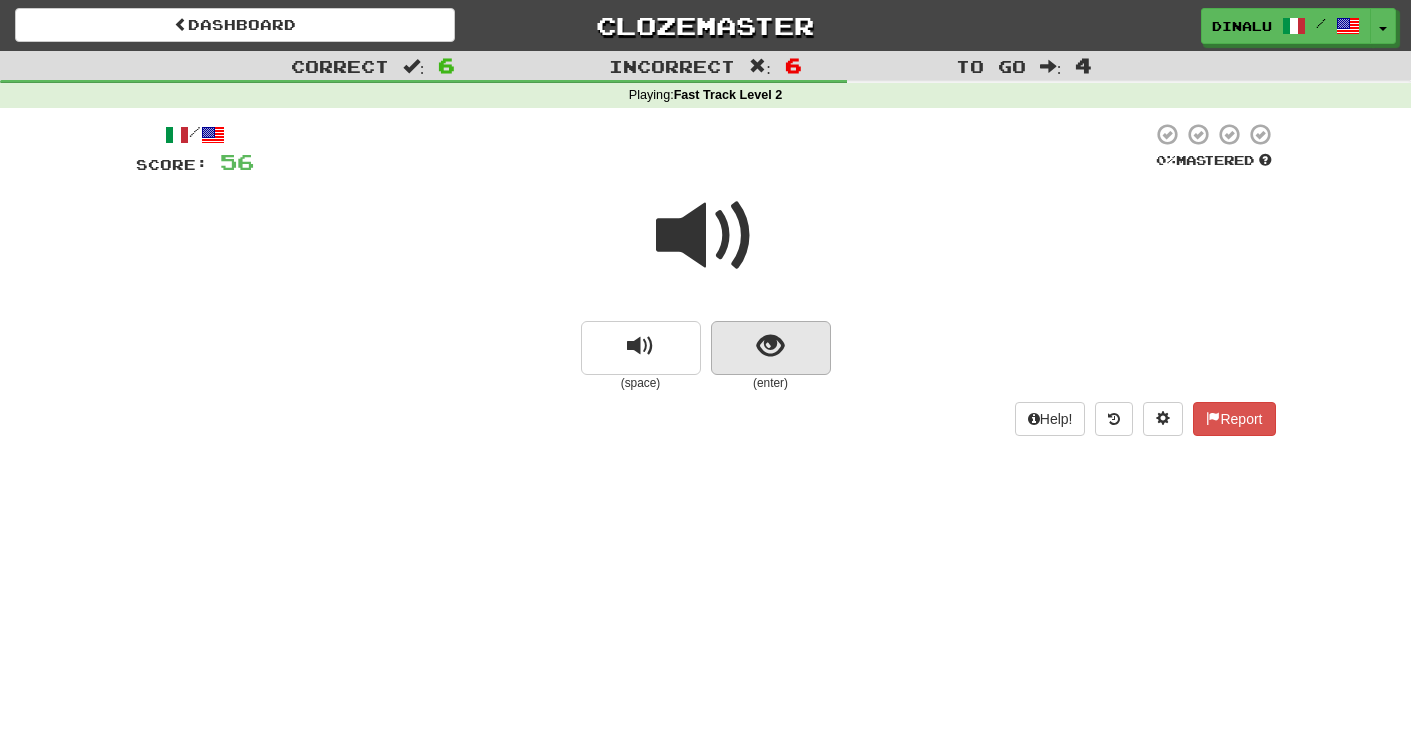 click at bounding box center (770, 346) 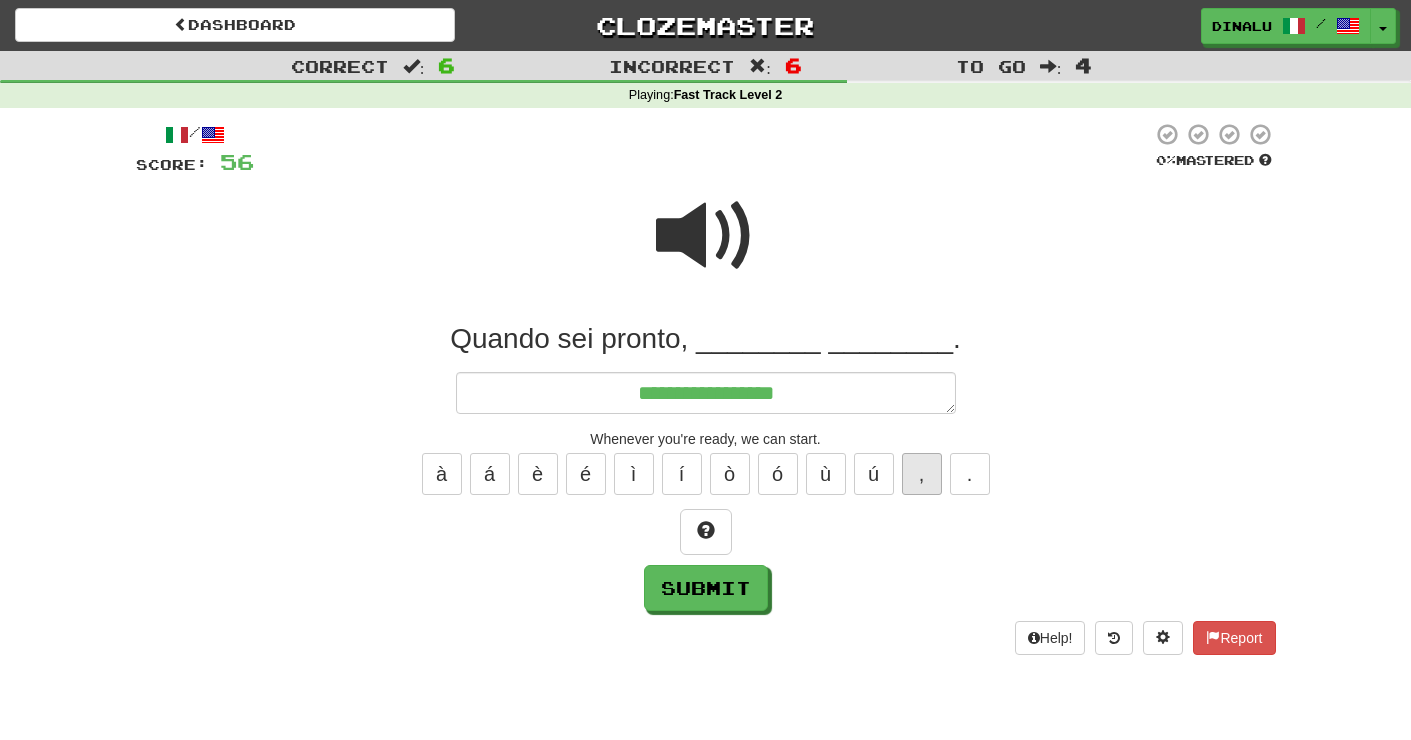 click on "," at bounding box center [922, 474] 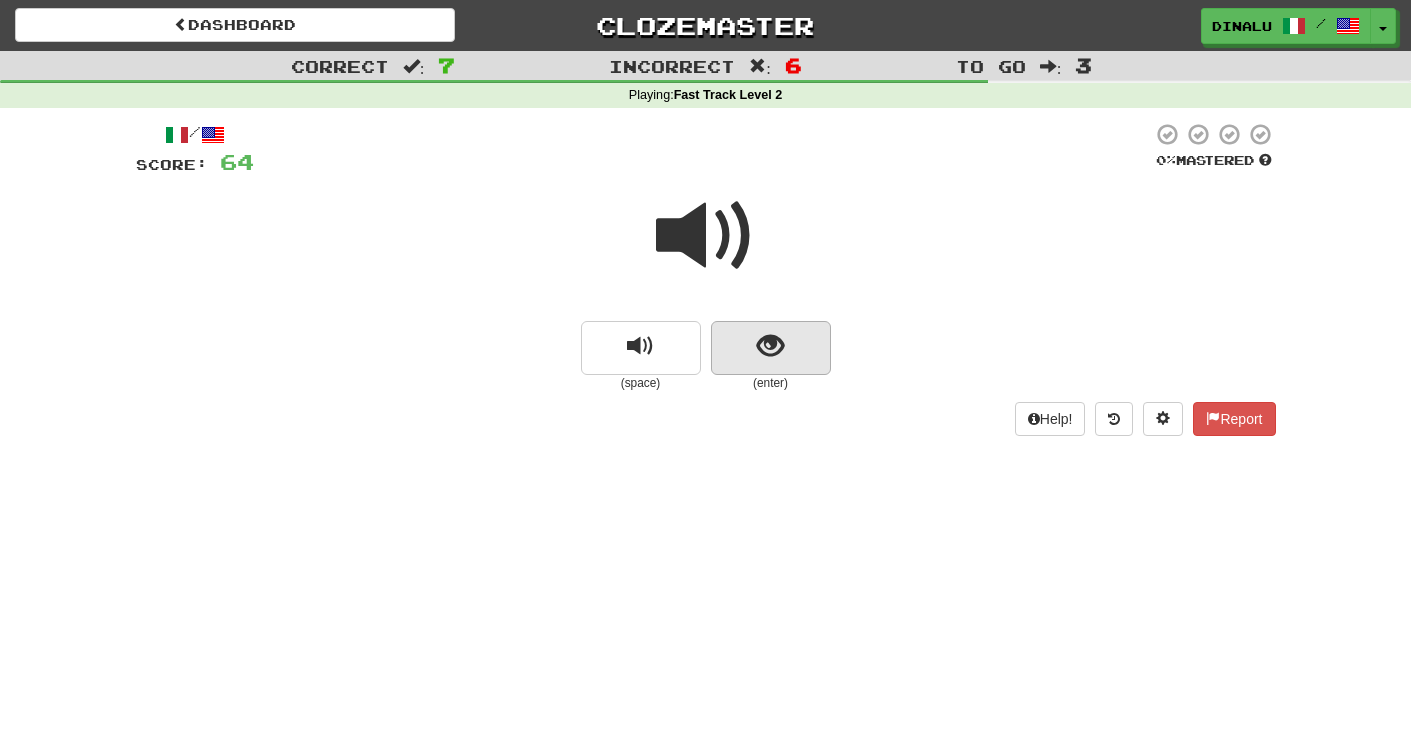 click at bounding box center [770, 346] 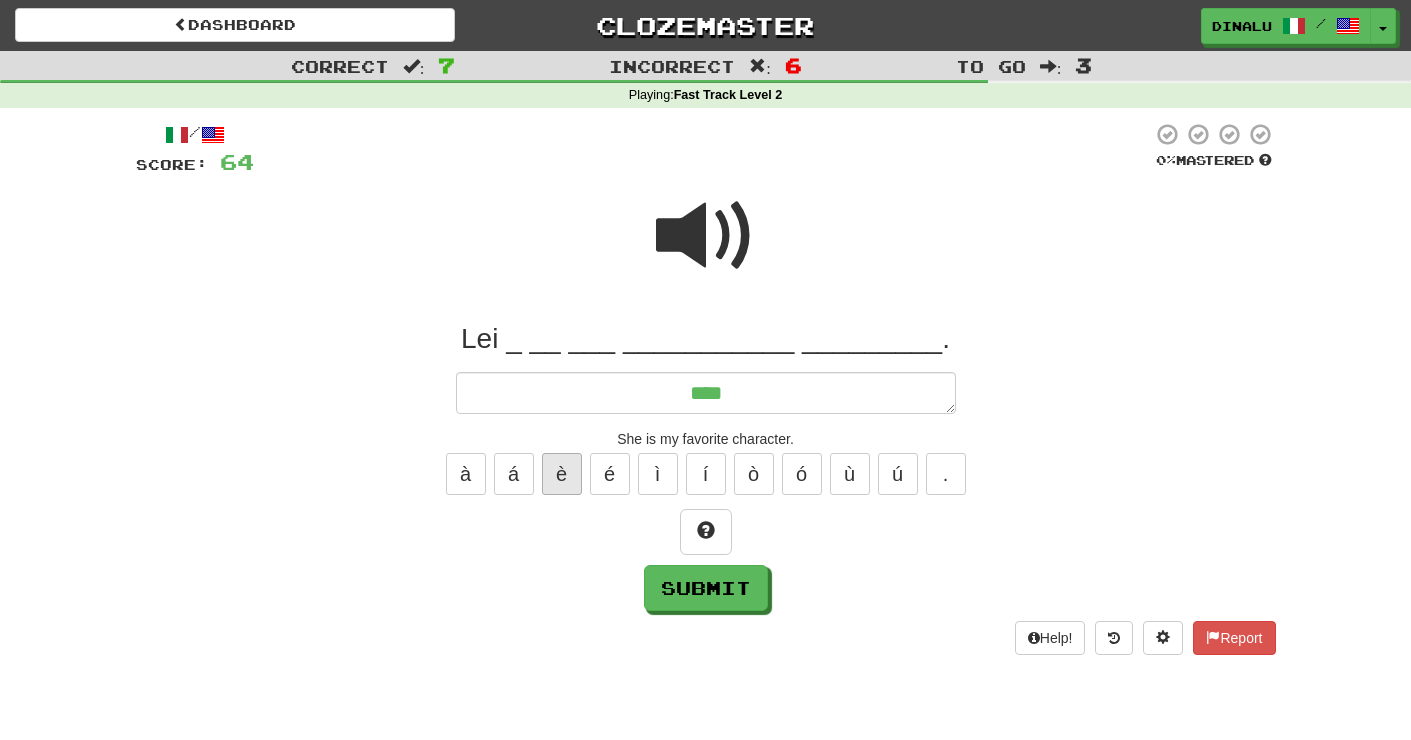 click on "è" at bounding box center [562, 474] 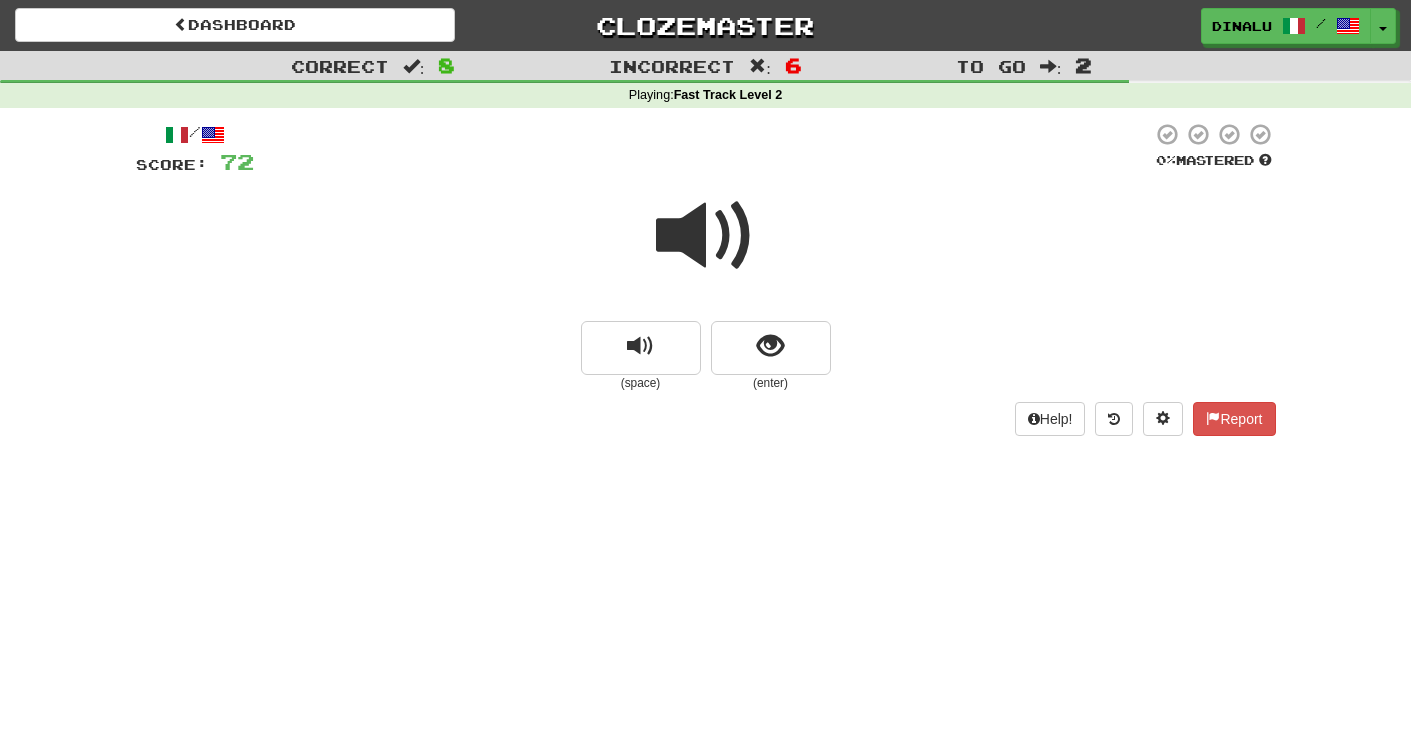 click at bounding box center [706, 236] 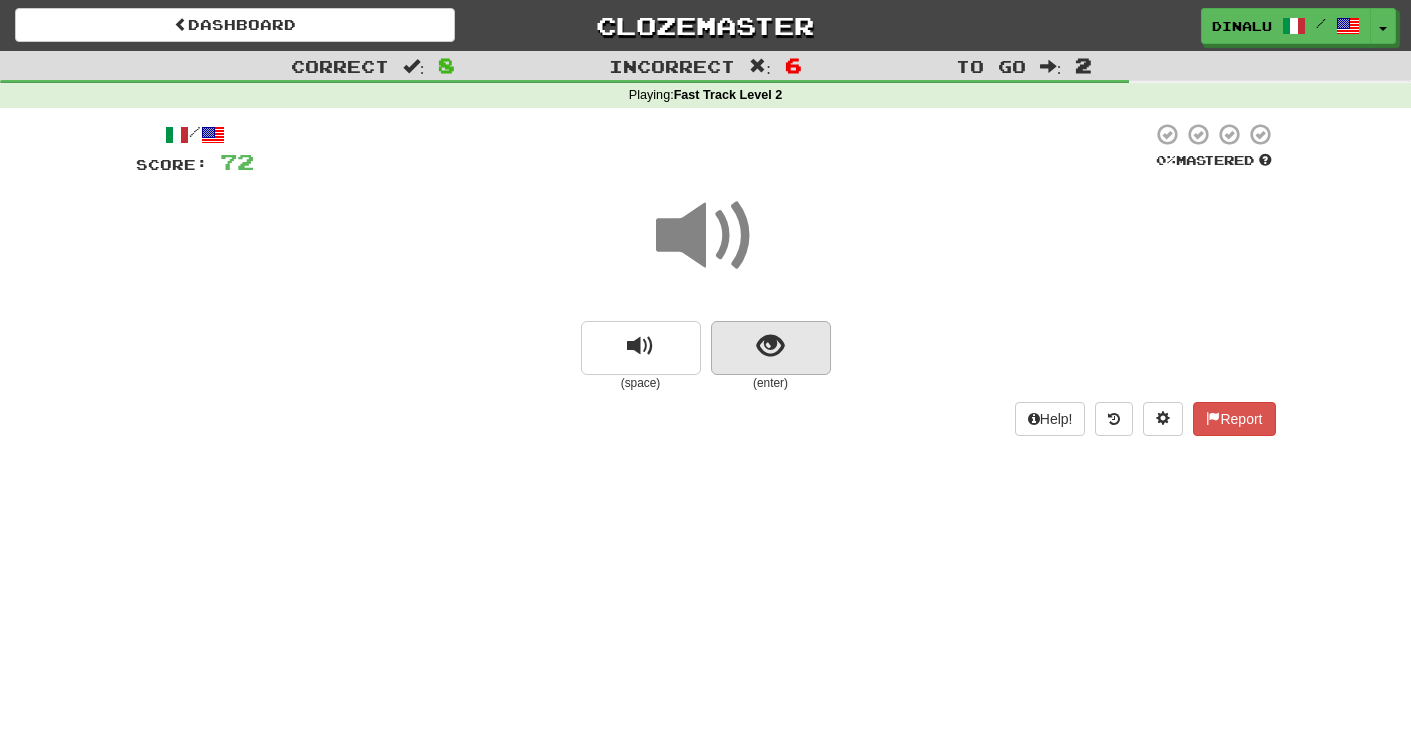click at bounding box center (770, 346) 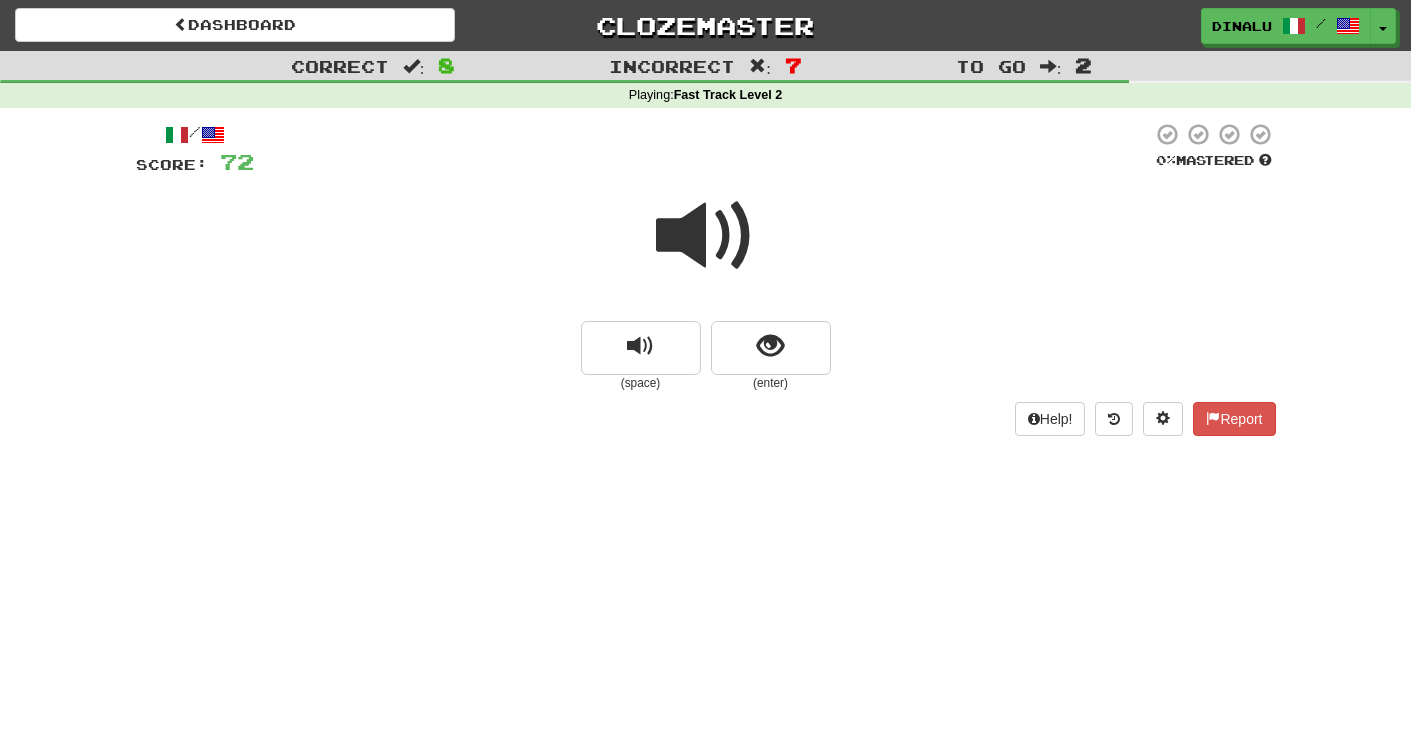 click at bounding box center [706, 236] 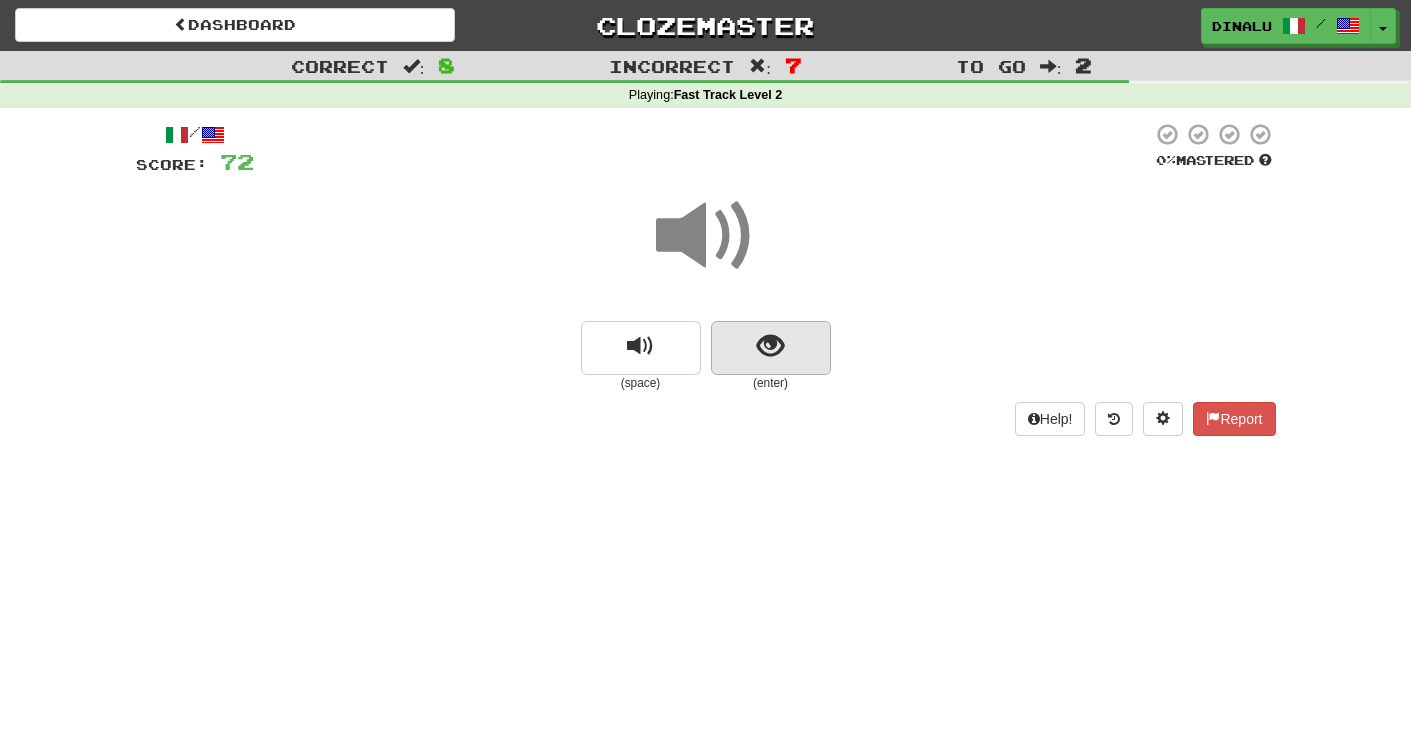 click at bounding box center (770, 346) 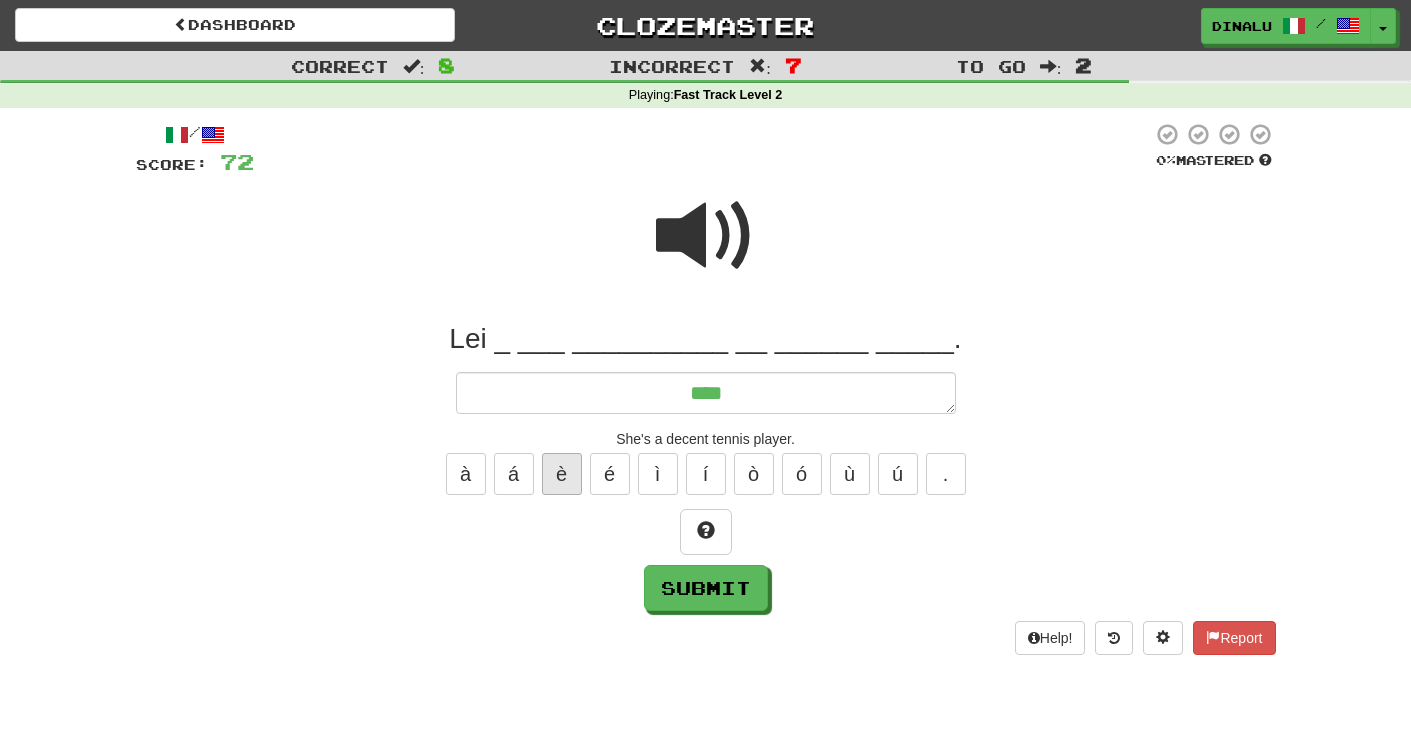 click on "è" at bounding box center (562, 474) 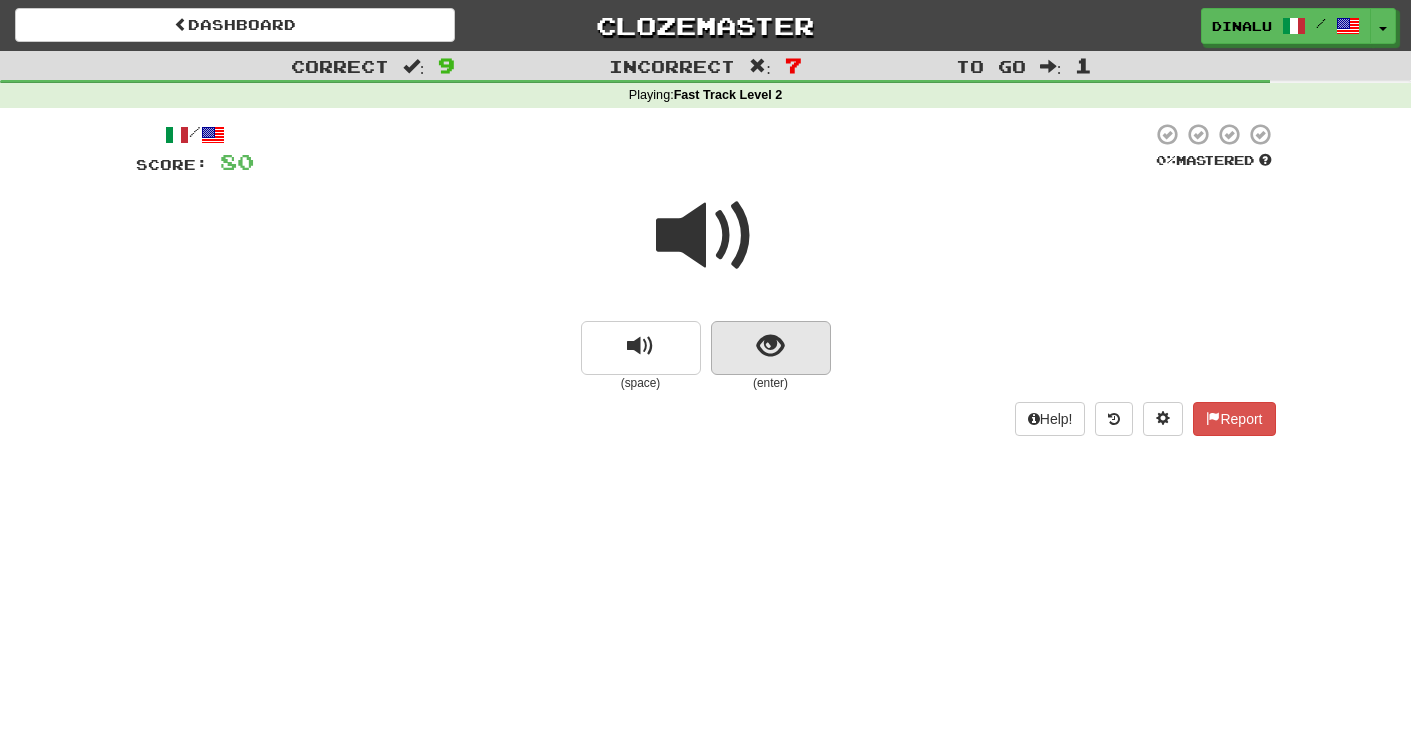 click at bounding box center [770, 346] 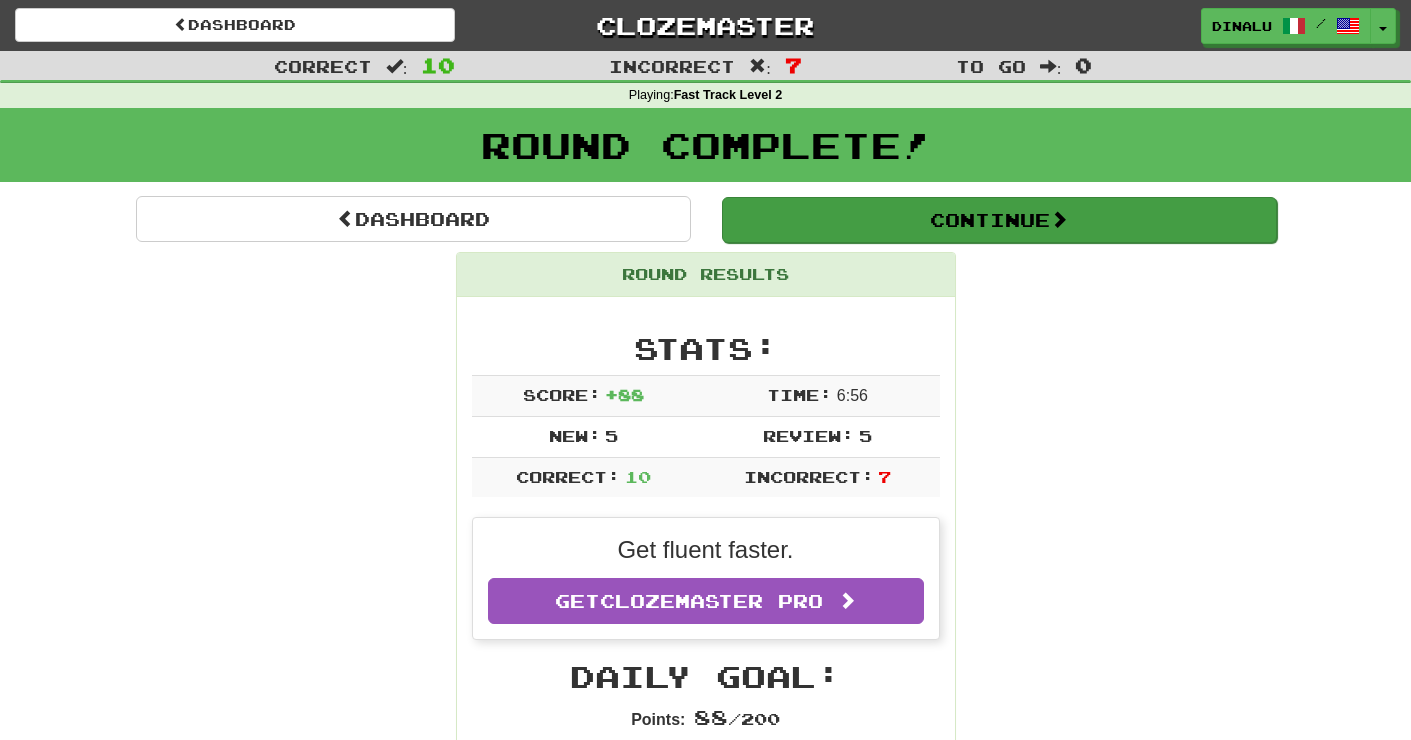 click on "Continue" at bounding box center [999, 220] 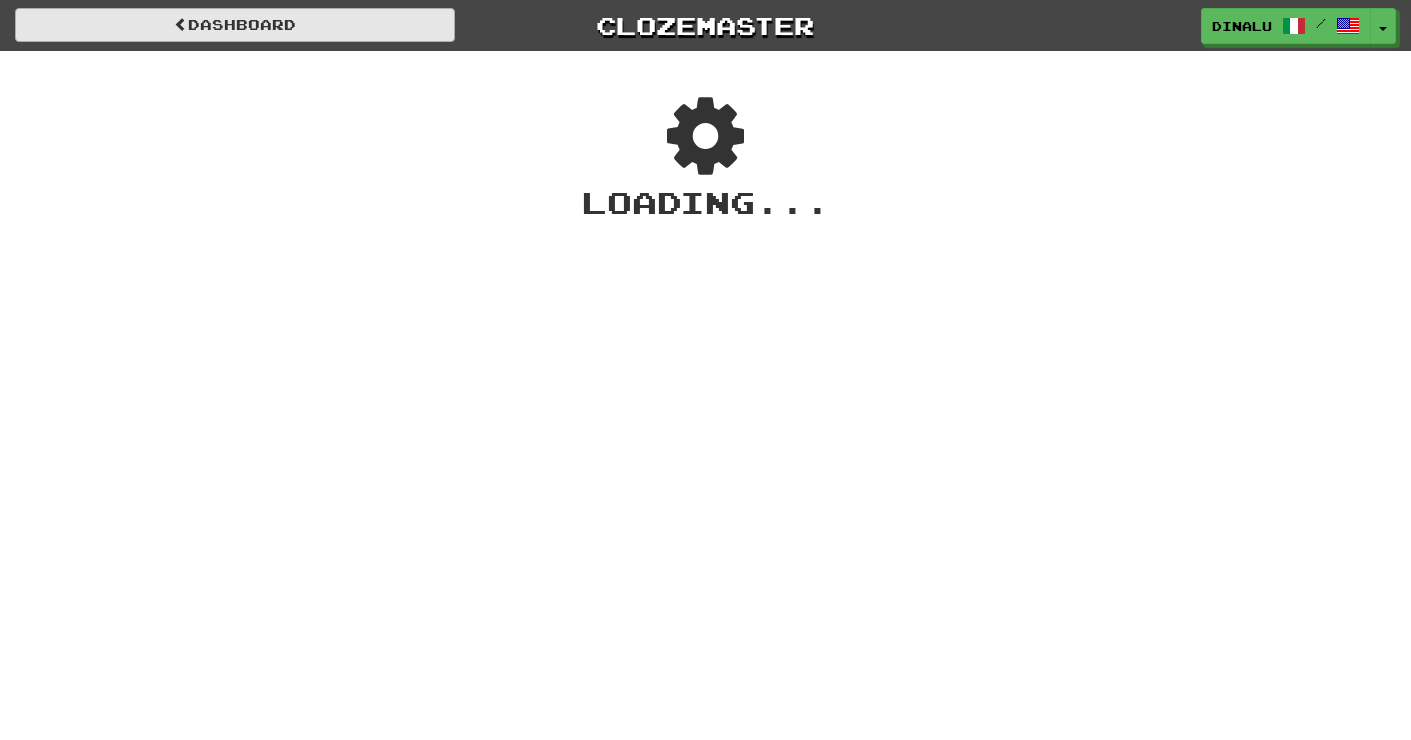 click on "Dashboard" at bounding box center (235, 25) 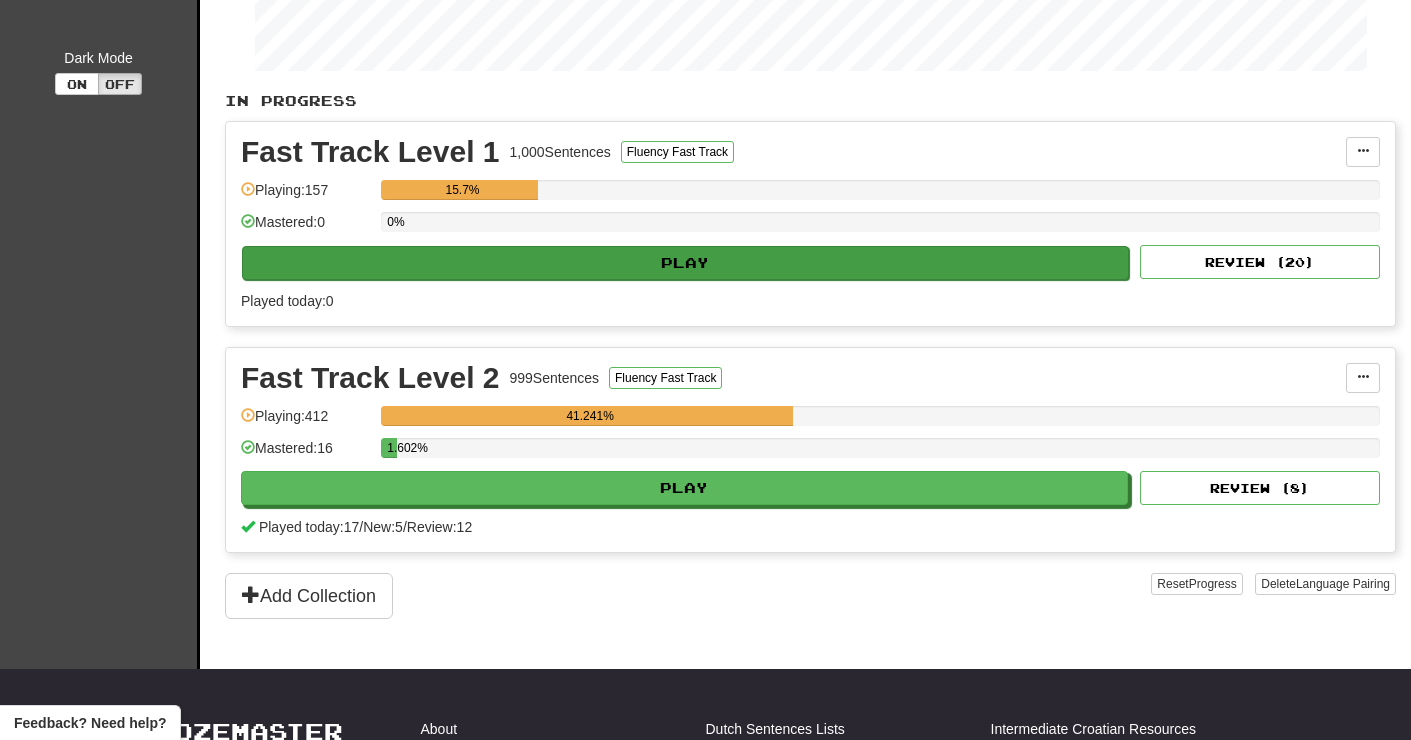 scroll, scrollTop: 458, scrollLeft: 0, axis: vertical 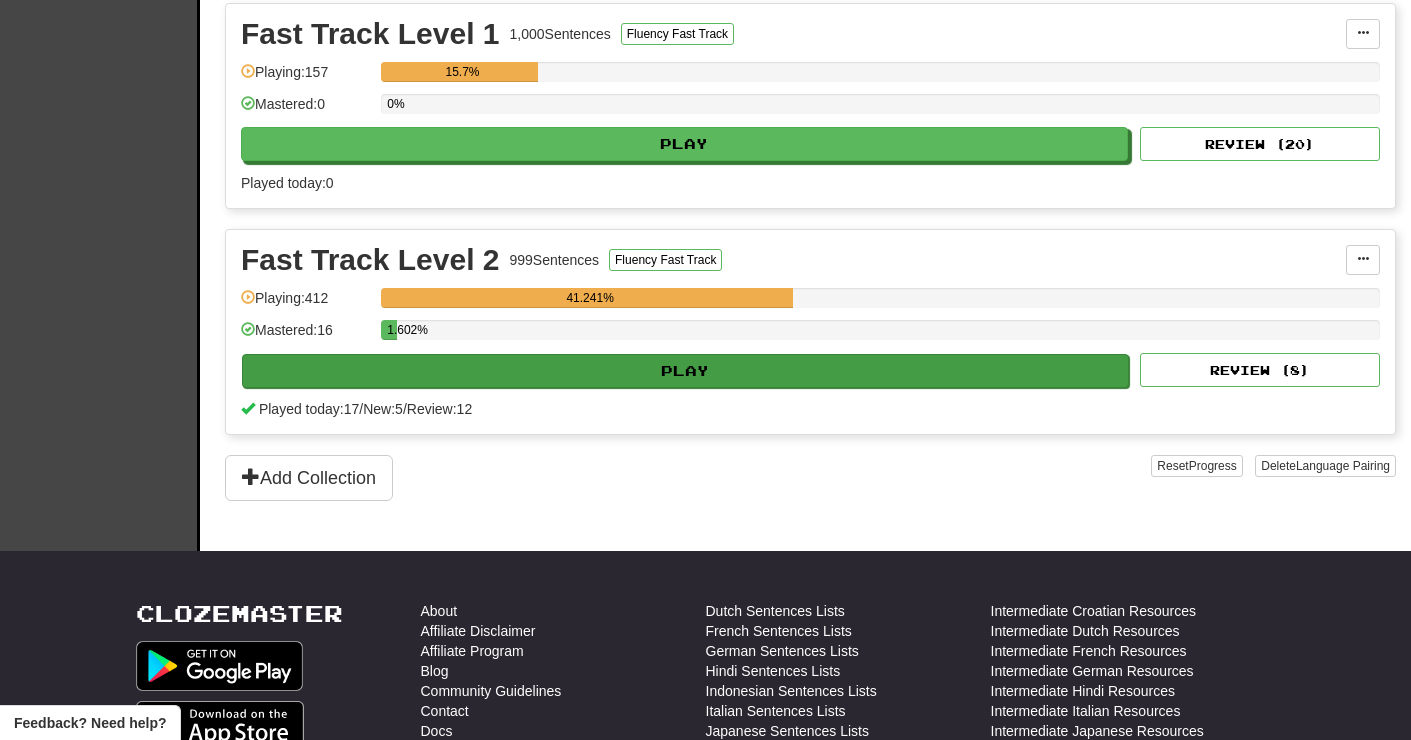 click on "Play" at bounding box center (685, 371) 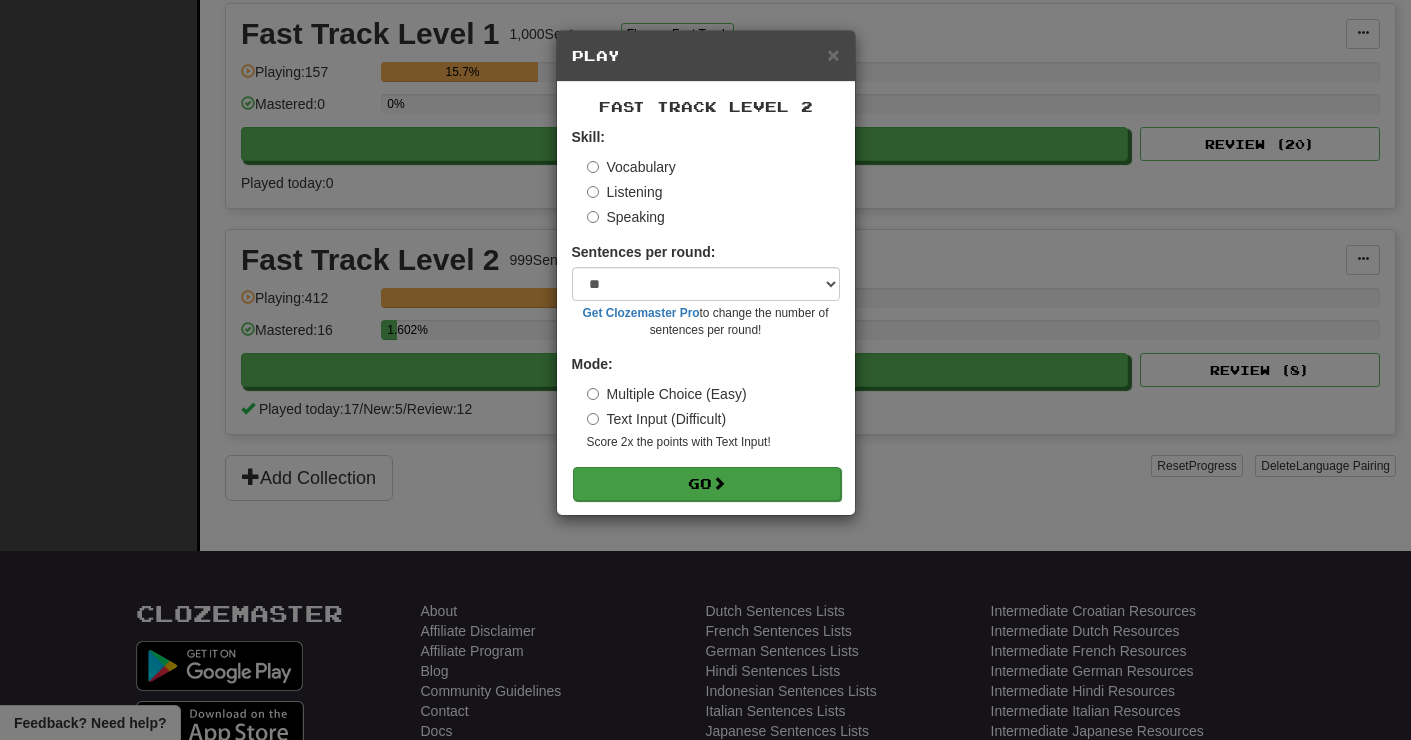 click on "Go" at bounding box center (707, 484) 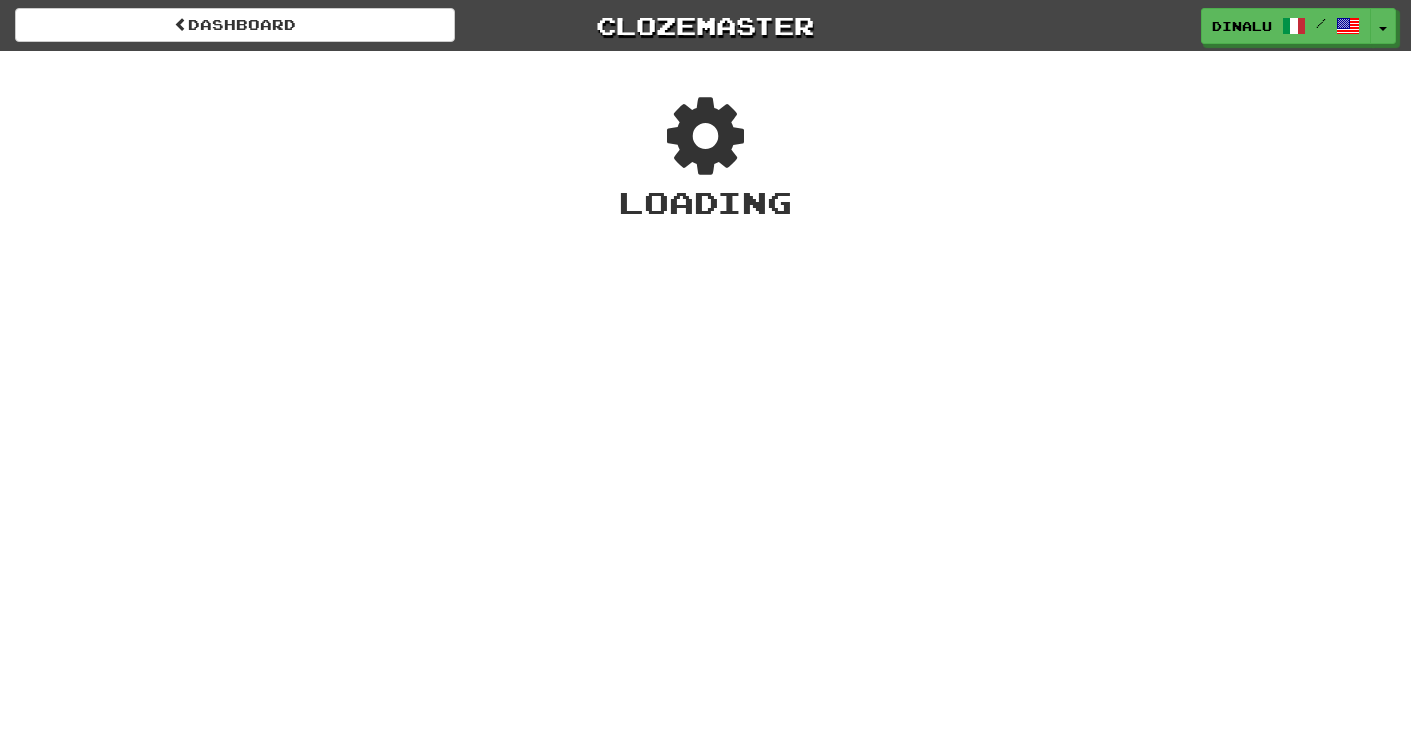 scroll, scrollTop: 0, scrollLeft: 0, axis: both 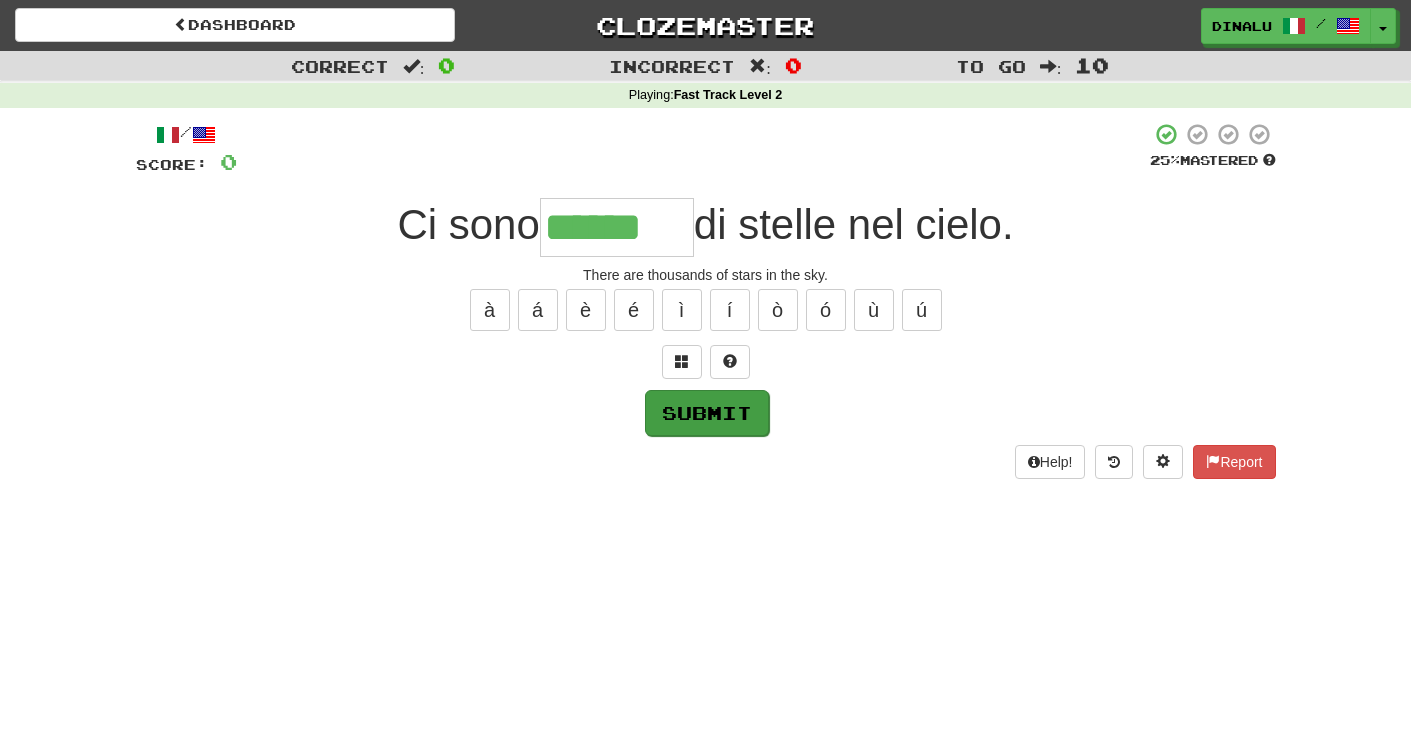 click on "Submit" at bounding box center (707, 413) 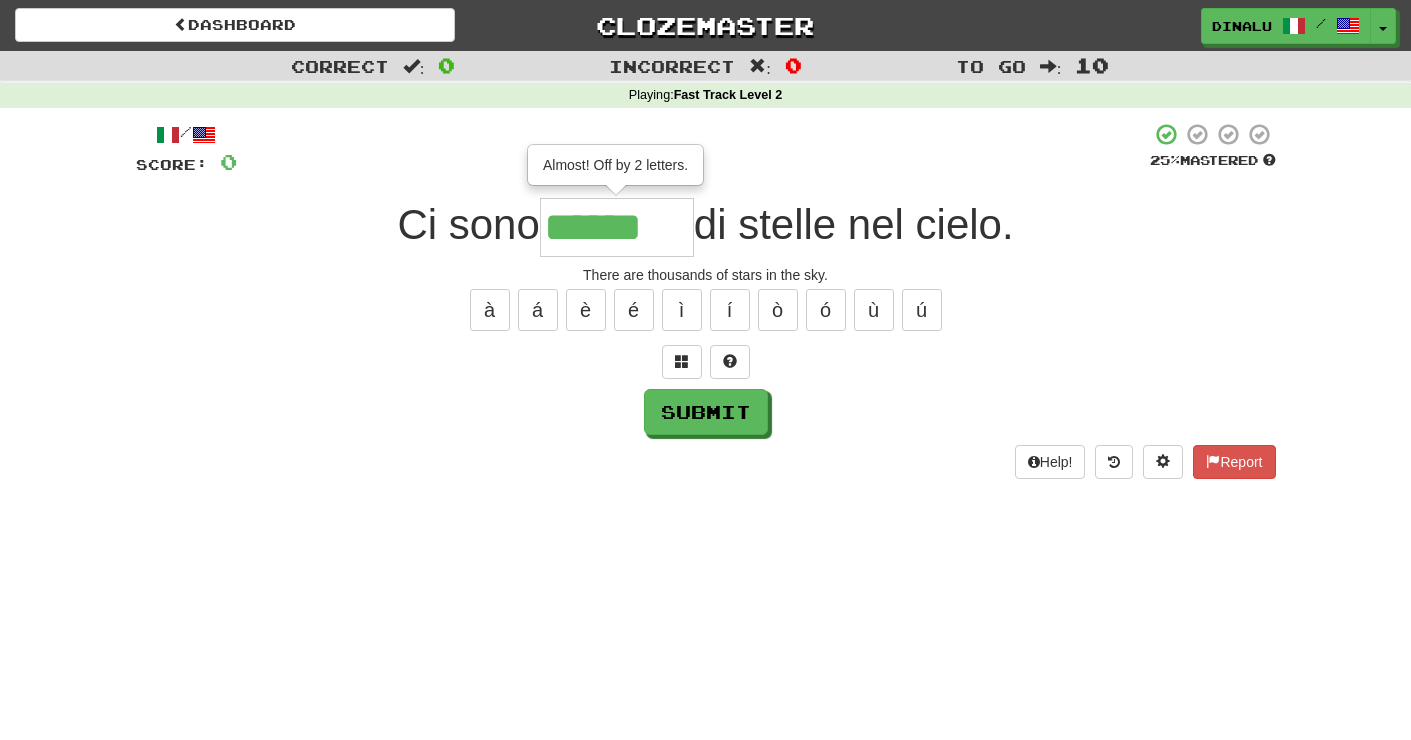 click on "******" at bounding box center [617, 227] 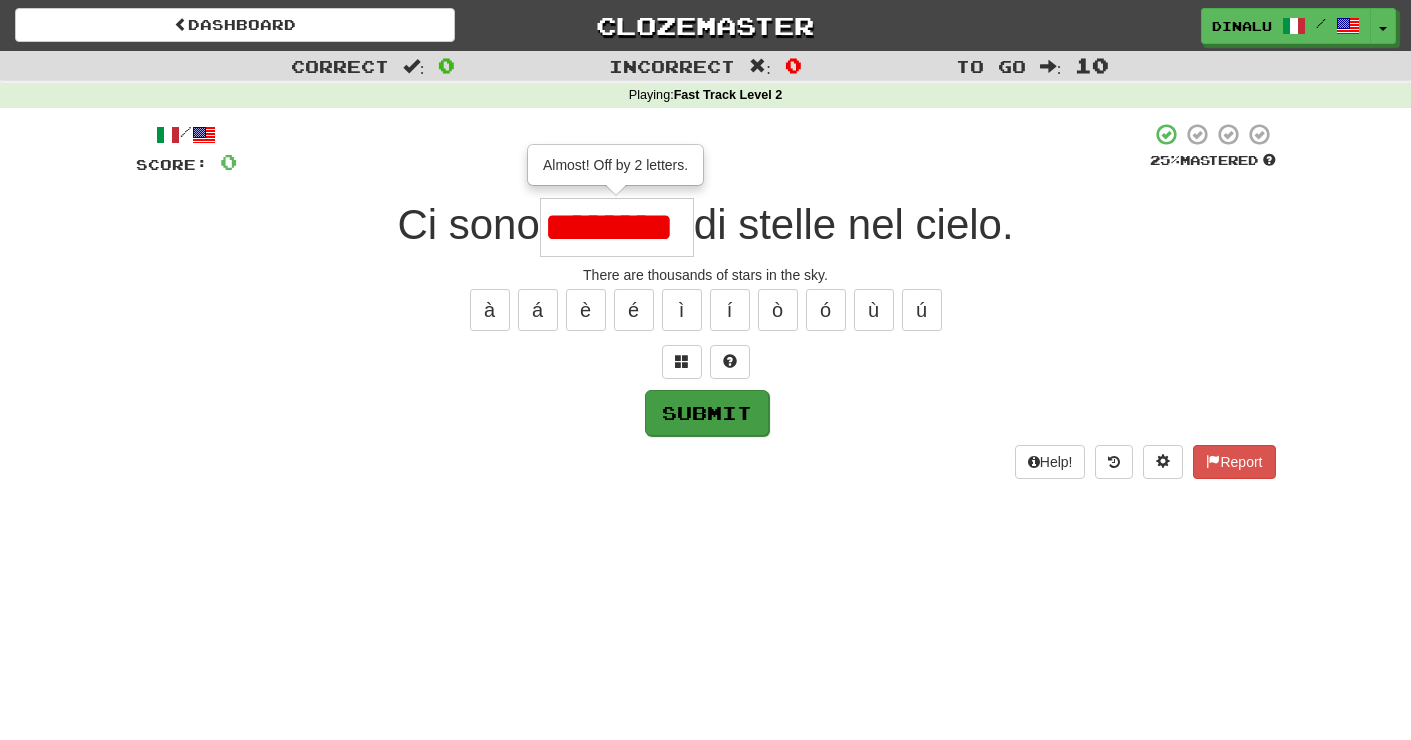 click on "Submit" at bounding box center [707, 413] 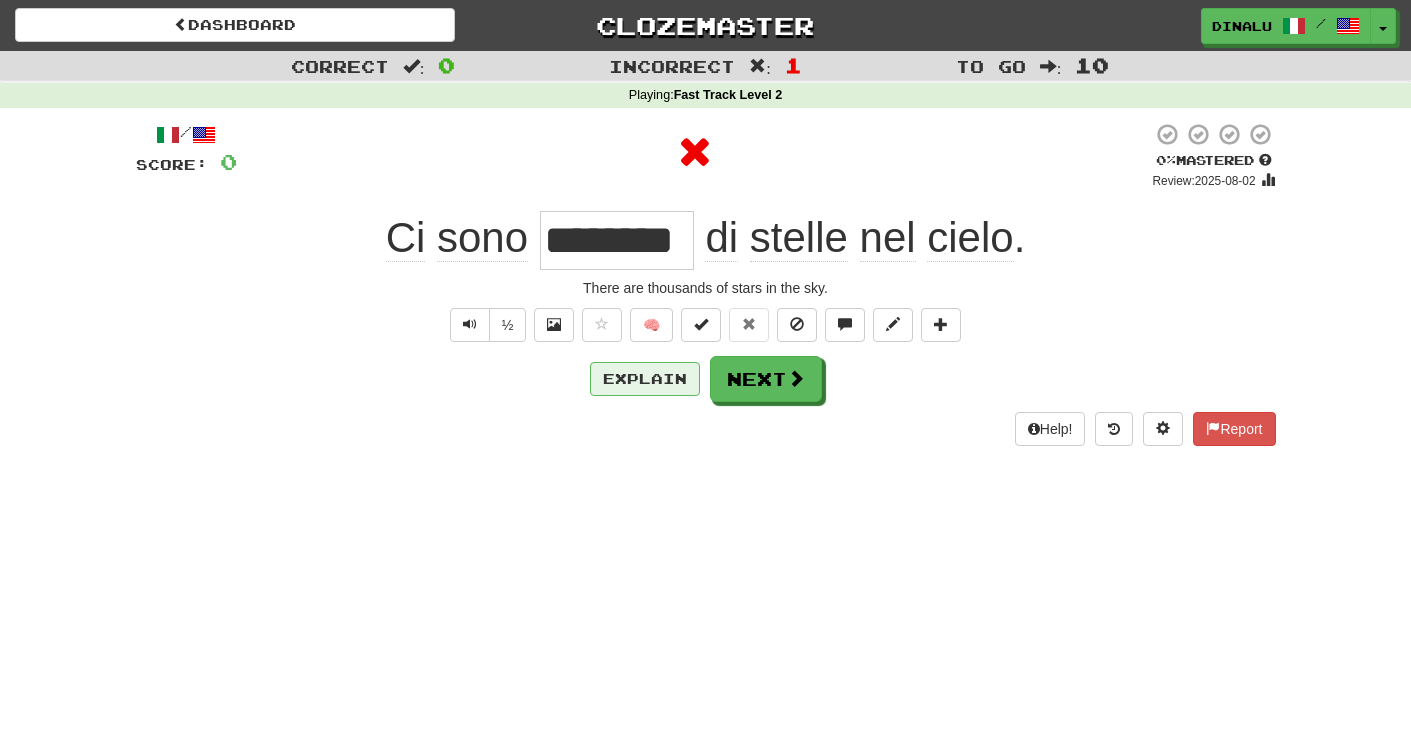click on "Explain" at bounding box center [645, 379] 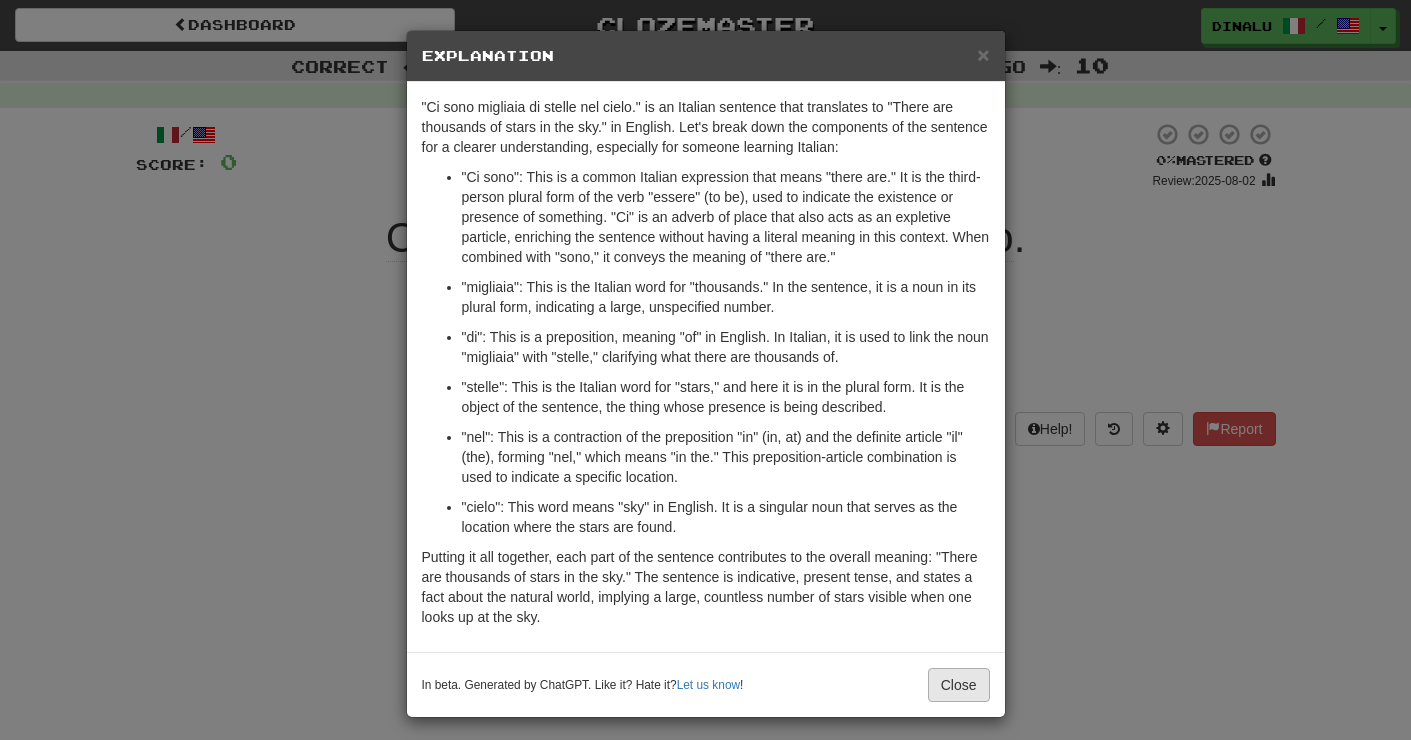 click on "Close" at bounding box center (959, 685) 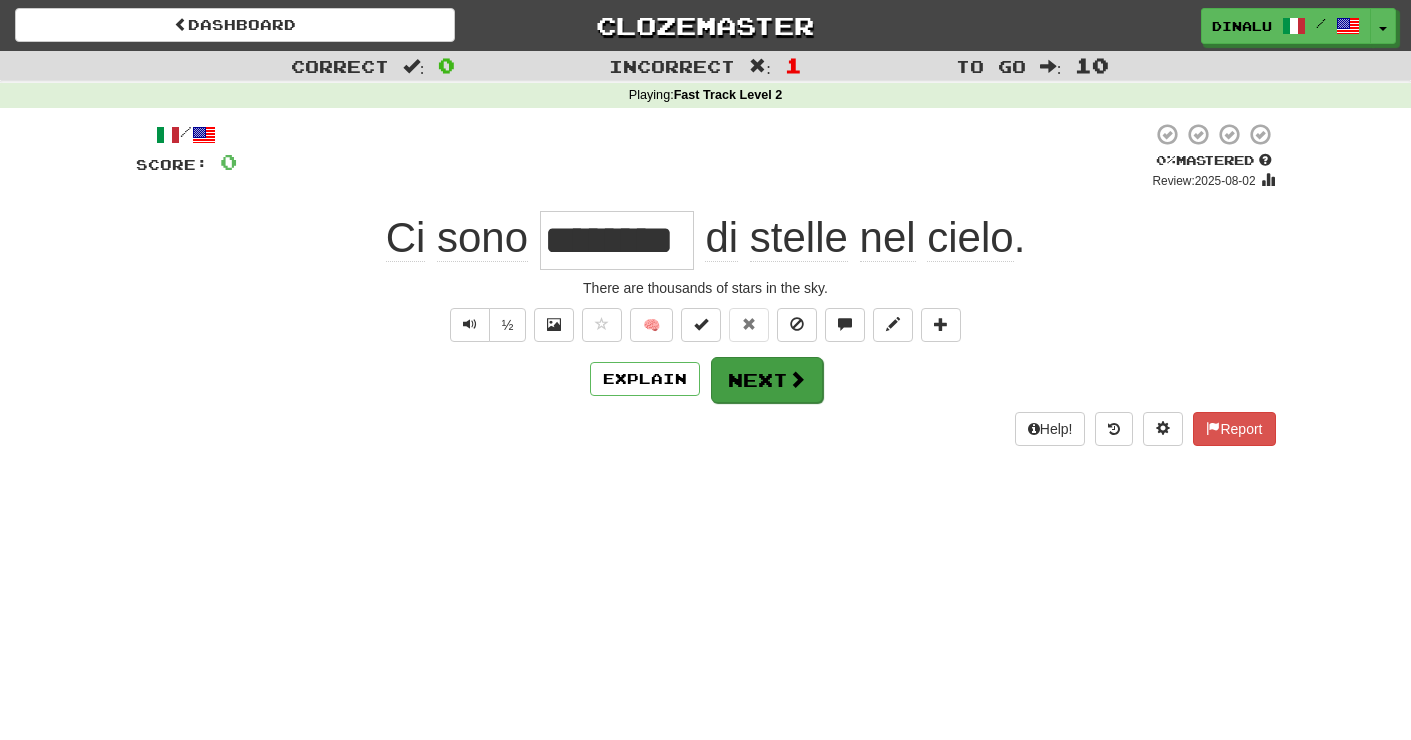 click on "Next" at bounding box center (767, 380) 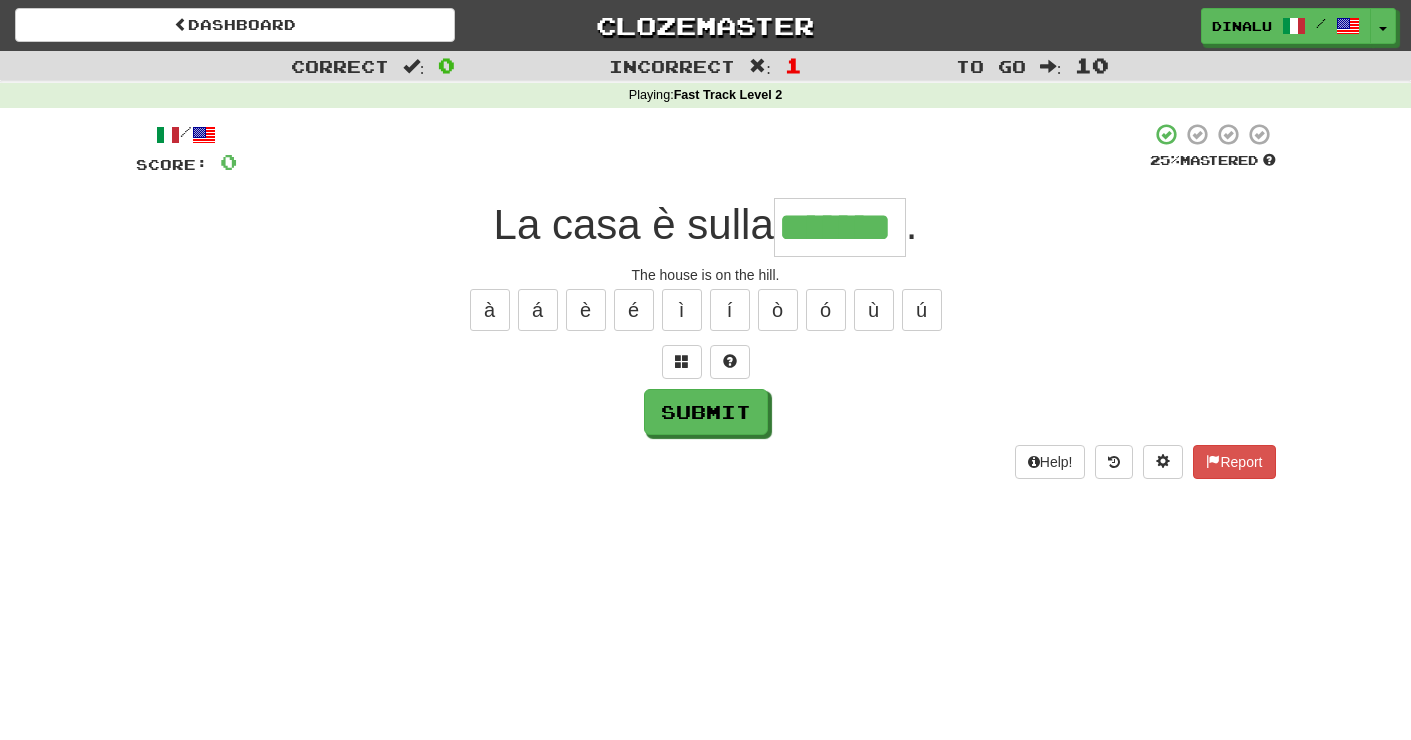 type on "*******" 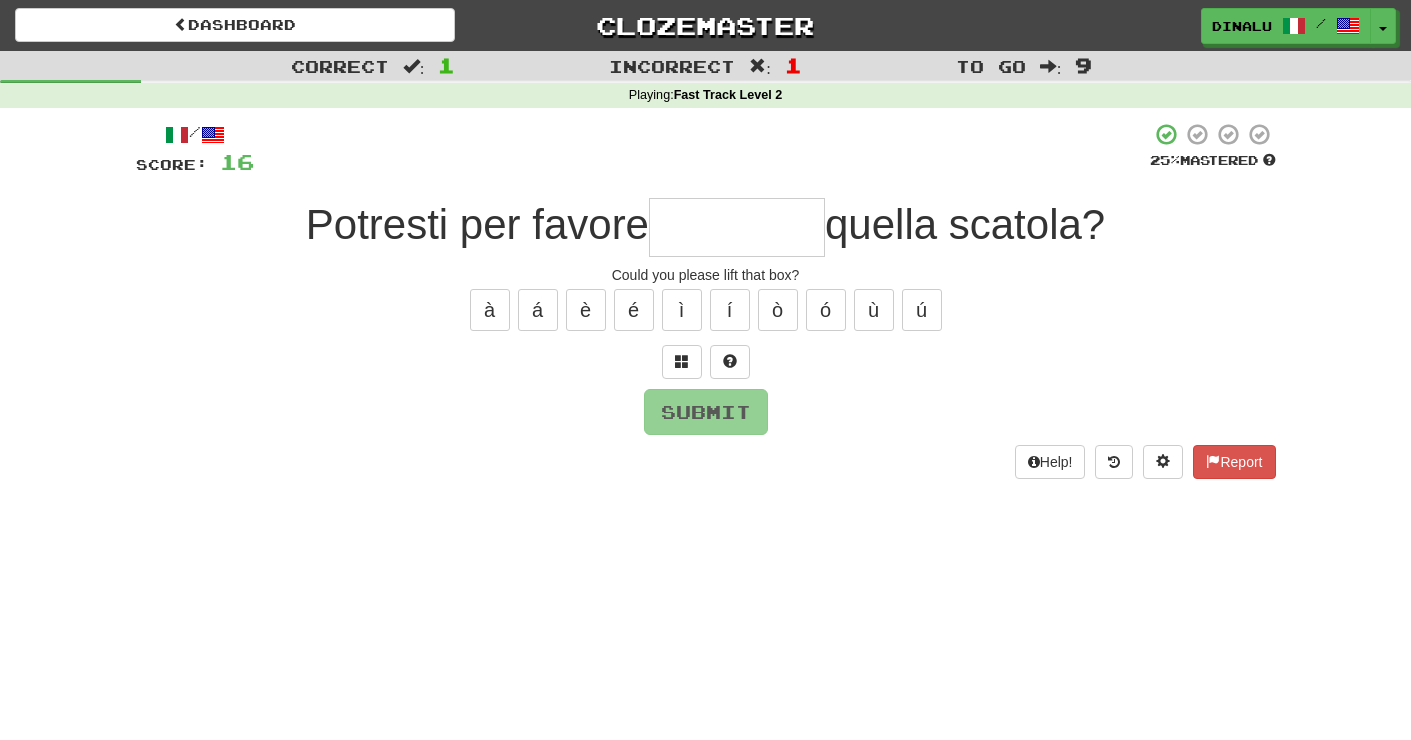 type on "*" 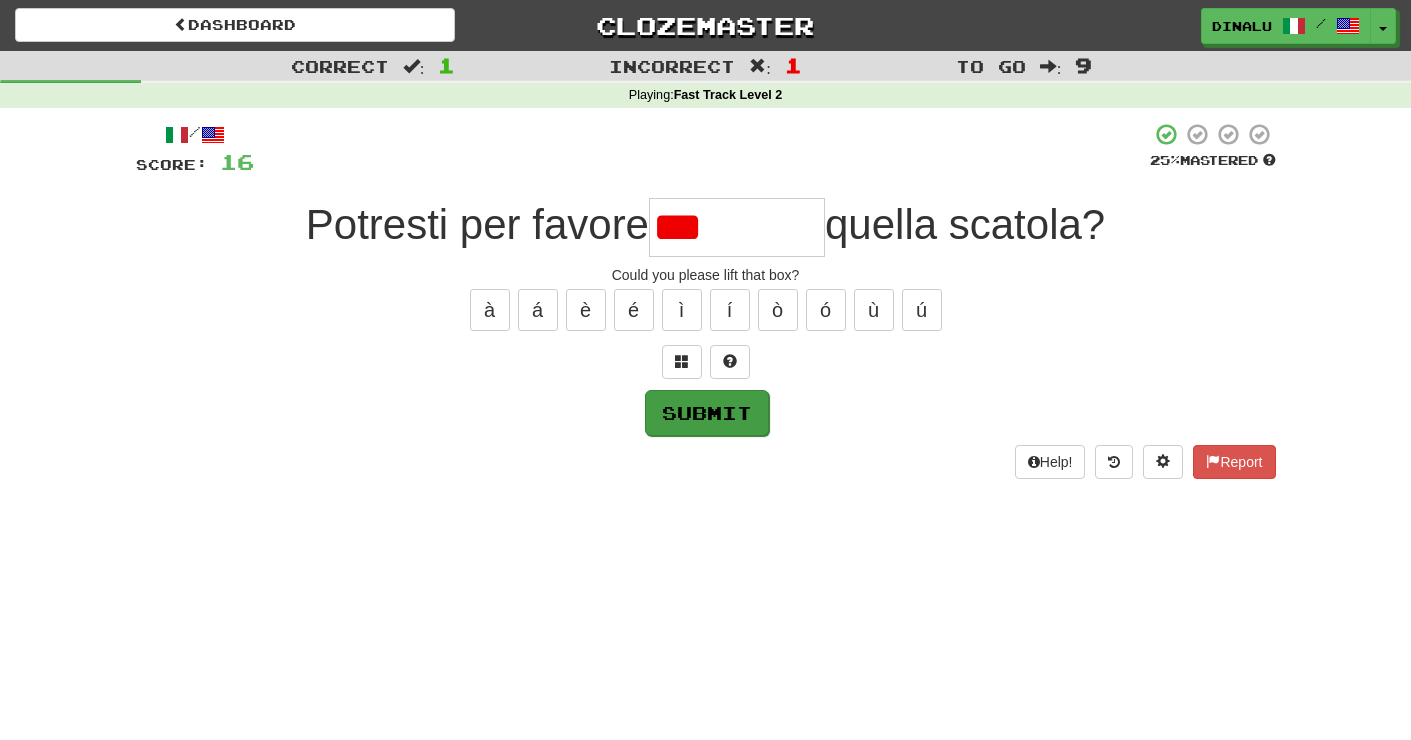 click on "Submit" at bounding box center [707, 413] 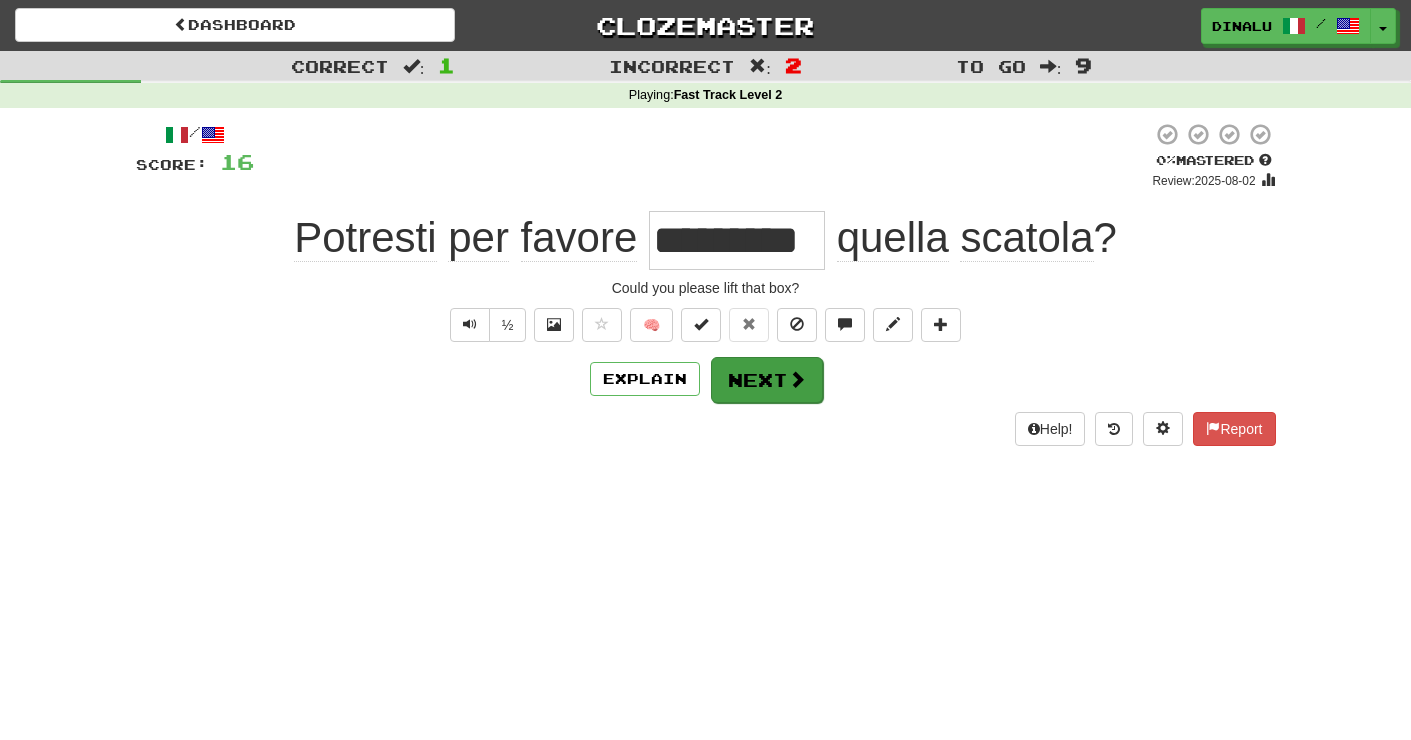 click at bounding box center [797, 379] 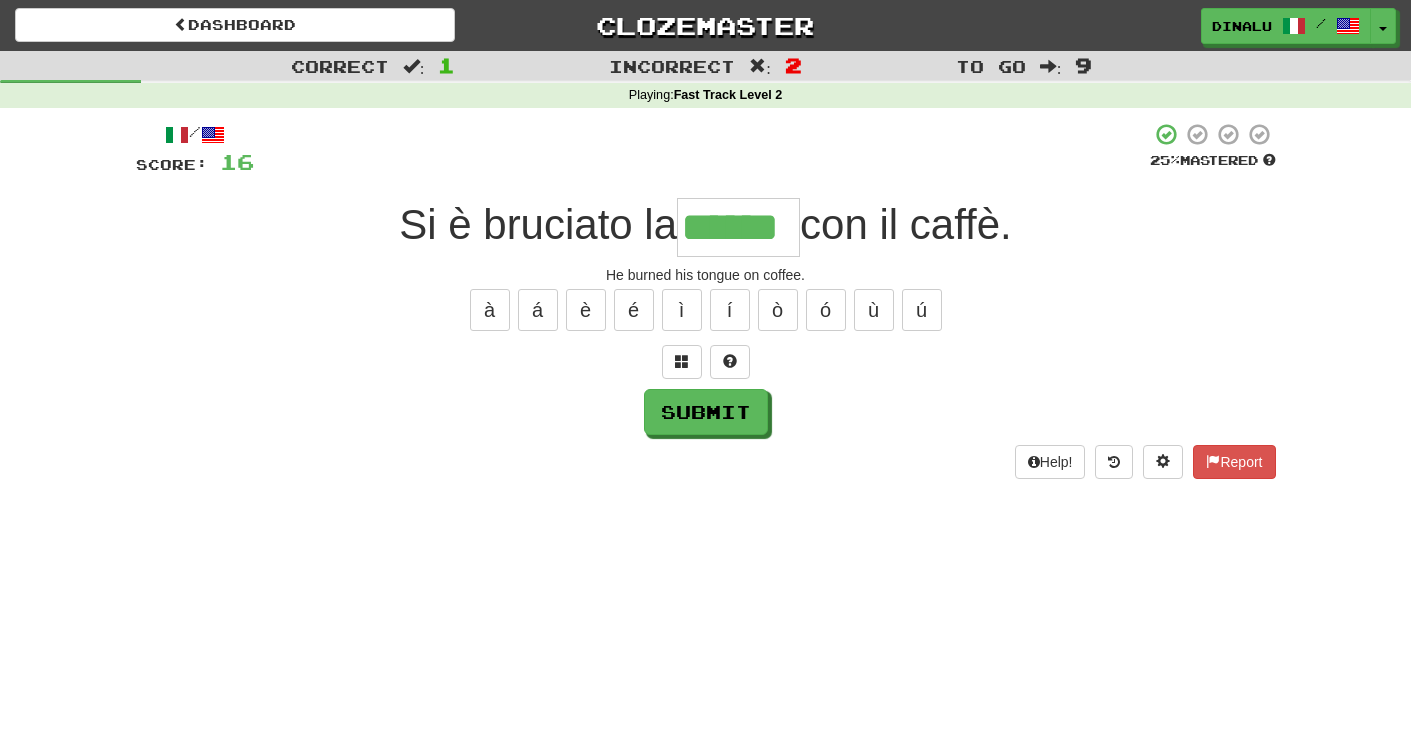 type on "******" 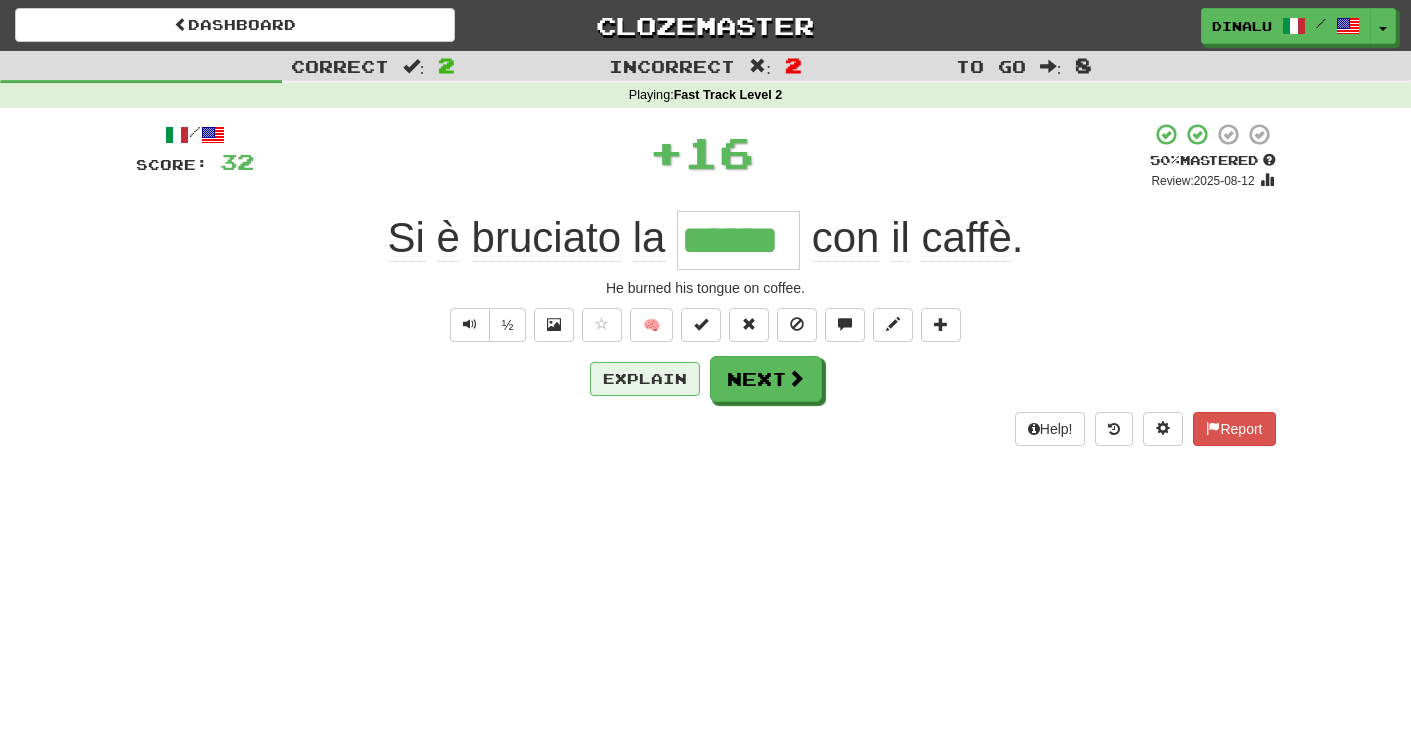click on "Explain" at bounding box center (645, 379) 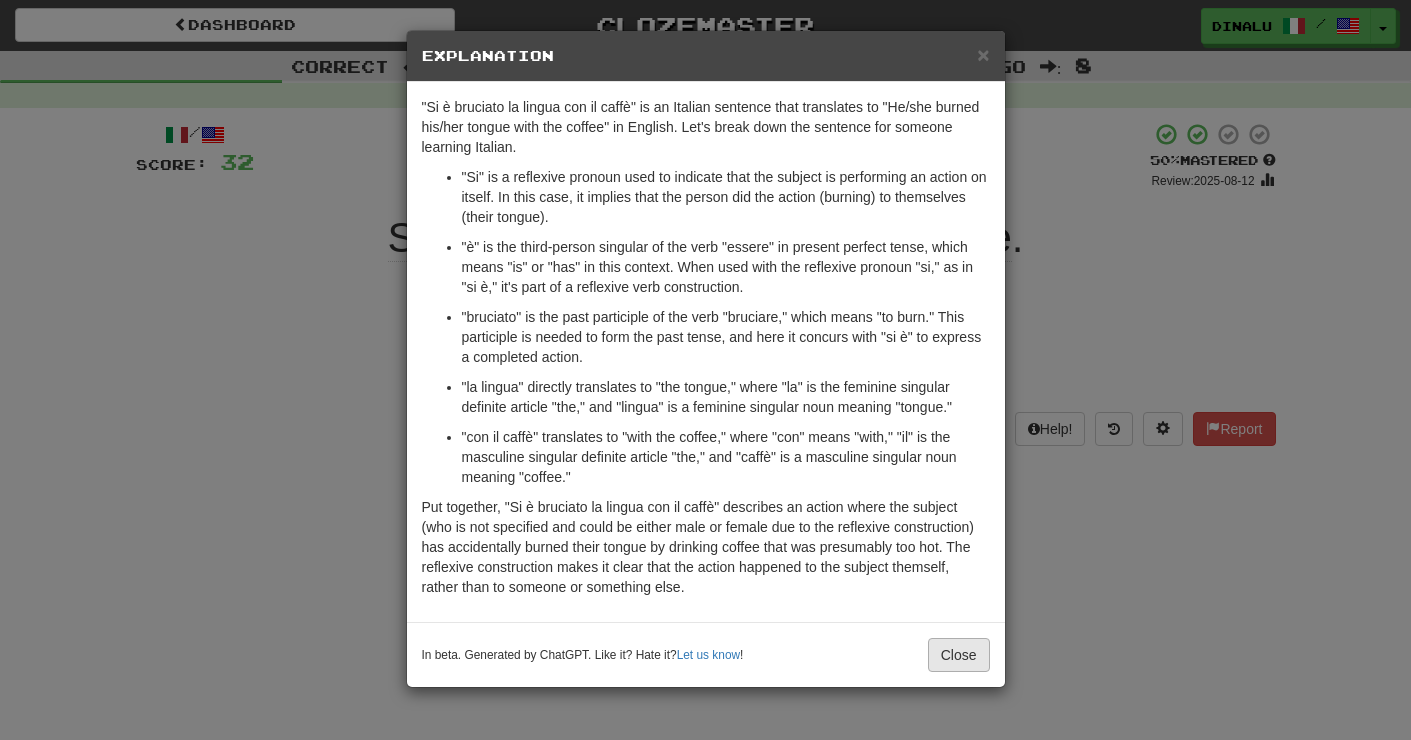 click on "Close" at bounding box center (959, 655) 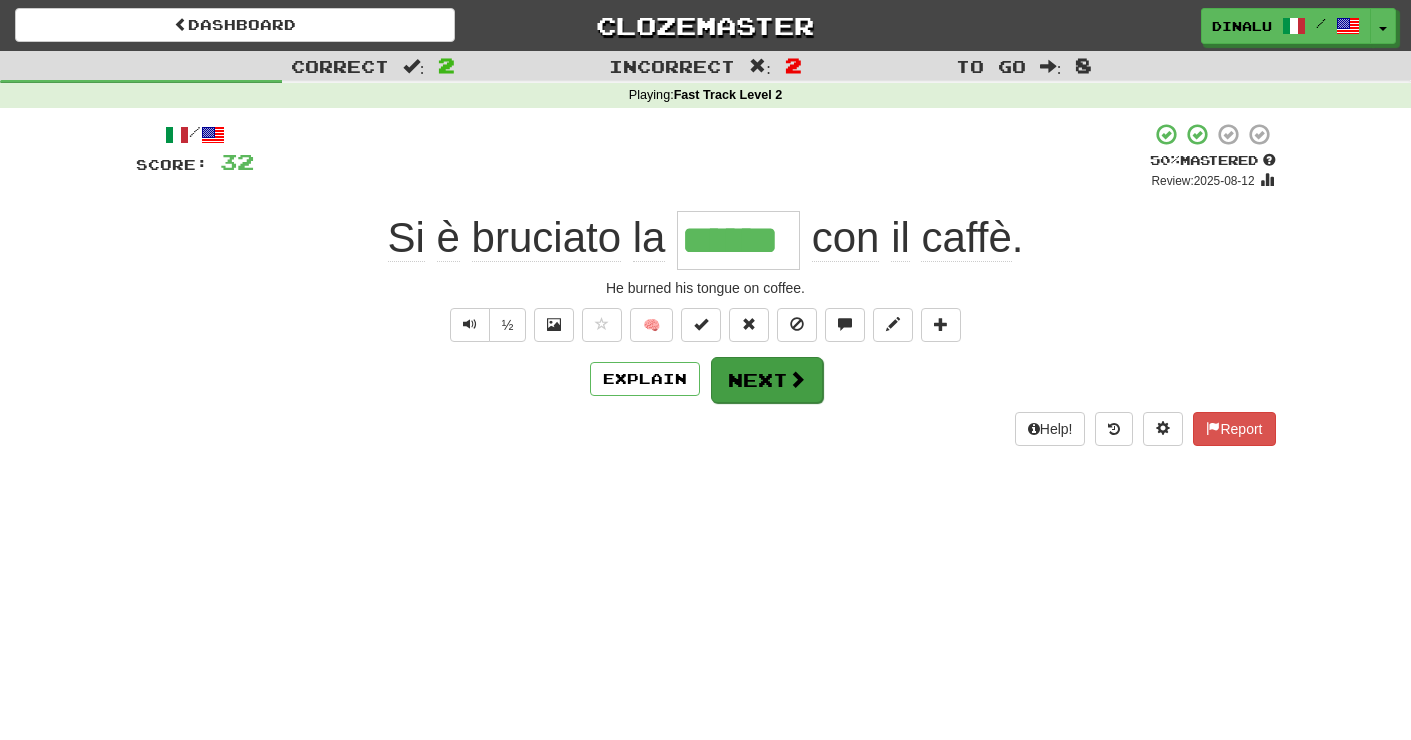 click on "Next" at bounding box center (767, 380) 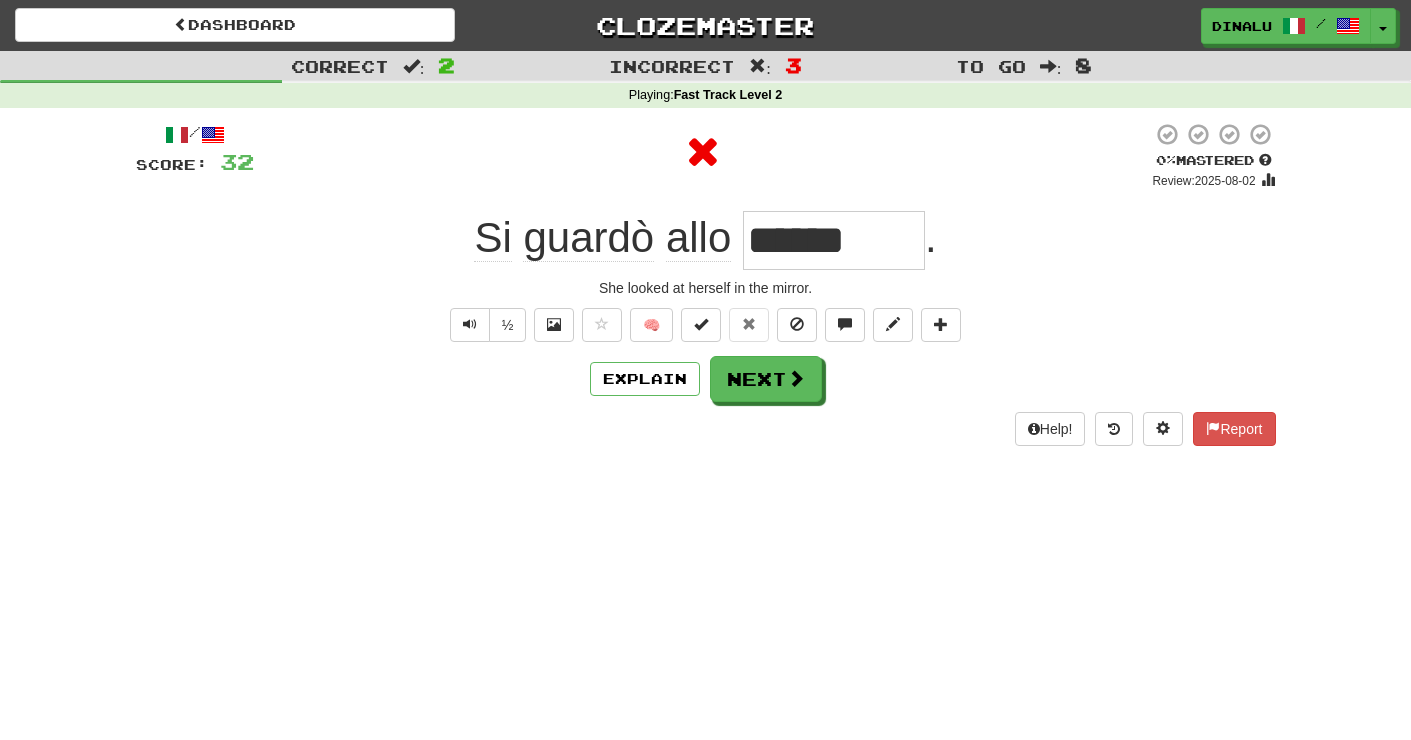 type on "********" 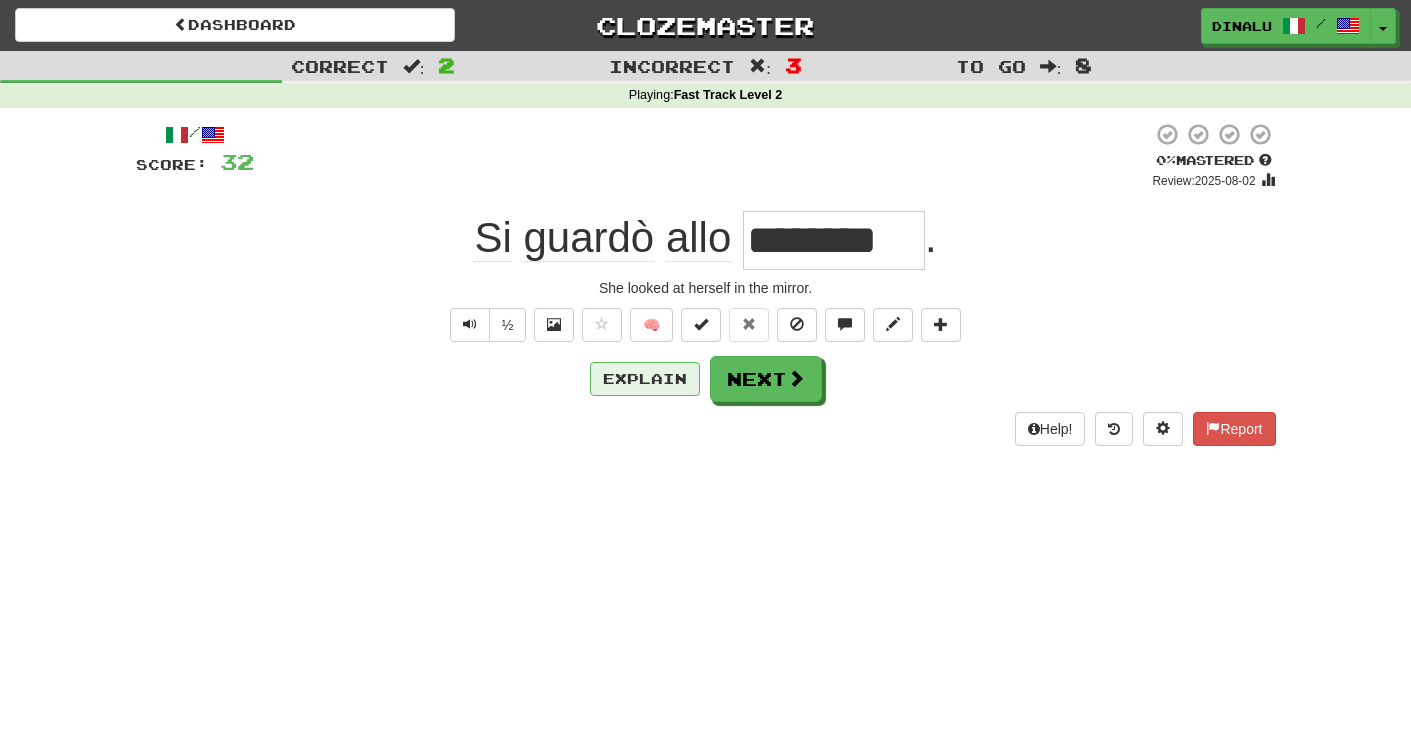 click on "Explain" at bounding box center (645, 379) 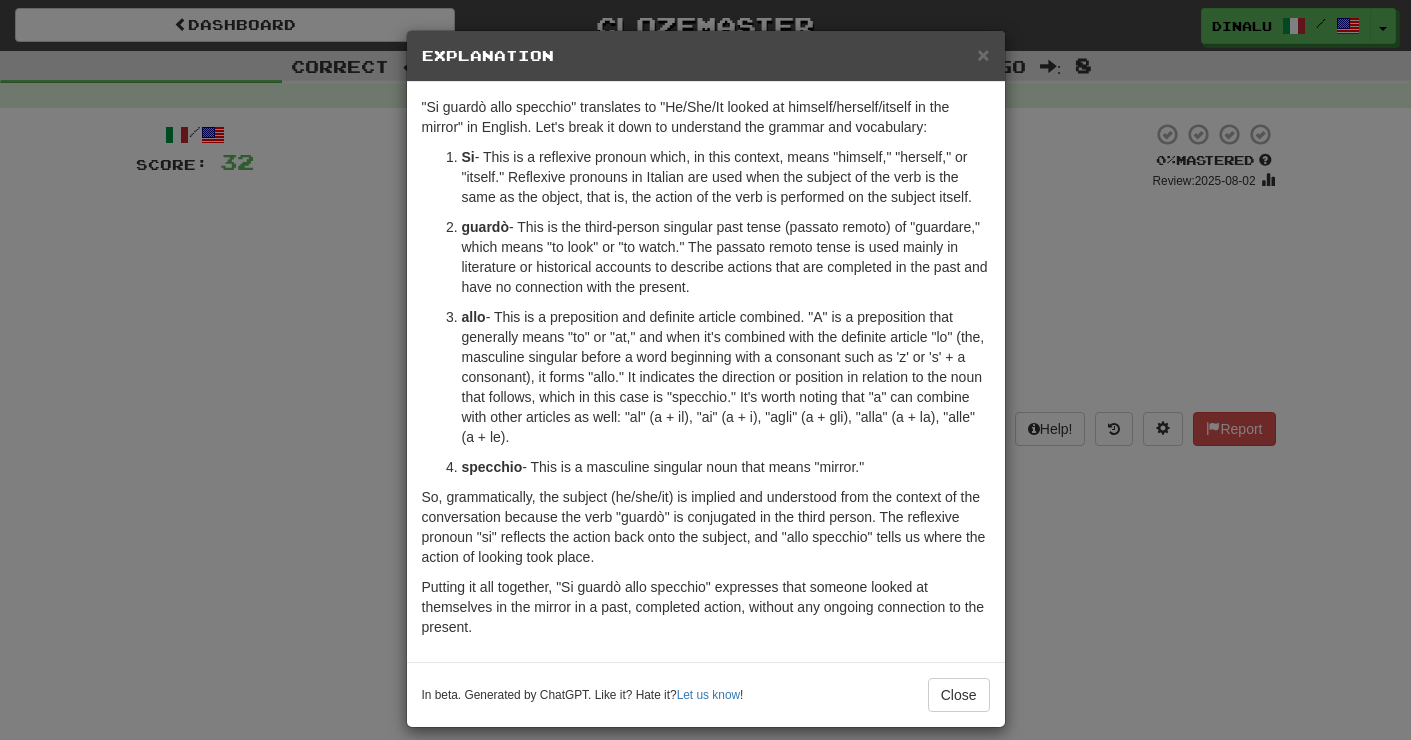 click on "× Explanation "Si guardò allo specchio" translates to "He/She/It looked at himself/herself/itself in the mirror" in English. Let's break it down to understand the grammar and vocabulary:
Si  - This is a reflexive pronoun which, in this context, means "himself," "herself," or "itself." Reflexive pronouns in Italian are used when the subject of the verb is the same as the object, that is, the action of the verb is performed on the subject itself.
guardò  - This is the third-person singular past tense (passato remoto) of "guardare," which means "to look" or "to watch." The passato remoto tense is used mainly in literature or historical accounts to describe actions that are completed in the past and have no connection with the present.
allo
specchio  - This is a masculine singular noun that means "mirror."
In beta. Generated by ChatGPT. Like it? Hate it?  Let us know ! Close" at bounding box center (705, 370) 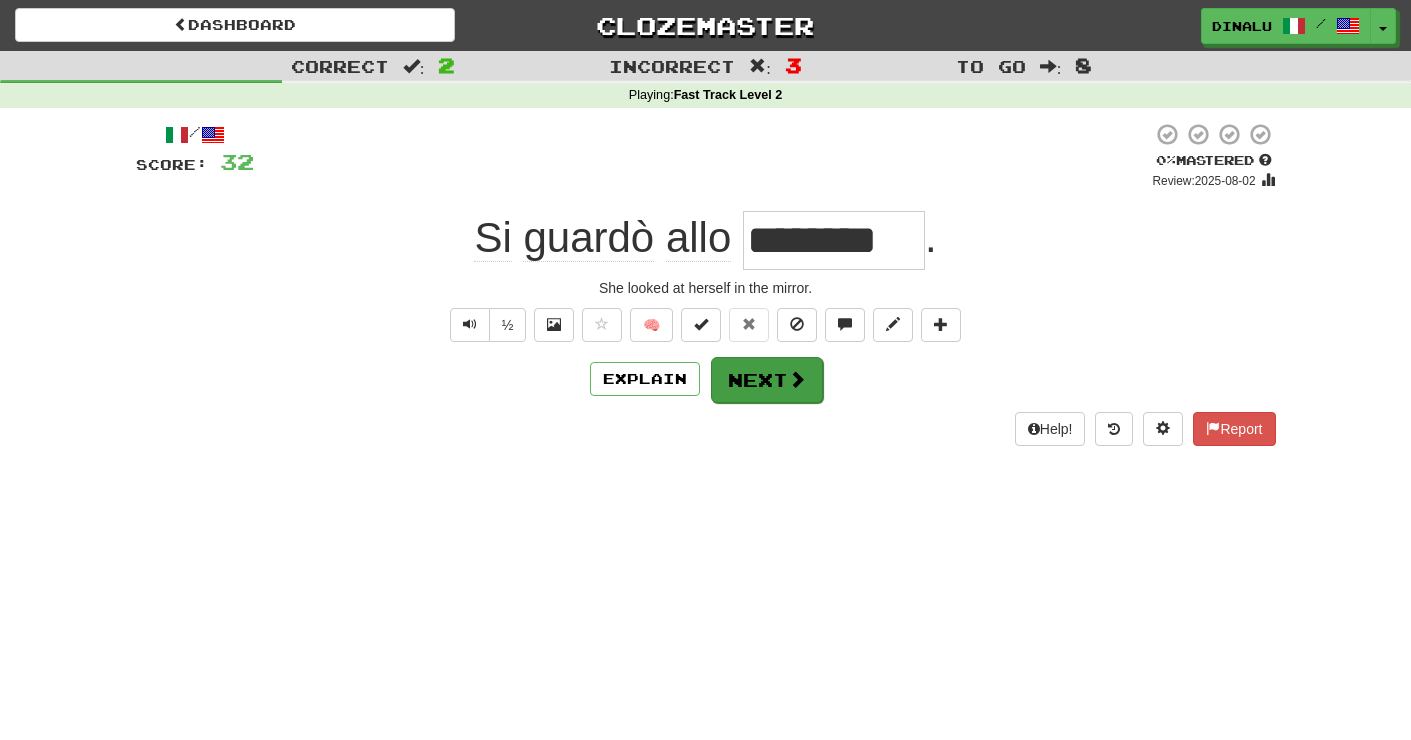 click on "Next" at bounding box center (767, 380) 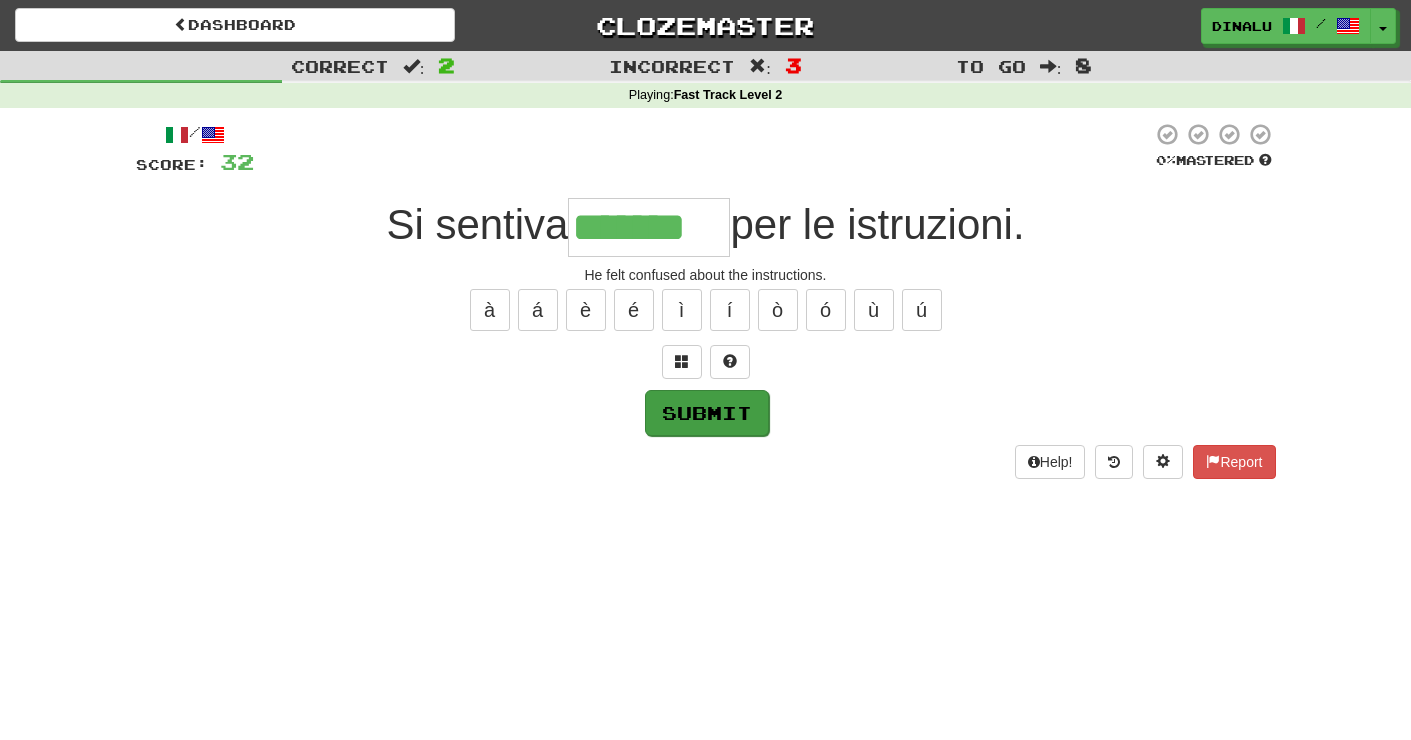 type on "*******" 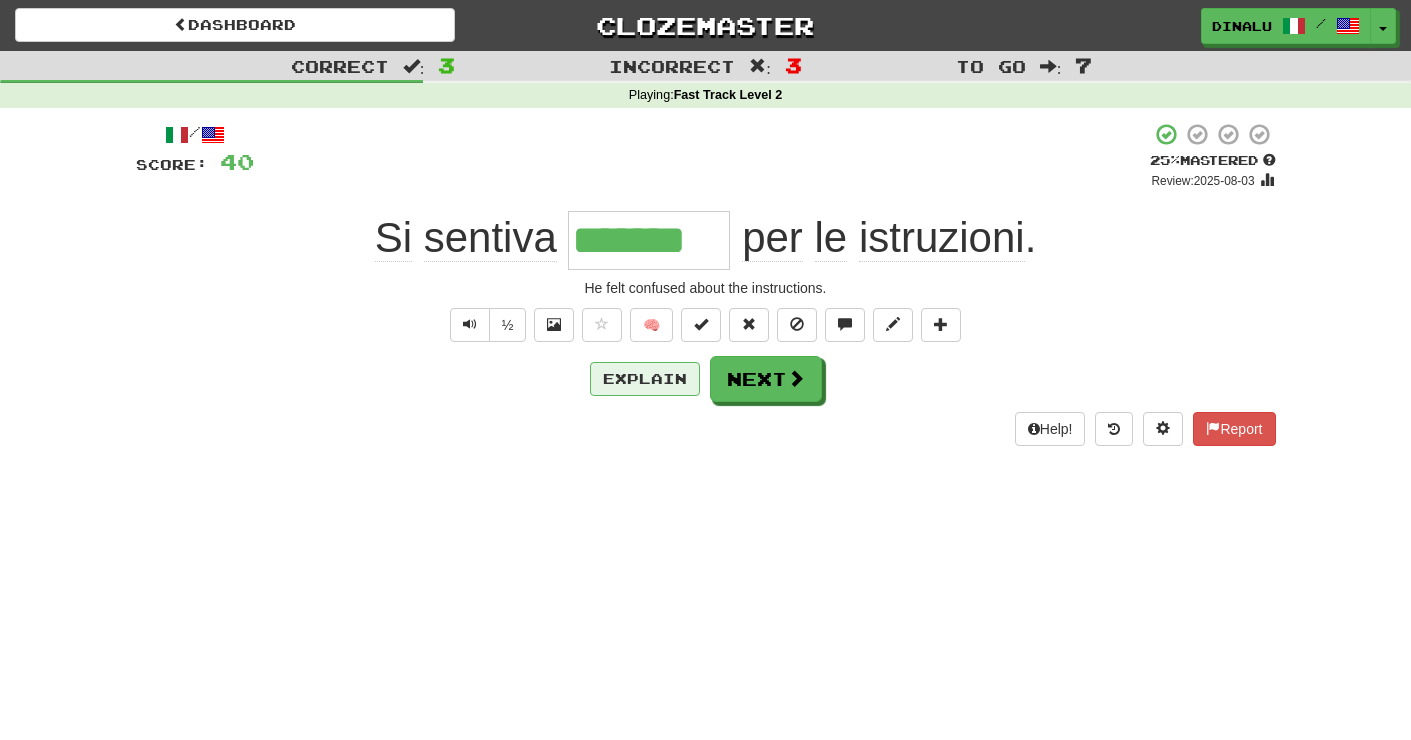 click on "Explain" at bounding box center (645, 379) 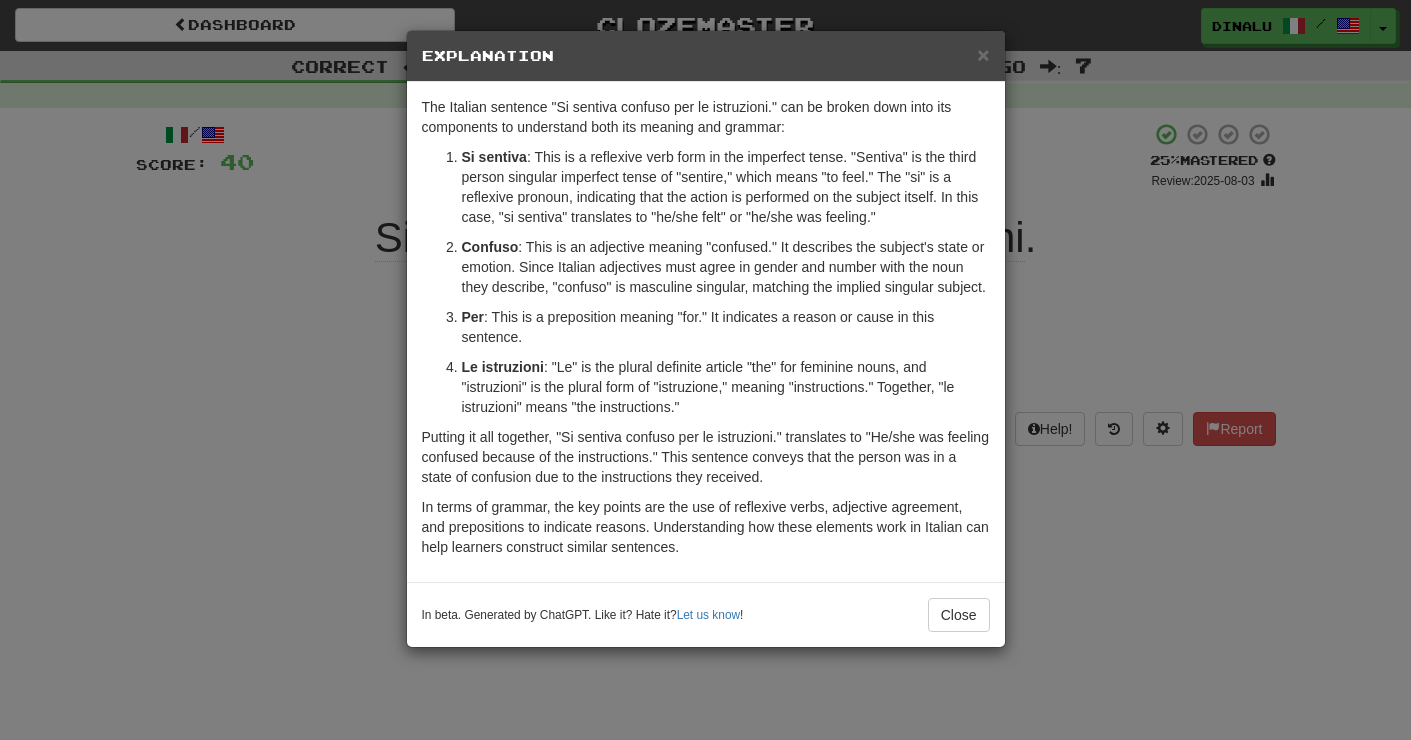 click on "× Explanation The Italian sentence "Si sentiva confuso per le istruzioni." can be broken down into its components to understand both its meaning and grammar:
Si sentiva : This is a reflexive verb form in the imperfect tense. "Sentiva" is the third person singular imperfect tense of "sentire," which means "to feel." The "si" is a reflexive pronoun, indicating that the action is performed on the subject itself. In this case, "si sentiva" translates to "he/she felt" or "he/she was feeling."
Confuso : This is an adjective meaning "confused." It describes the subject's state or emotion. Since Italian adjectives must agree in gender and number with the noun they describe, "confuso" is masculine singular, matching the implied singular subject.
Per : This is a preposition meaning "for." It indicates a reason or cause in this sentence.
Le istruzioni
In beta. Generated by ChatGPT. Like it? Hate it?  Let us know ! Close" at bounding box center (705, 370) 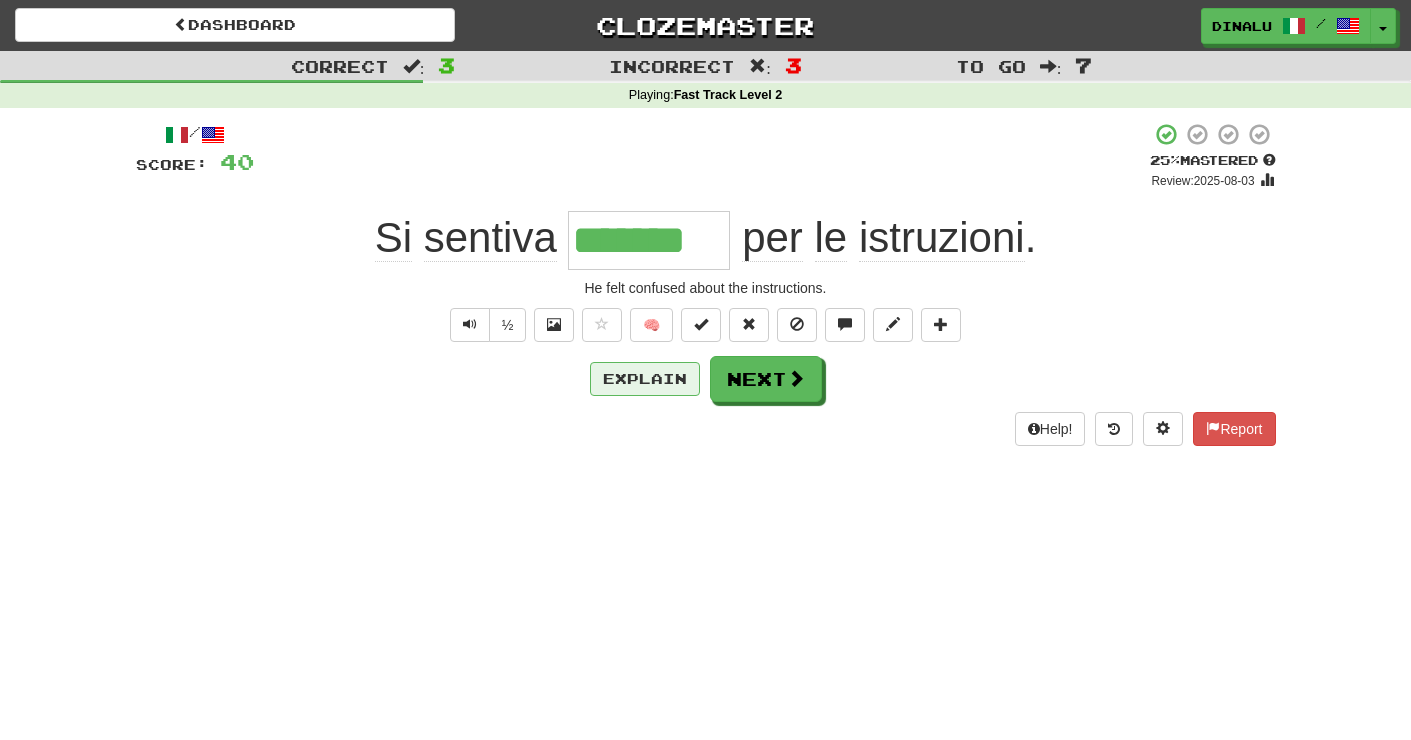 click on "Explain" at bounding box center (645, 379) 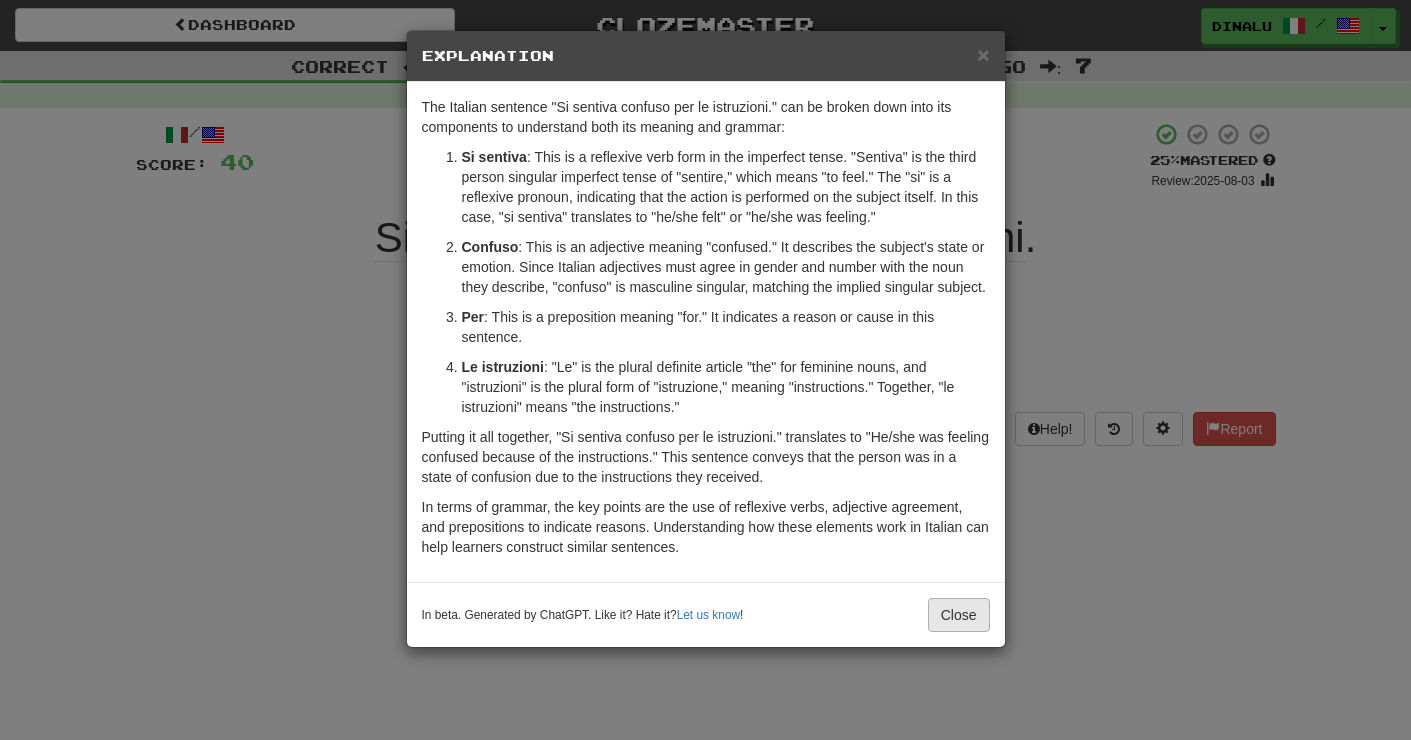 click on "Close" at bounding box center [959, 615] 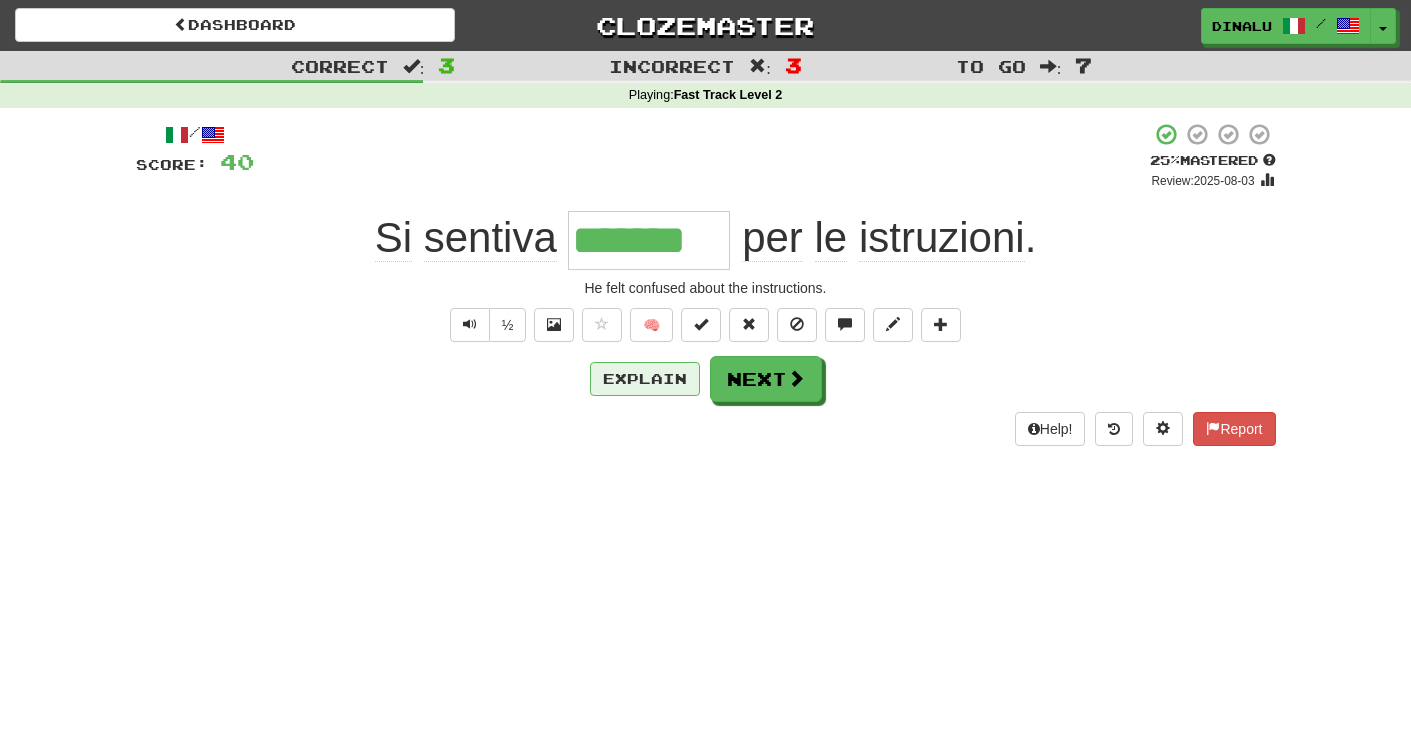 click on "Explain" at bounding box center [645, 379] 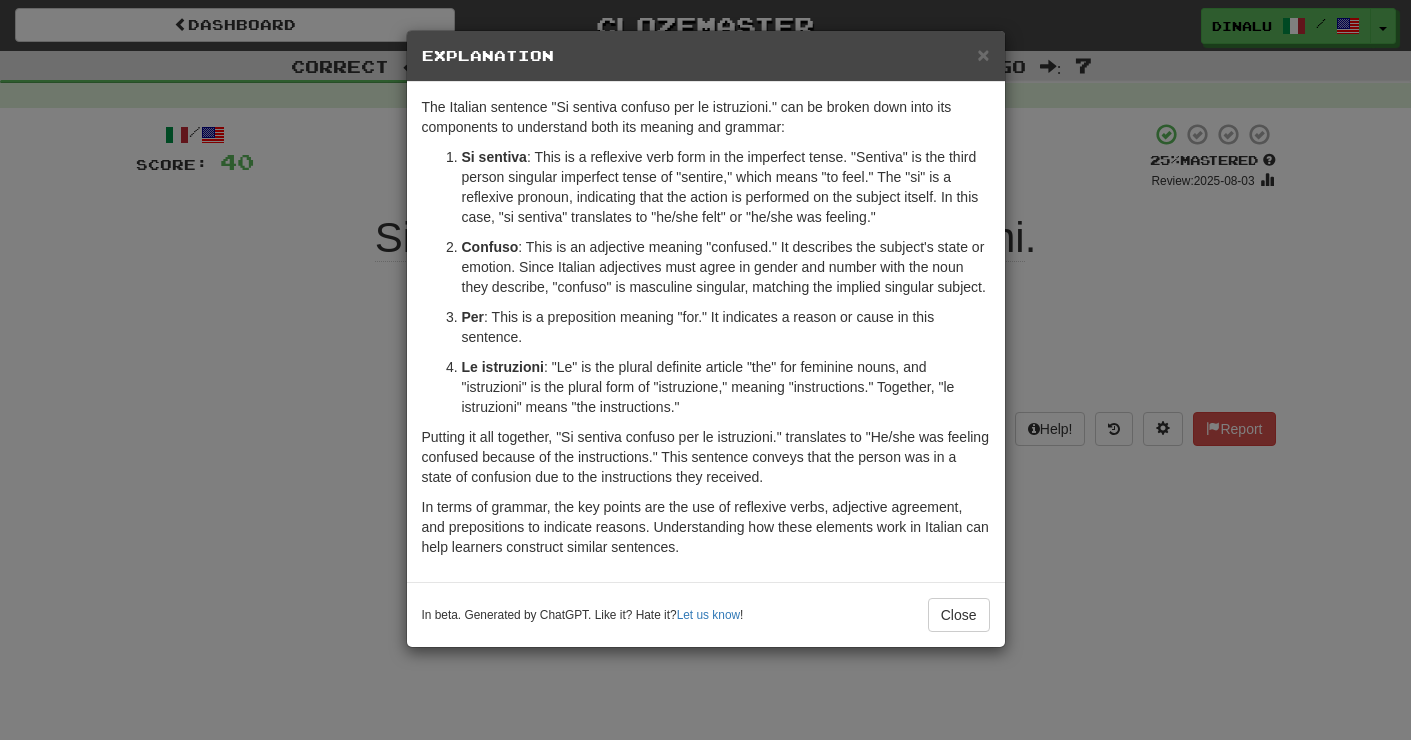 click on "× Explanation The Italian sentence "Si sentiva confuso per le istruzioni." can be broken down into its components to understand both its meaning and grammar:
Si sentiva : This is a reflexive verb form in the imperfect tense. "Sentiva" is the third person singular imperfect tense of "sentire," which means "to feel." The "si" is a reflexive pronoun, indicating that the action is performed on the subject itself. In this case, "si sentiva" translates to "he/she felt" or "he/she was feeling."
Confuso : This is an adjective meaning "confused." It describes the subject's state or emotion. Since Italian adjectives must agree in gender and number with the noun they describe, "confuso" is masculine singular, matching the implied singular subject.
Per : This is a preposition meaning "for." It indicates a reason or cause in this sentence.
Le istruzioni
In beta. Generated by ChatGPT. Like it? Hate it?  Let us know ! Close" at bounding box center [705, 370] 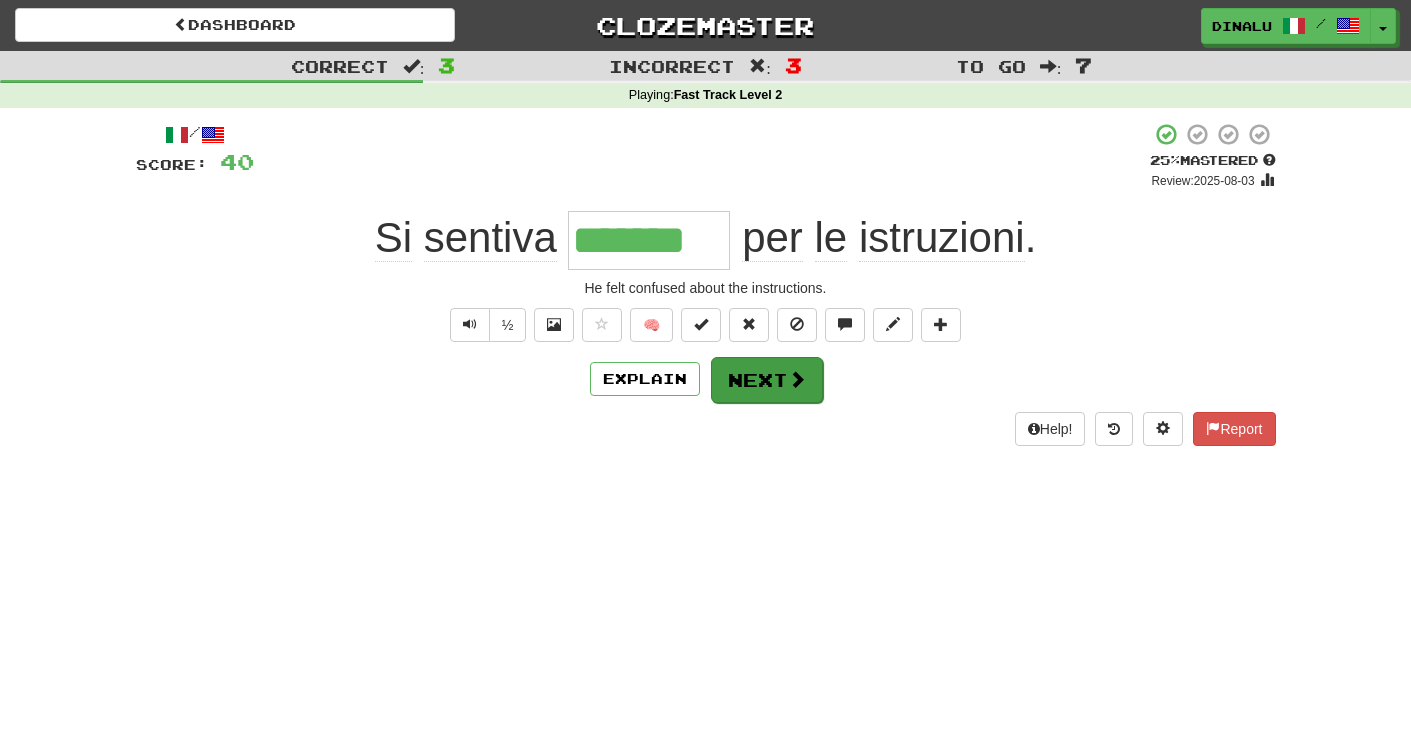 click on "Next" at bounding box center [767, 380] 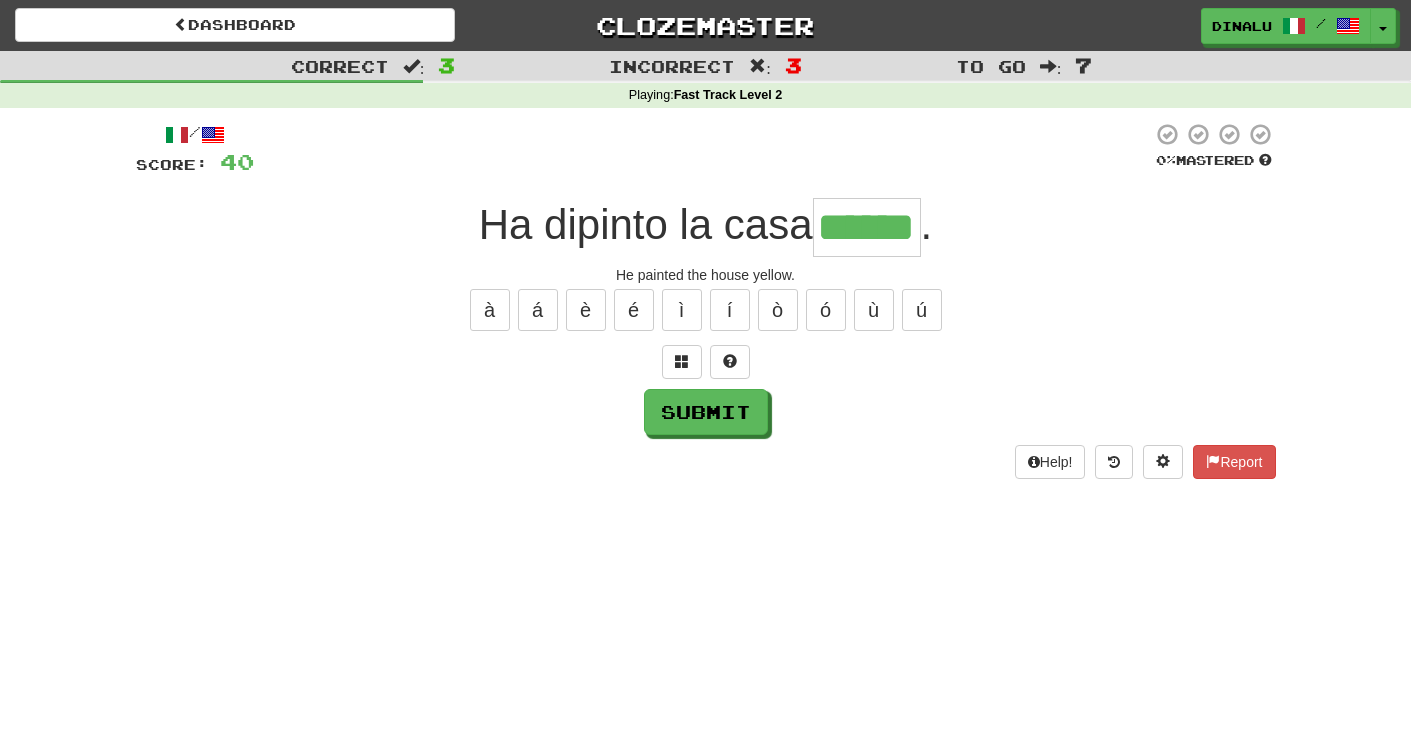 type on "******" 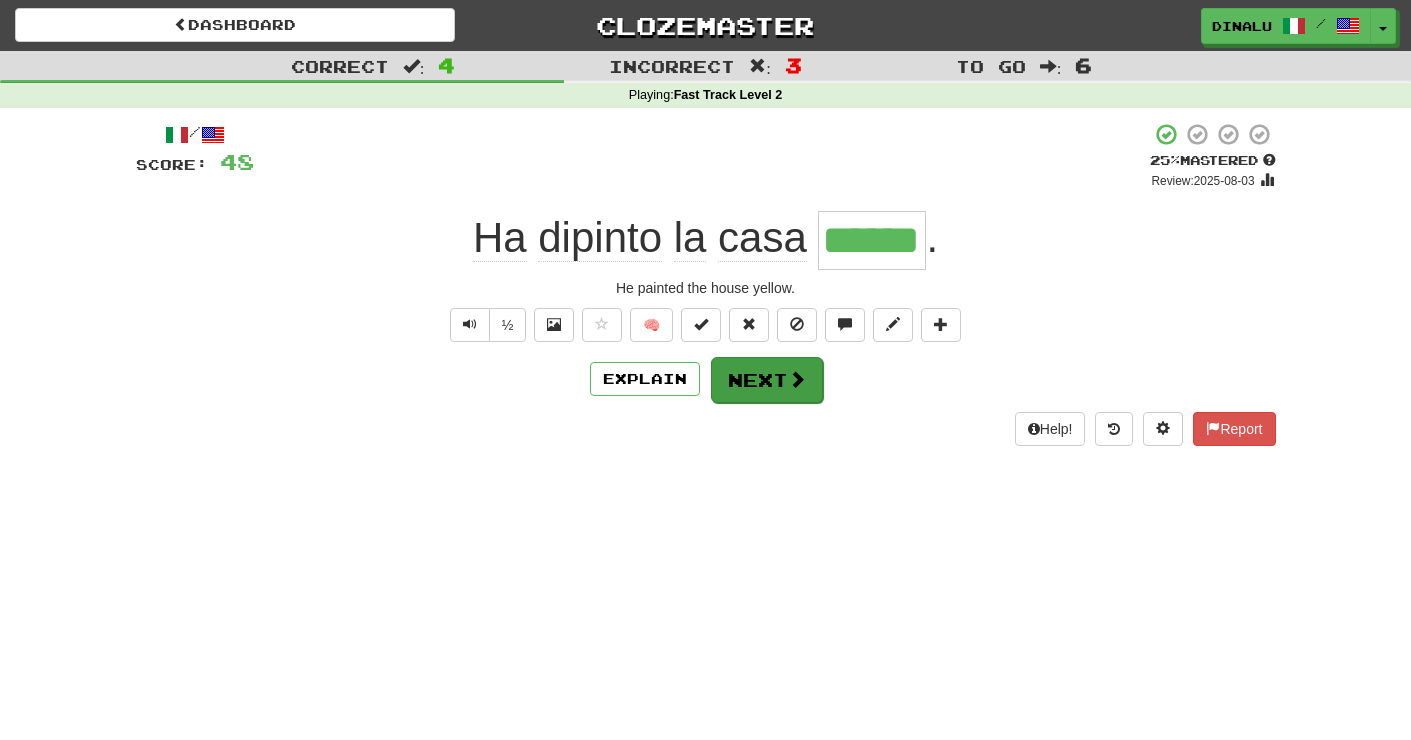 click on "Next" at bounding box center [767, 380] 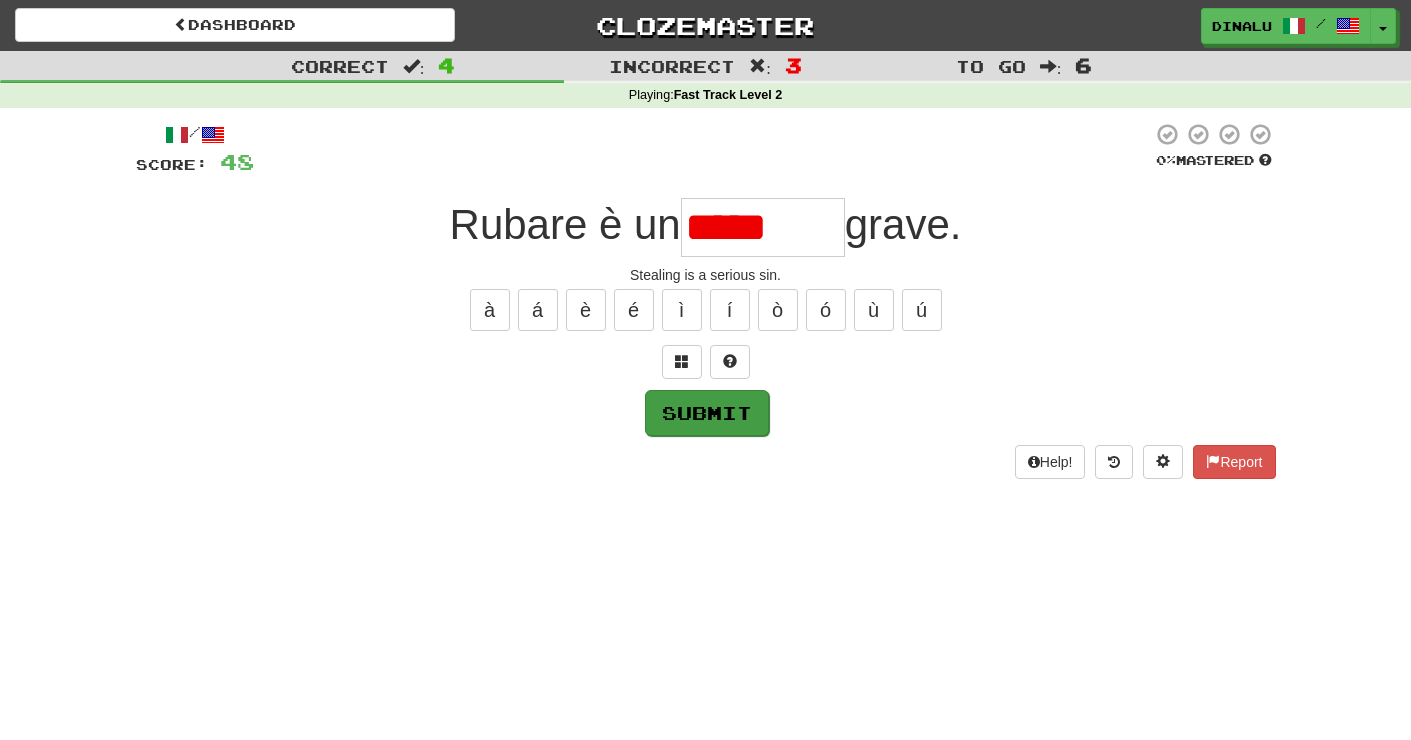 type on "*******" 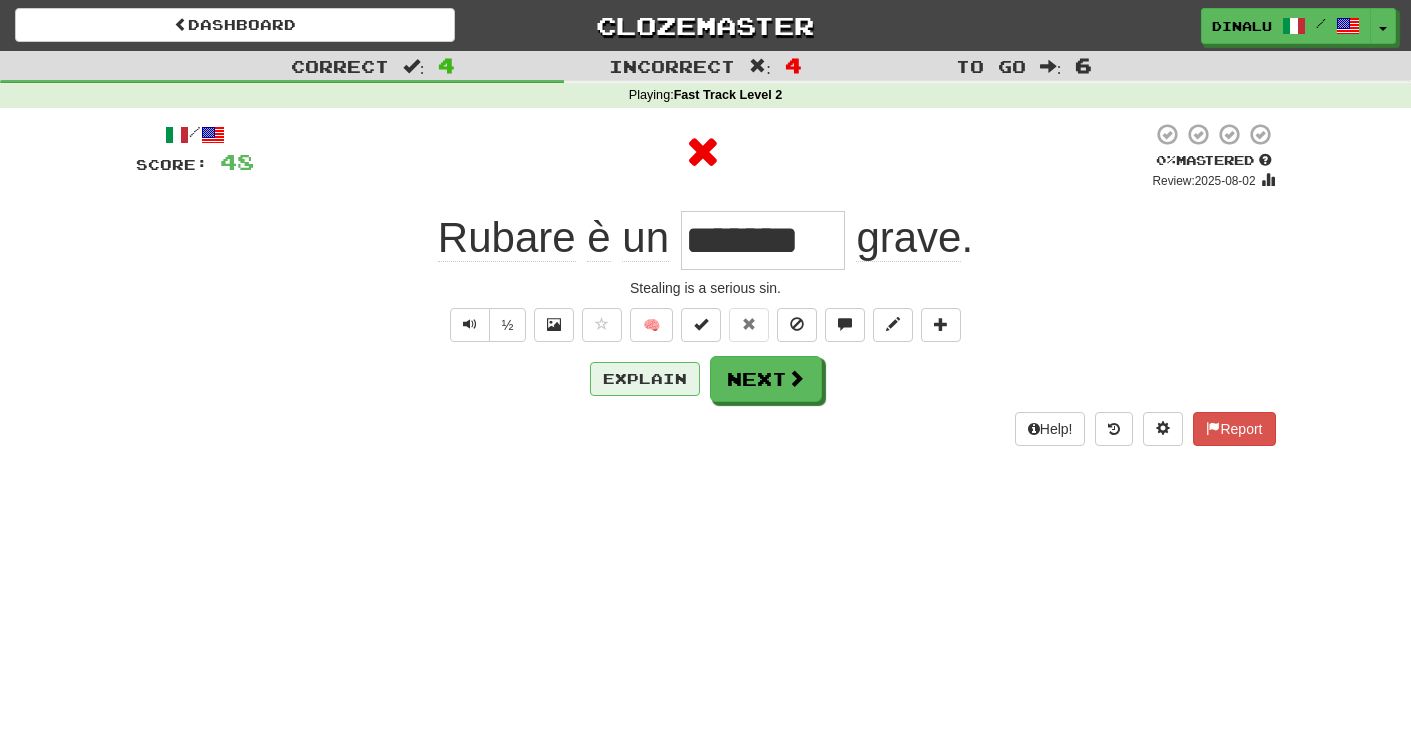 click on "Explain" at bounding box center [645, 379] 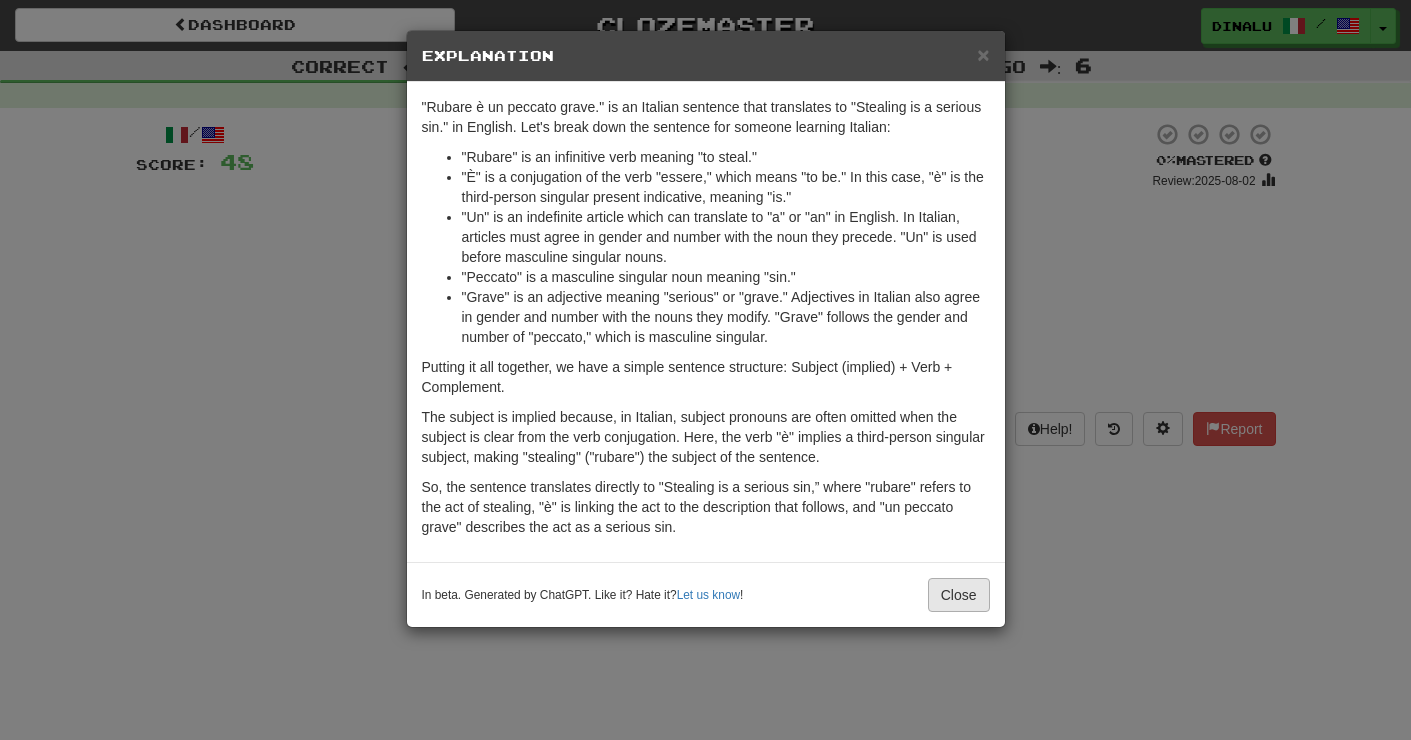 click on "Close" at bounding box center [959, 595] 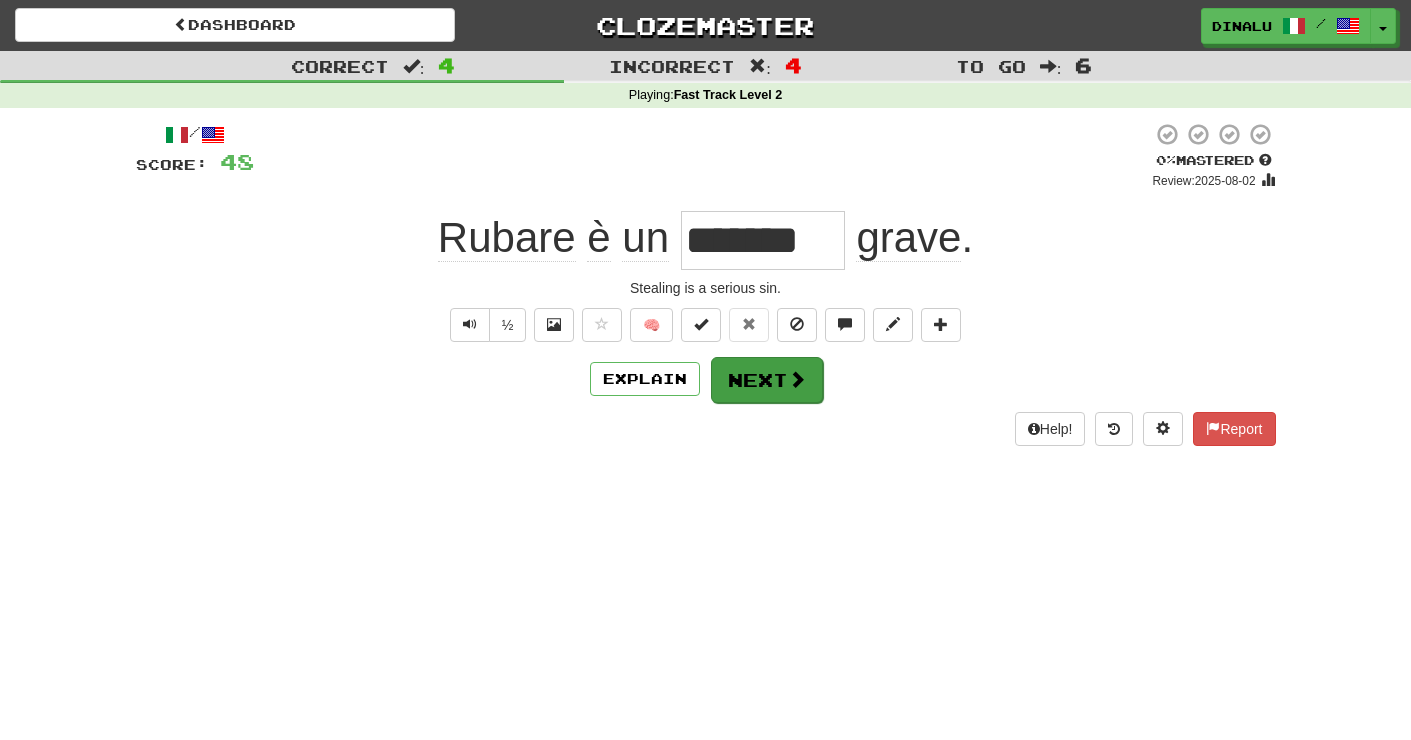 click on "Next" at bounding box center (767, 380) 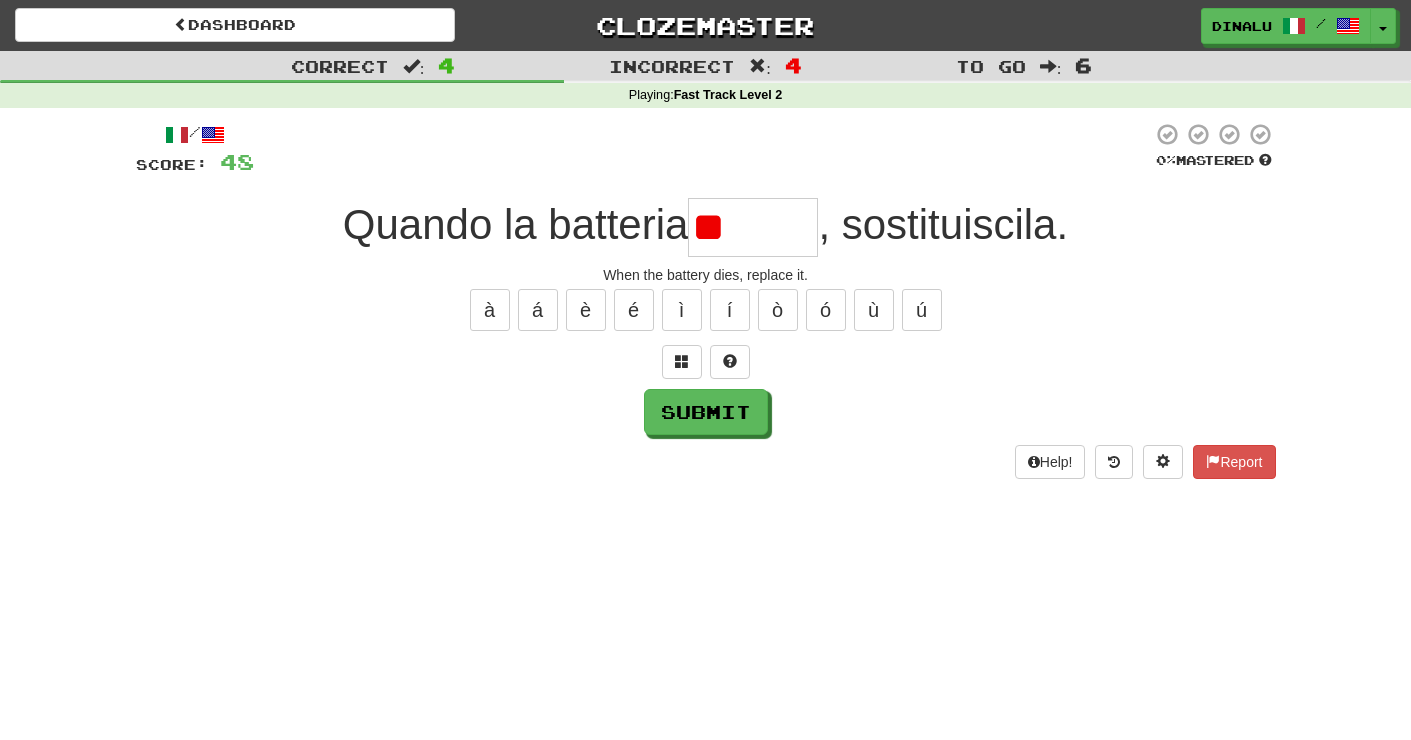 type on "*" 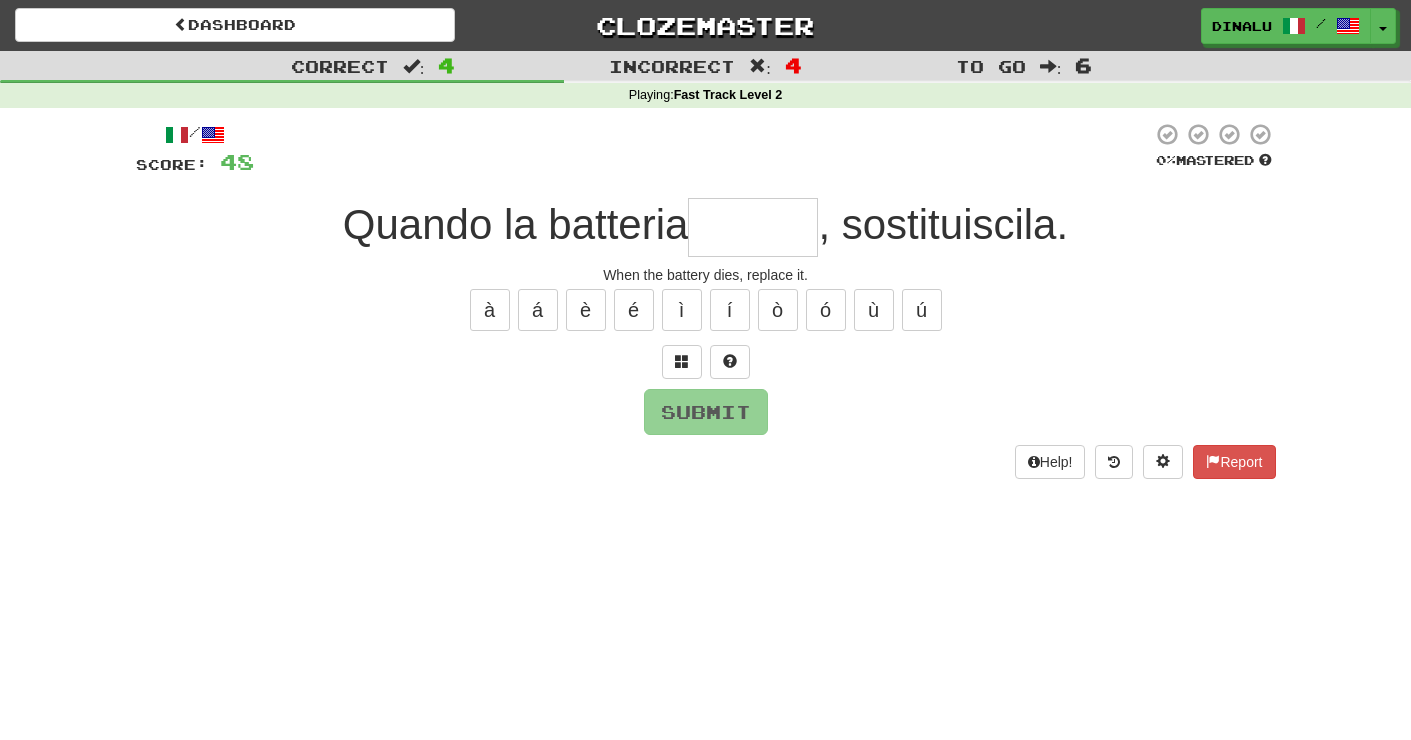 type on "*" 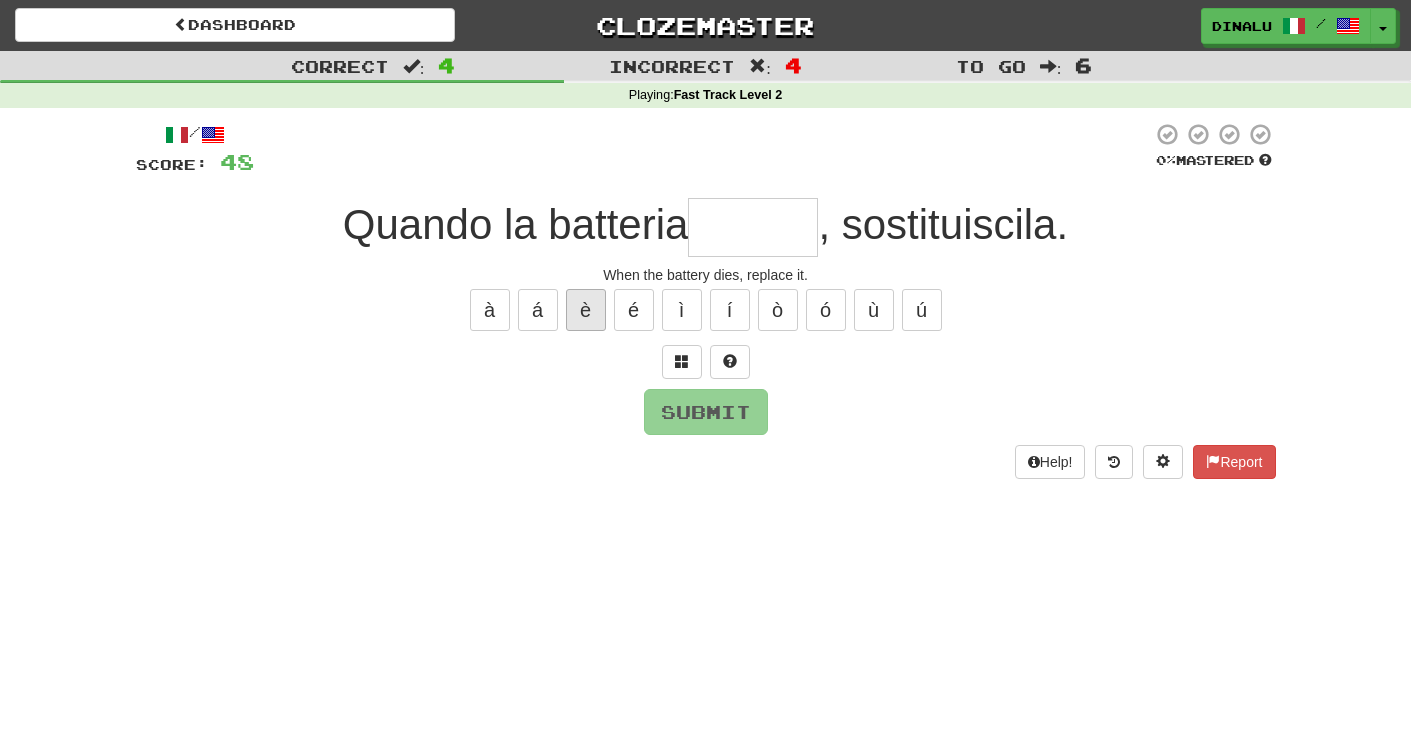 click on "è" at bounding box center (586, 310) 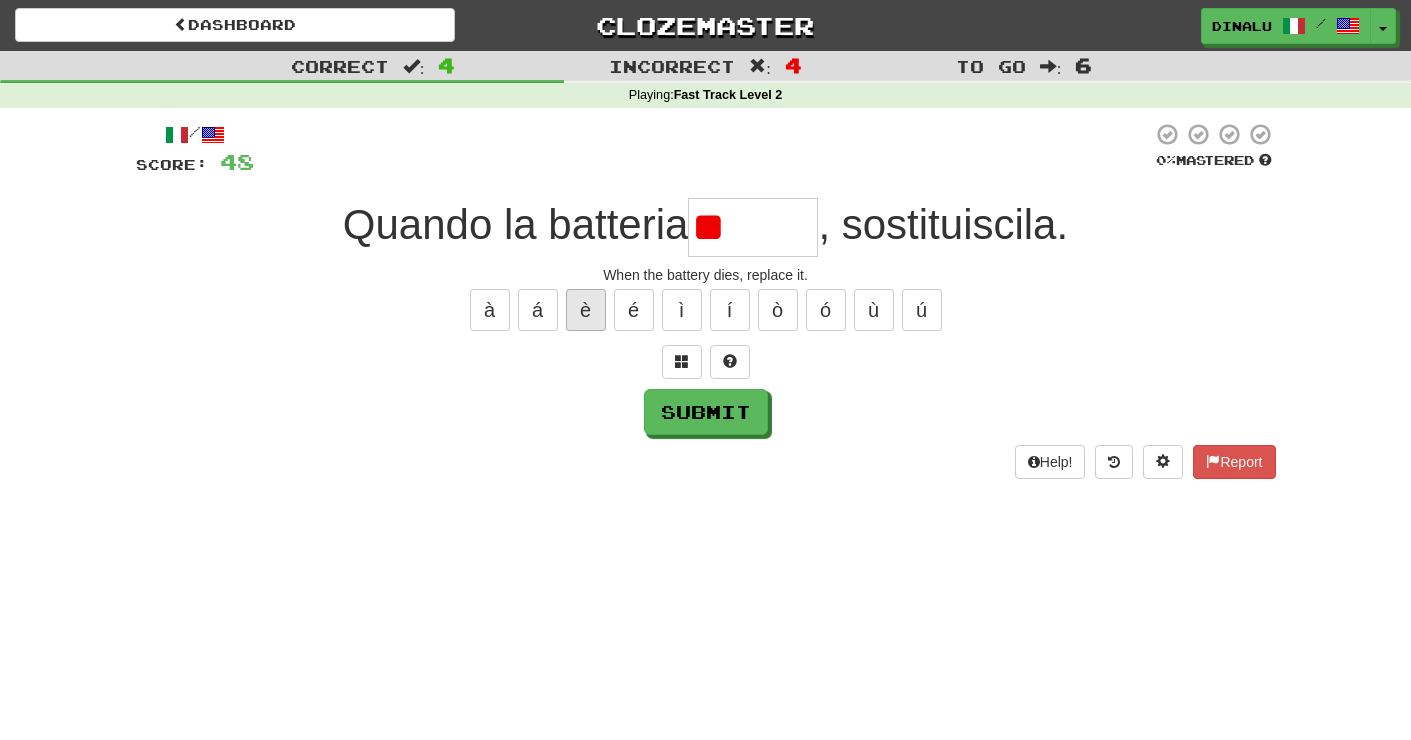 type on "*" 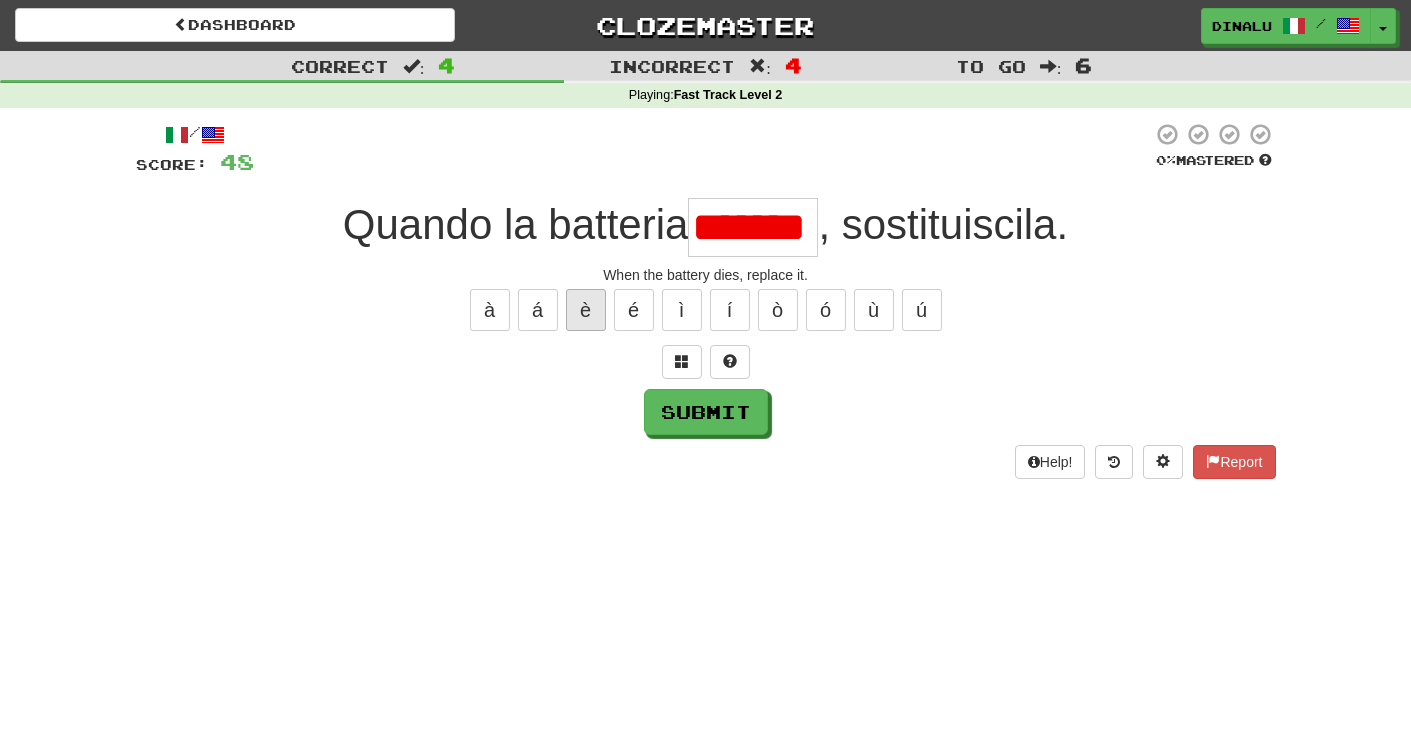 type on "*****" 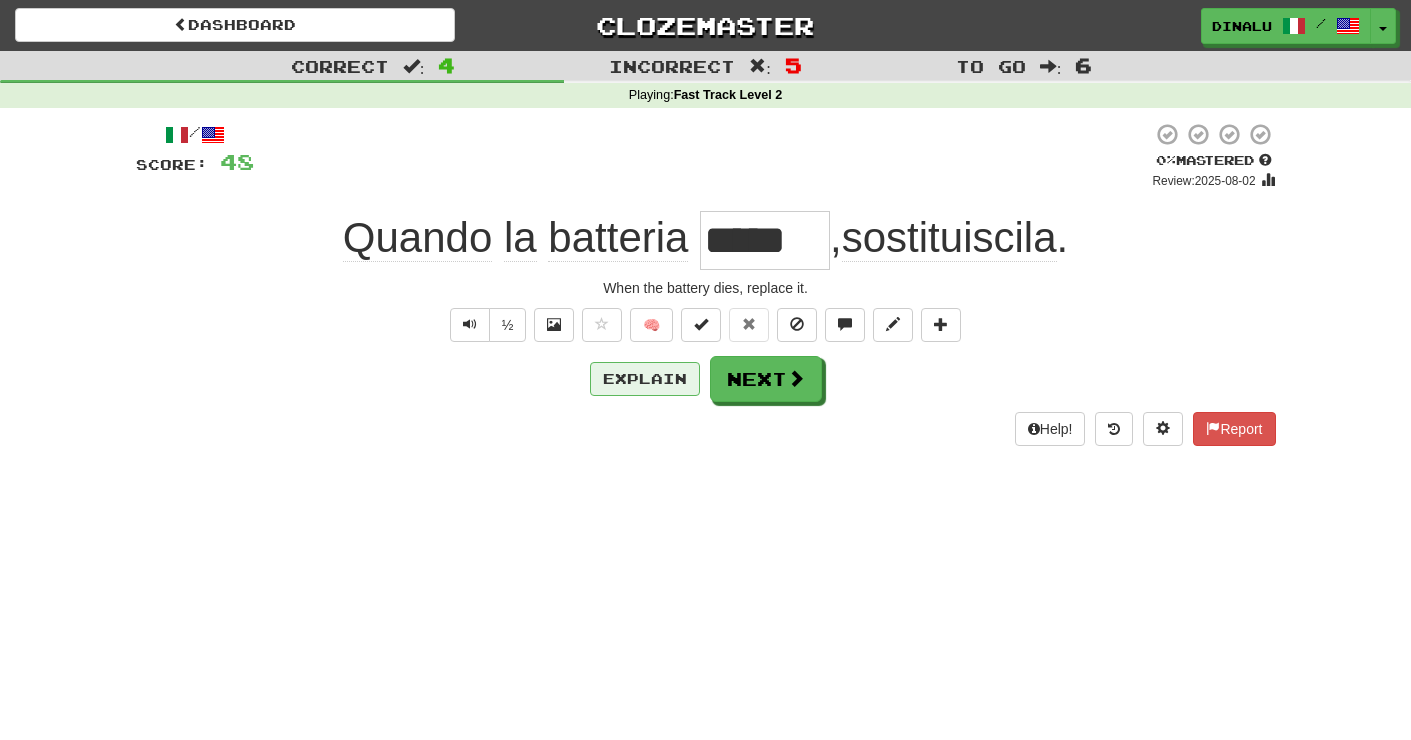 click on "Explain" at bounding box center (645, 379) 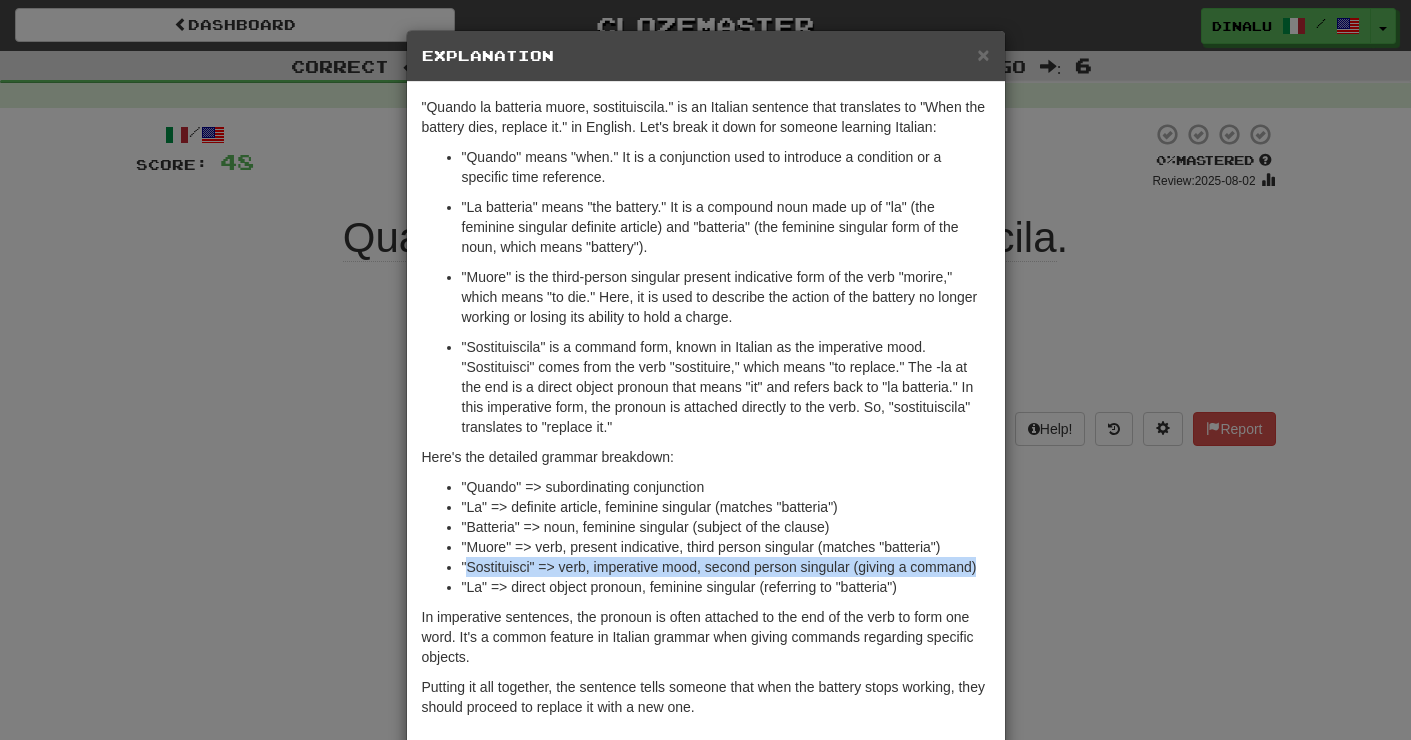 drag, startPoint x: 465, startPoint y: 569, endPoint x: 992, endPoint y: 572, distance: 527.00854 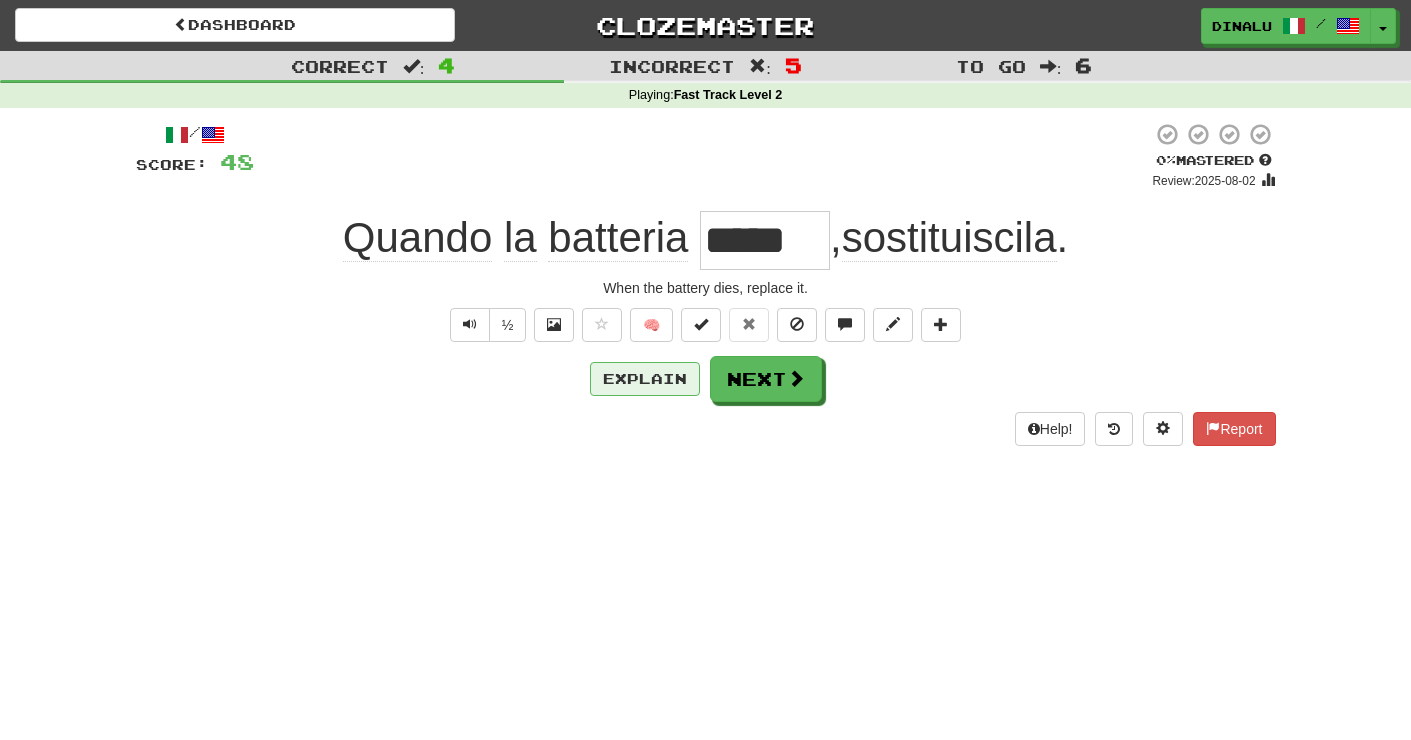 click on "Explain" at bounding box center [645, 379] 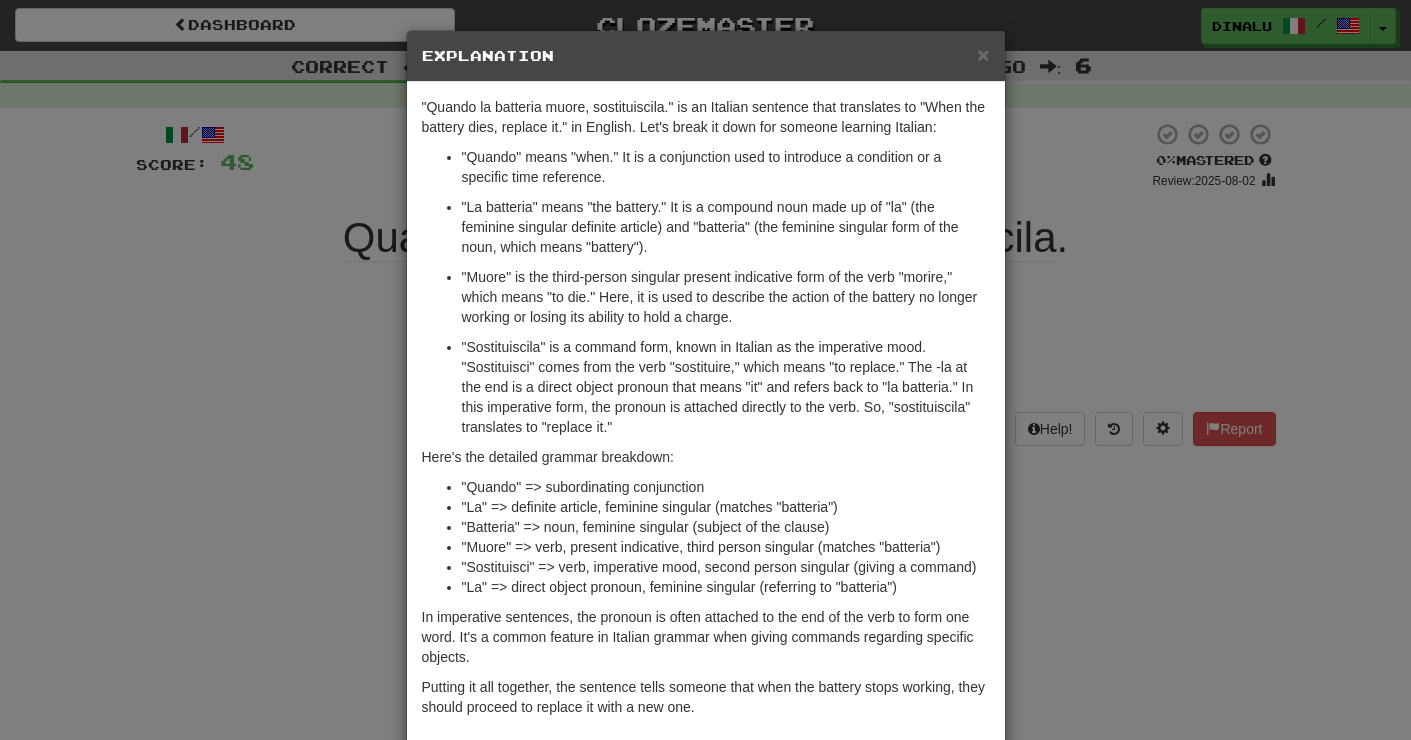 click on "× Explanation "Quando la batteria muore, sostituiscila." is an Italian sentence that translates to "When the battery dies, replace it." in English. Let's break it down for someone learning Italian:
"Quando" means "when." It is a conjunction used to introduce a condition or a specific time reference.
"La batteria" means "the battery." It is a compound noun made up of "la" (the feminine singular definite article) and "batteria" (the feminine singular form of the noun, which means "battery").
"Muore" is the third-person singular present indicative form of the verb "morire," which means "to die." Here, it is used to describe the action of the battery no longer working or losing its ability to hold a charge.
Here's the detailed grammar breakdown:
"Quando" => subordinating conjunction
"La" => definite article, feminine singular (matches "batteria")
"Batteria" => noun, feminine singular (subject of the clause)
In beta. Generated by ChatGPT. Like it? Hate it?  !" at bounding box center [705, 370] 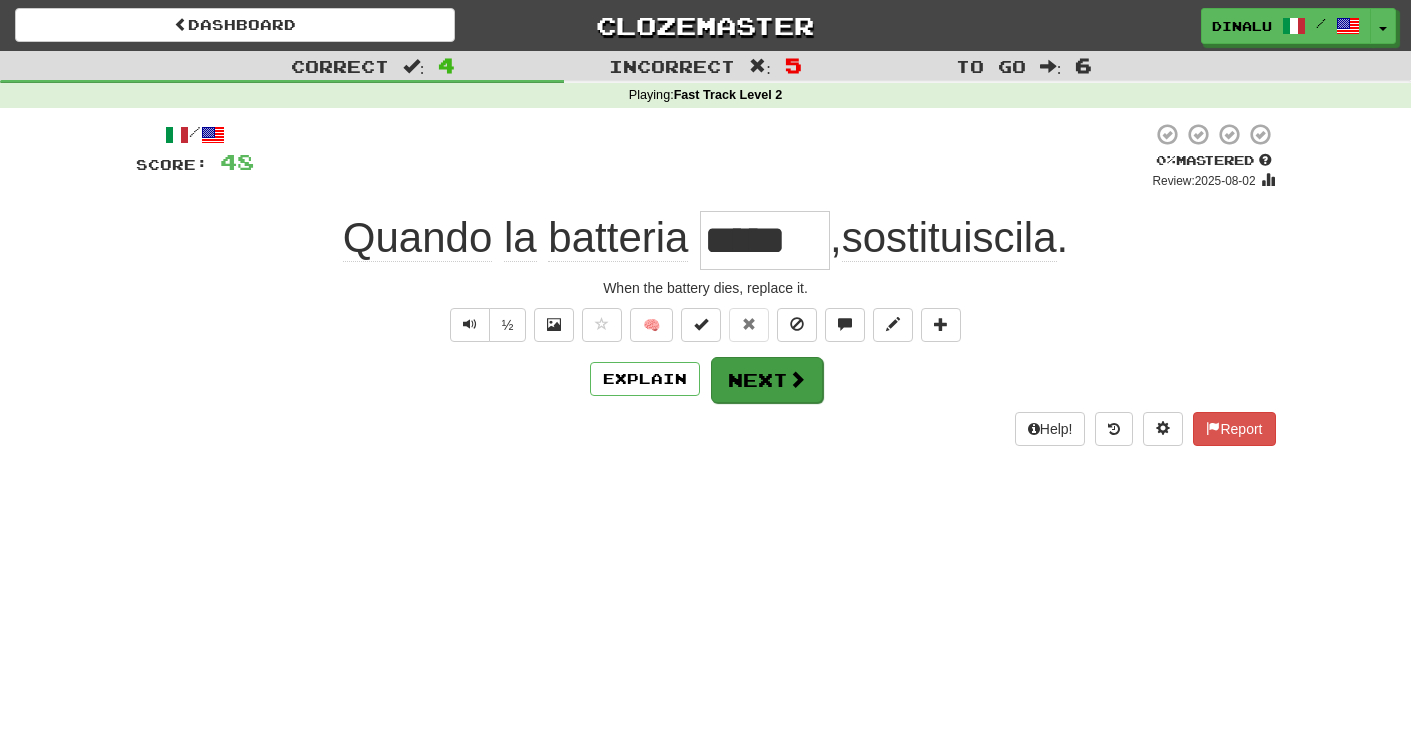 click on "Next" at bounding box center [767, 380] 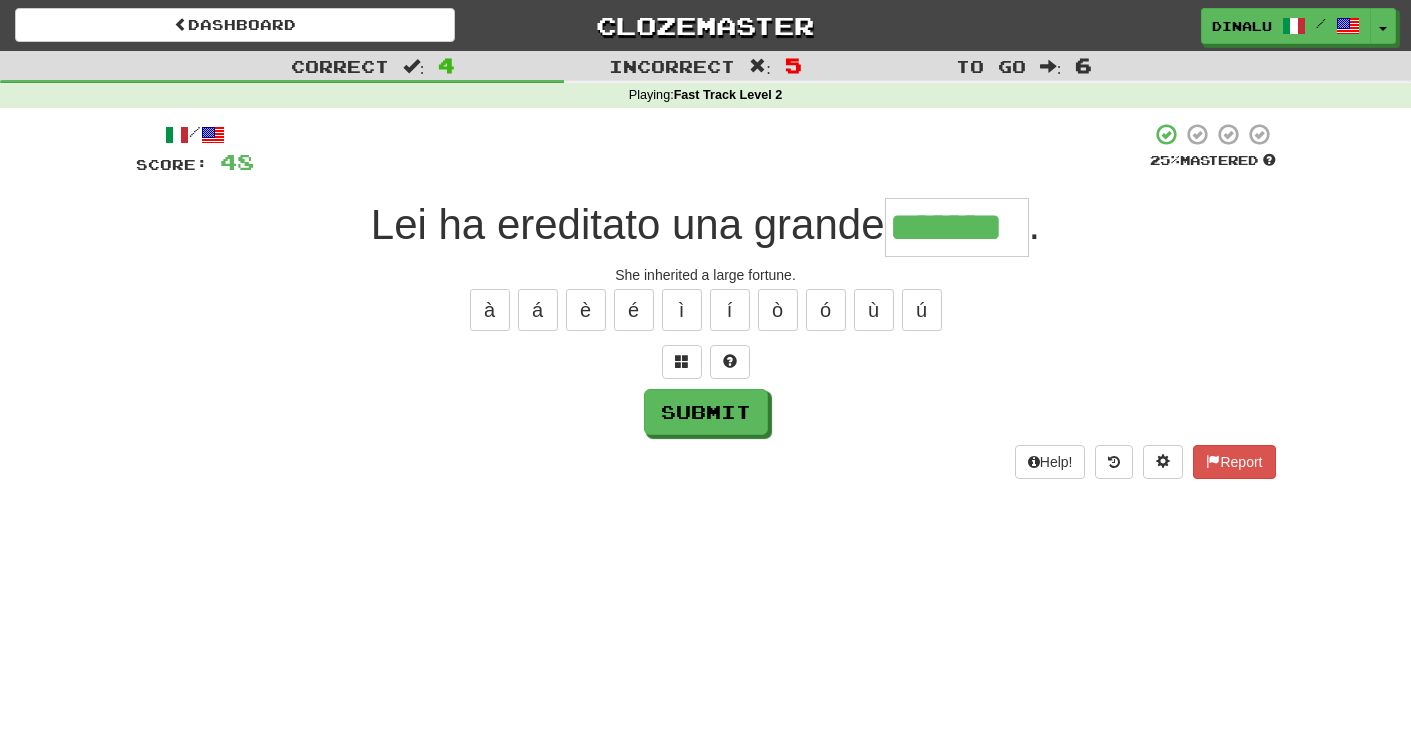 type on "*******" 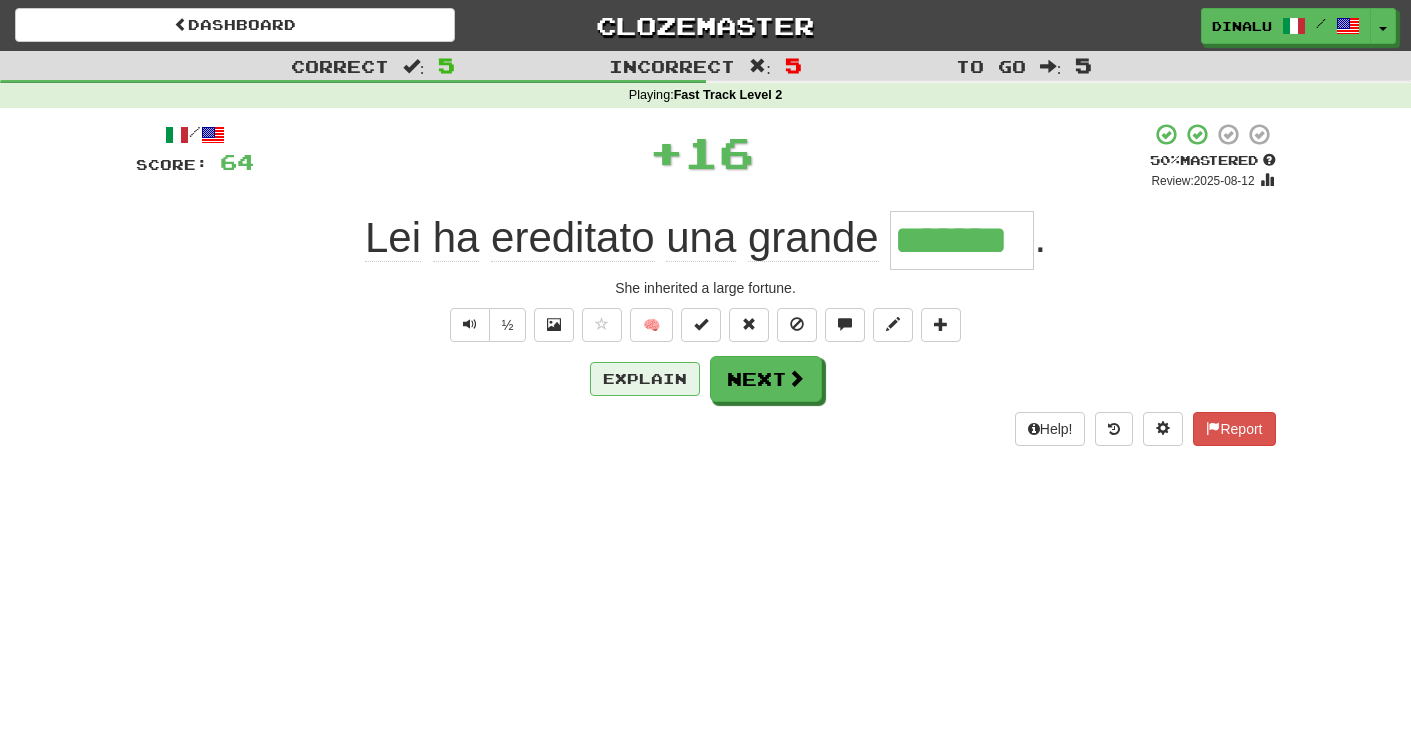click on "Explain" at bounding box center (645, 379) 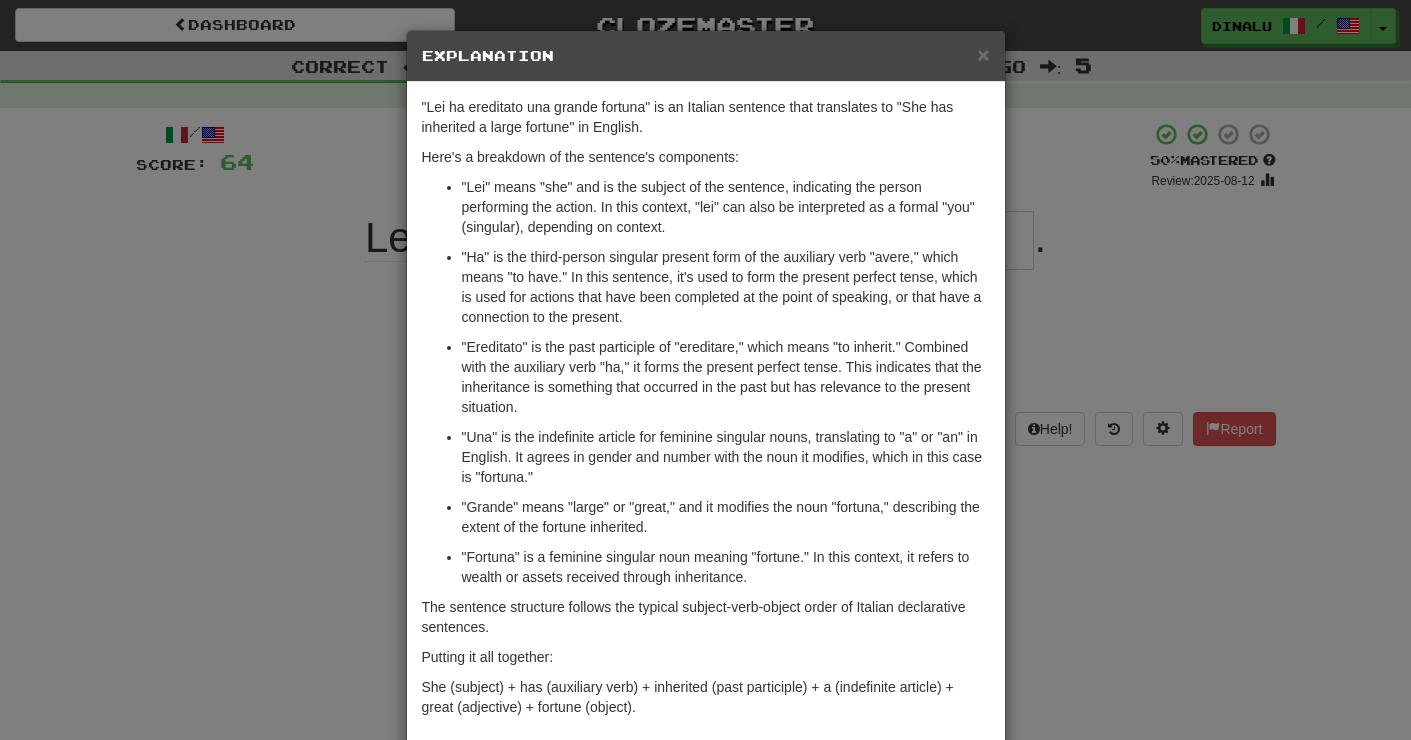 click on "× Explanation "Lei ha ereditato una grande fortuna" is an Italian sentence that translates to "She has inherited a large fortune" in English.
Here's a breakdown of the sentence's components:
"Lei" means "she" and is the subject of the sentence, indicating the person performing the action. In this context, "lei" can also be interpreted as a formal "you" (singular), depending on context.
"Ha" is the third-person singular present form of the auxiliary verb "avere," which means "to have." In this sentence, it's used to form the present perfect tense, which is used for actions that have been completed at the point of speaking, or that have a connection to the present.
"Ereditato" is the past participle of "ereditare," which means "to inherit." Combined with the auxiliary verb "ha," it forms the present perfect tense. This indicates that the inheritance is something that occurred in the past but has relevance to the present situation.
Putting it all together:
! Close" at bounding box center (705, 370) 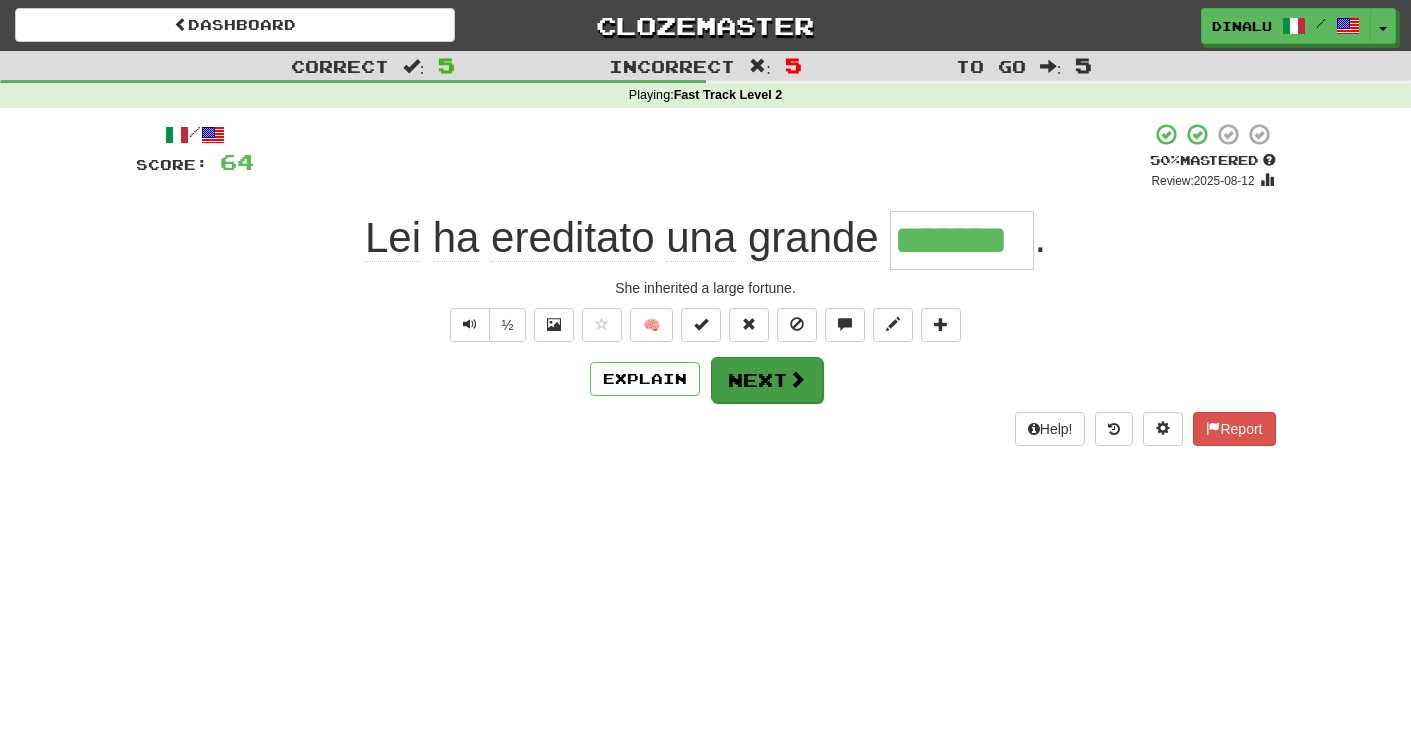 click at bounding box center (797, 379) 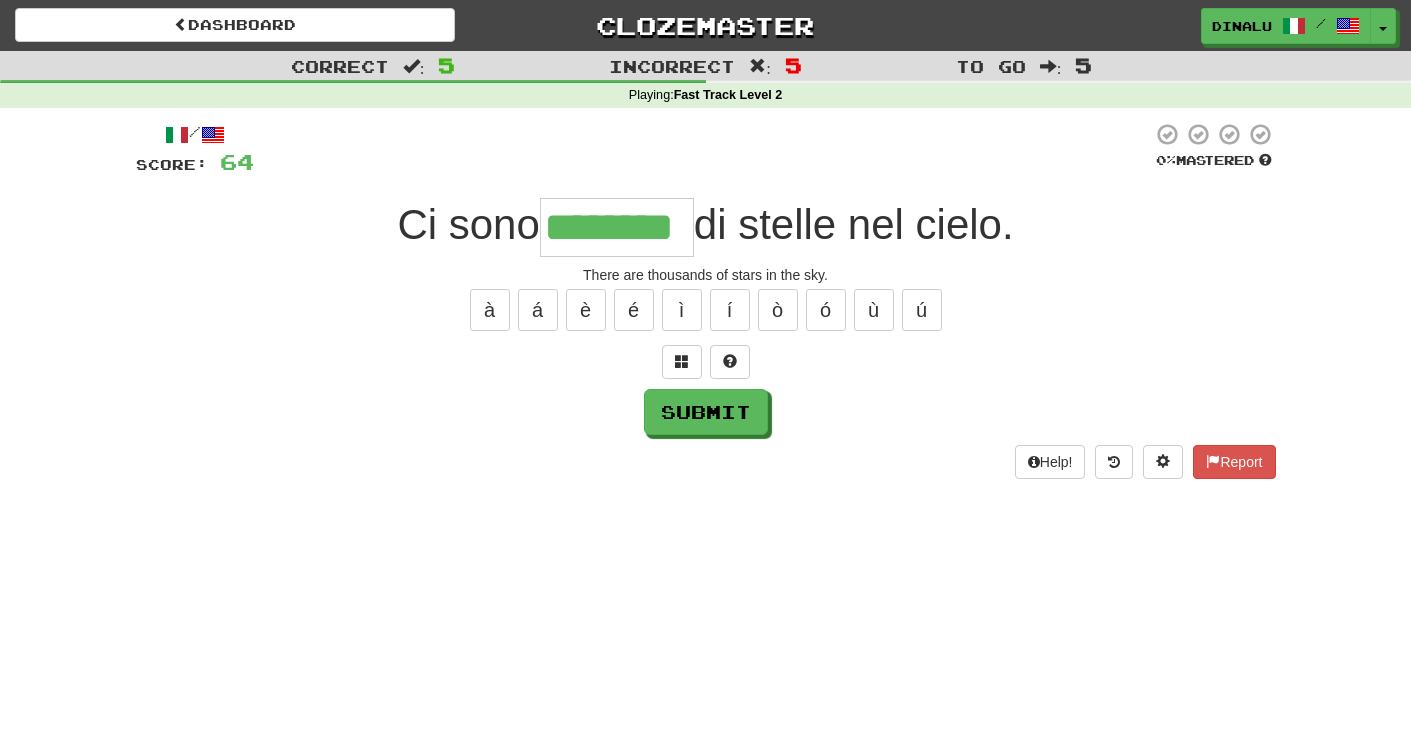 type on "********" 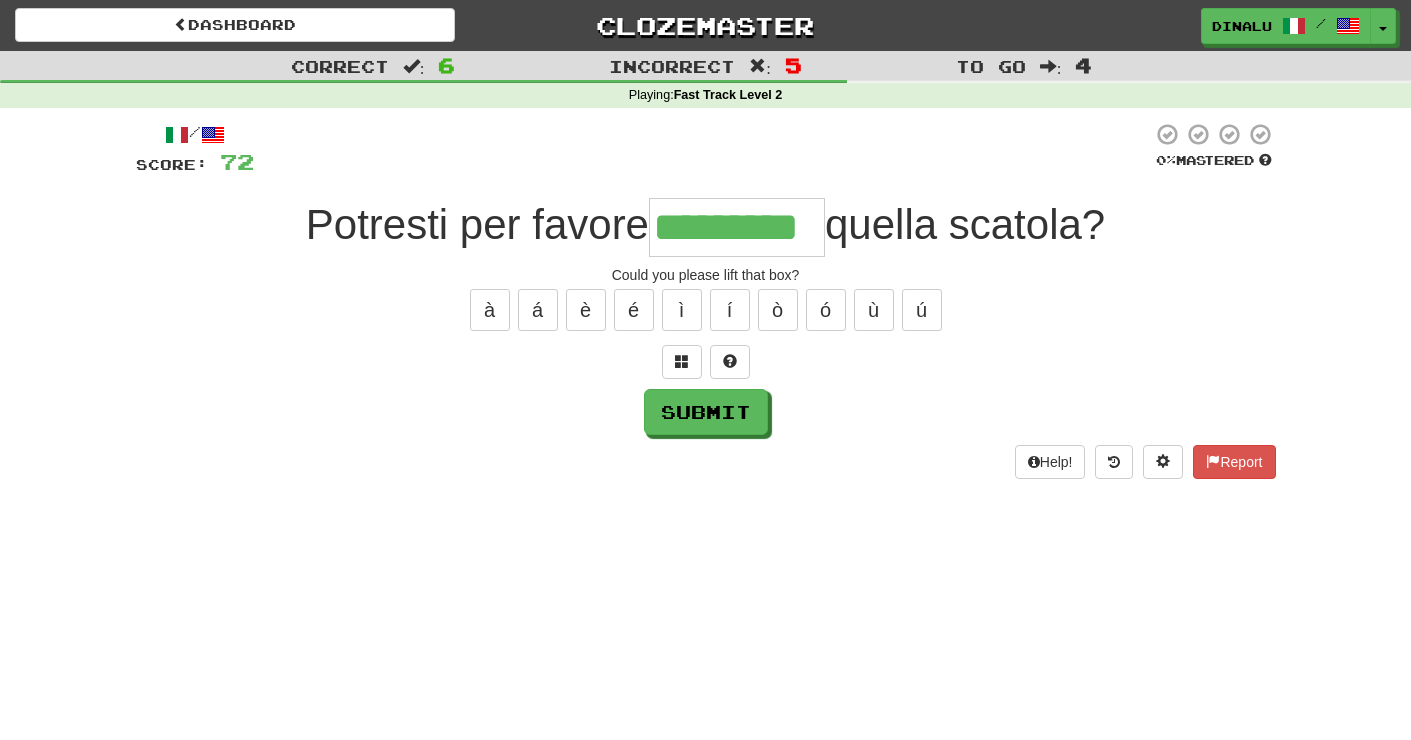 type on "*********" 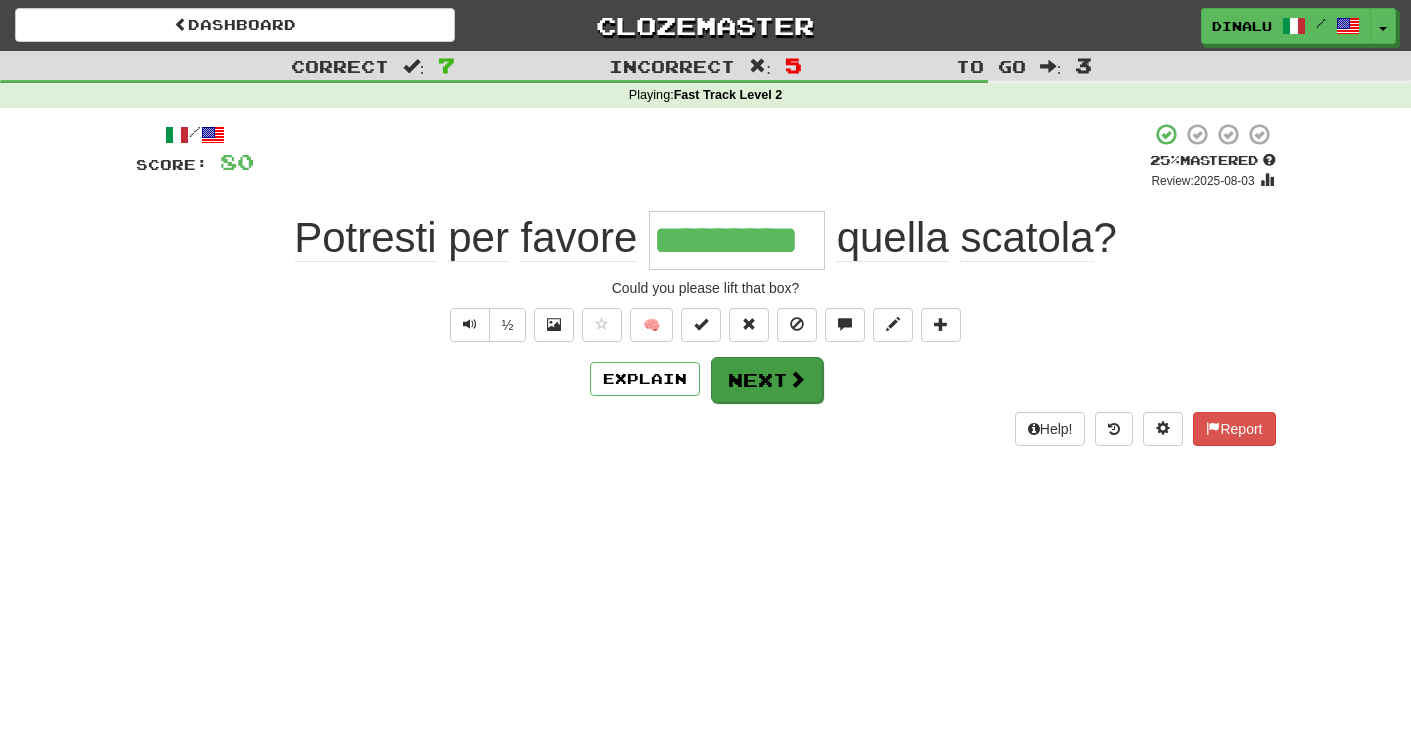 click at bounding box center (797, 379) 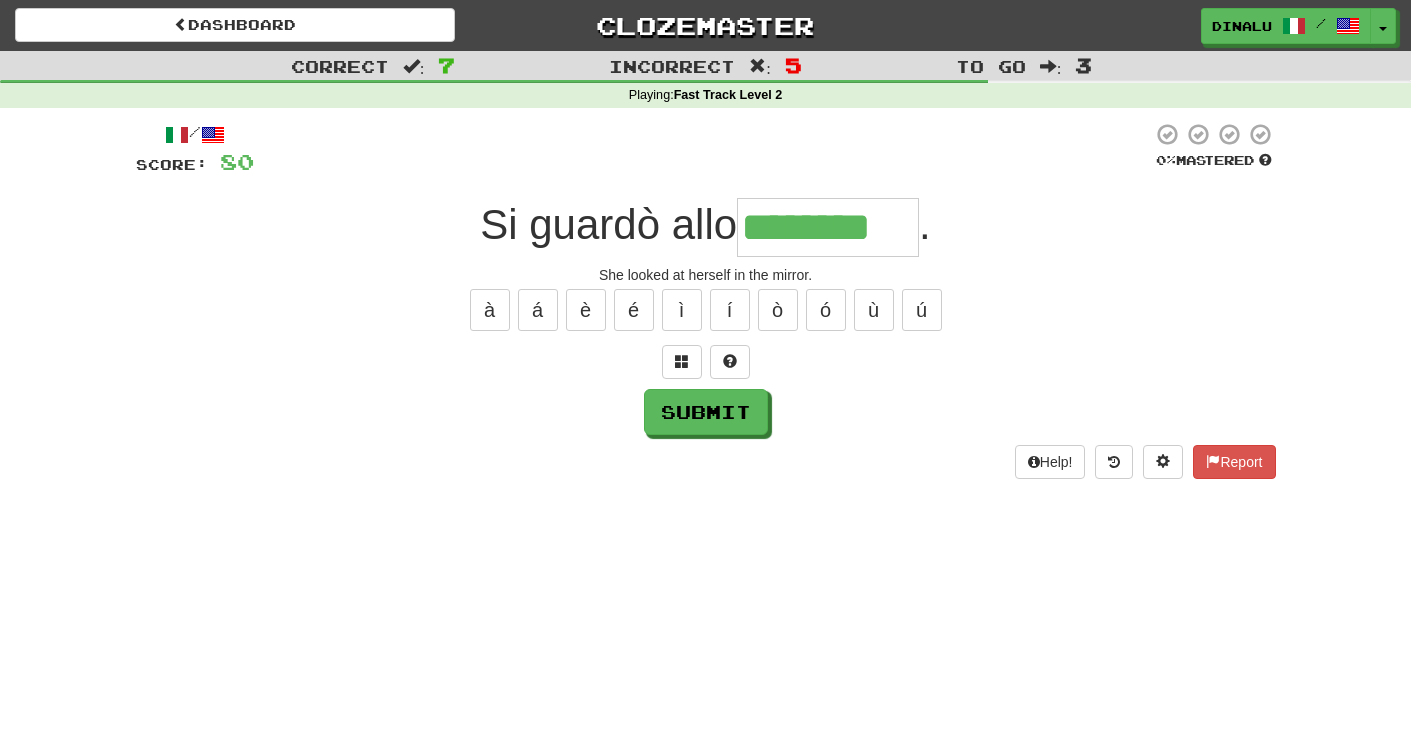 type on "********" 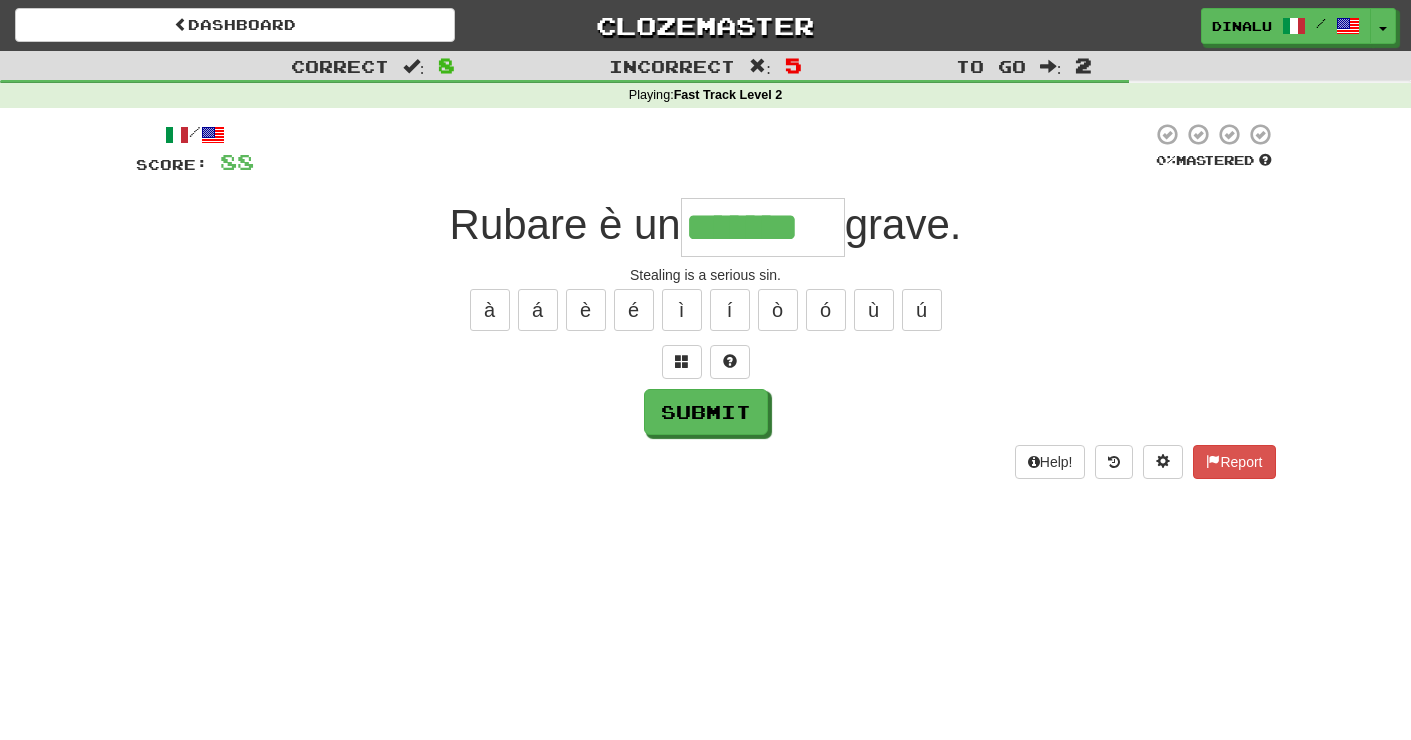 type on "*******" 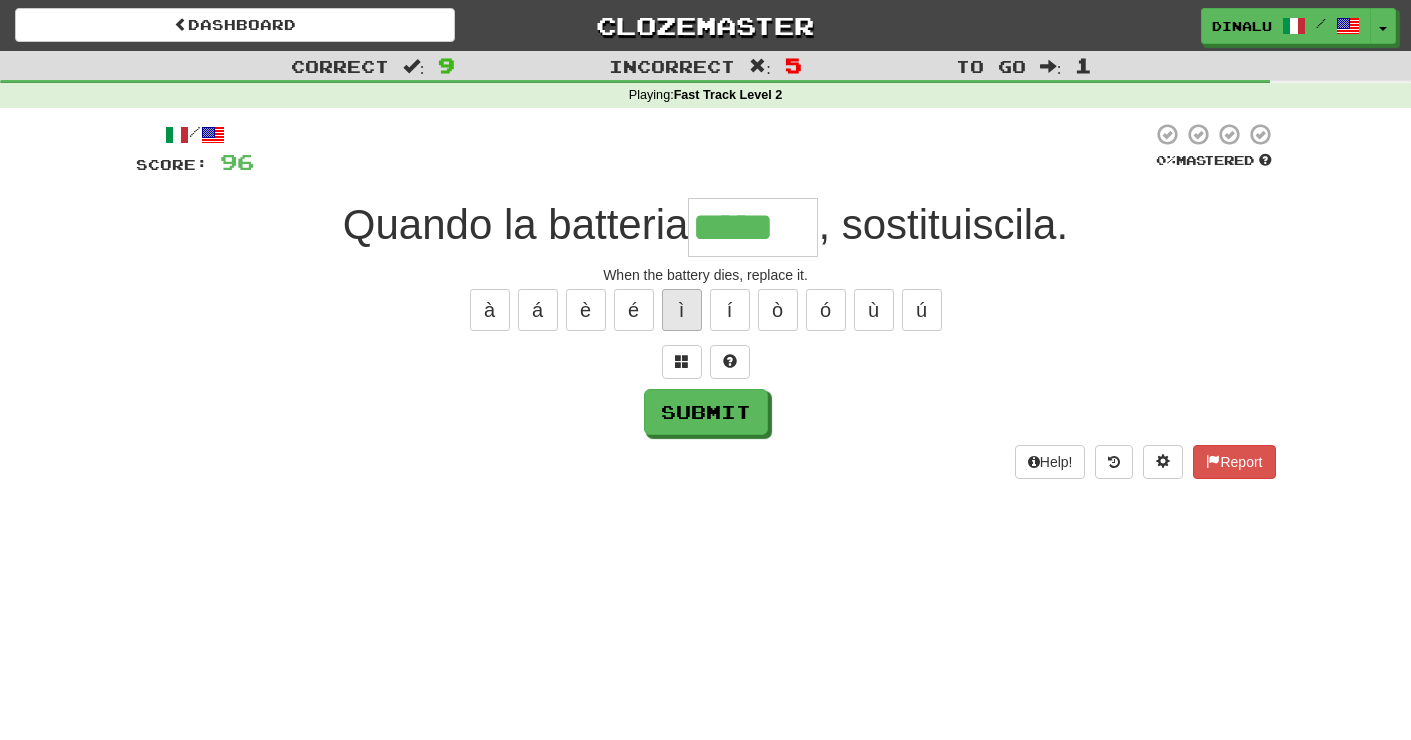 type on "*****" 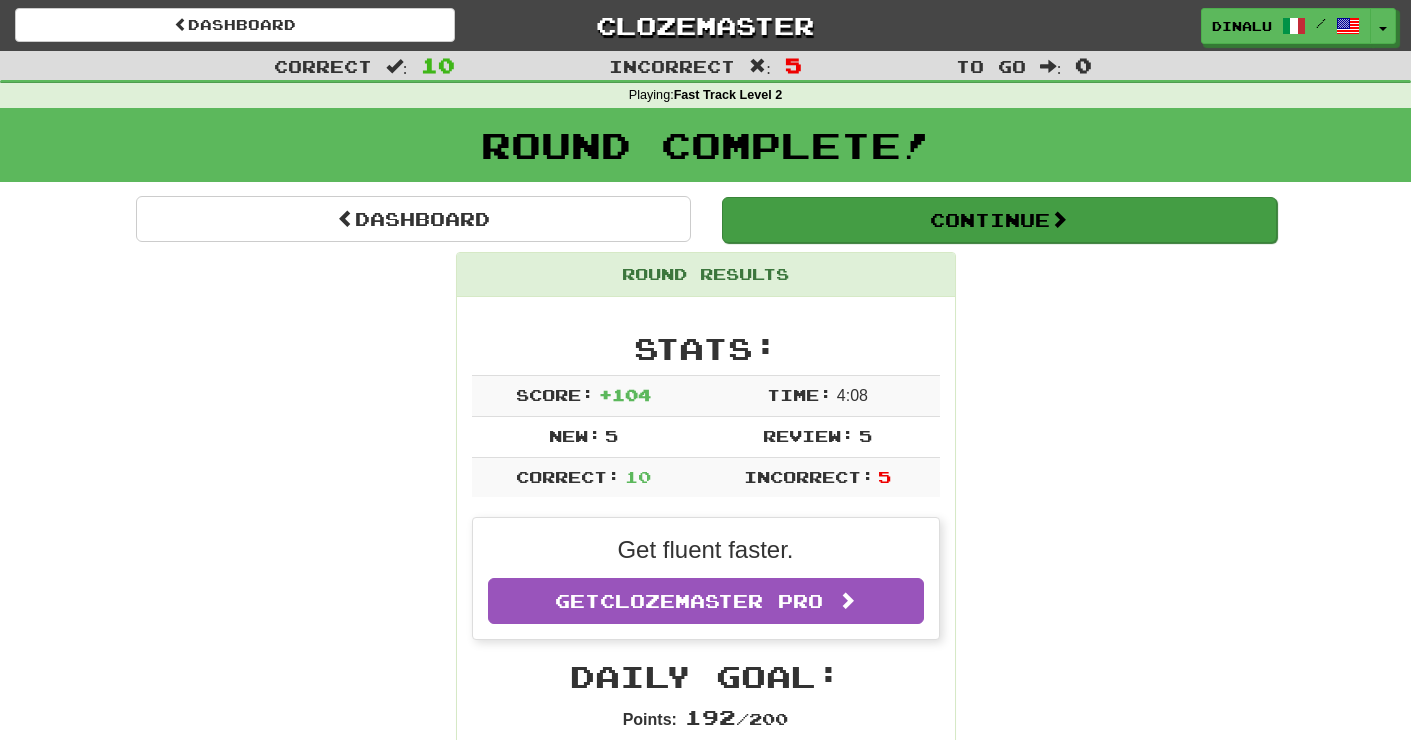 click on "Continue" at bounding box center (999, 220) 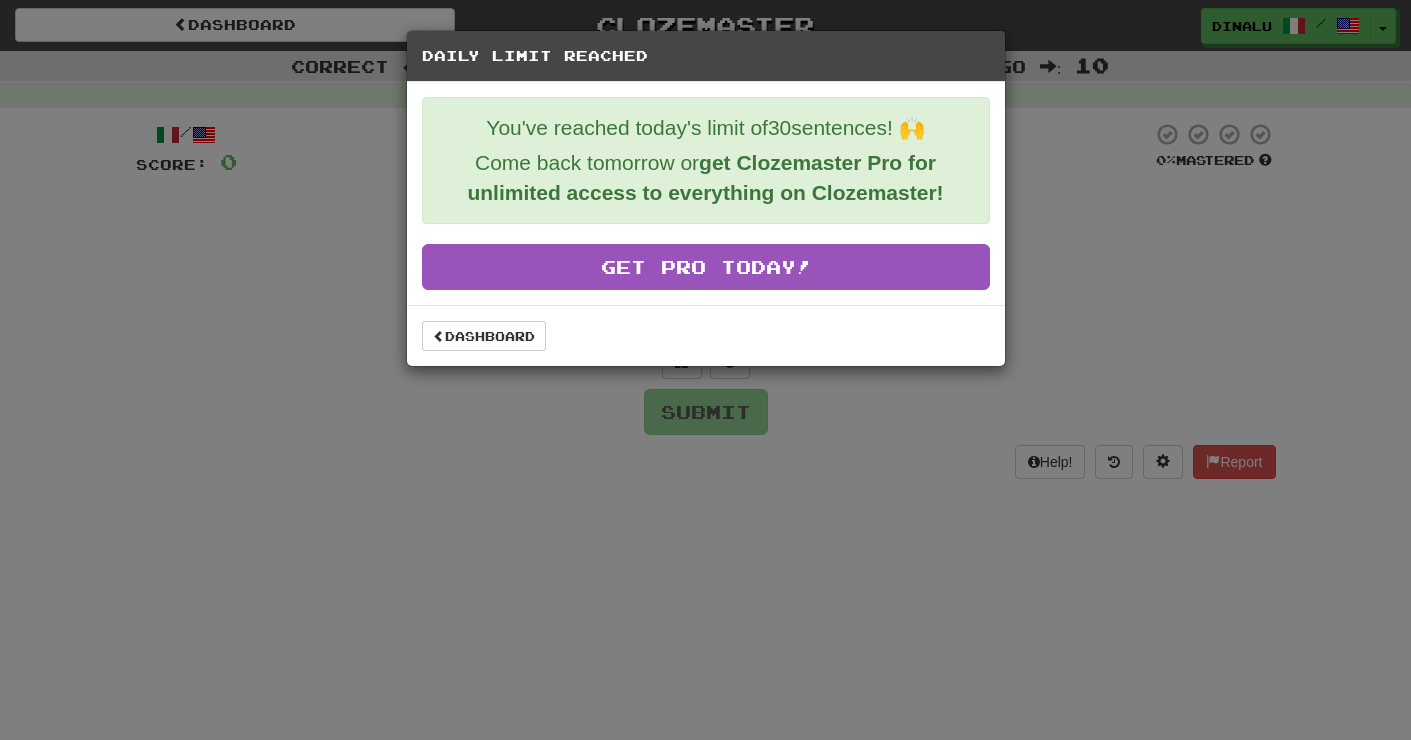 click on "Daily Limit Reached You've reached today's limit of  30  sentences! 🙌  Come back tomorrow or  get Clozemaster Pro for unlimited access to everything on Clozemaster! Get Pro Today! Dashboard" at bounding box center (705, 370) 